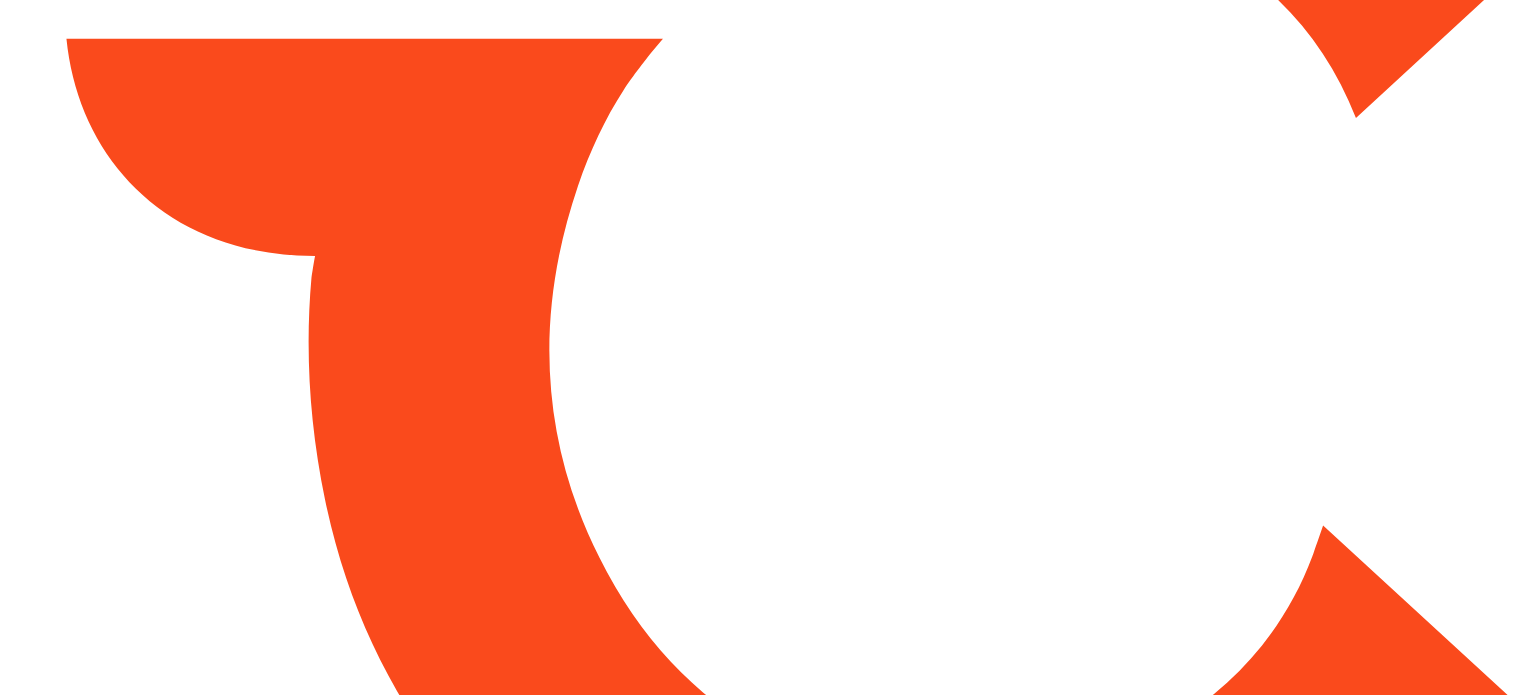 scroll, scrollTop: 0, scrollLeft: 0, axis: both 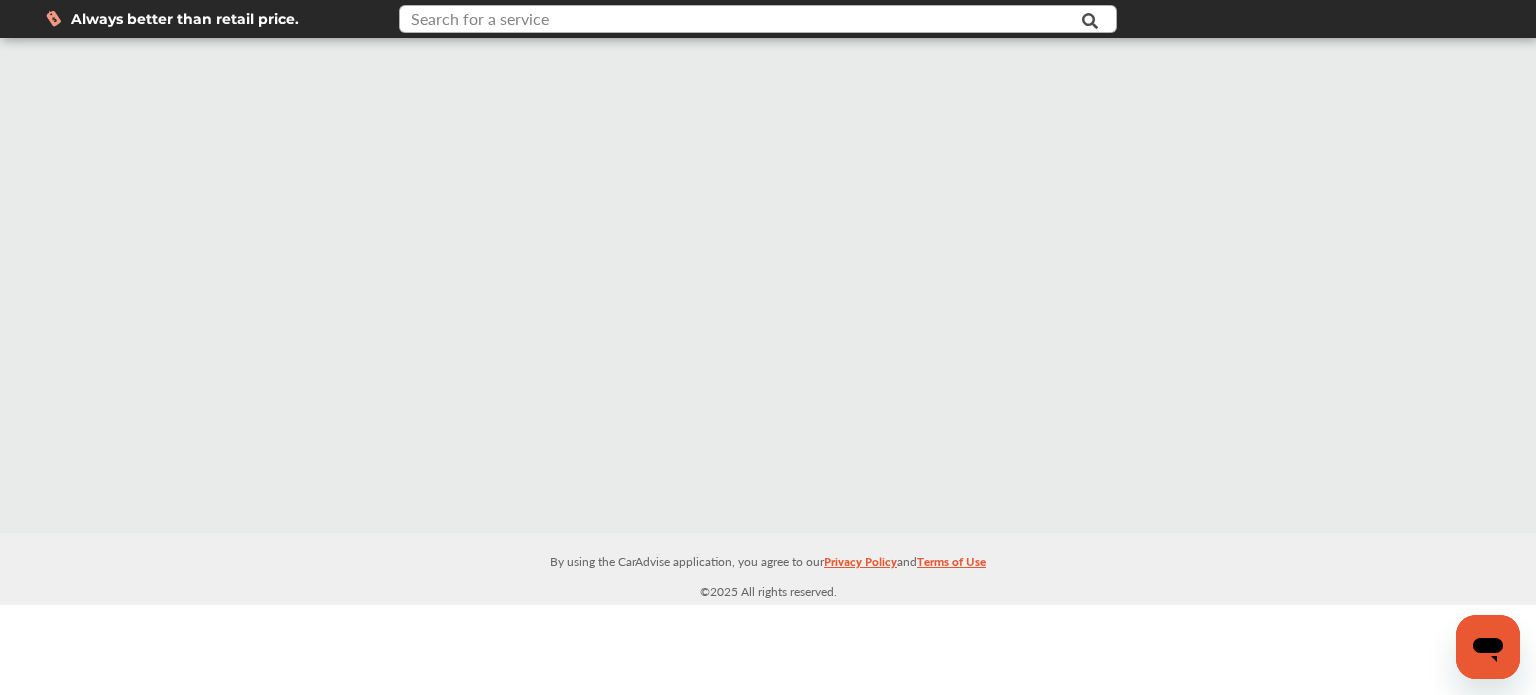 click at bounding box center [730, 21] 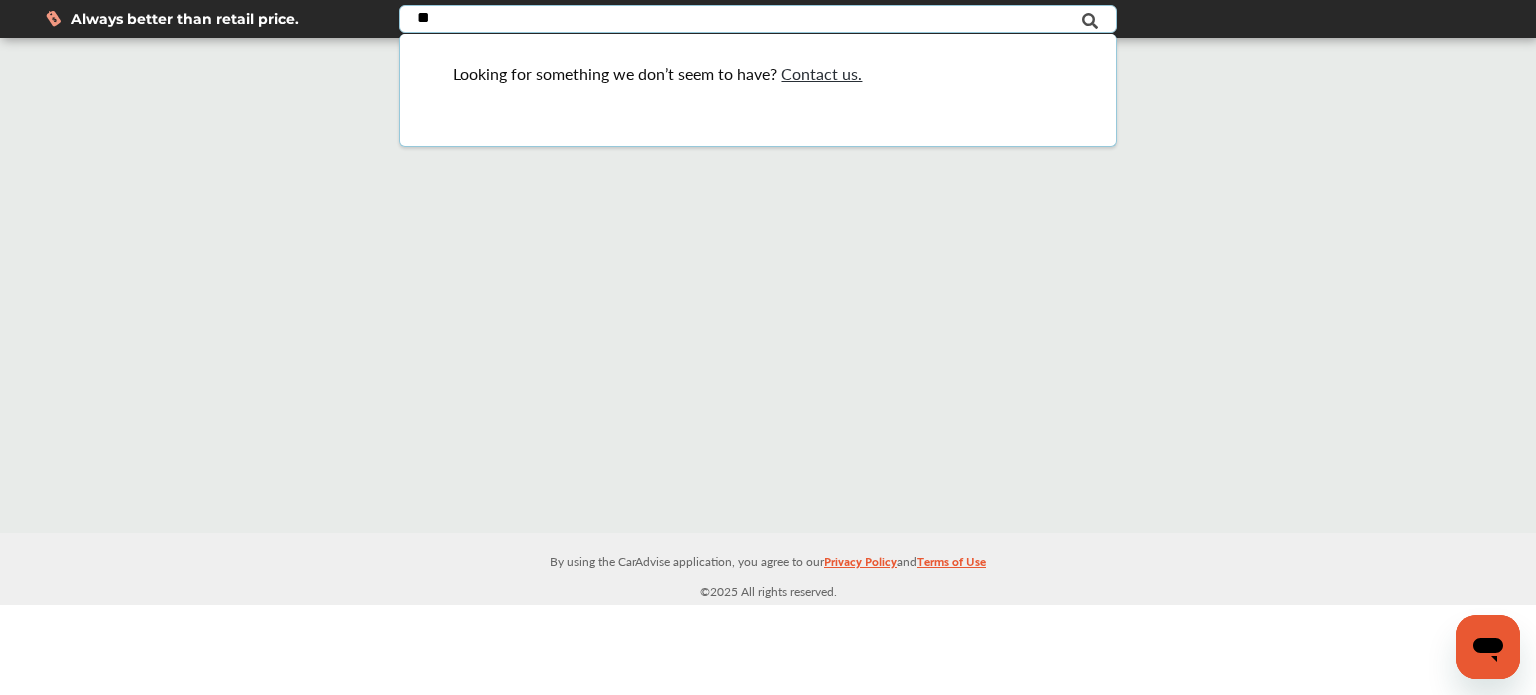 type on "*" 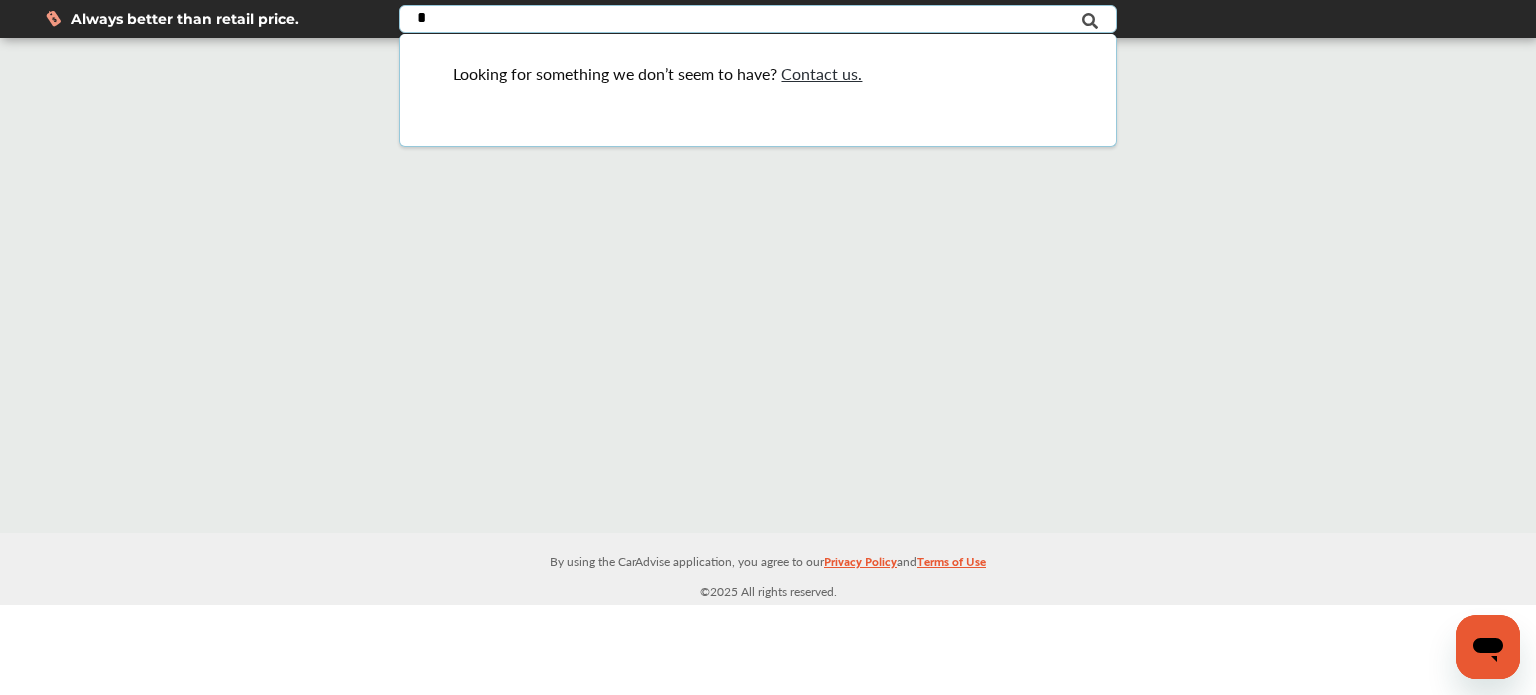type 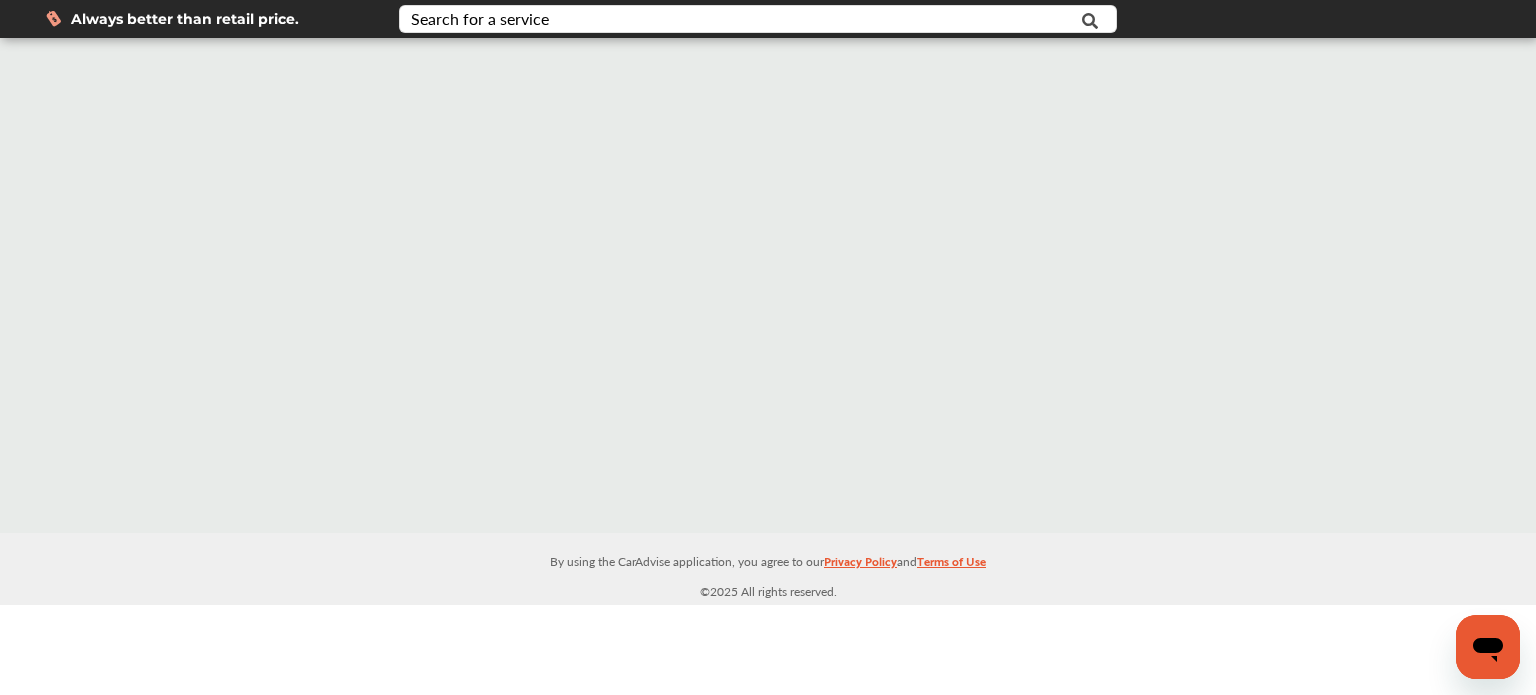 click at bounding box center [768, 285] 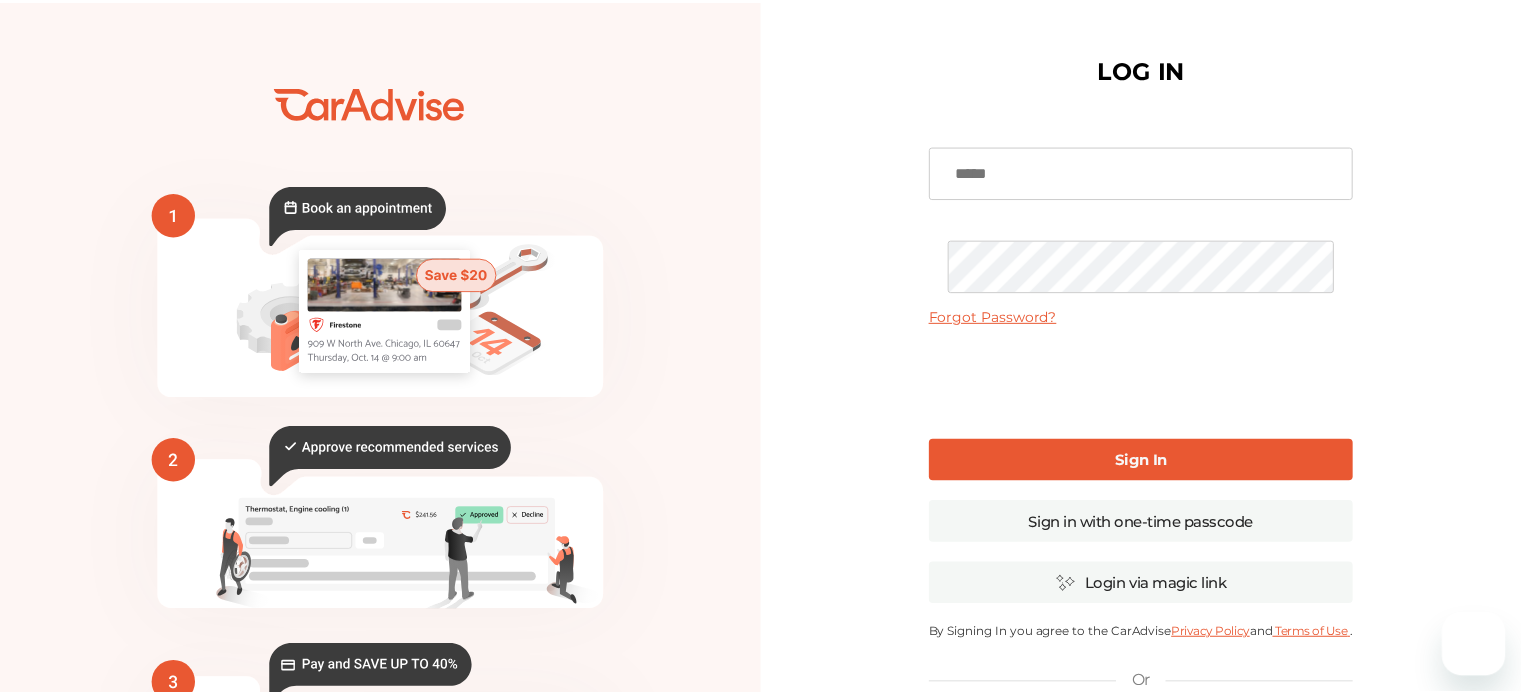 scroll, scrollTop: 0, scrollLeft: 0, axis: both 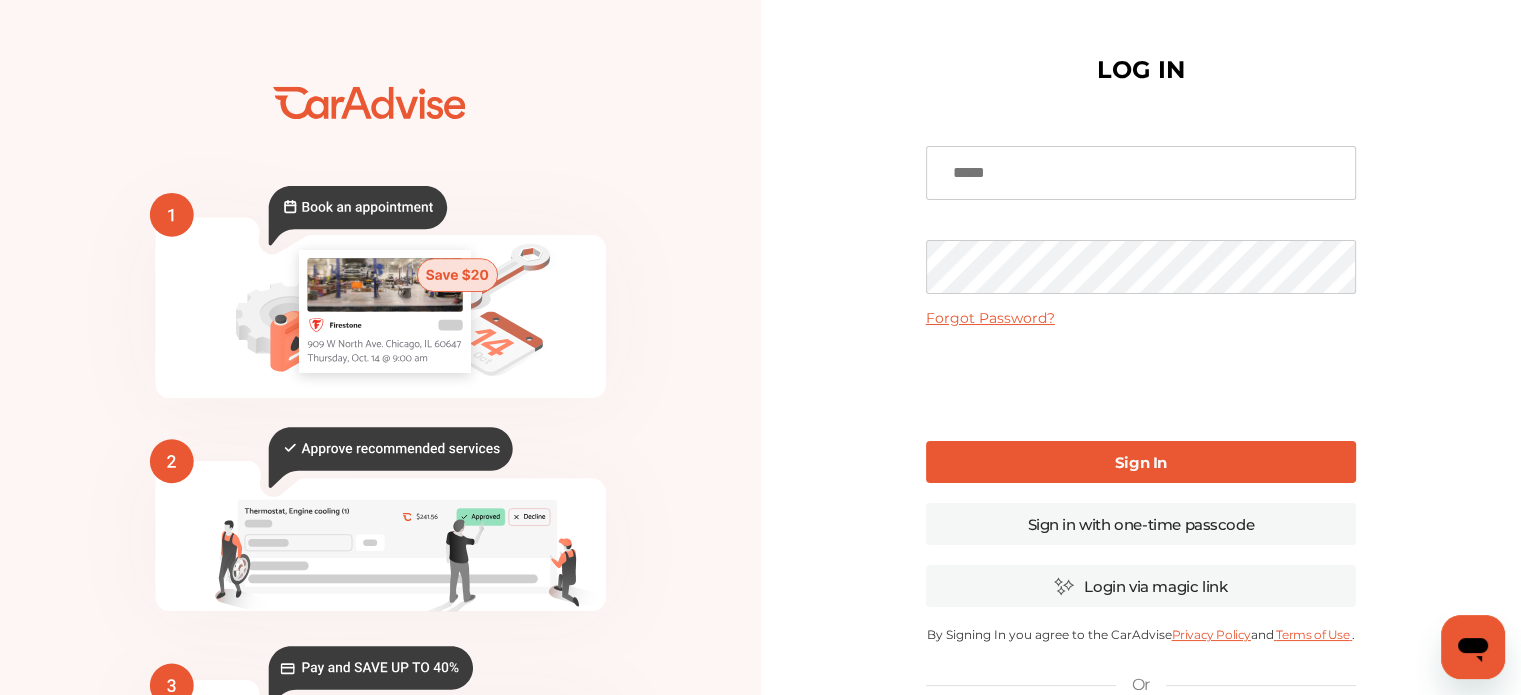 click at bounding box center (1141, 173) 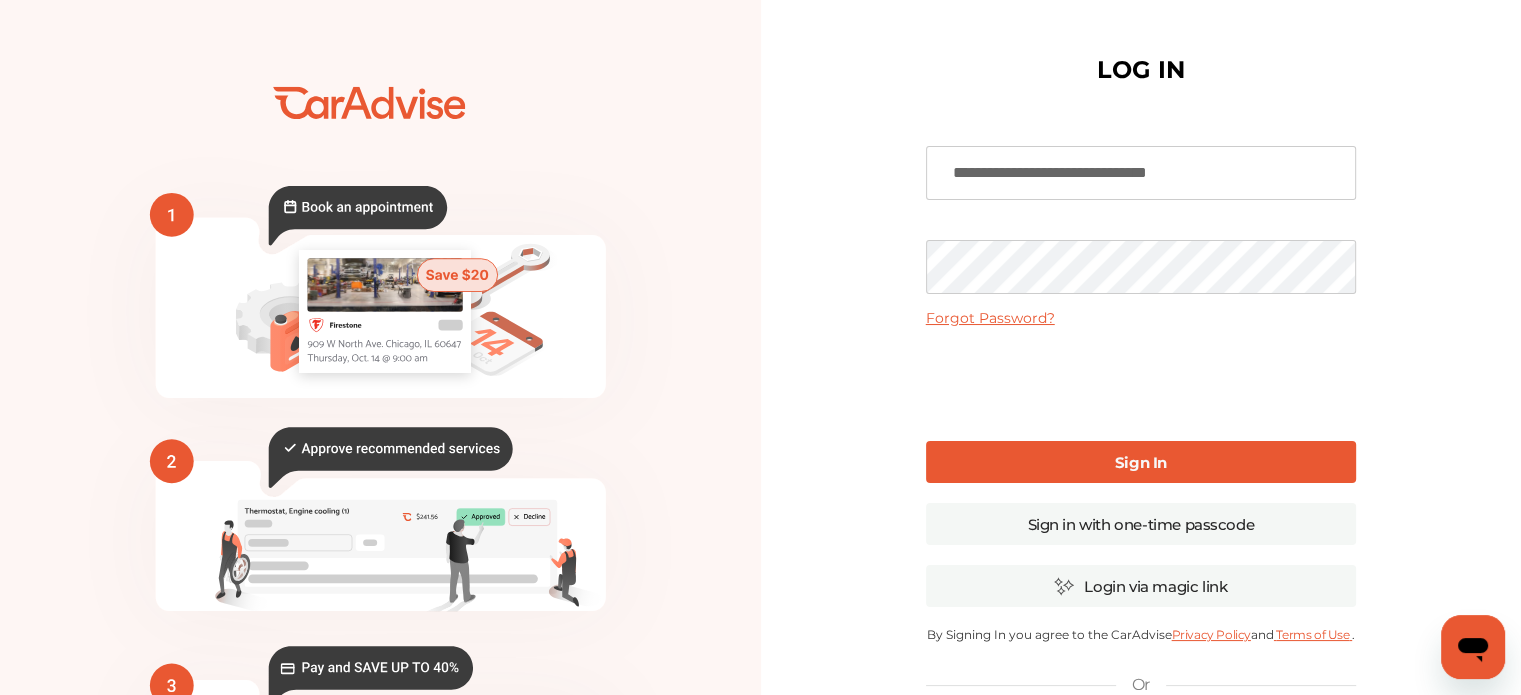 click on "Sign In" at bounding box center [1141, 462] 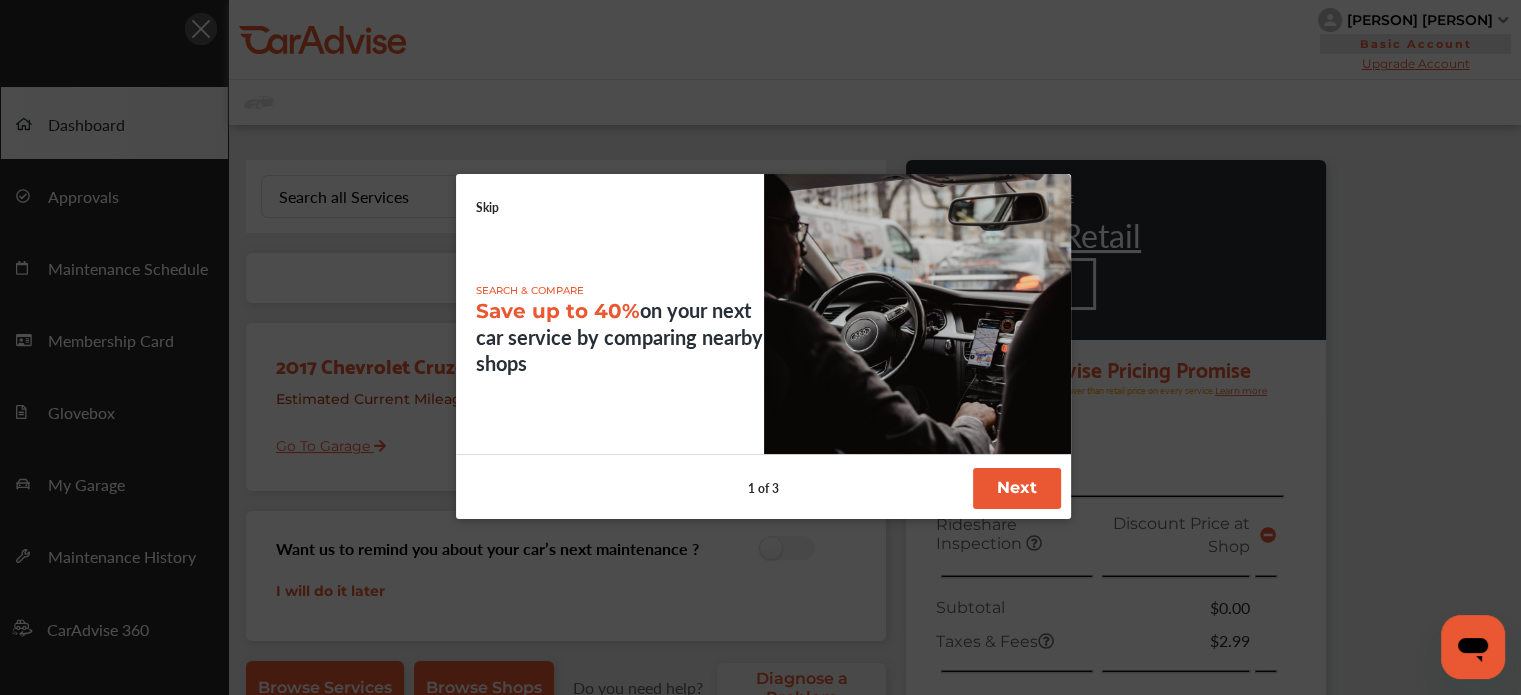click on "Next" at bounding box center [1017, 488] 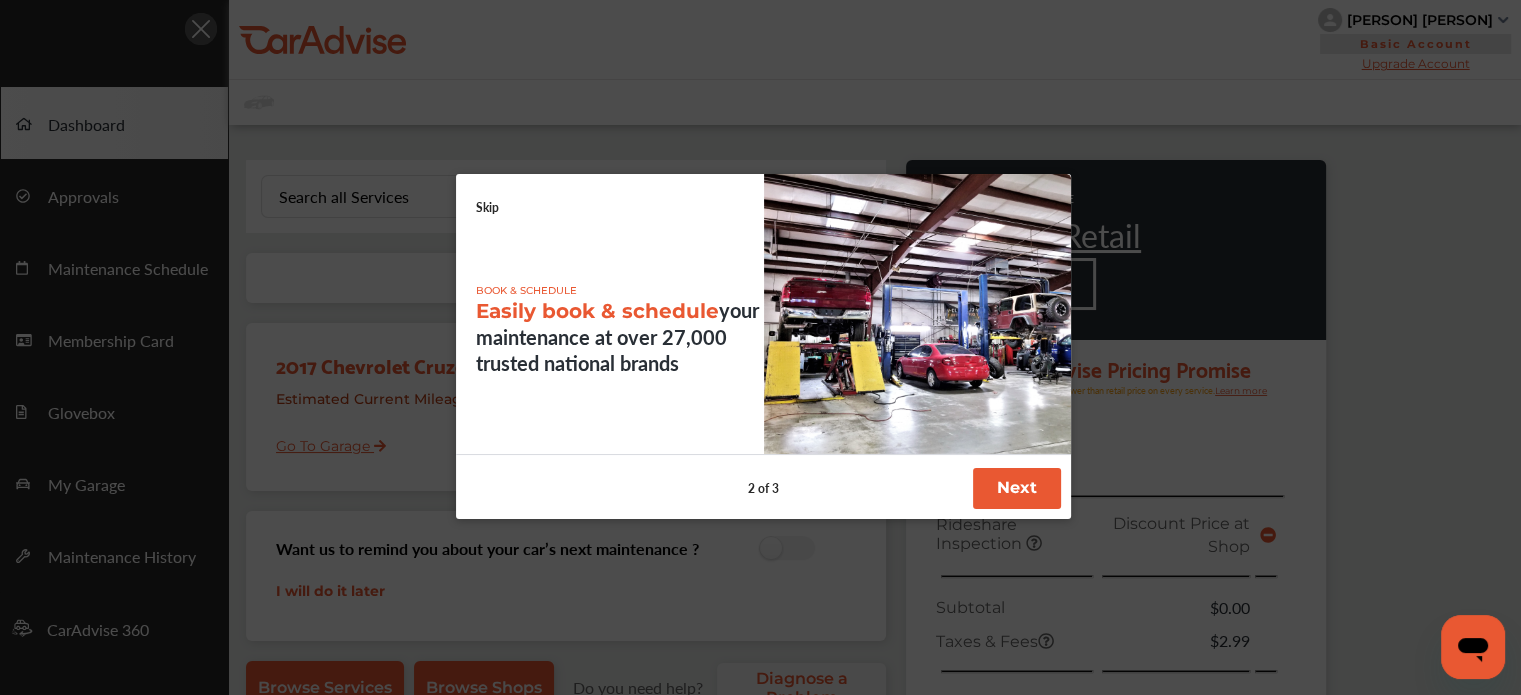 click on "Skip" at bounding box center [487, 207] 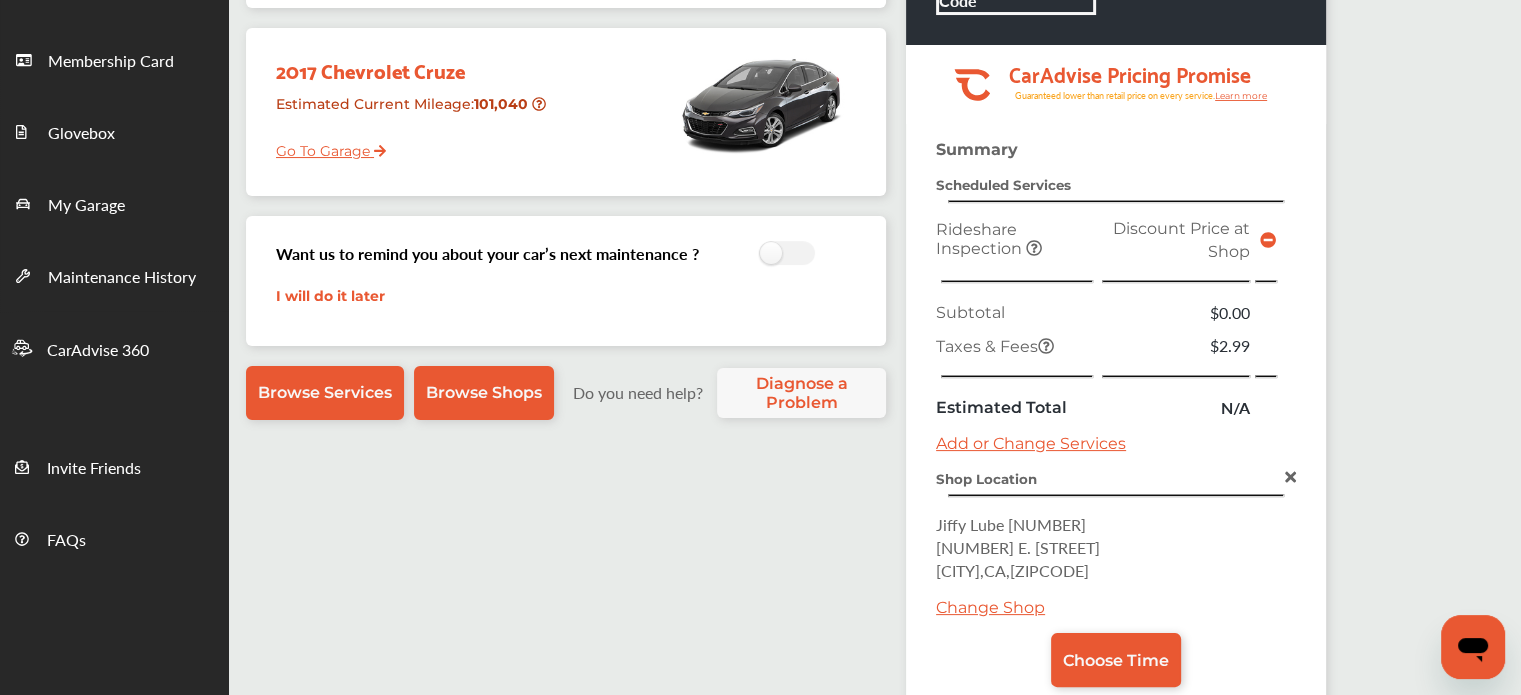 scroll, scrollTop: 305, scrollLeft: 0, axis: vertical 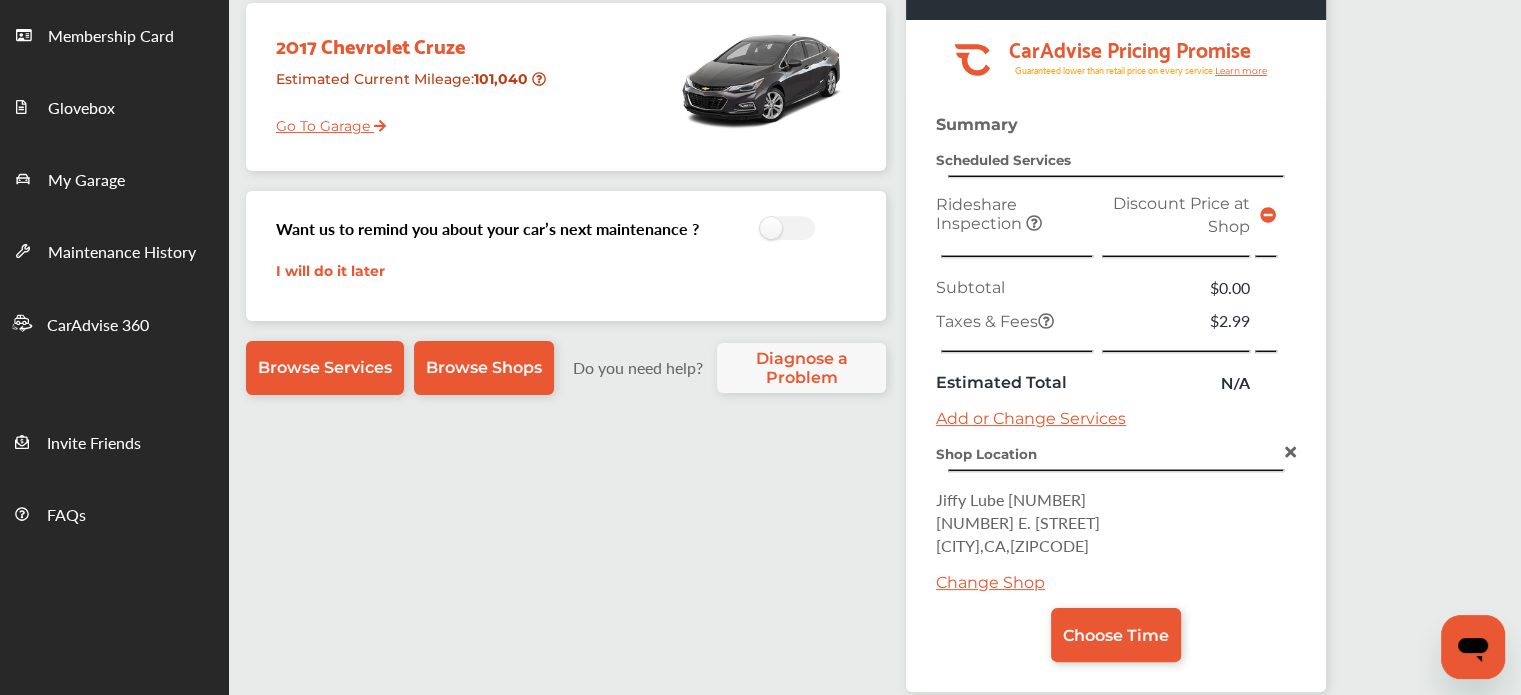 click on "Change Shop" at bounding box center (990, 582) 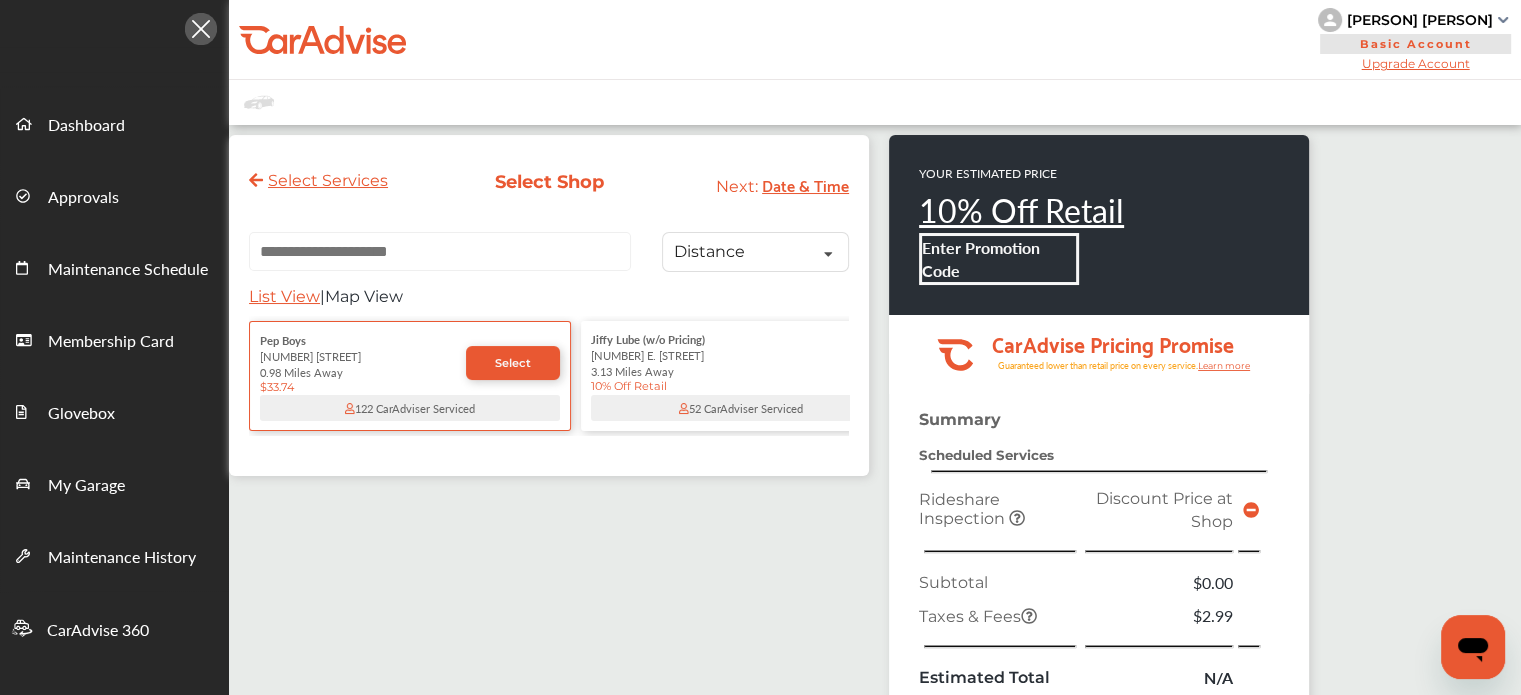 scroll, scrollTop: 0, scrollLeft: 0, axis: both 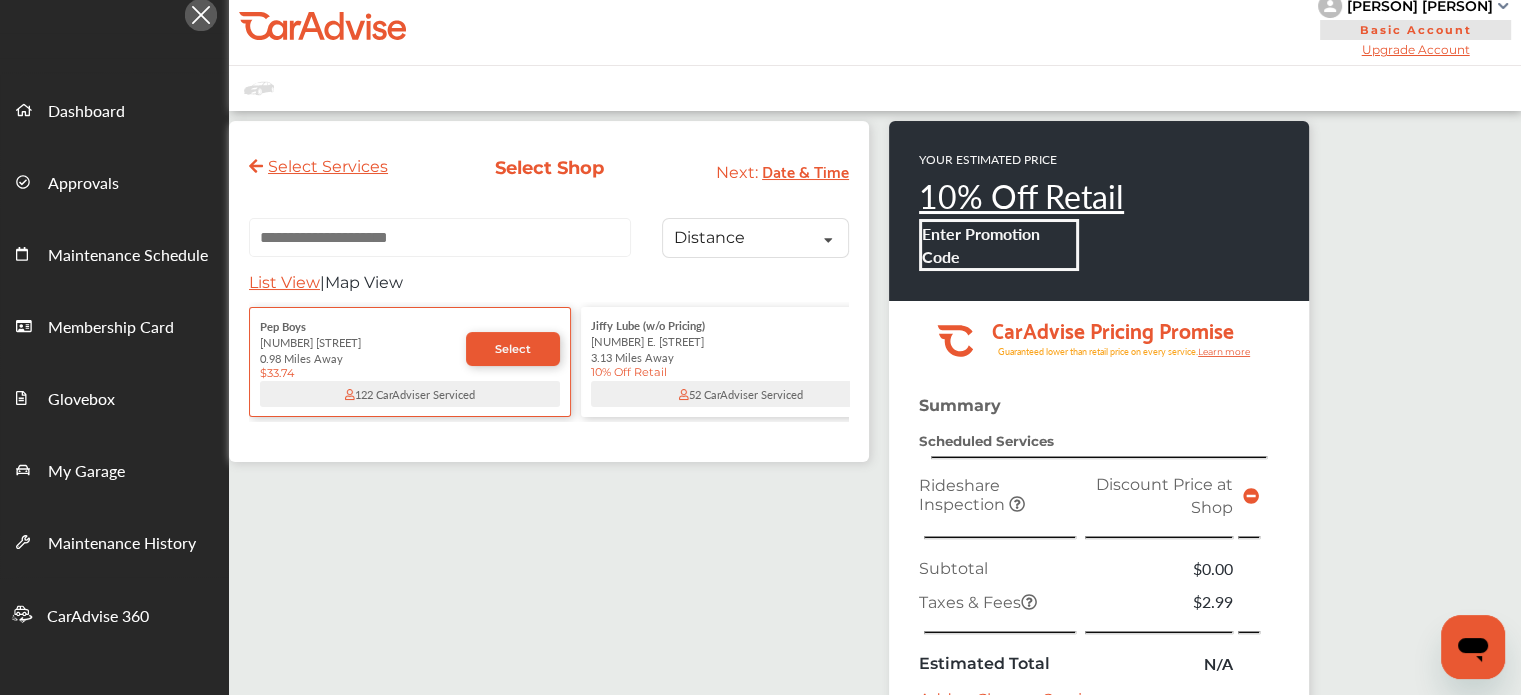 click at bounding box center [440, 237] 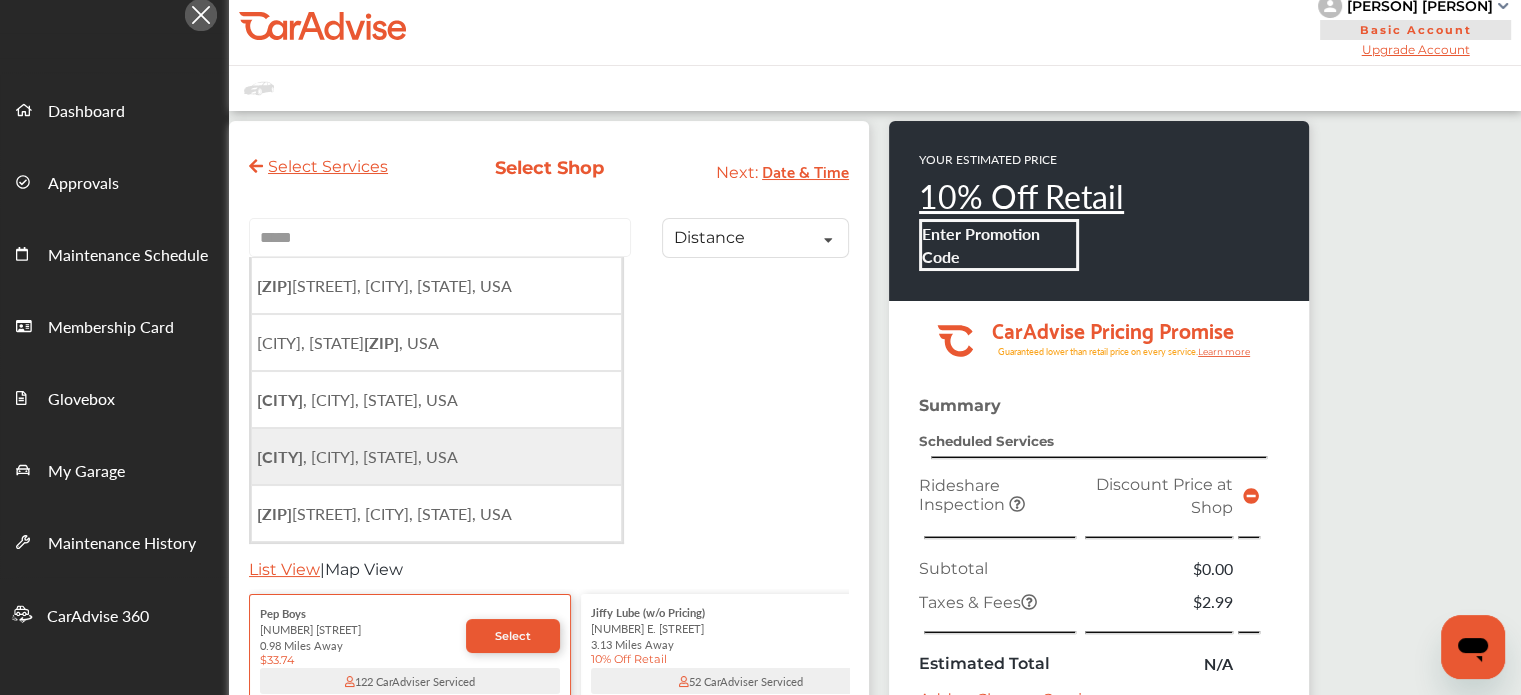click on "Van Nuys , [CITY], [STATE], USA" at bounding box center (357, 456) 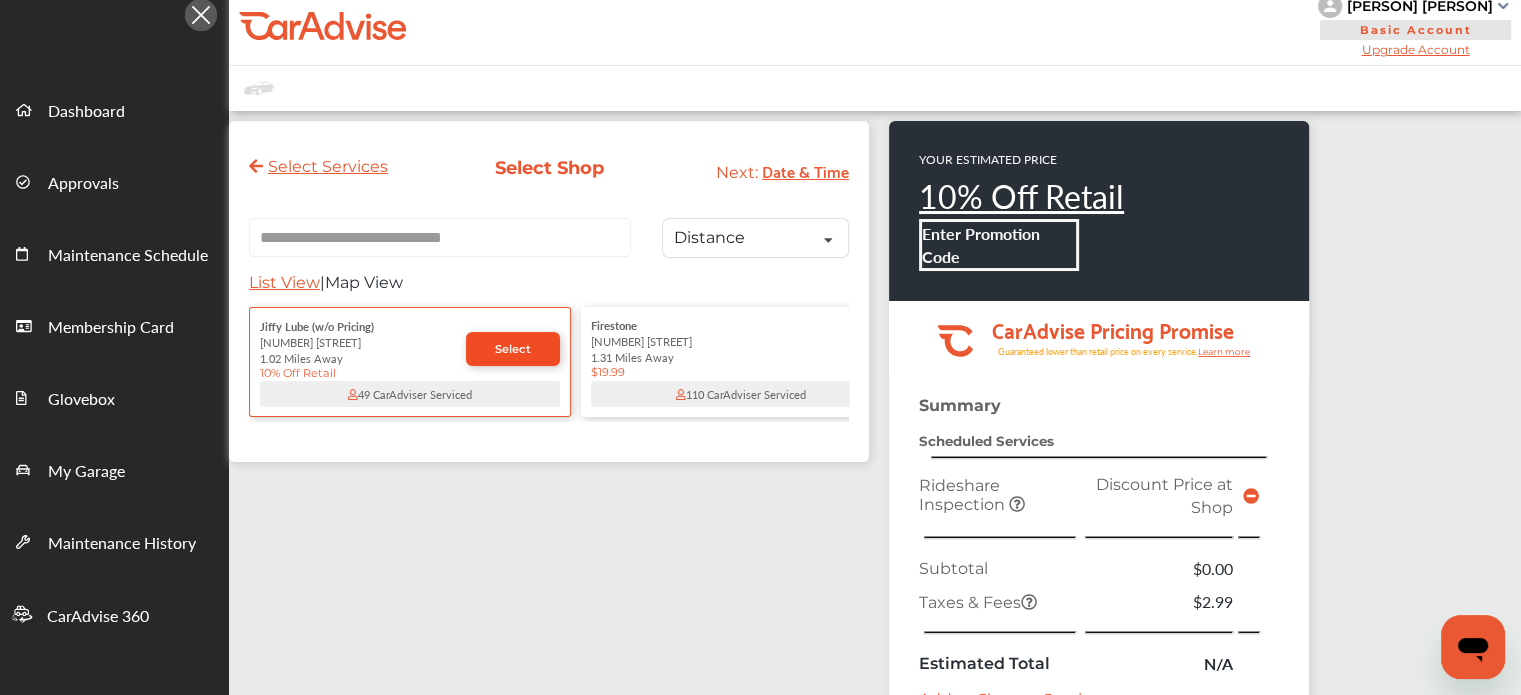 click on "Select" at bounding box center [513, 349] 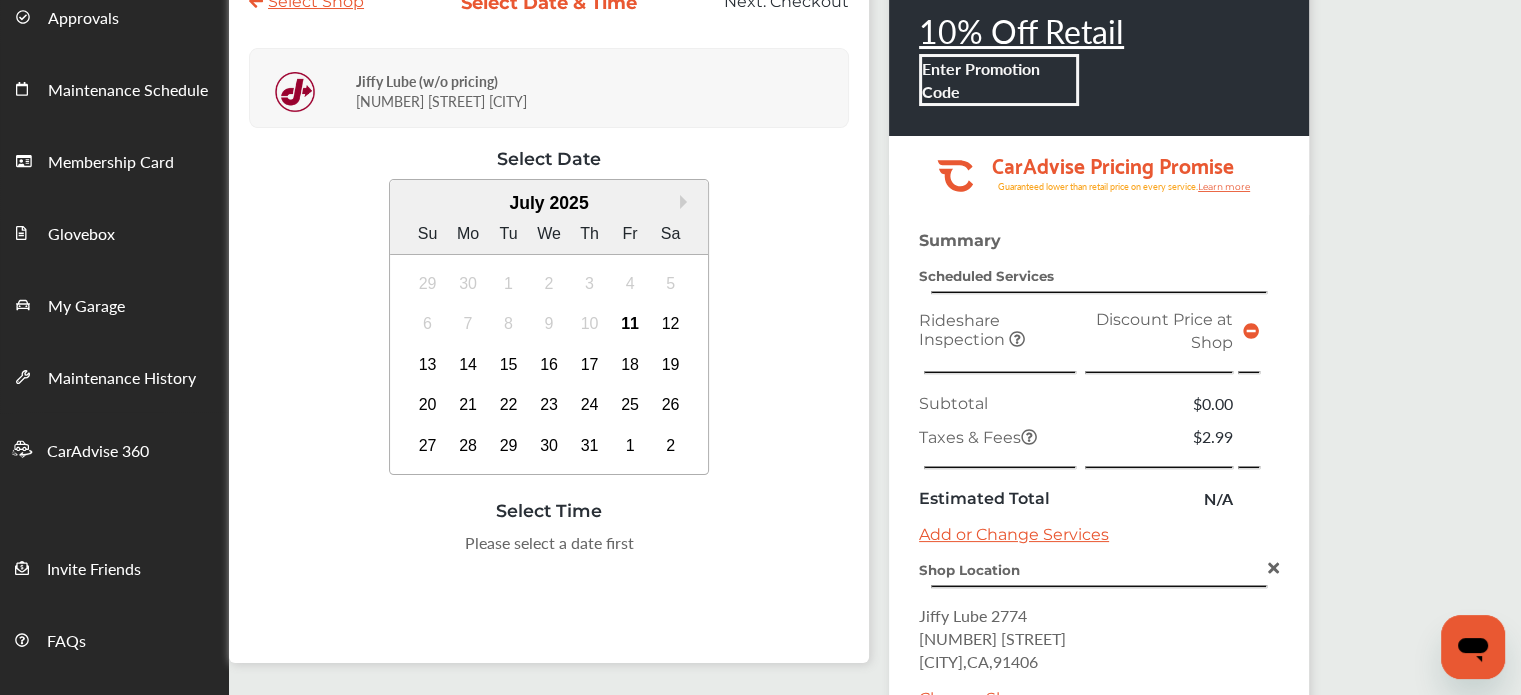 scroll, scrollTop: 207, scrollLeft: 0, axis: vertical 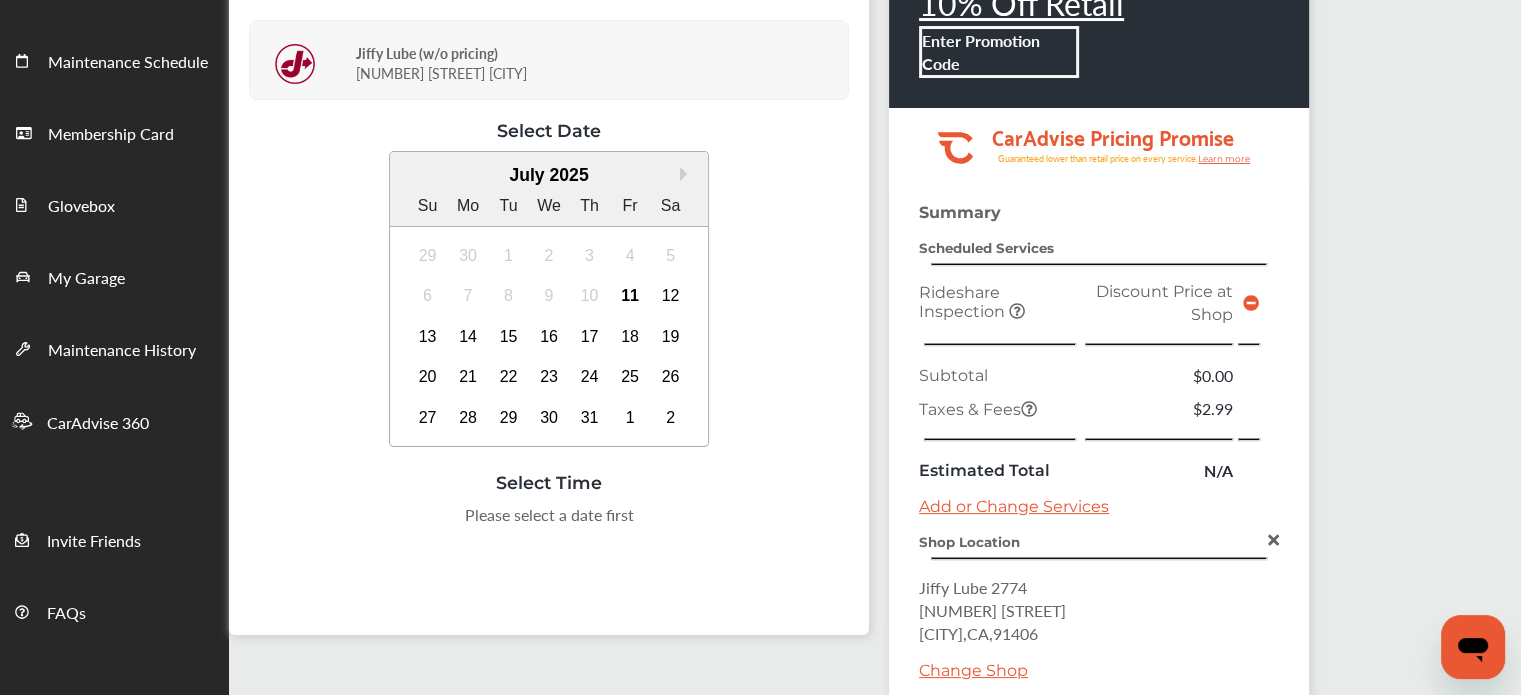 drag, startPoint x: 1069, startPoint y: 628, endPoint x: 1024, endPoint y: 625, distance: 45.099888 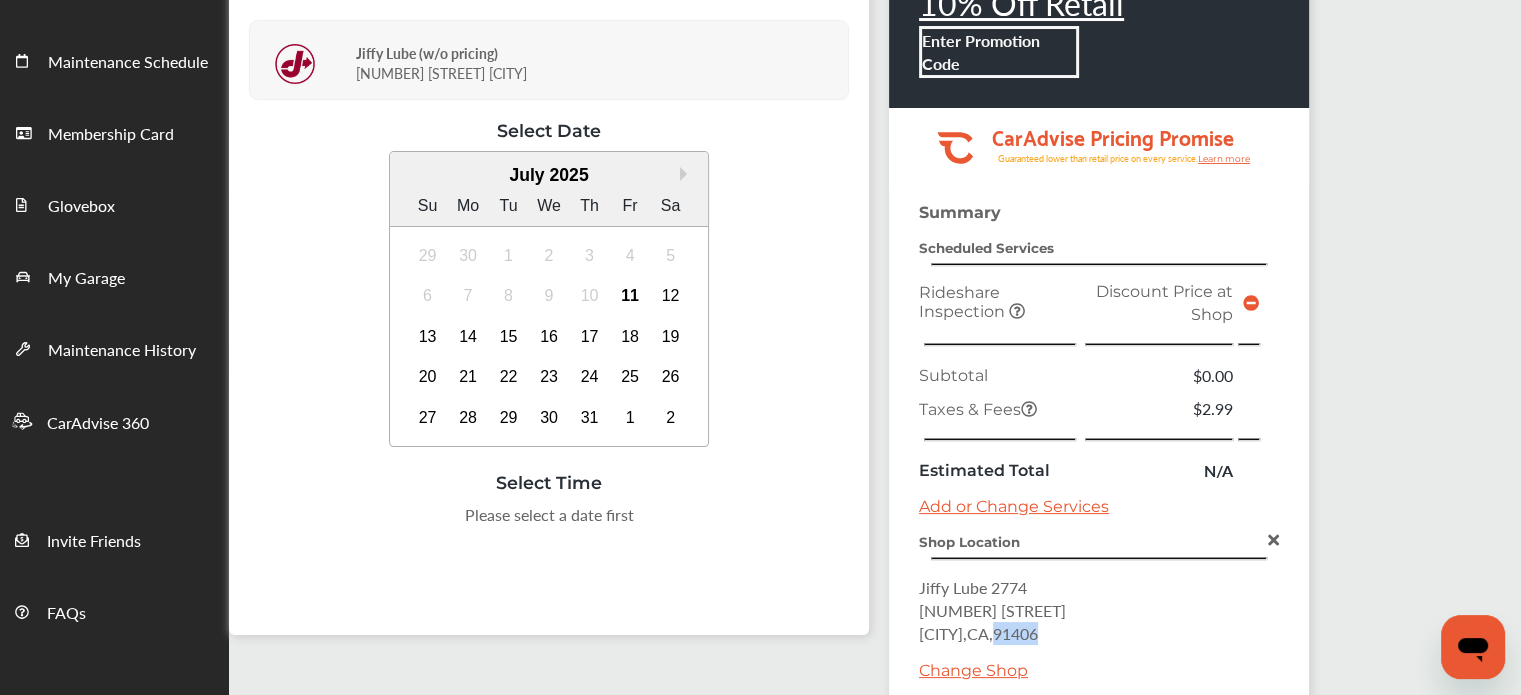 drag, startPoint x: 1021, startPoint y: 625, endPoint x: 1065, endPoint y: 627, distance: 44.04543 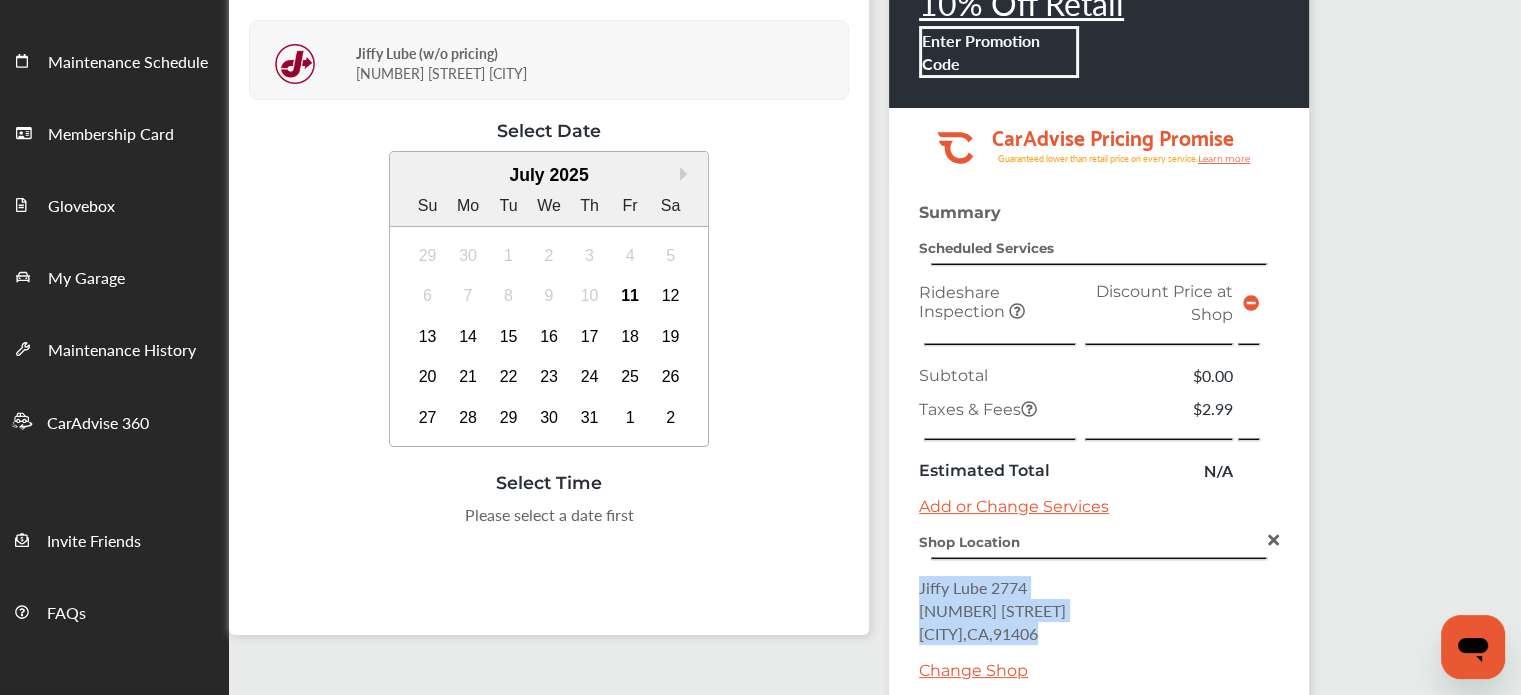 drag, startPoint x: 1065, startPoint y: 625, endPoint x: 915, endPoint y: 581, distance: 156.32019 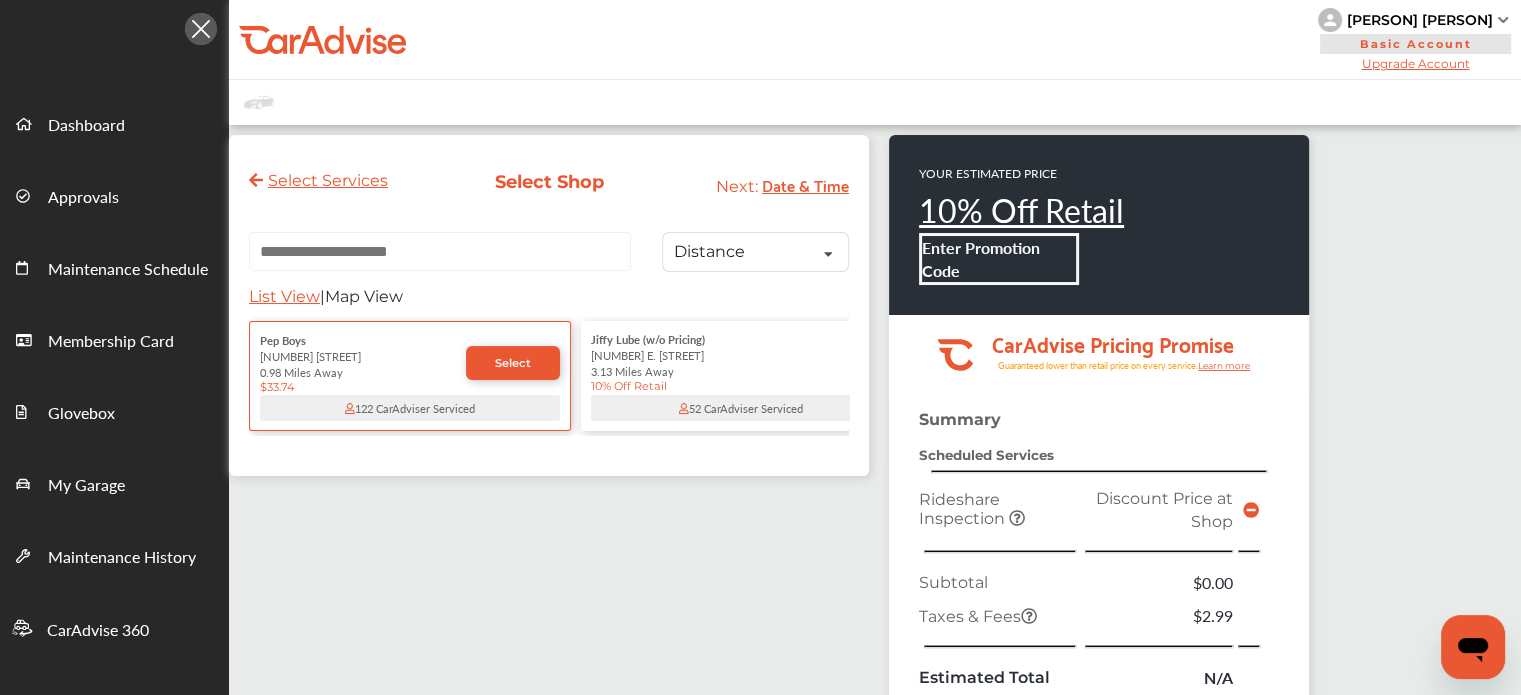 click at bounding box center [440, 251] 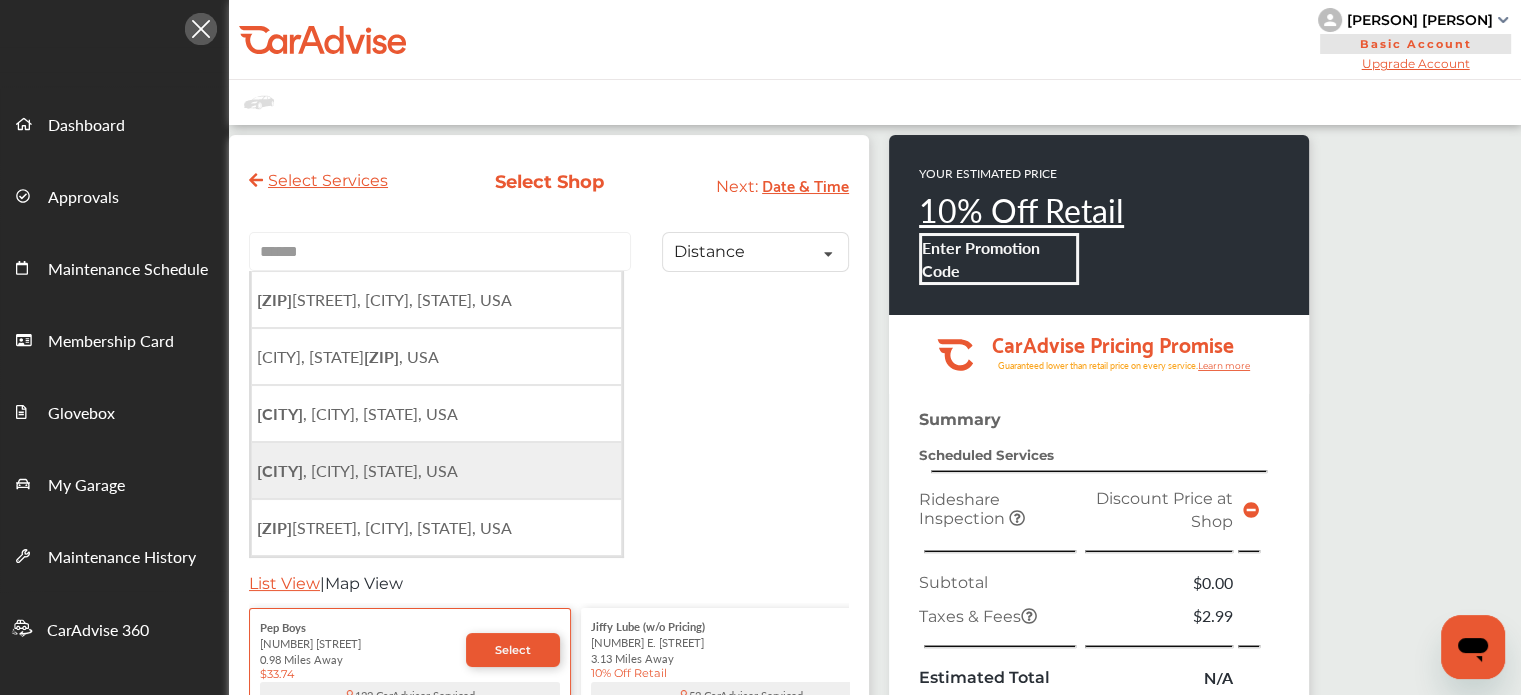 click on "Van Nuys , [CITY], [STATE], USA" at bounding box center (436, 470) 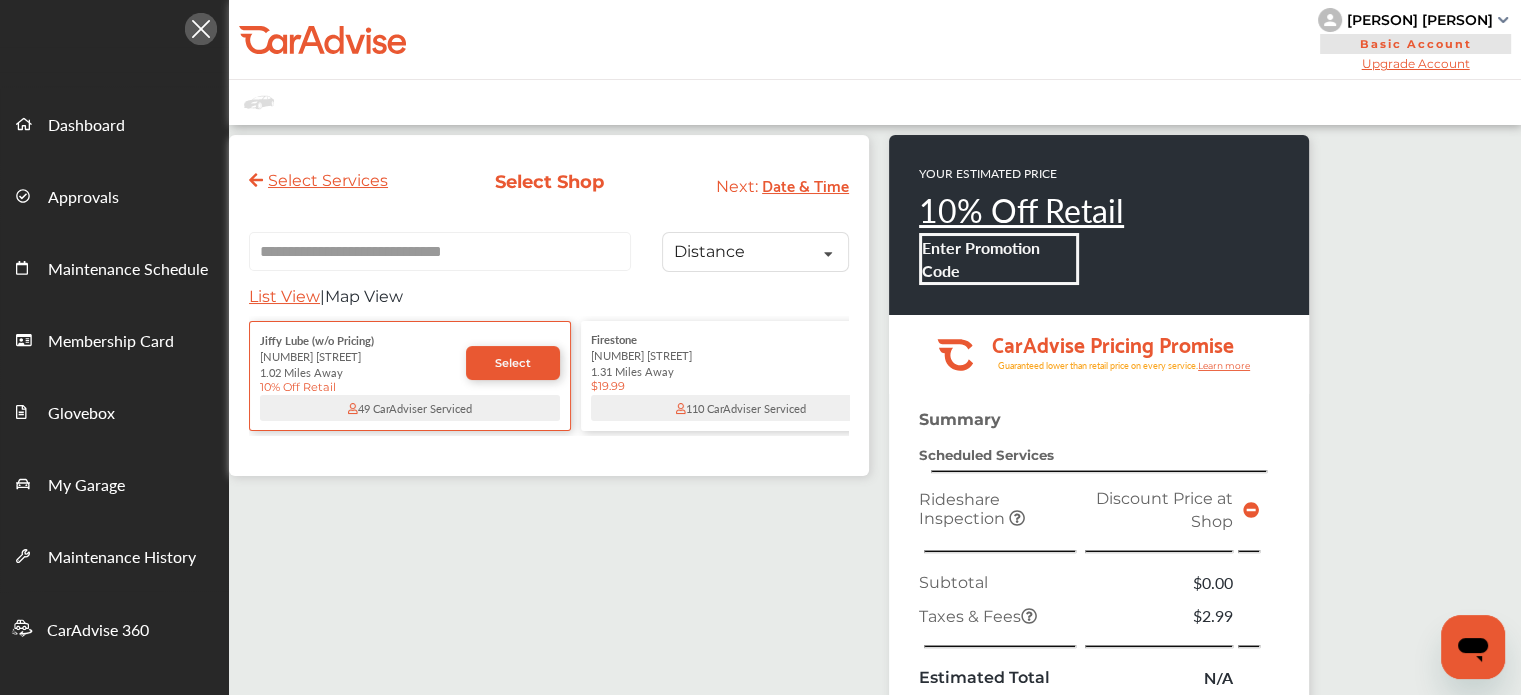 scroll, scrollTop: 0, scrollLeft: 0, axis: both 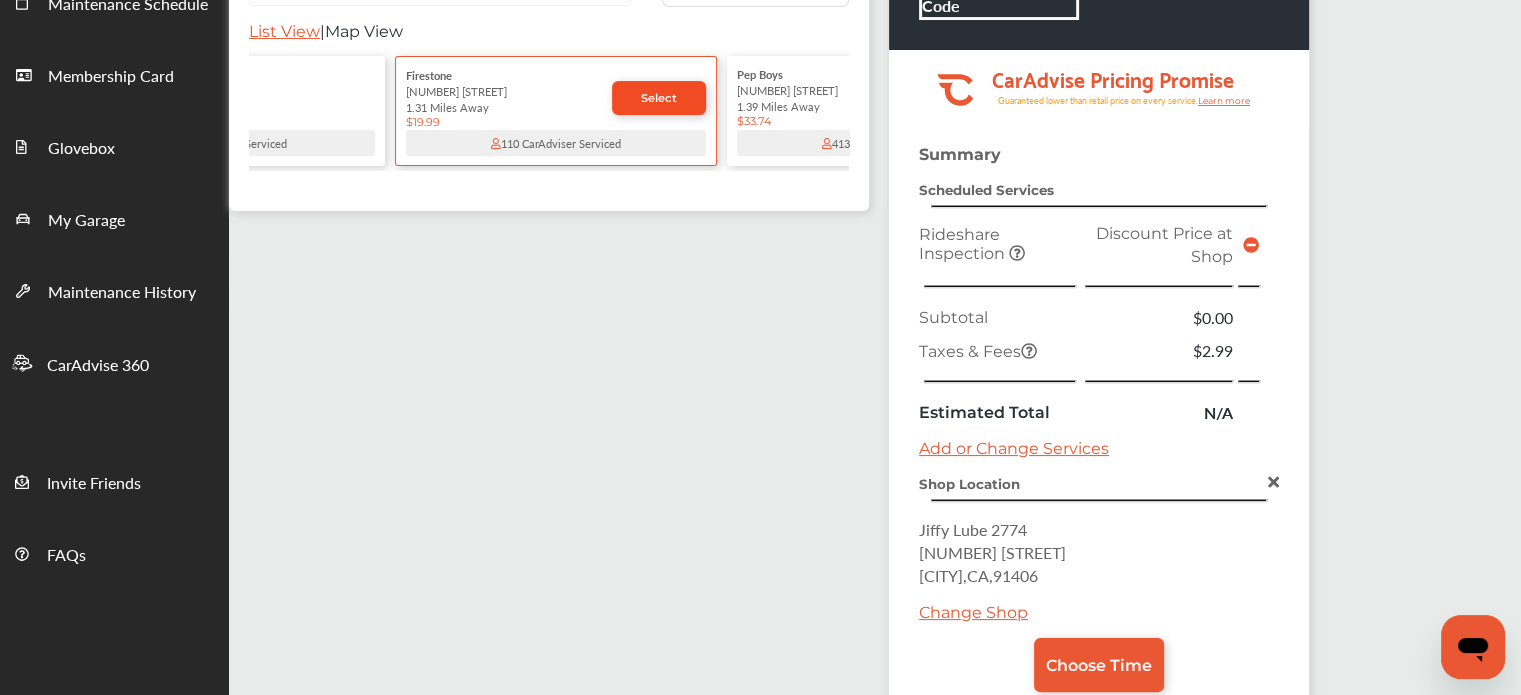 click on "Select" at bounding box center (659, 98) 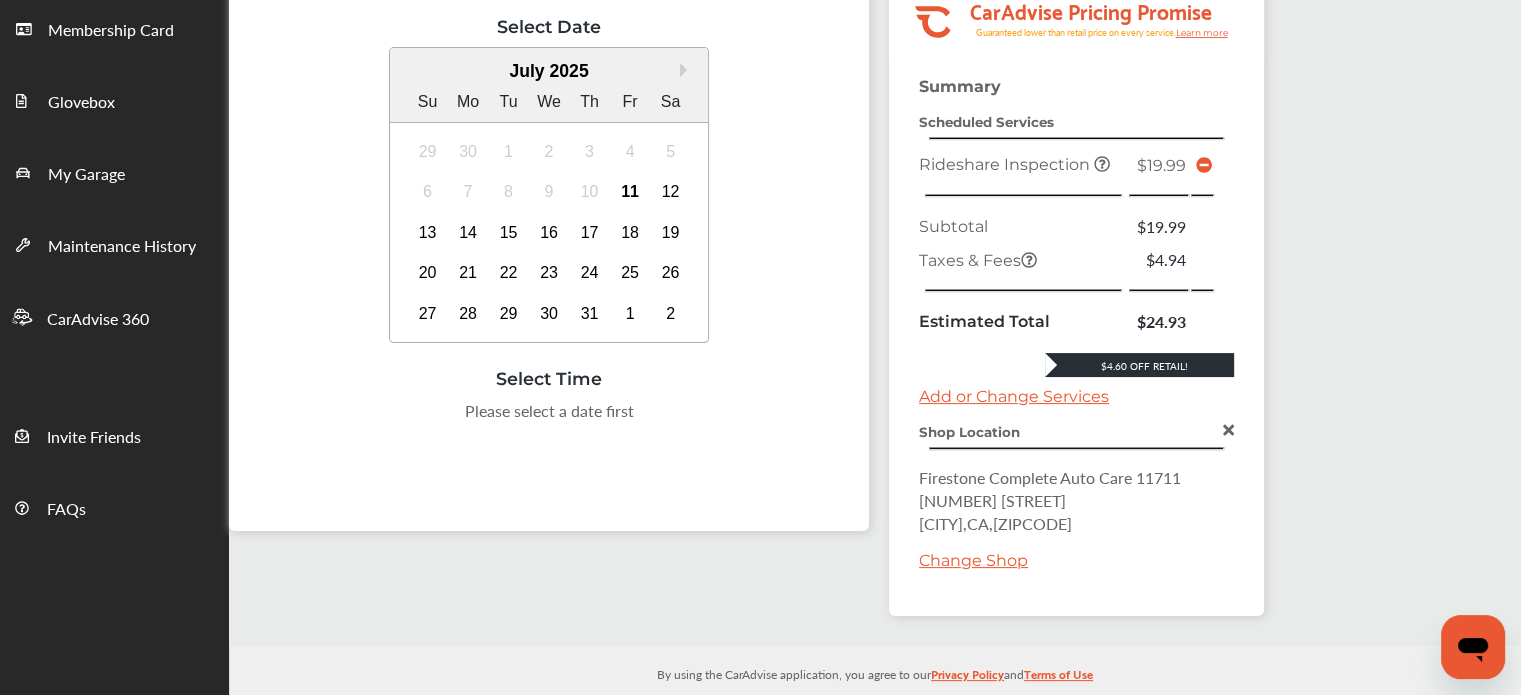scroll, scrollTop: 319, scrollLeft: 0, axis: vertical 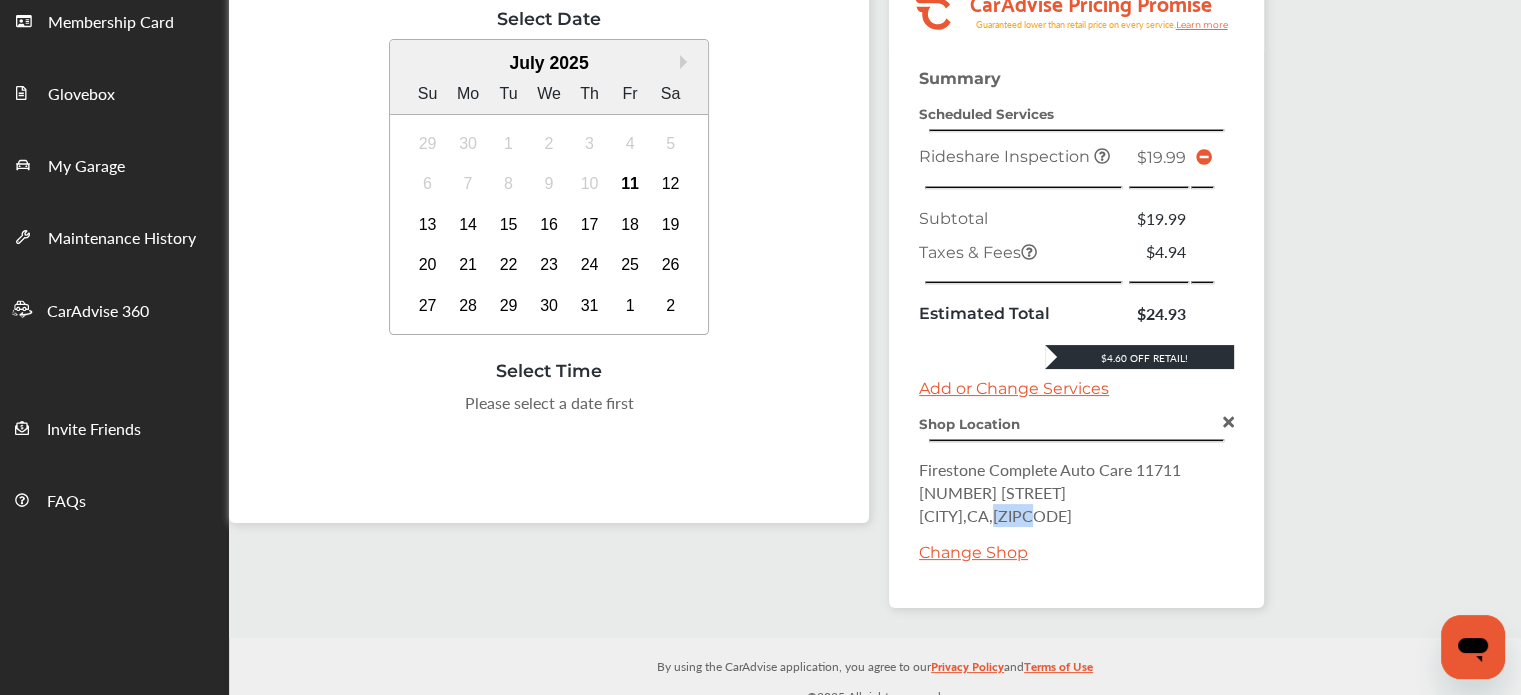 drag, startPoint x: 1077, startPoint y: 511, endPoint x: 1023, endPoint y: 507, distance: 54.147945 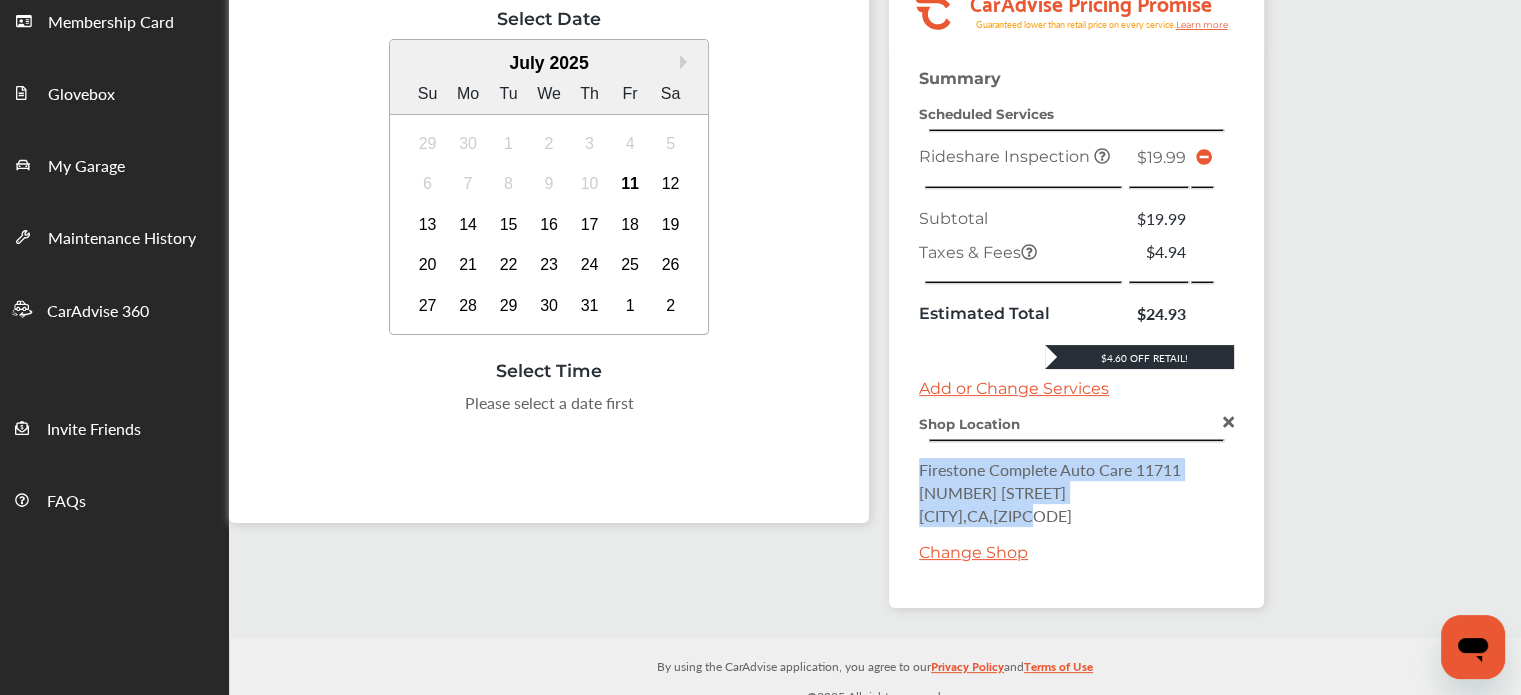 drag, startPoint x: 1071, startPoint y: 508, endPoint x: 916, endPoint y: 463, distance: 161.40013 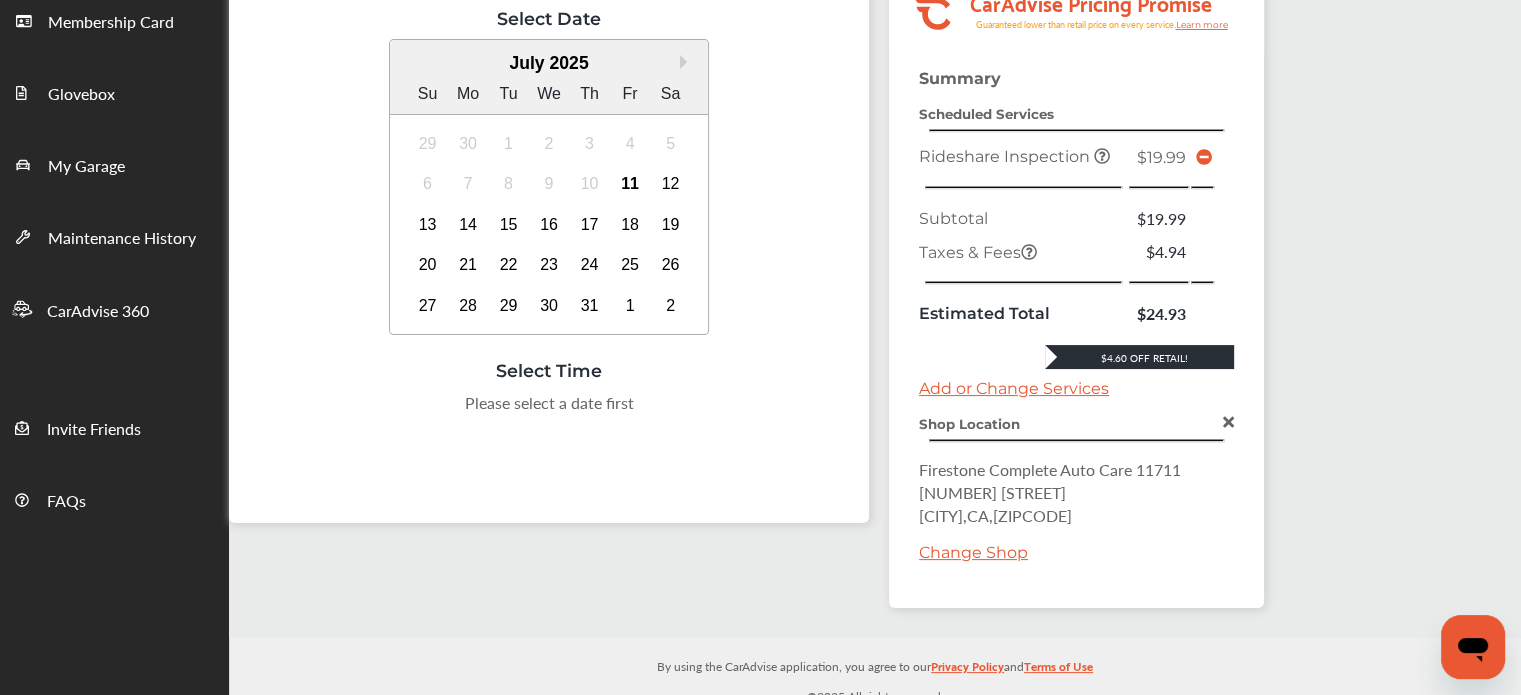 click 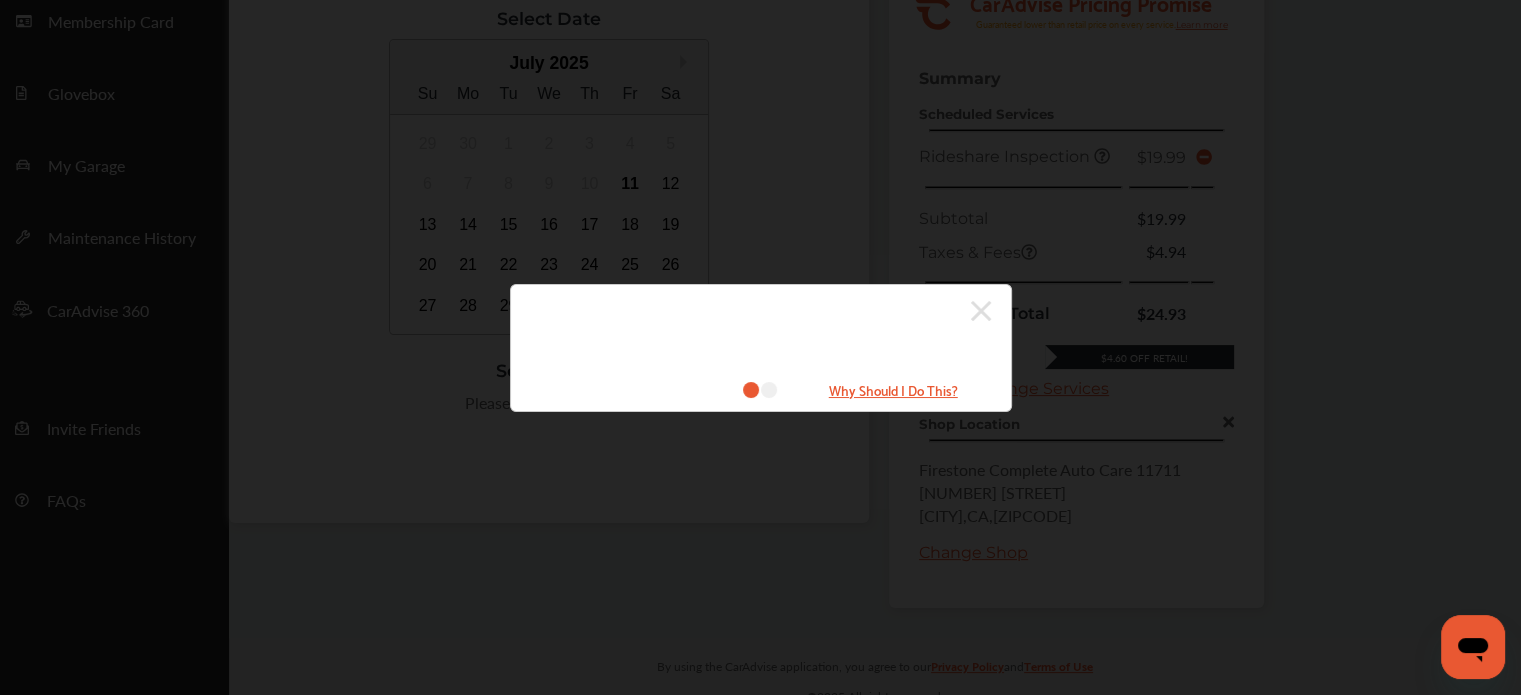 click 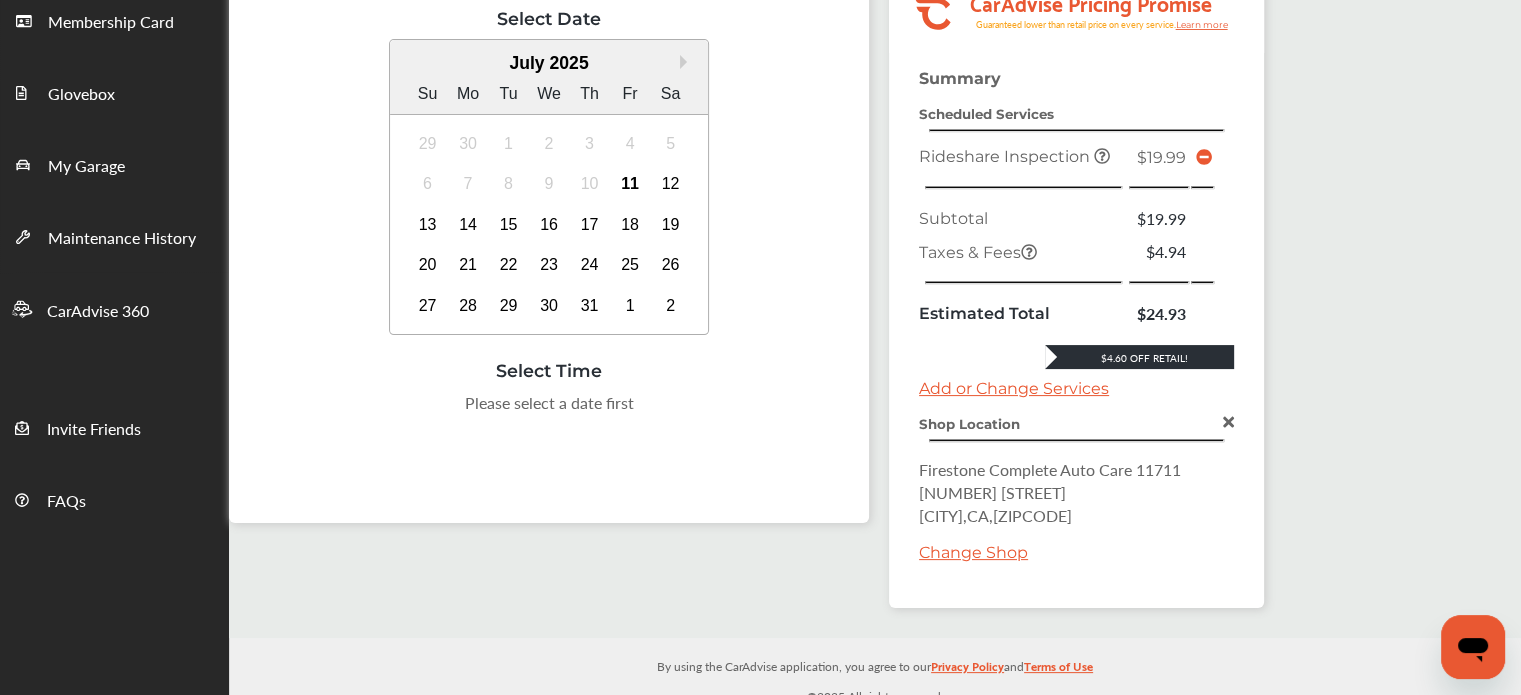 click 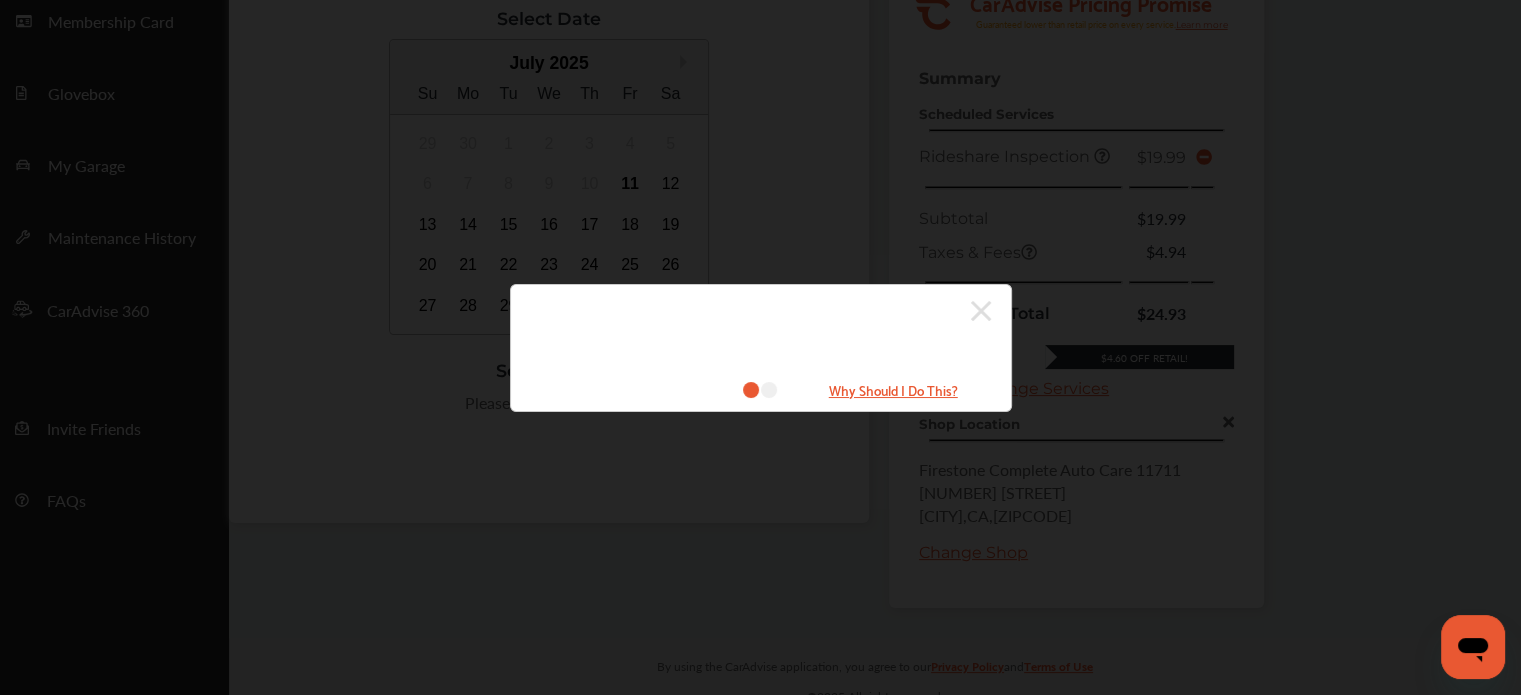 click at bounding box center [751, 311] 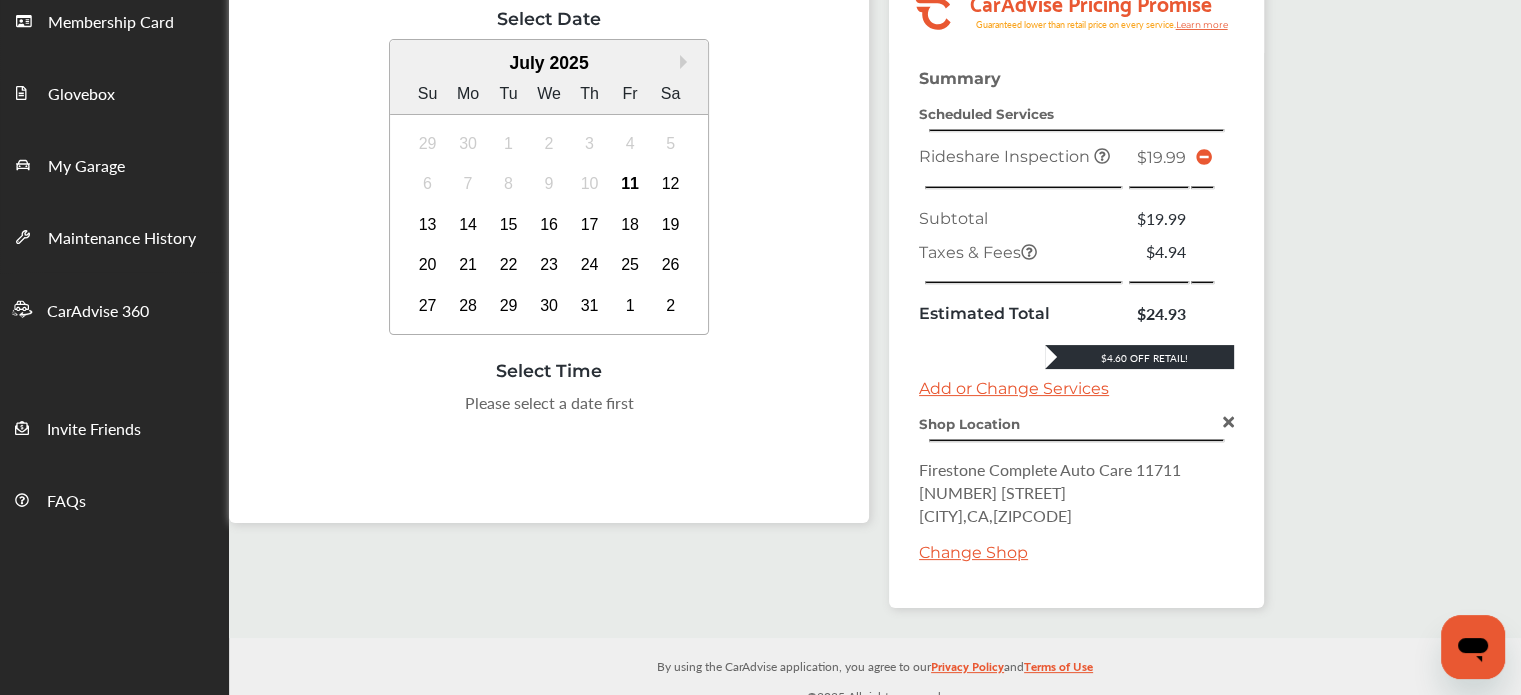 click on "Change Shop" at bounding box center (973, 552) 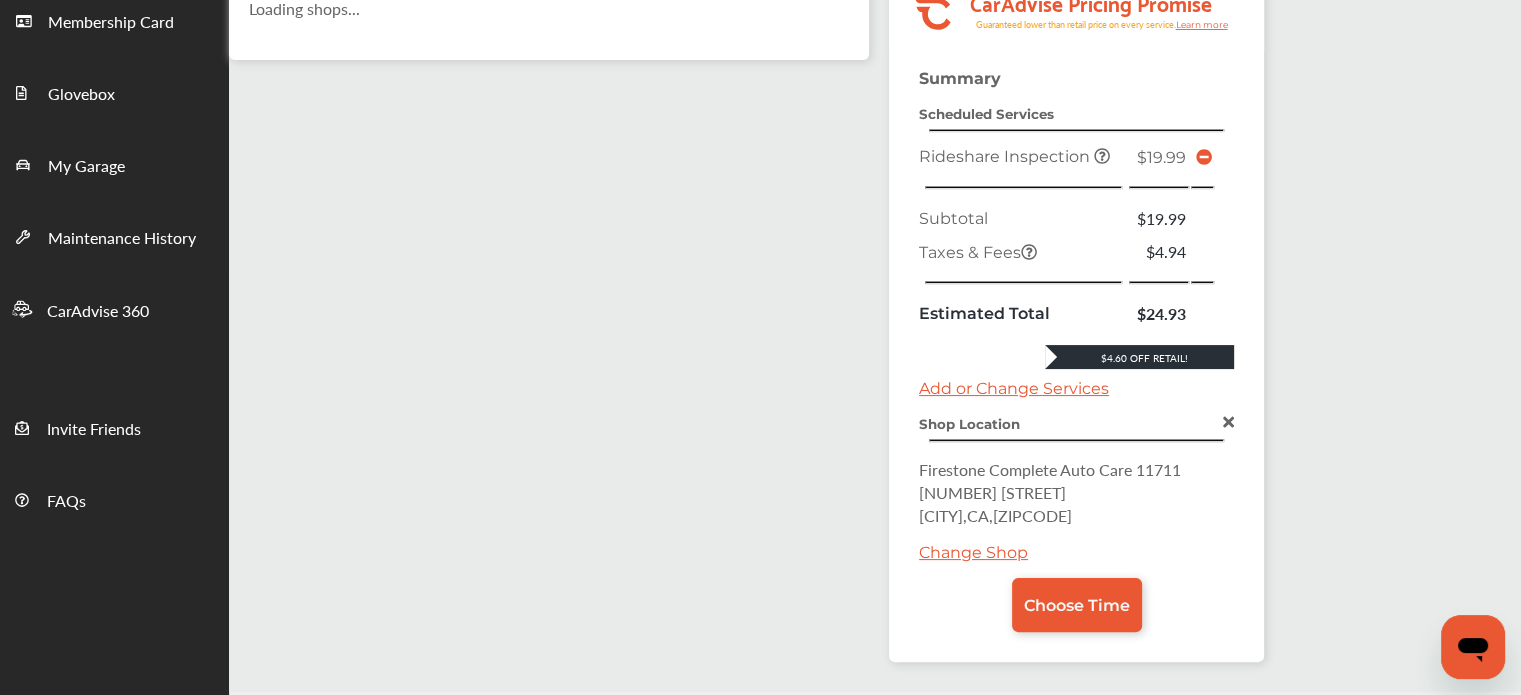 scroll, scrollTop: 0, scrollLeft: 0, axis: both 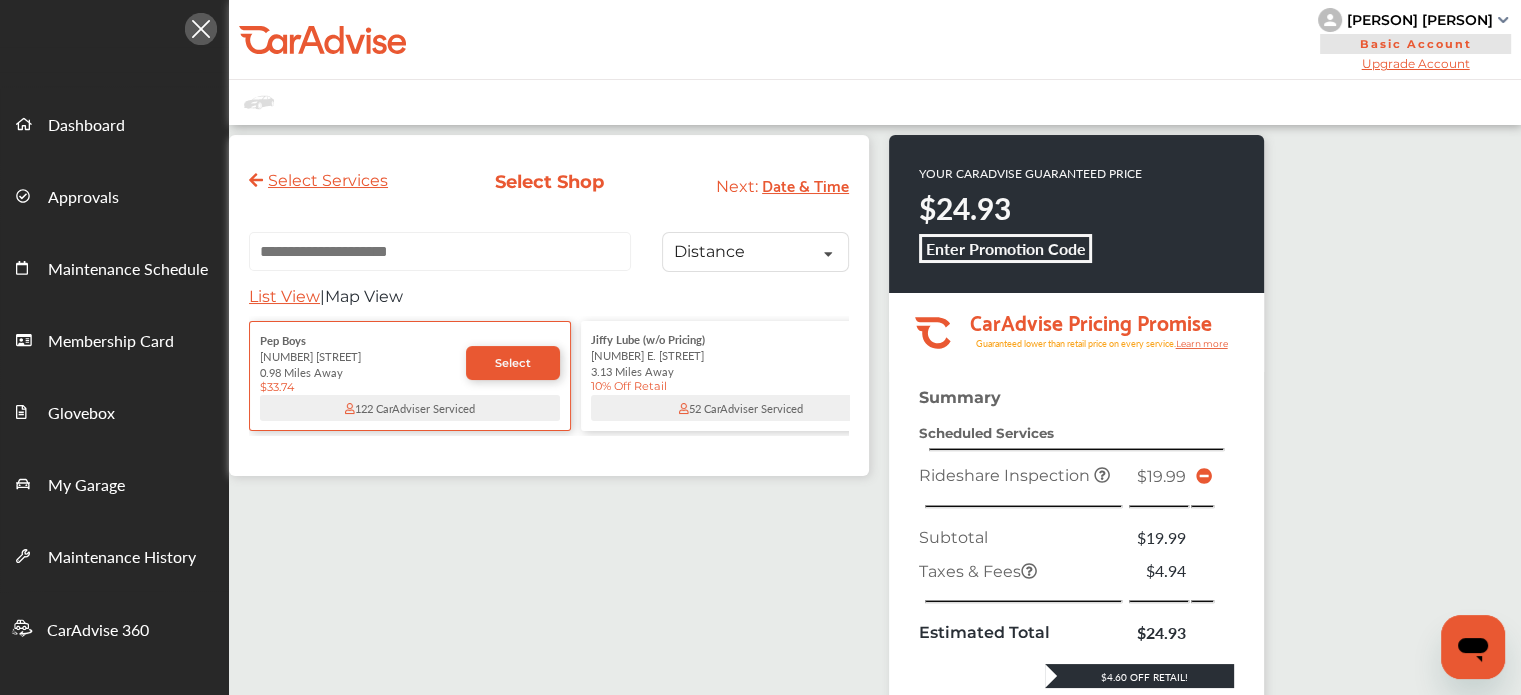 click at bounding box center [440, 251] 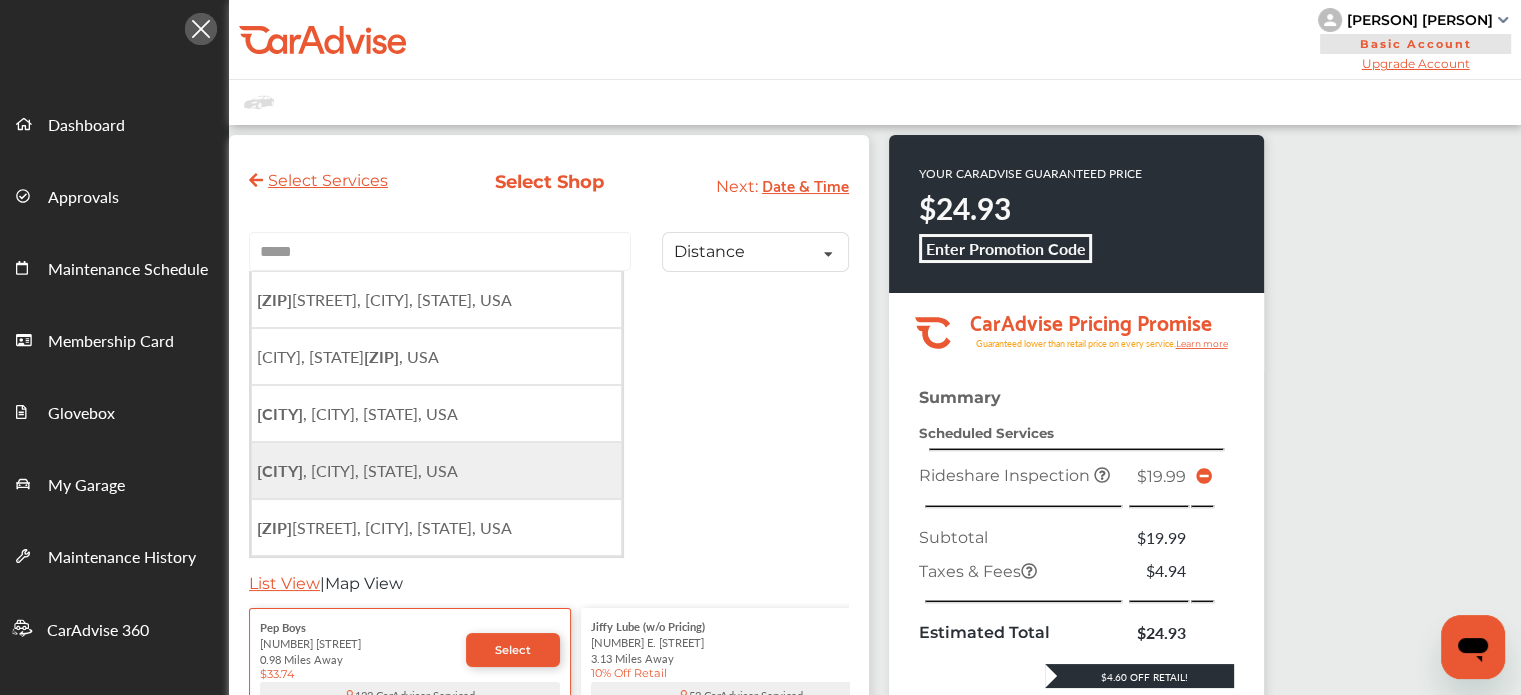 click on "Van Nuys , [CITY], [STATE], USA" at bounding box center (436, 470) 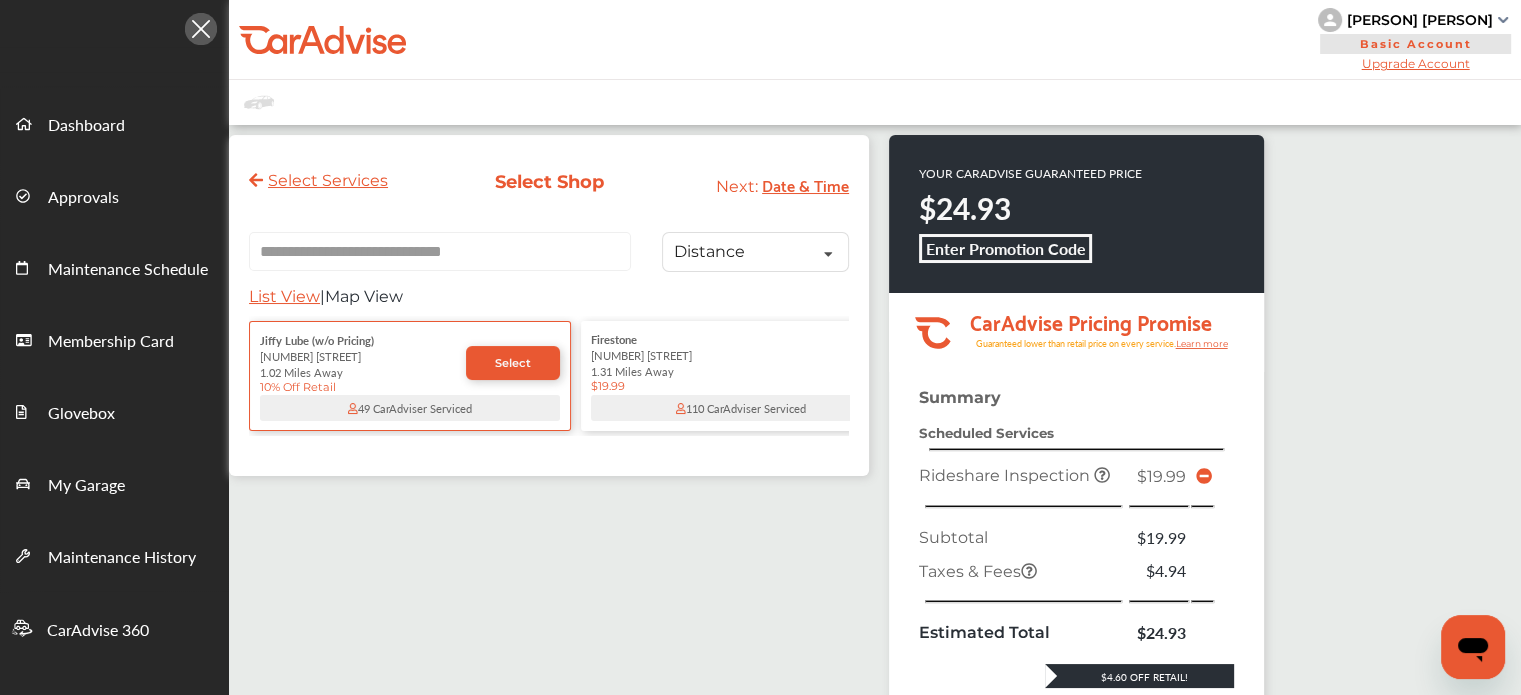 scroll, scrollTop: 0, scrollLeft: 0, axis: both 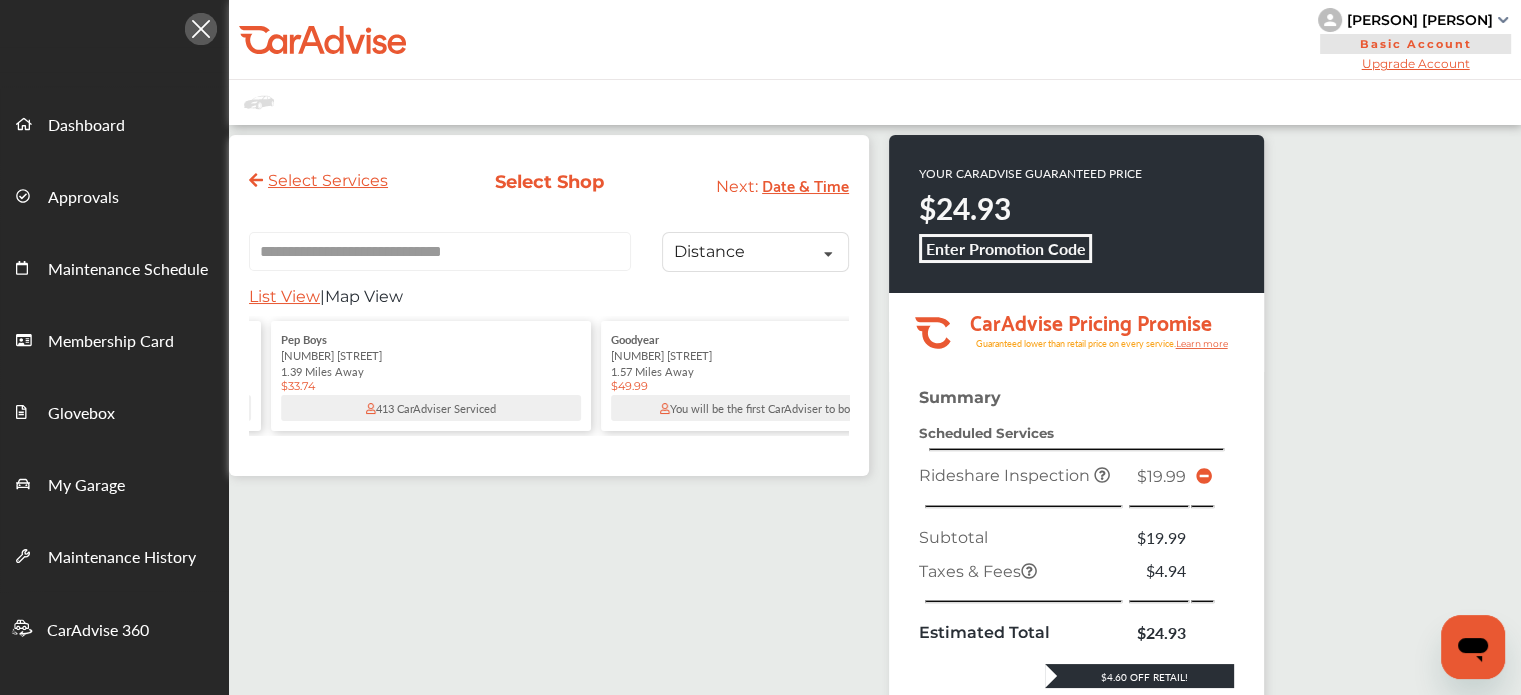 click on "1.39 Miles Away" at bounding box center [431, 371] 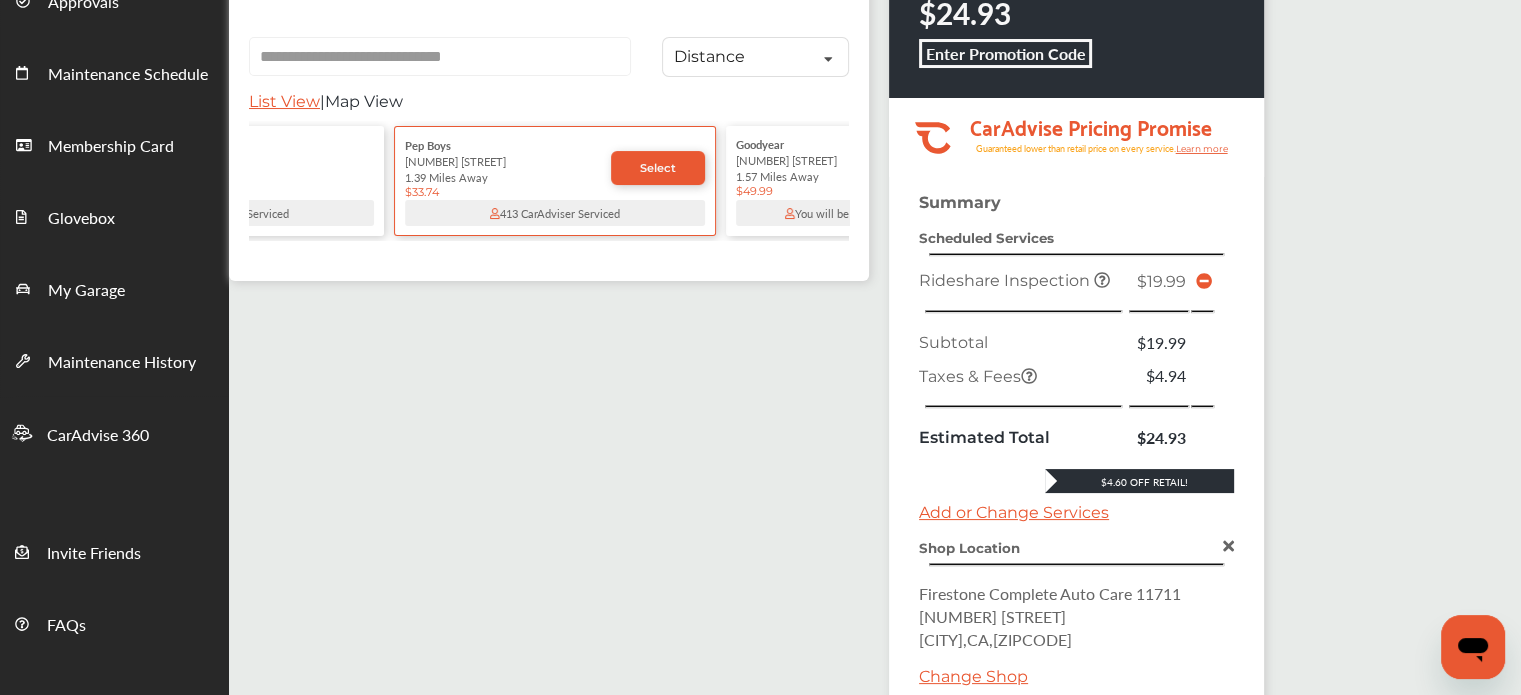 scroll, scrollTop: 214, scrollLeft: 0, axis: vertical 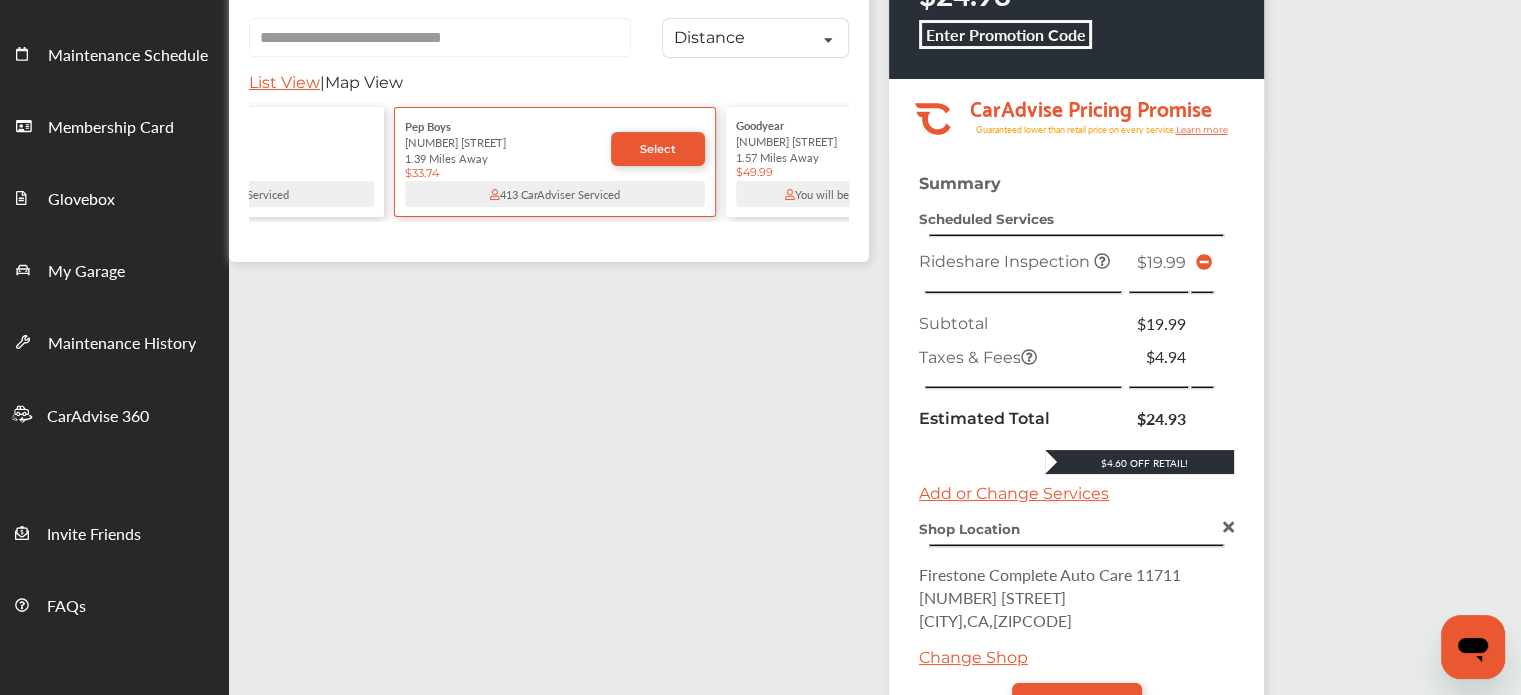 click on "[BRAND] [NUMBER] [STREET] [NUMBER] Miles Away [PRICE] [NUMBER] [BRAND] Serviced" at bounding box center [555, 162] 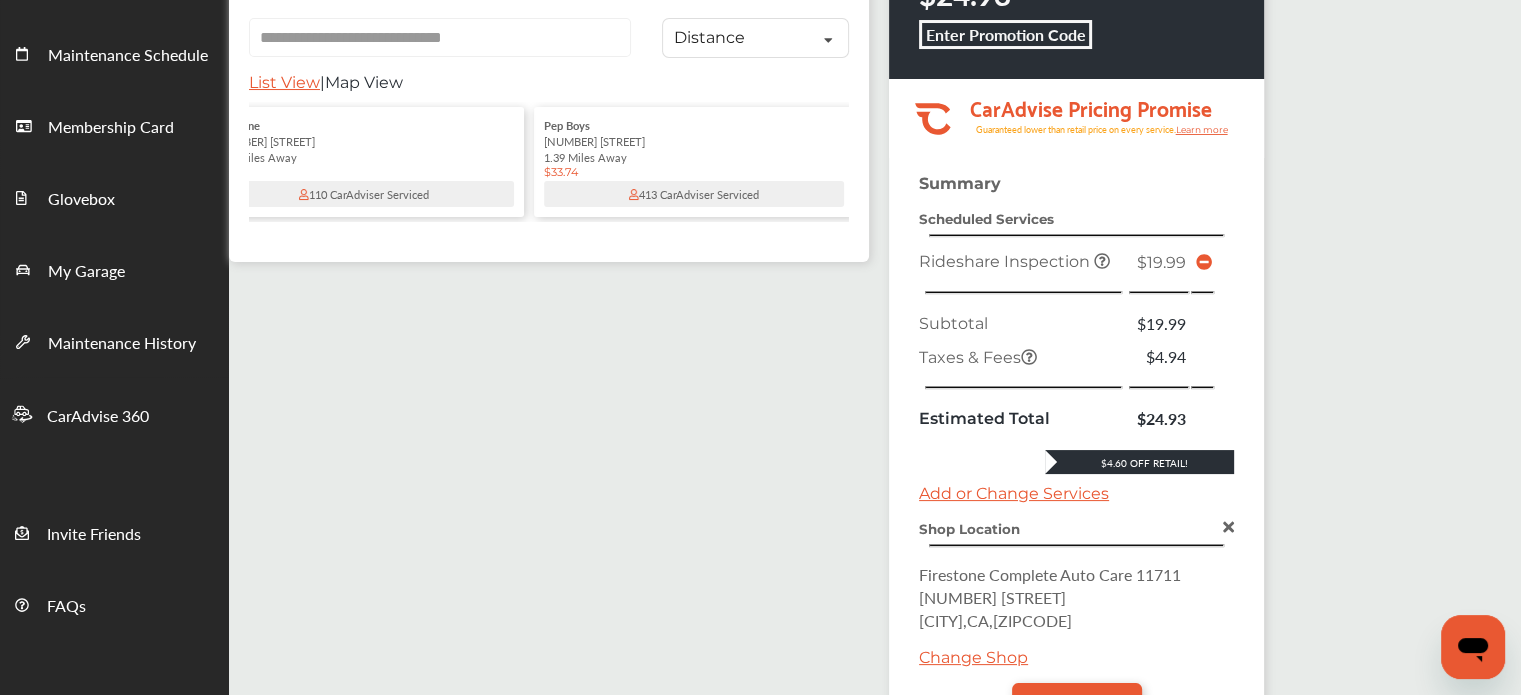 scroll, scrollTop: 0, scrollLeft: 398, axis: horizontal 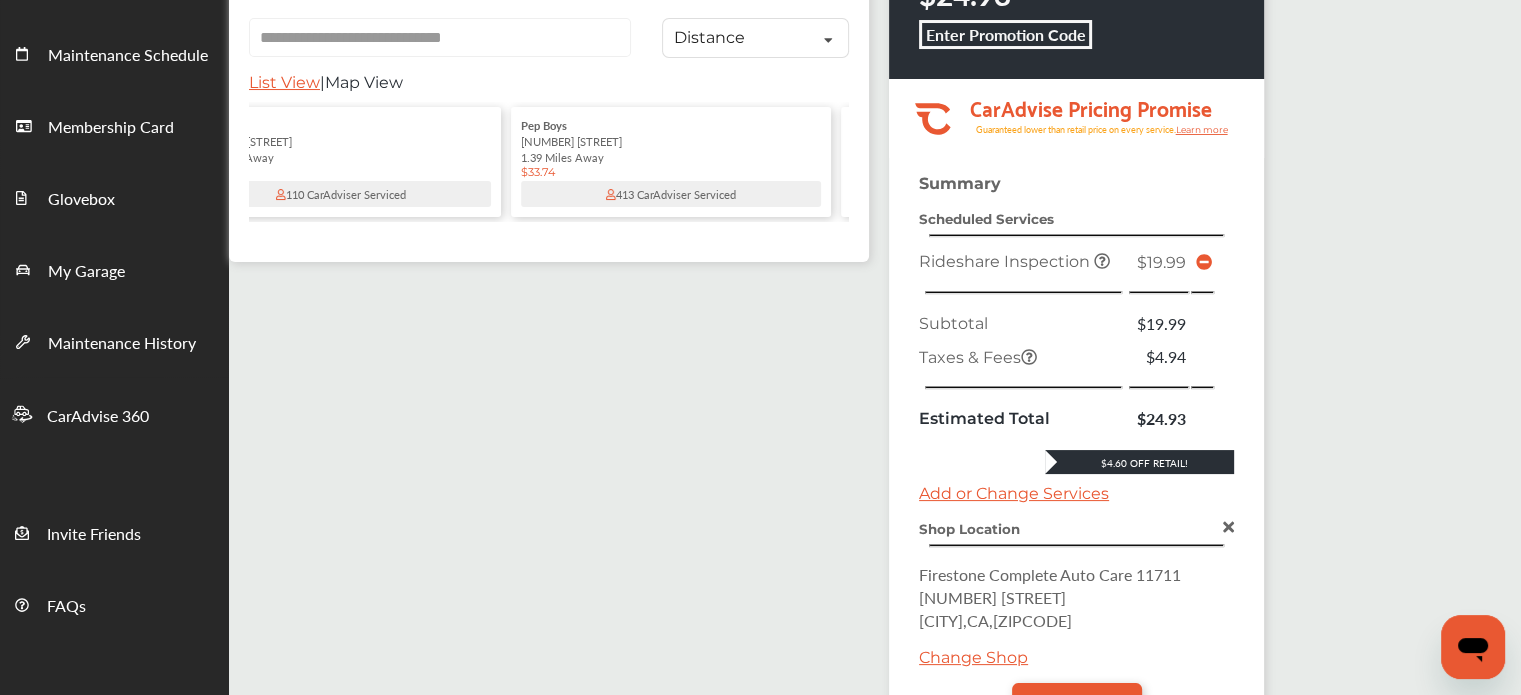 click on "[NUMBER] [STREET]" at bounding box center [671, 141] 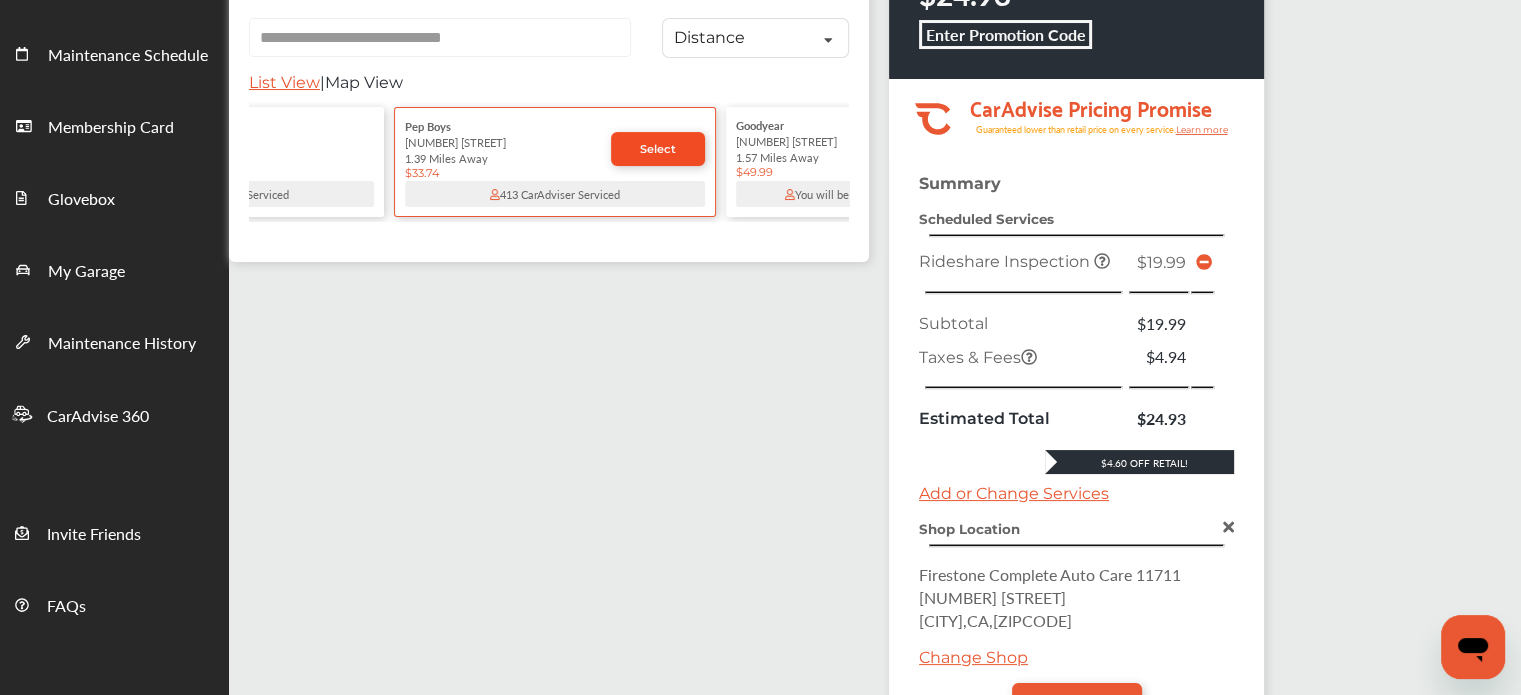 click on "Select" at bounding box center [658, 149] 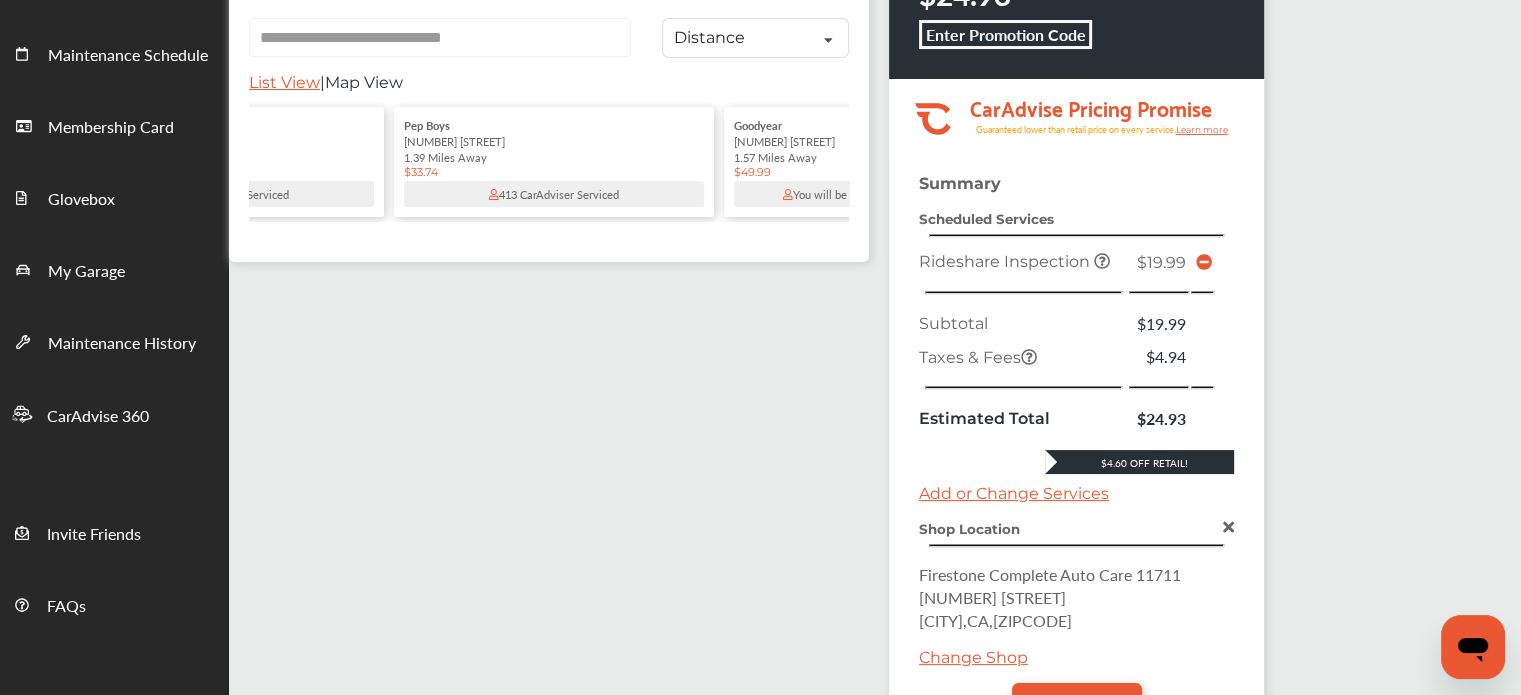 scroll, scrollTop: 0, scrollLeft: 0, axis: both 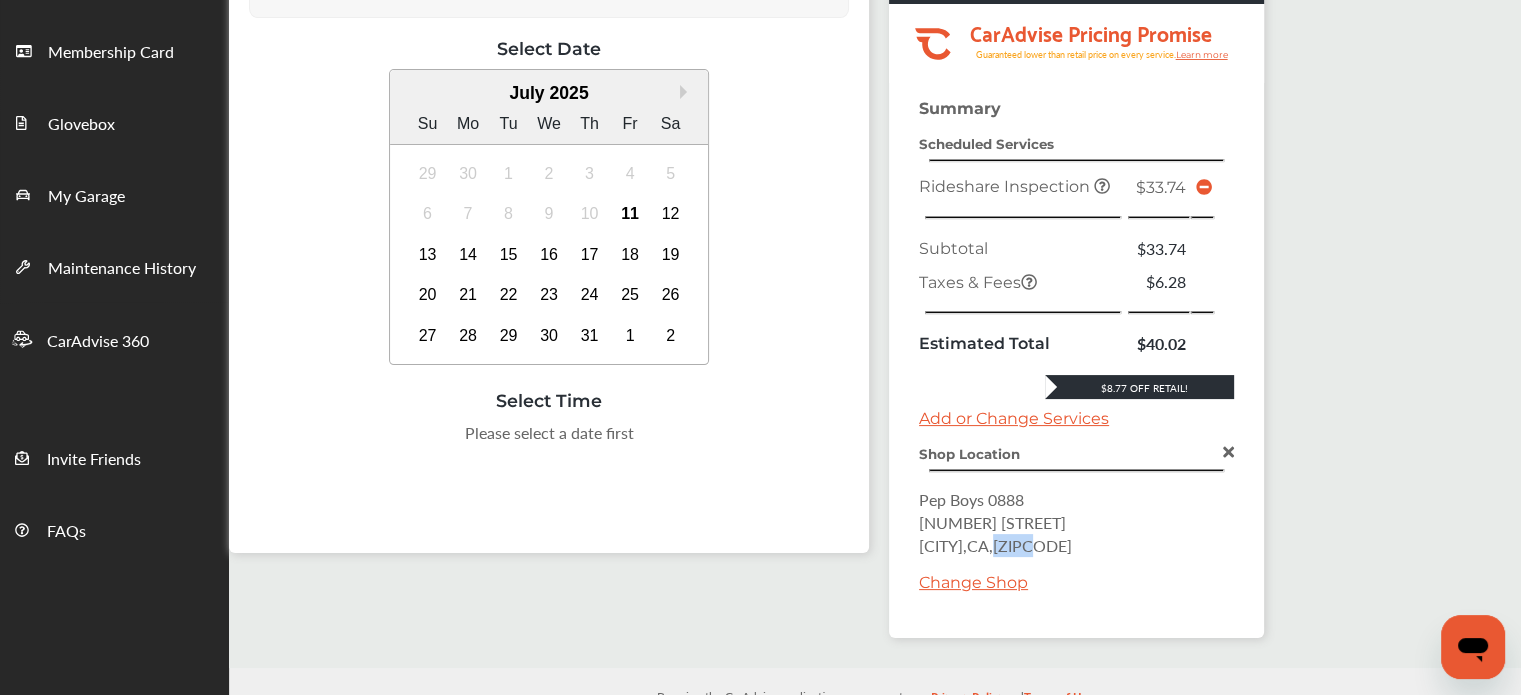 drag, startPoint x: 1070, startPoint y: 541, endPoint x: 1022, endPoint y: 537, distance: 48.166378 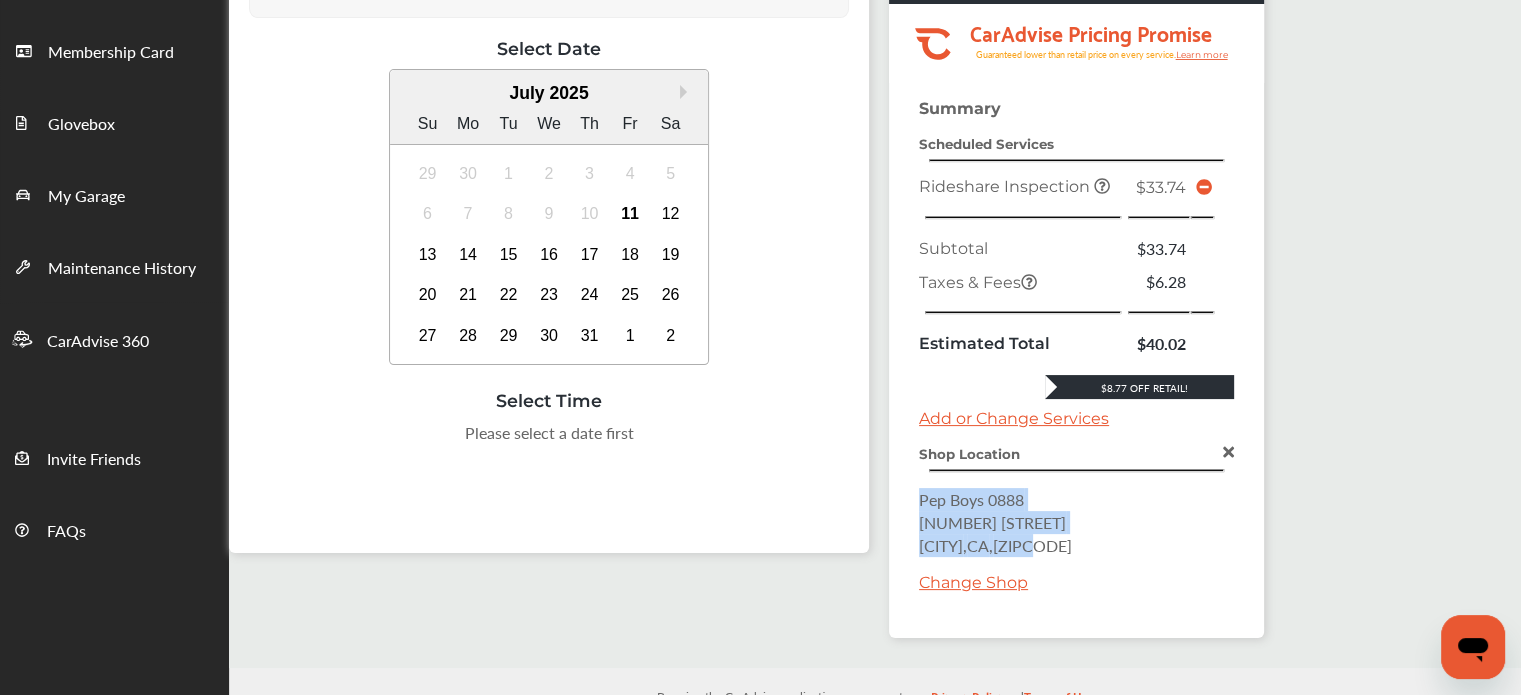 drag, startPoint x: 1074, startPoint y: 535, endPoint x: 920, endPoint y: 491, distance: 160.16241 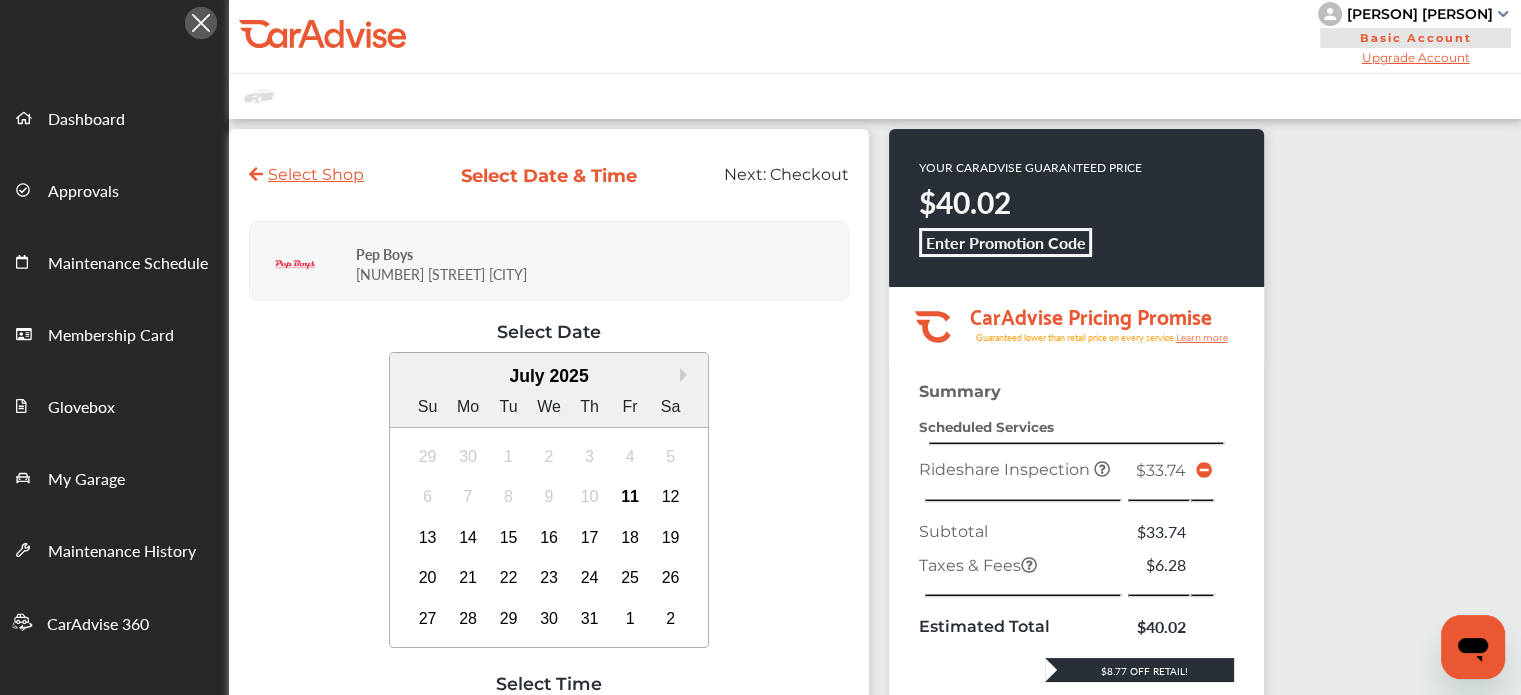 scroll, scrollTop: 0, scrollLeft: 0, axis: both 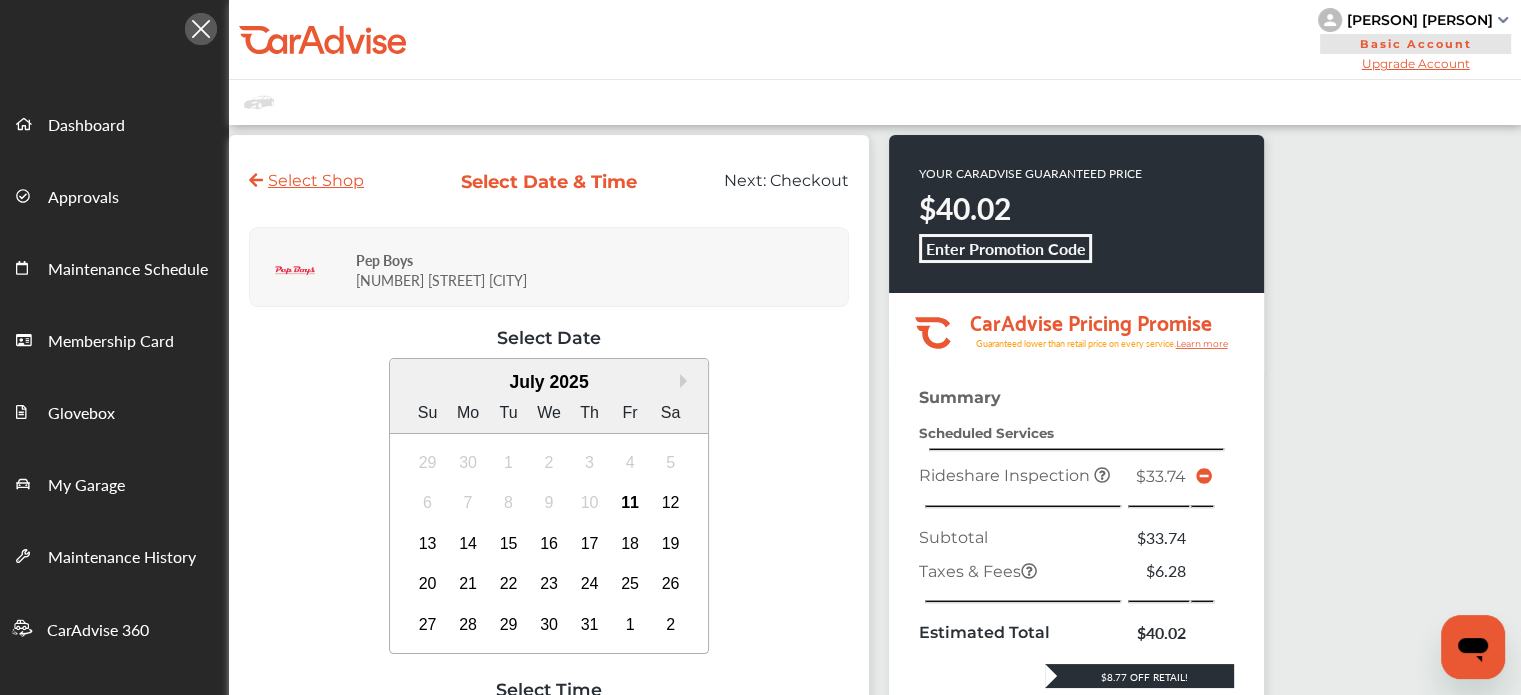 click on "Select Shop" at bounding box center (306, 180) 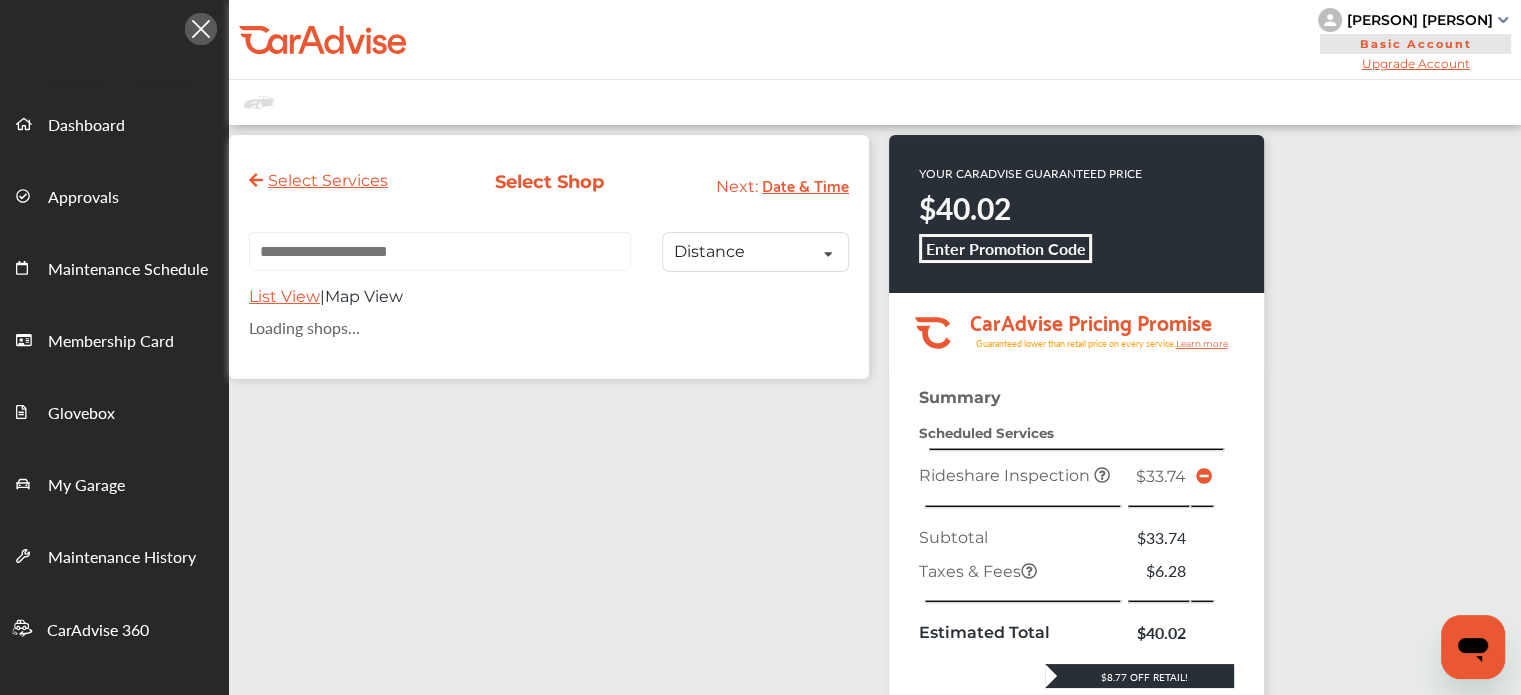 click at bounding box center (440, 251) 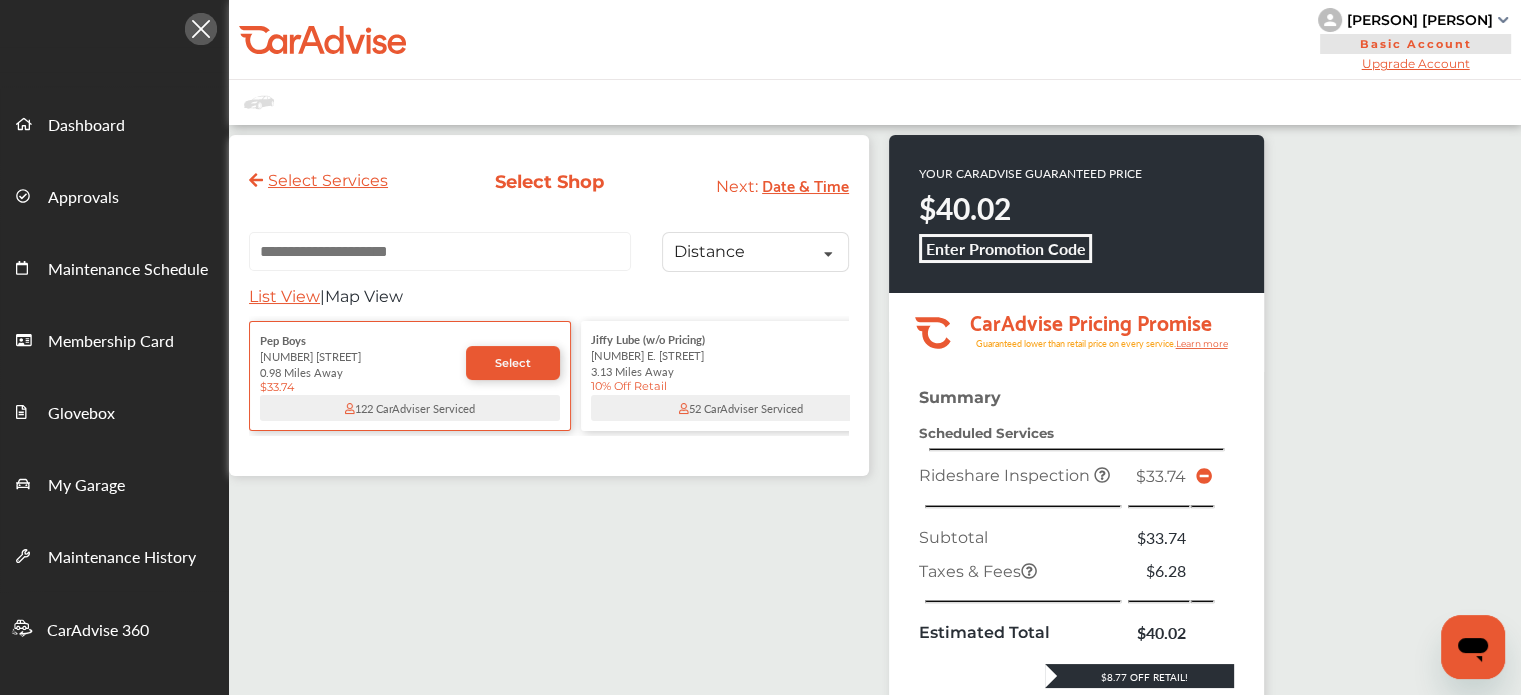 scroll, scrollTop: 0, scrollLeft: 0, axis: both 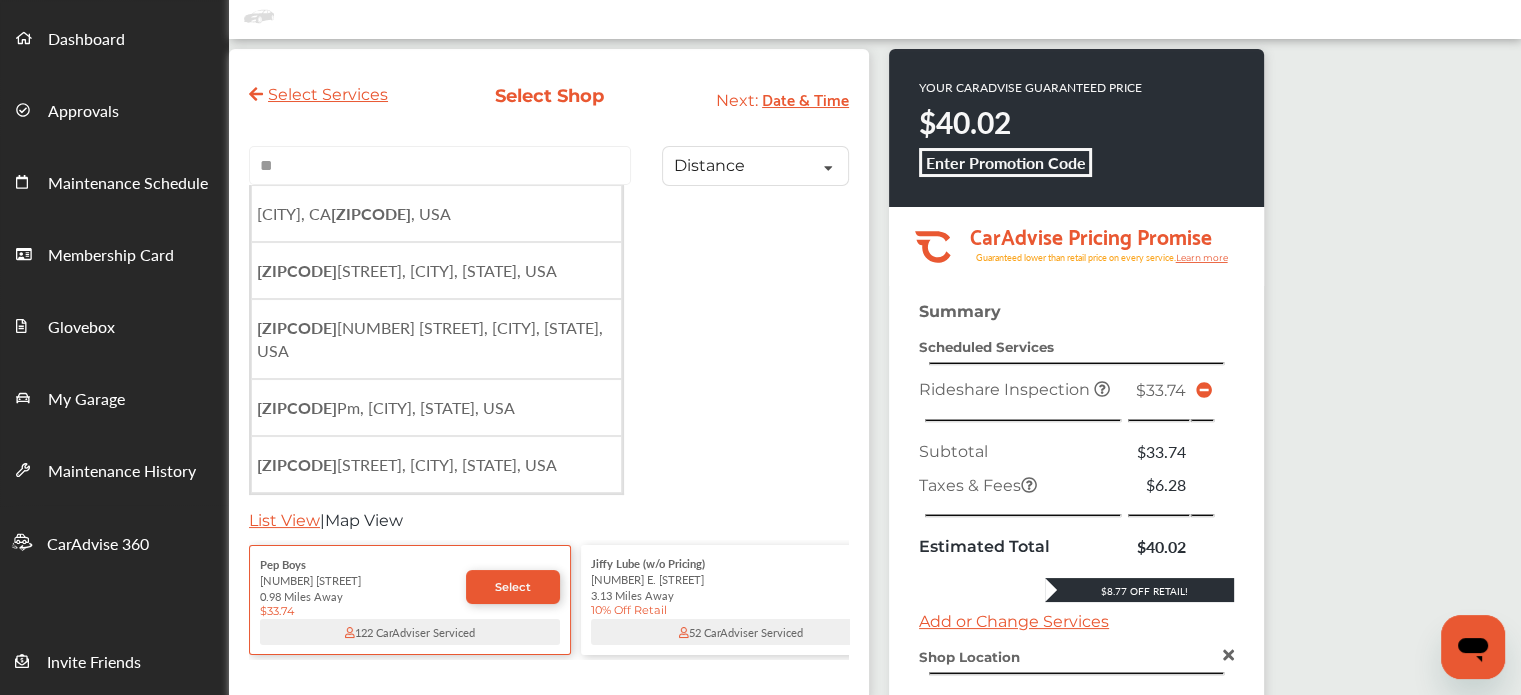 type on "*" 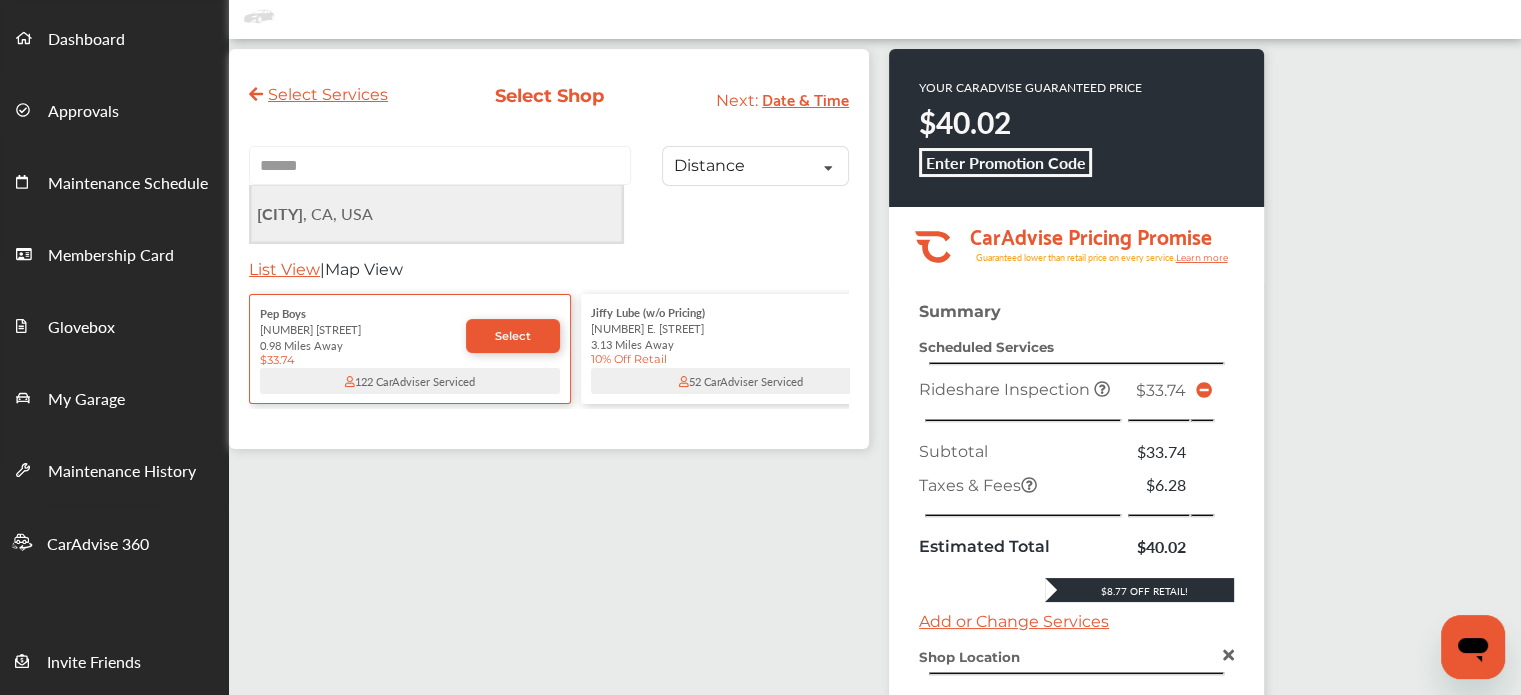 click on "[CITY] , CA, USA" at bounding box center (315, 213) 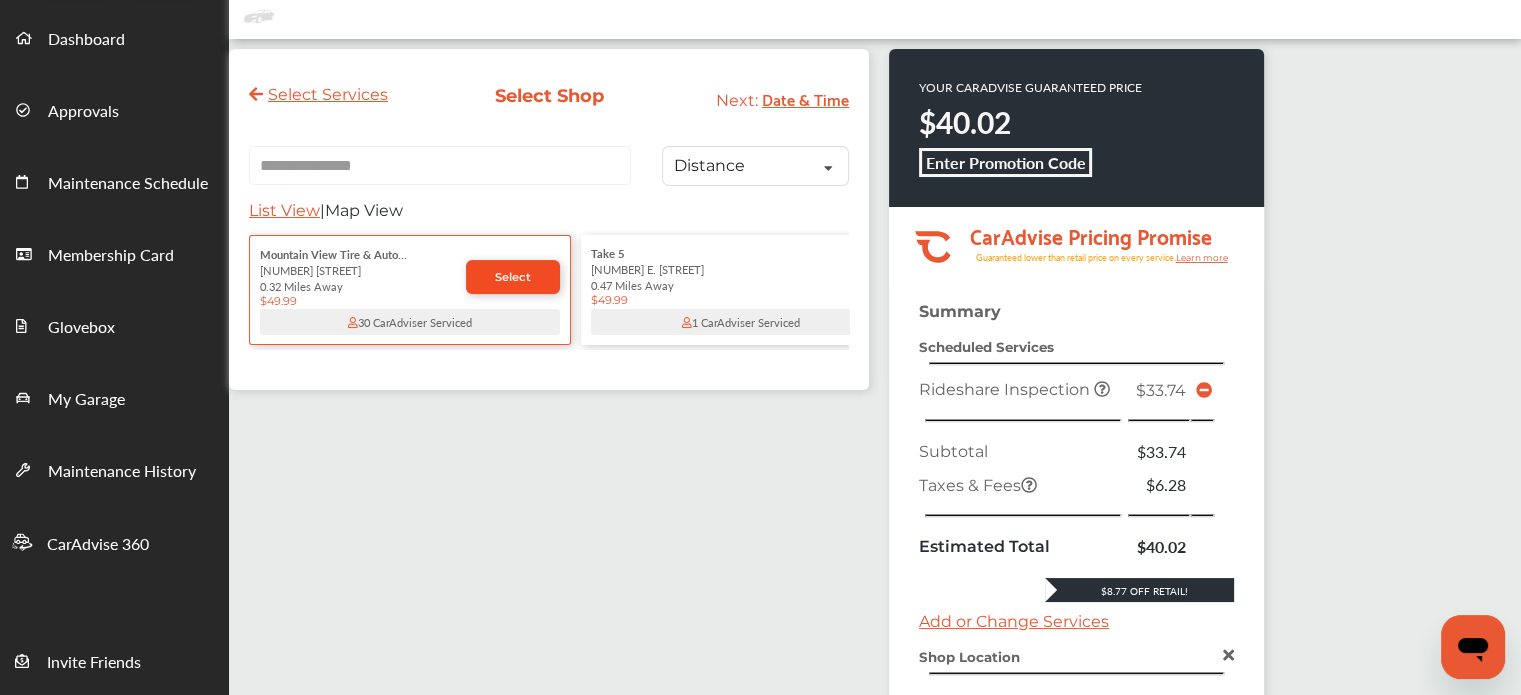 click on "Select" at bounding box center (513, 277) 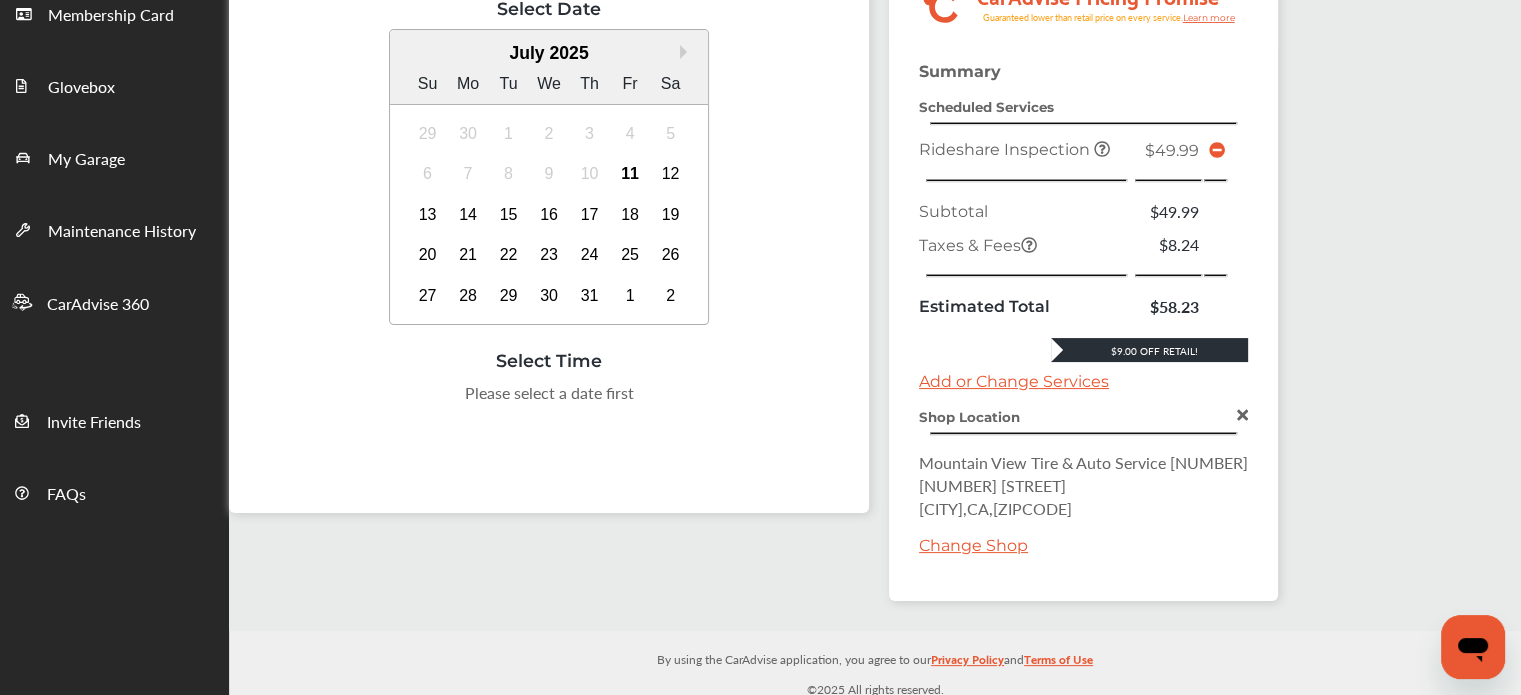 scroll, scrollTop: 327, scrollLeft: 0, axis: vertical 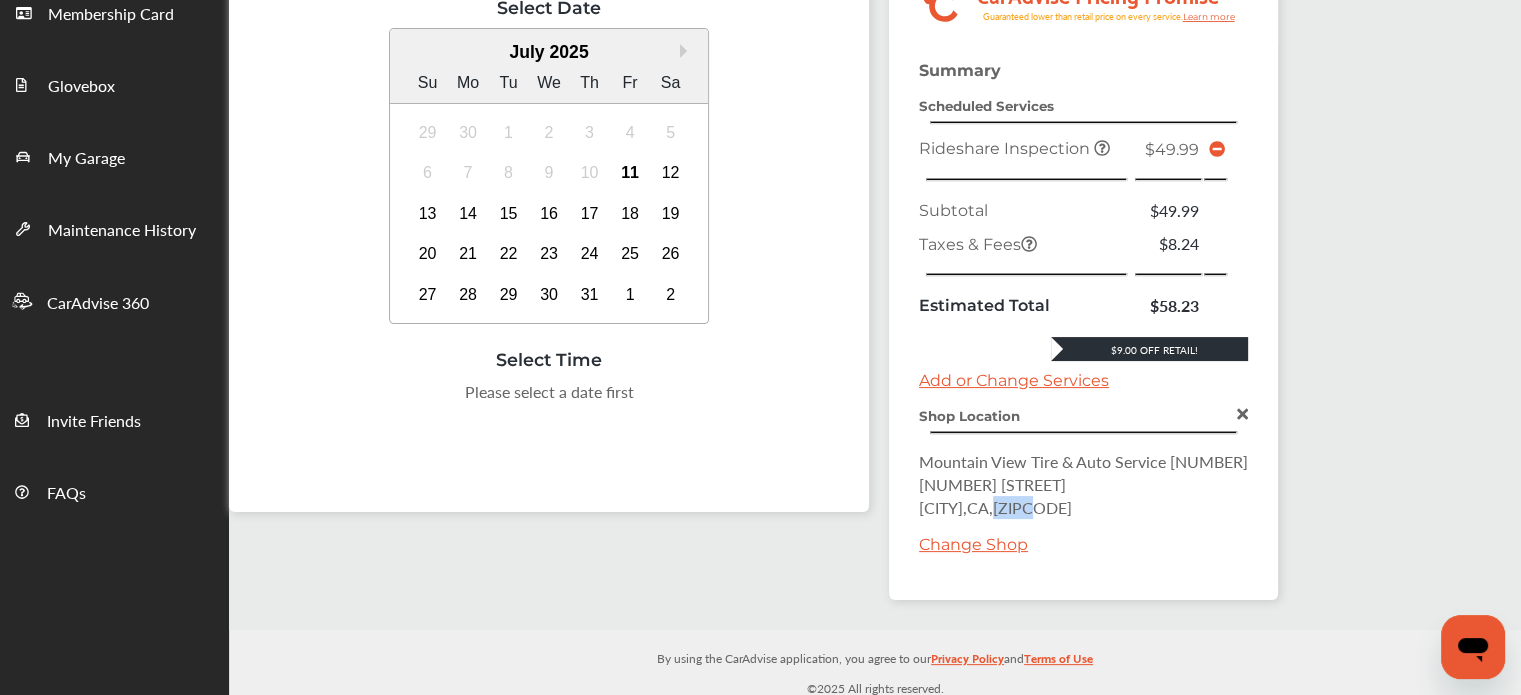 drag, startPoint x: 1056, startPoint y: 503, endPoint x: 1003, endPoint y: 501, distance: 53.037724 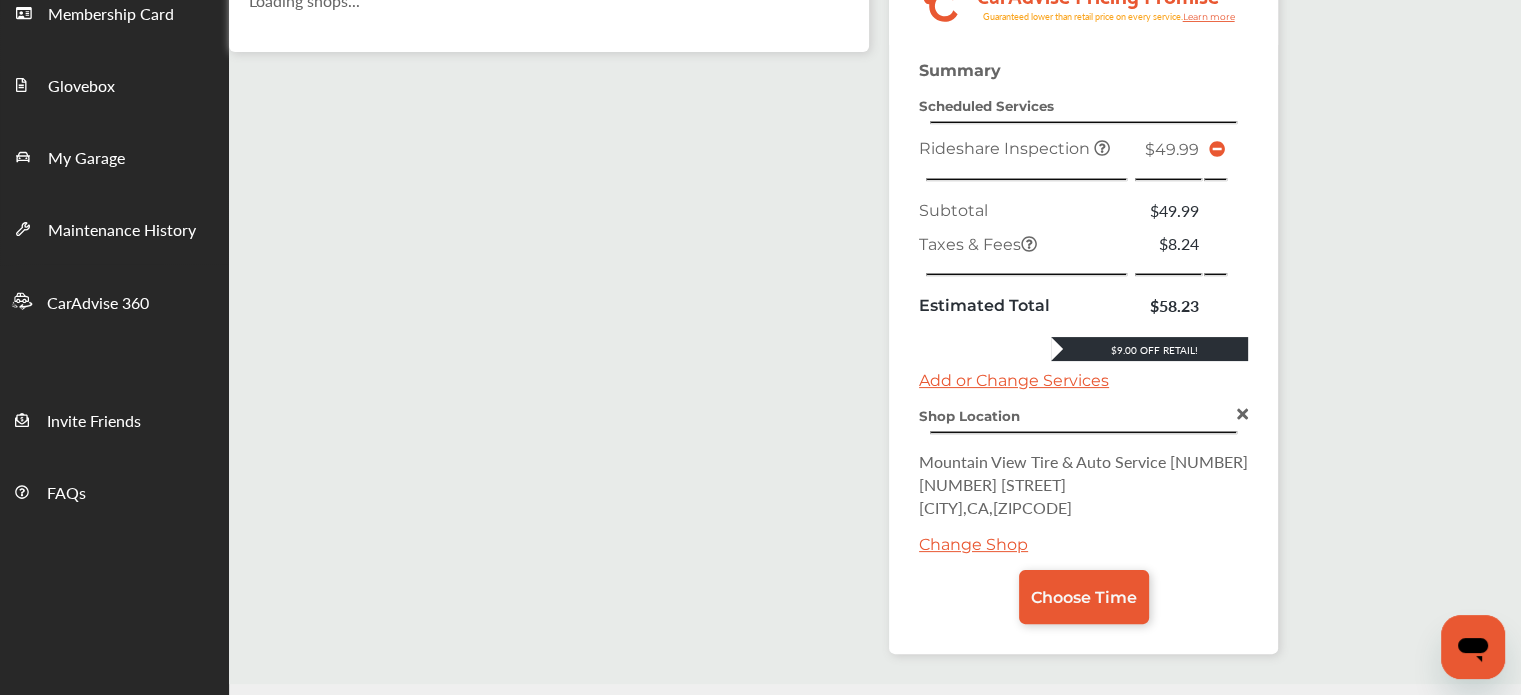 scroll, scrollTop: 0, scrollLeft: 0, axis: both 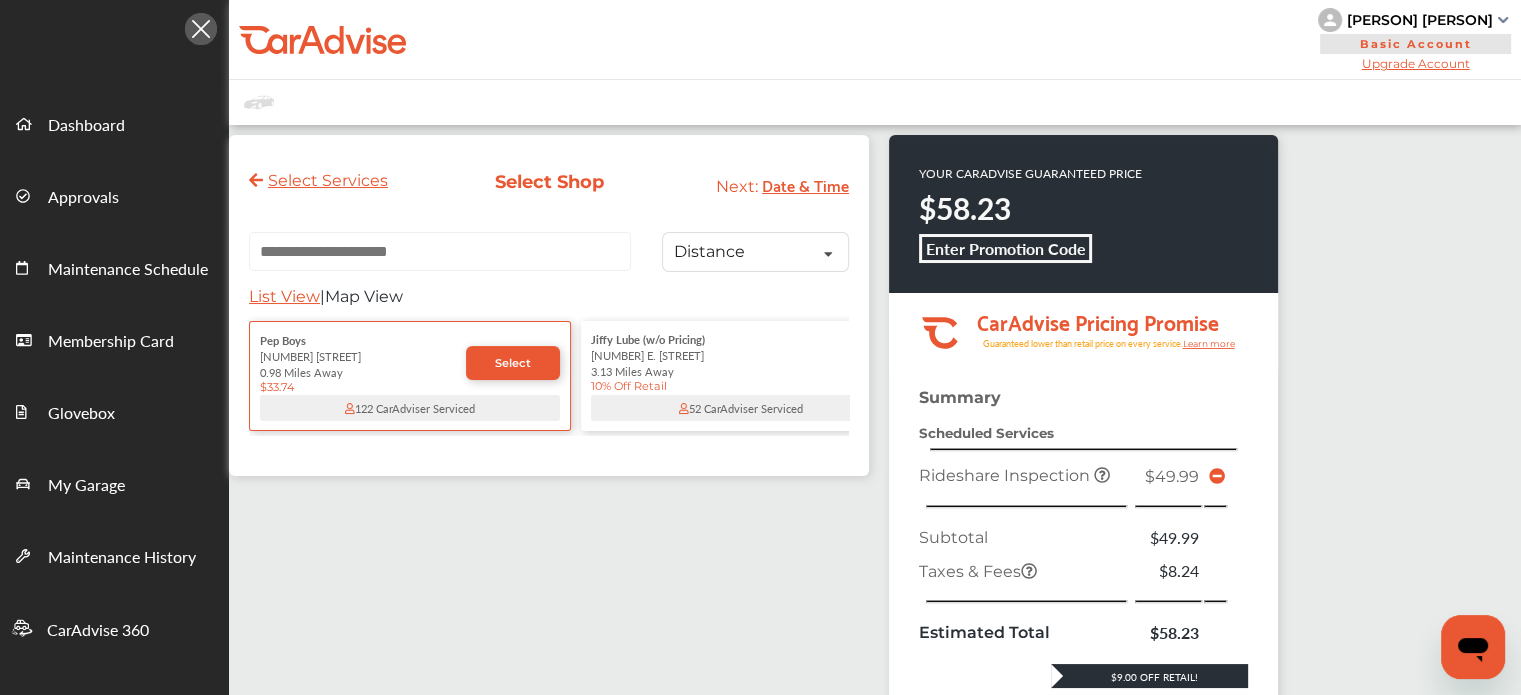 click at bounding box center (440, 251) 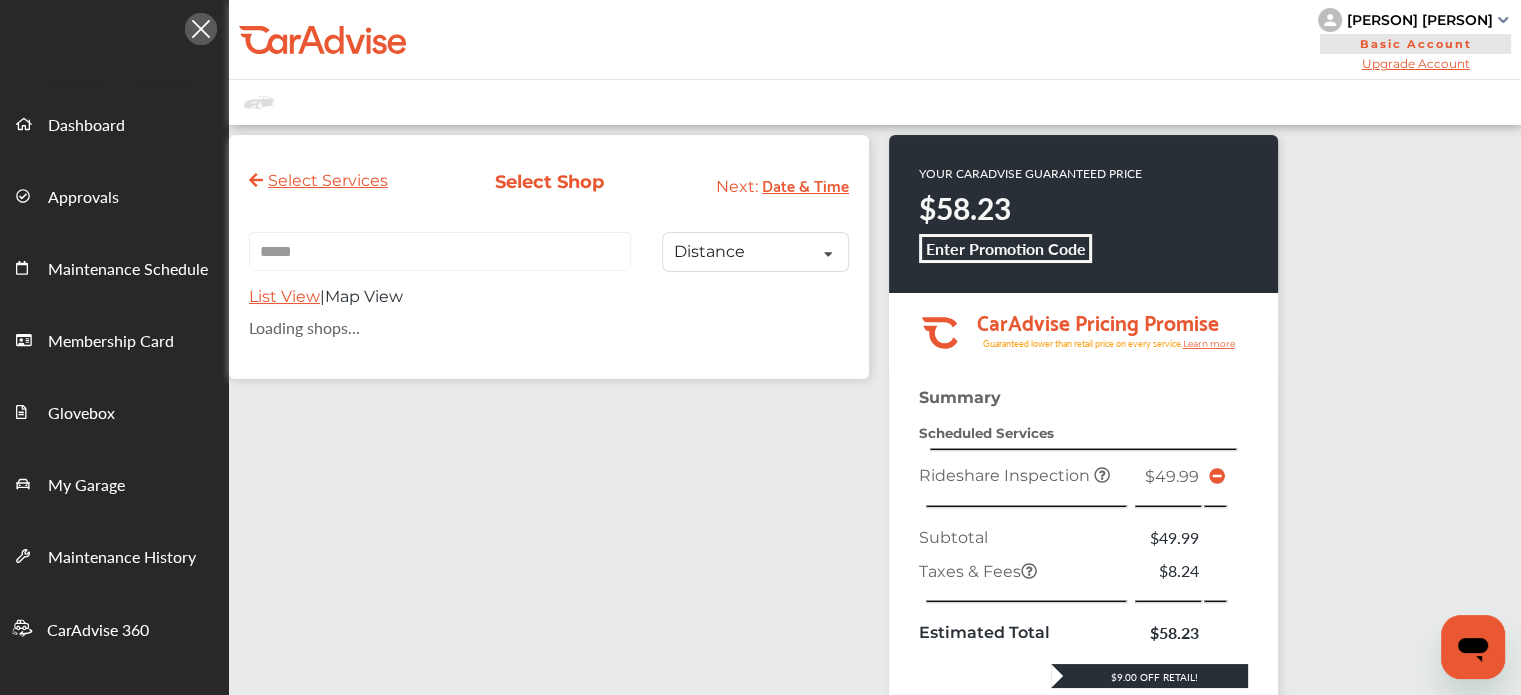 type on "*****" 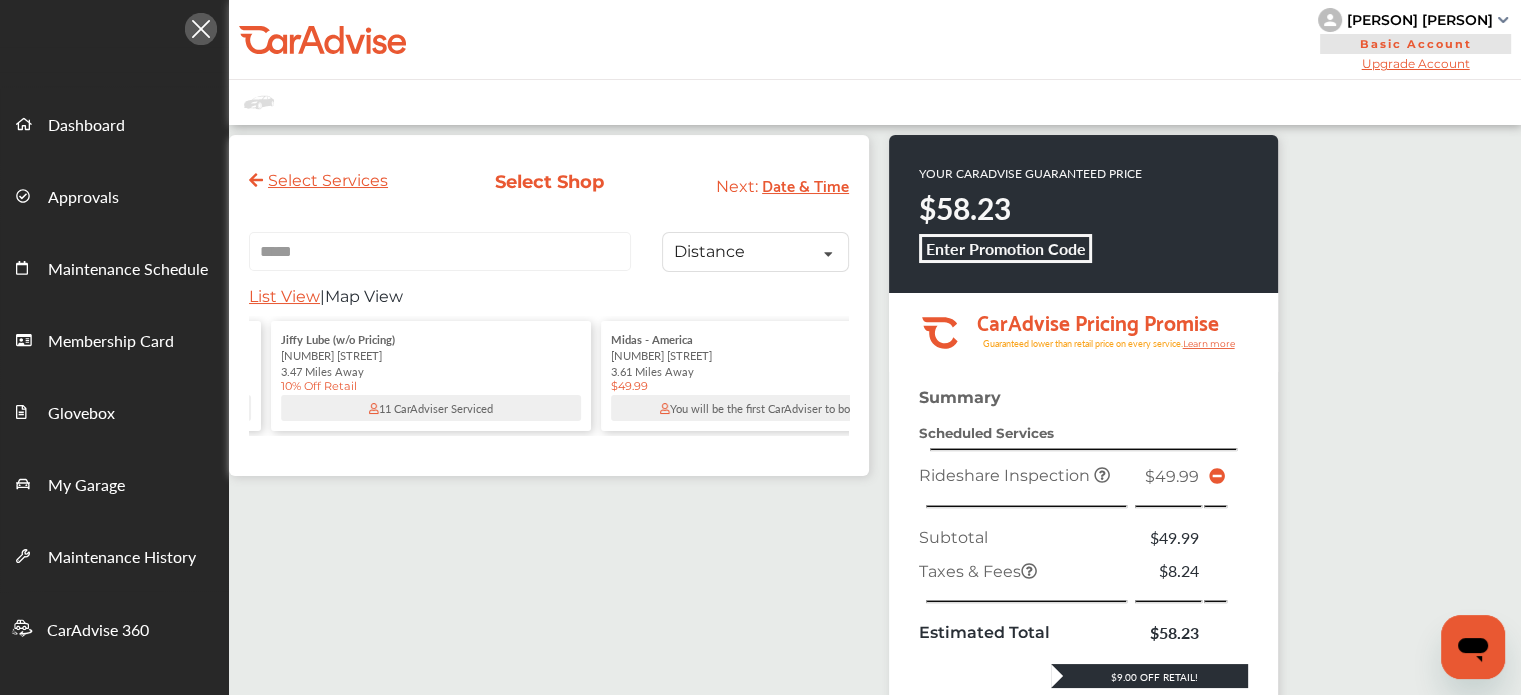 scroll, scrollTop: 0, scrollLeft: 680, axis: horizontal 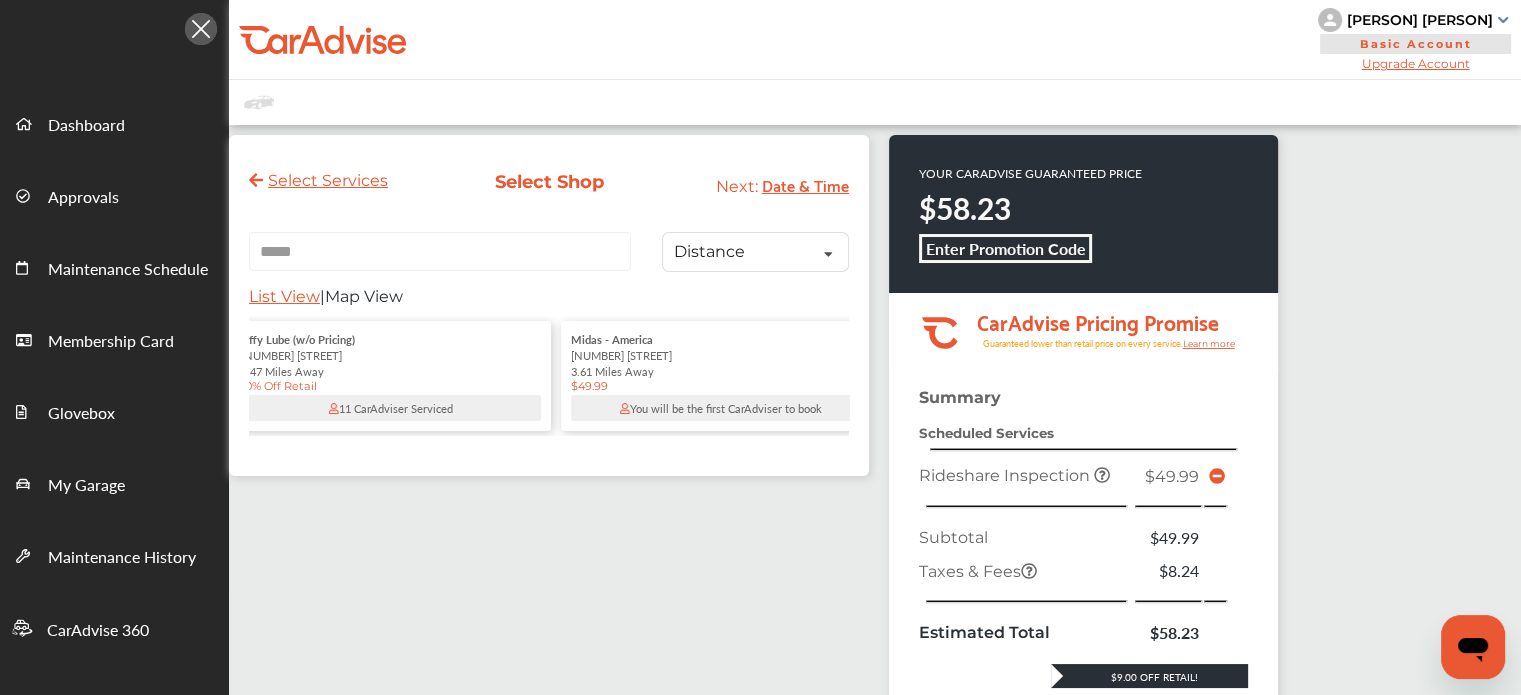 click on "Jiffy Lube (w/o Pricing) 808 E. Alosta Ave 3.47 Miles Away 10% Off Retail" at bounding box center [391, 362] 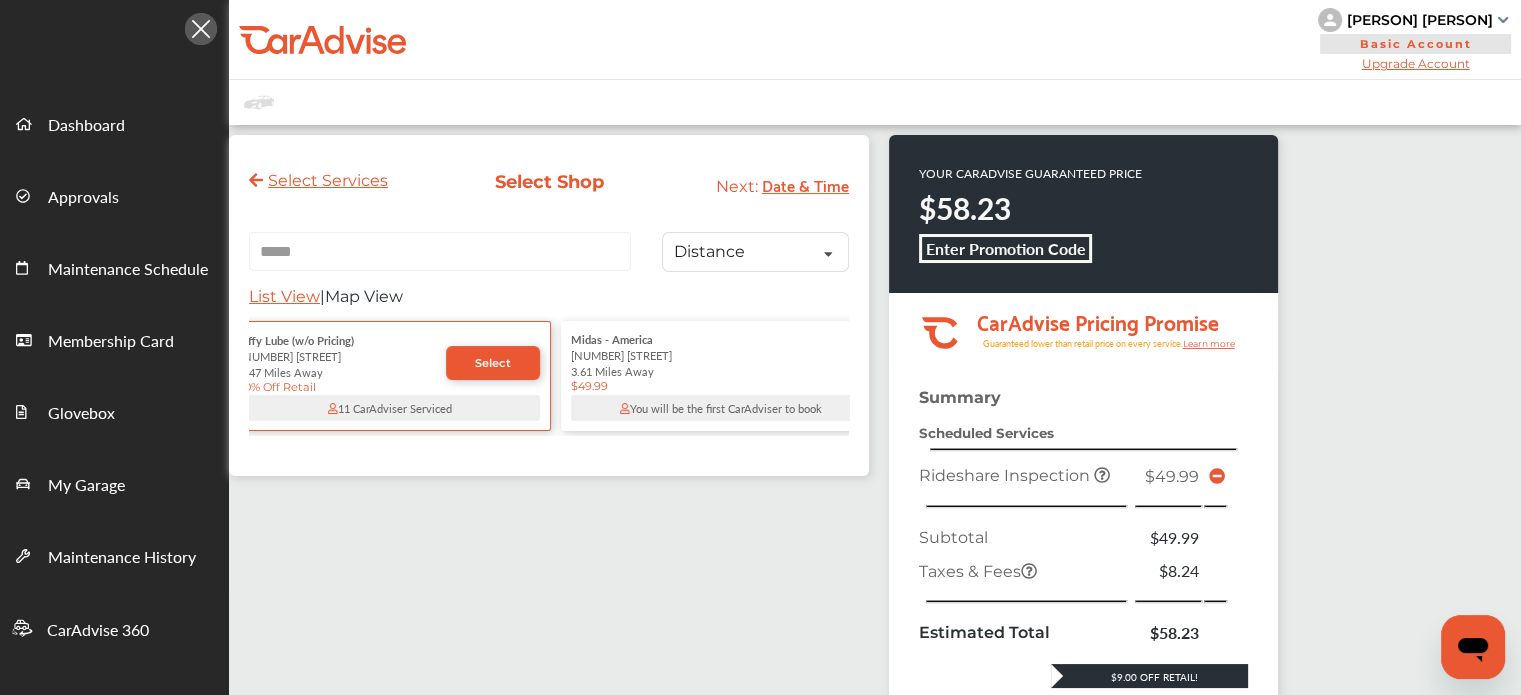 scroll, scrollTop: 0, scrollLeft: 515, axis: horizontal 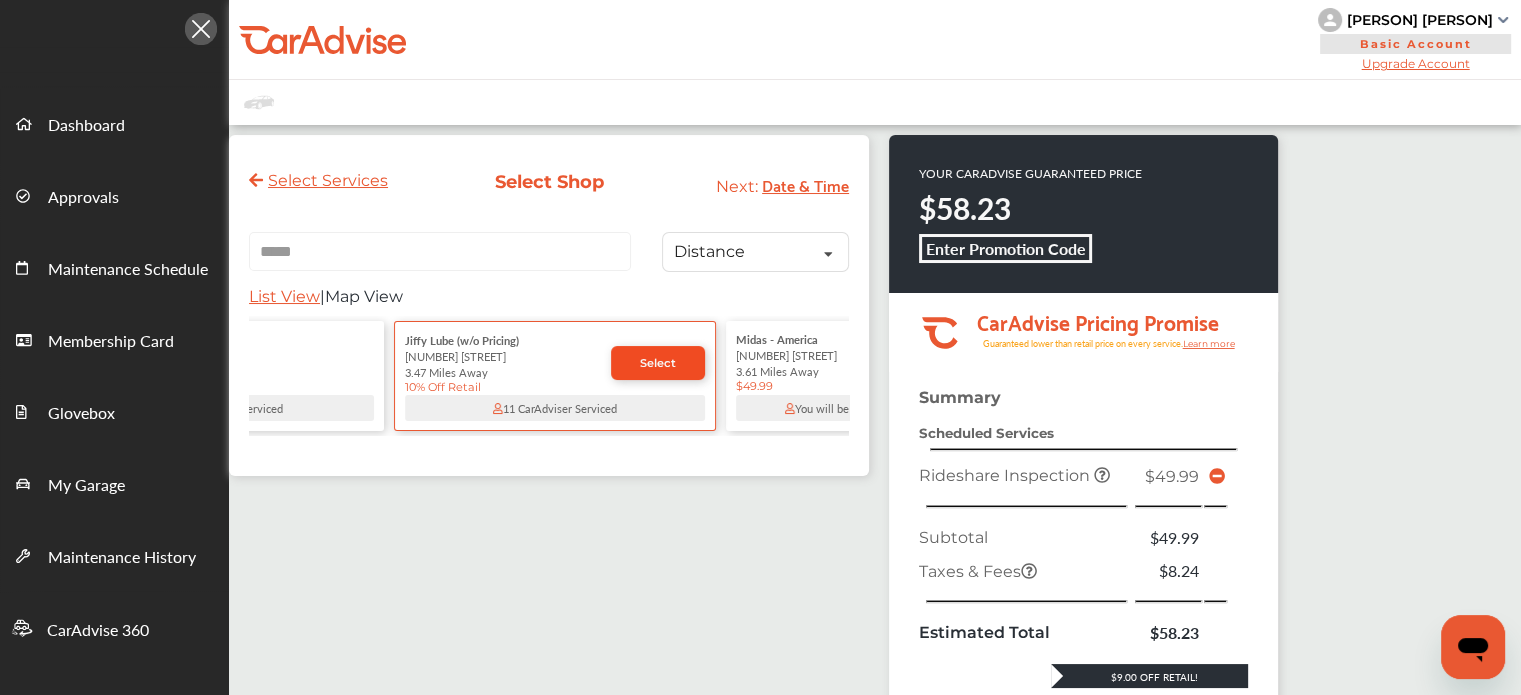 click on "Select" at bounding box center (658, 363) 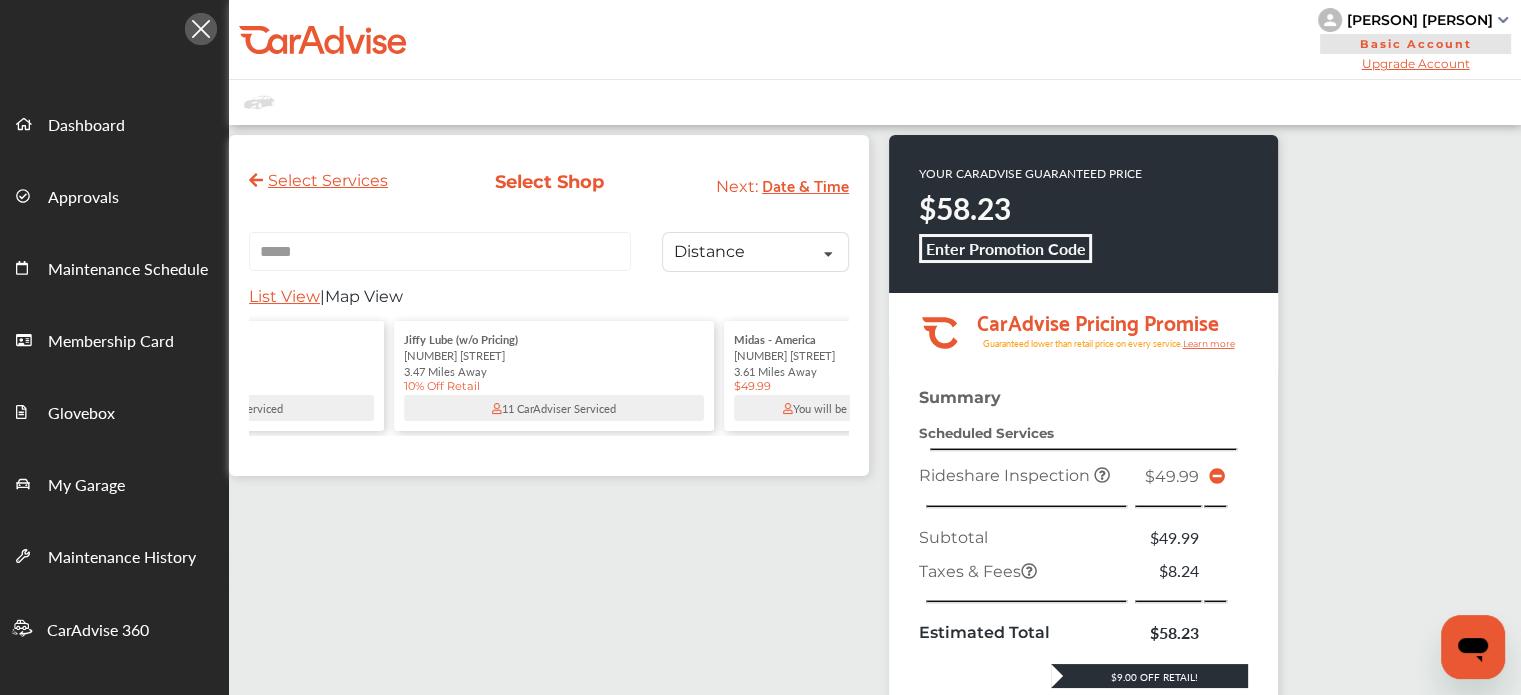 scroll, scrollTop: 0, scrollLeft: 0, axis: both 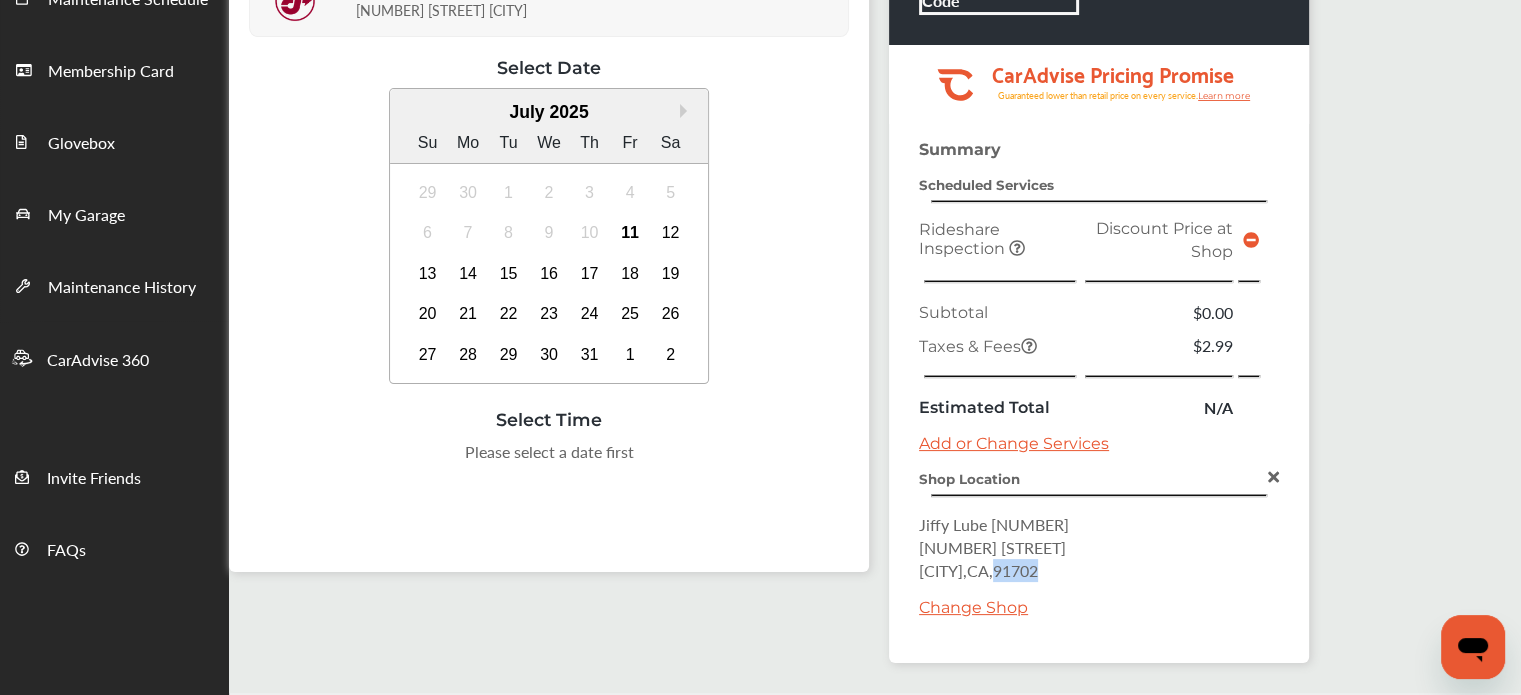 drag, startPoint x: 1055, startPoint y: 561, endPoint x: 1000, endPoint y: 559, distance: 55.03635 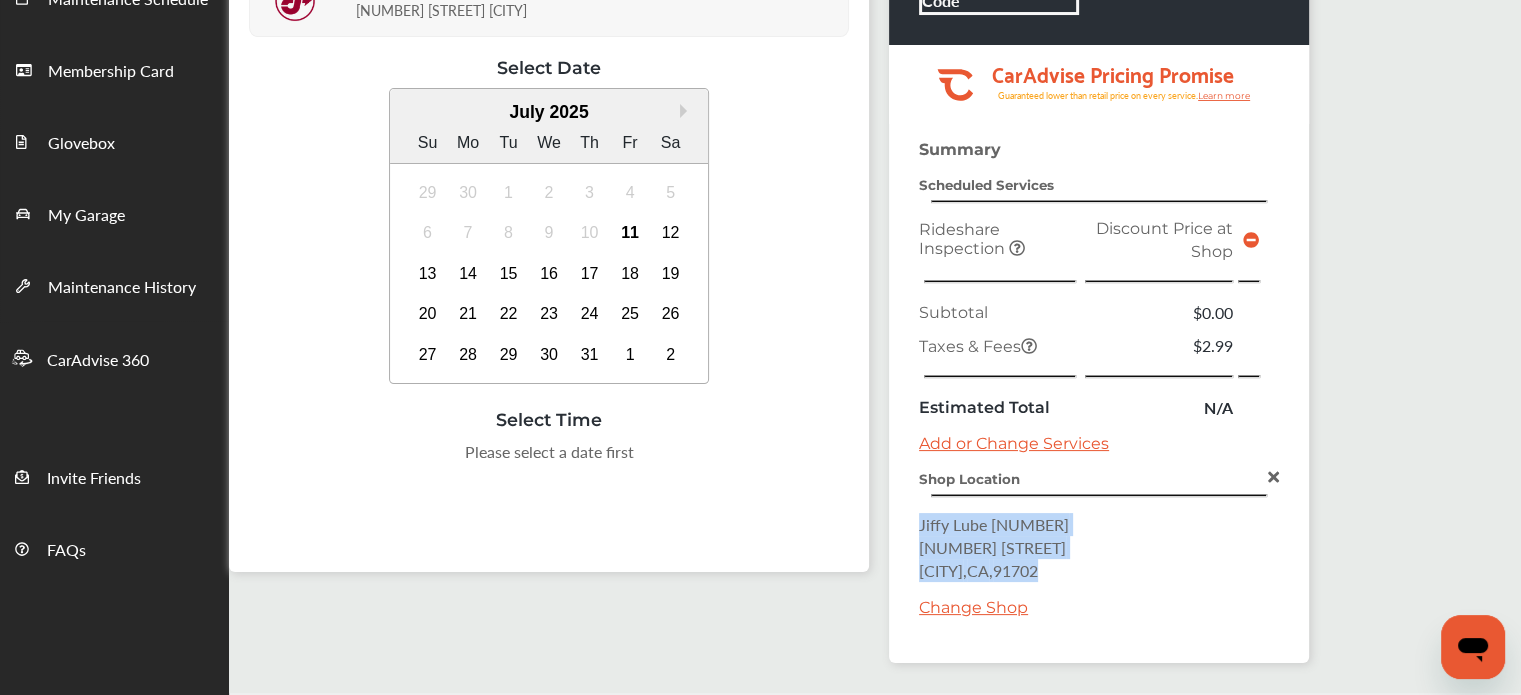 drag, startPoint x: 1060, startPoint y: 559, endPoint x: 916, endPoint y: 515, distance: 150.57224 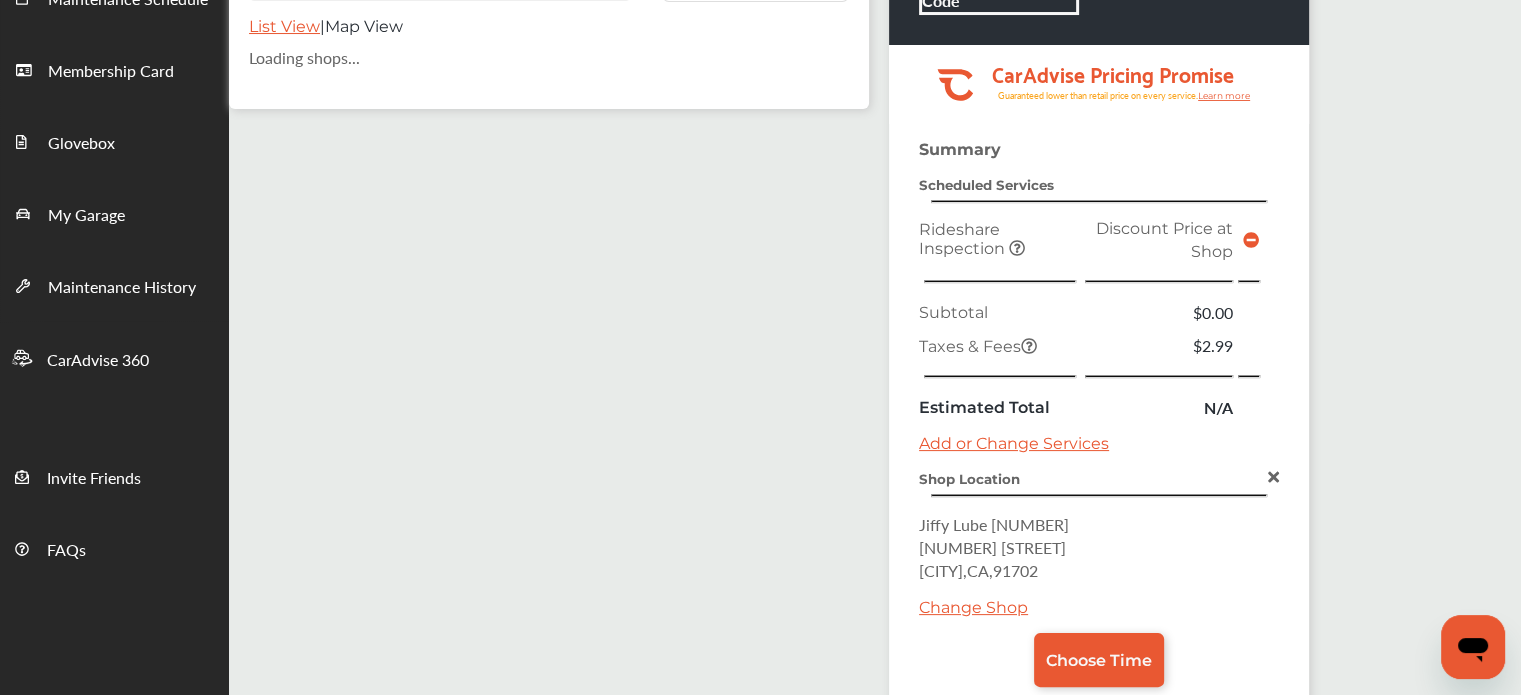 scroll, scrollTop: 0, scrollLeft: 0, axis: both 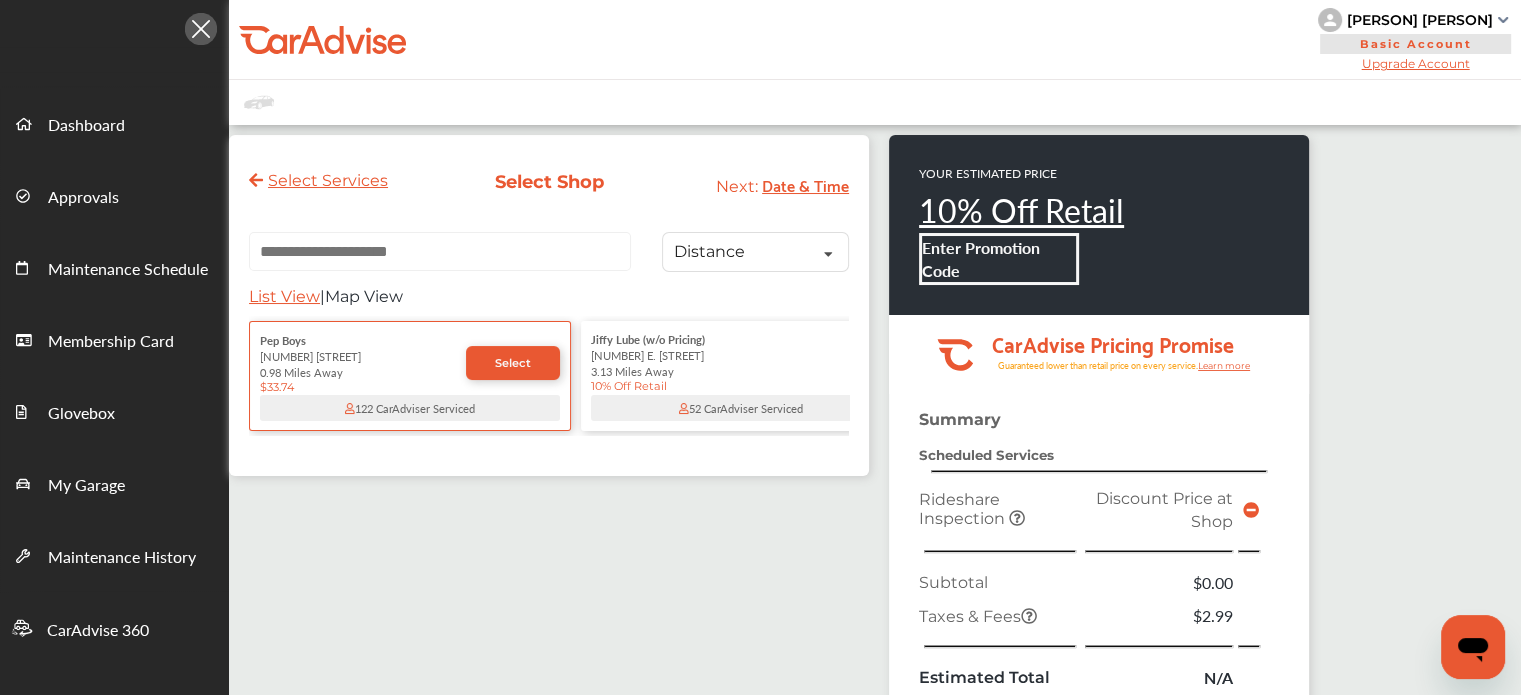 click at bounding box center [440, 251] 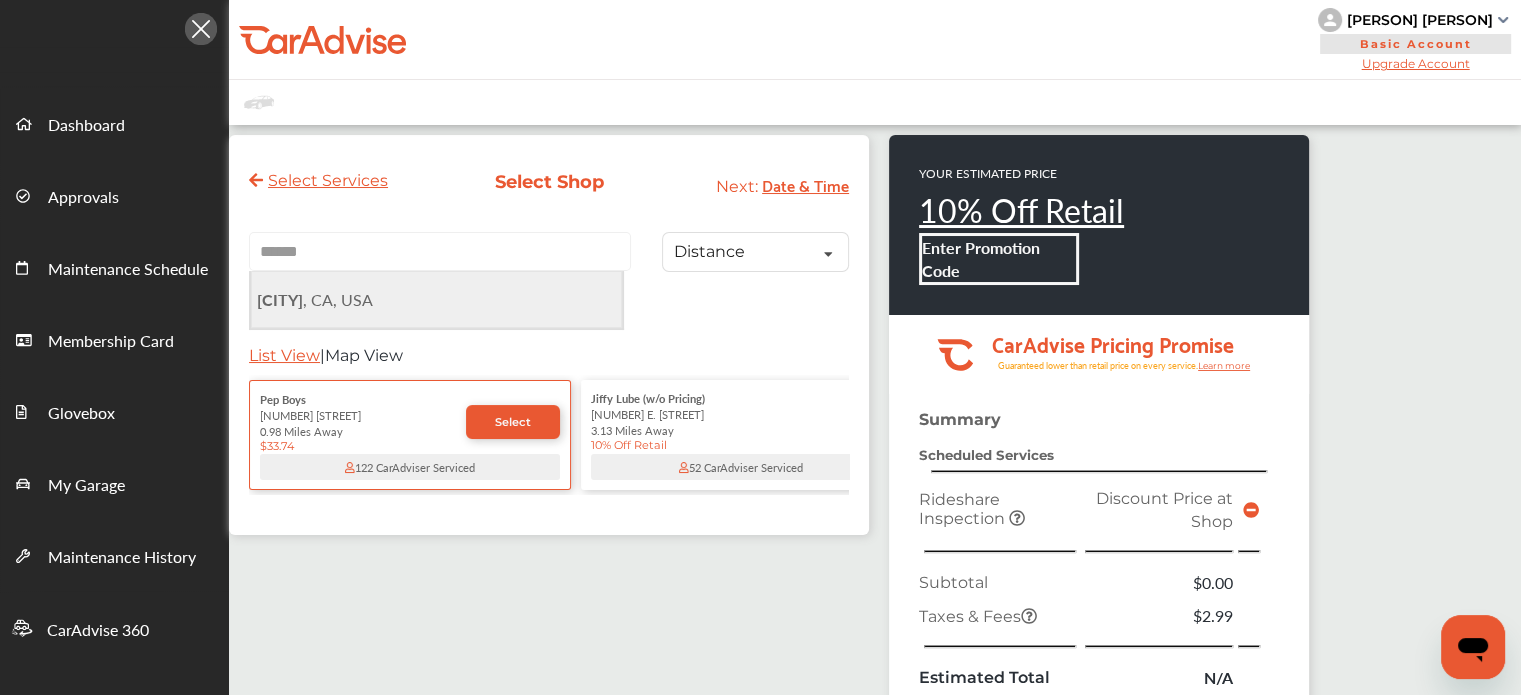 click on "[CITY] , CA, USA" at bounding box center [436, 299] 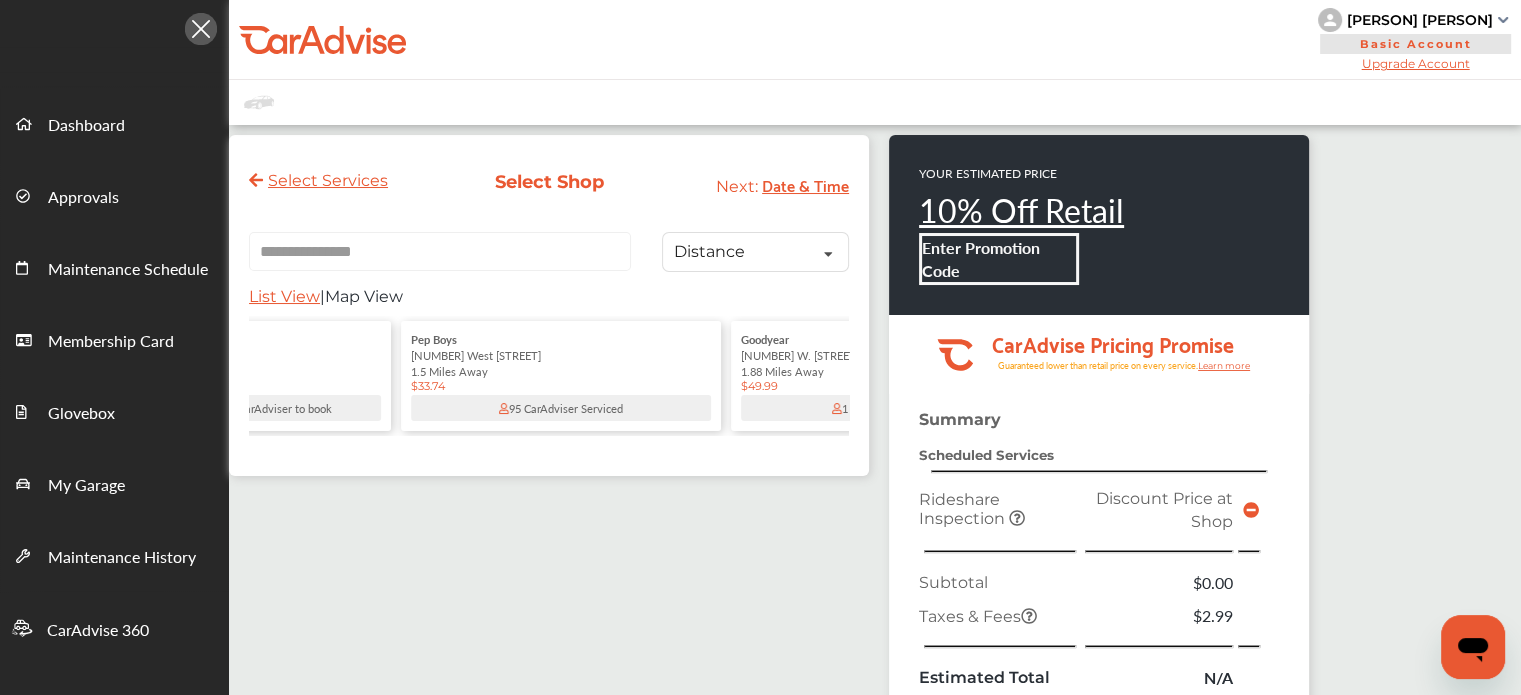 scroll, scrollTop: 0, scrollLeft: 880, axis: horizontal 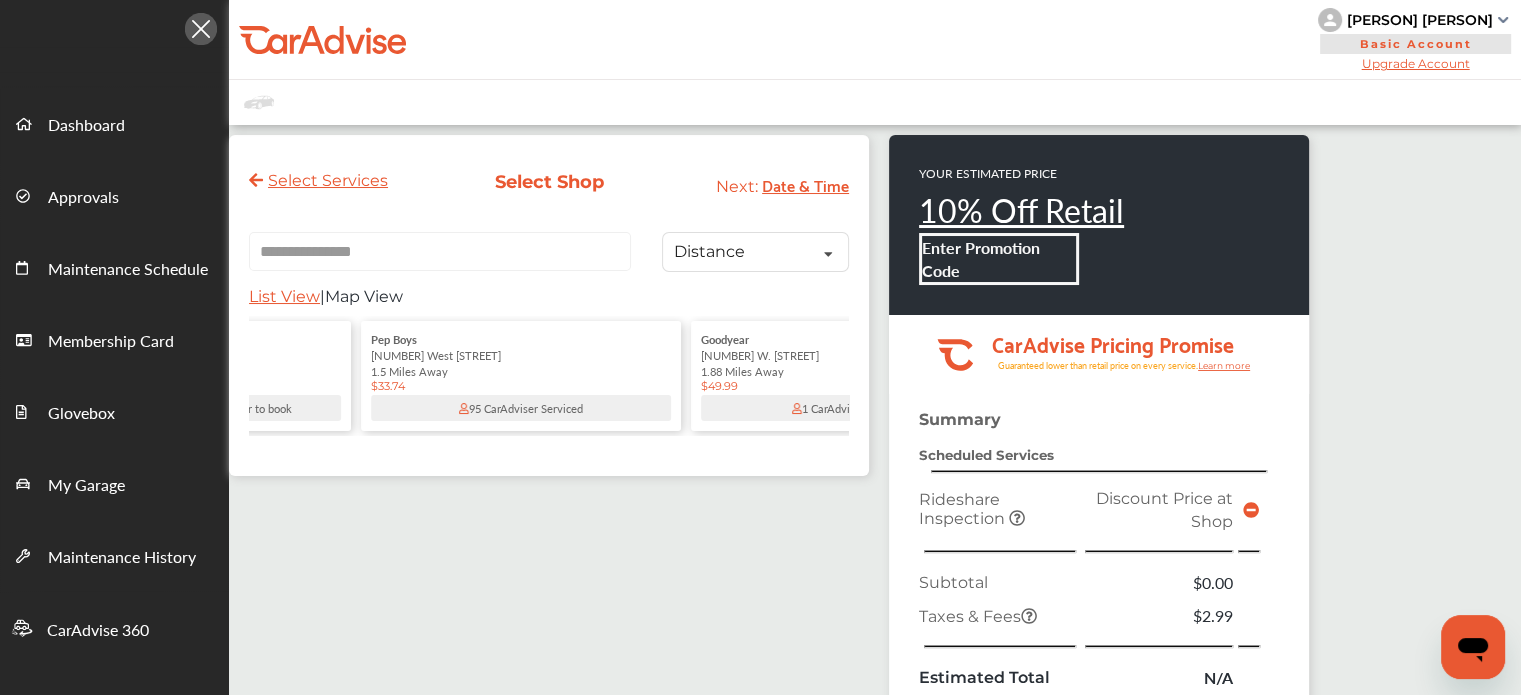 click on "[NUMBER] West [STREET]" at bounding box center [521, 355] 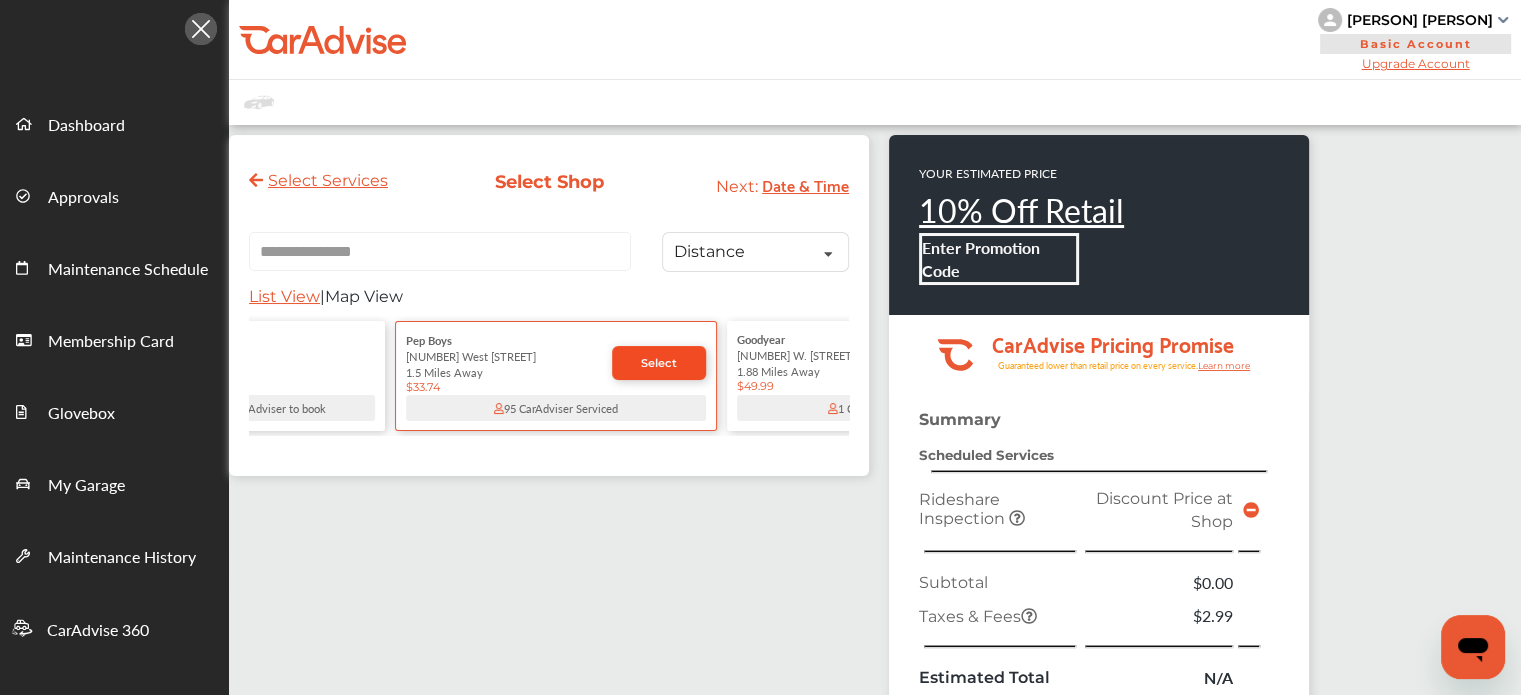 click on "Select" at bounding box center (659, 363) 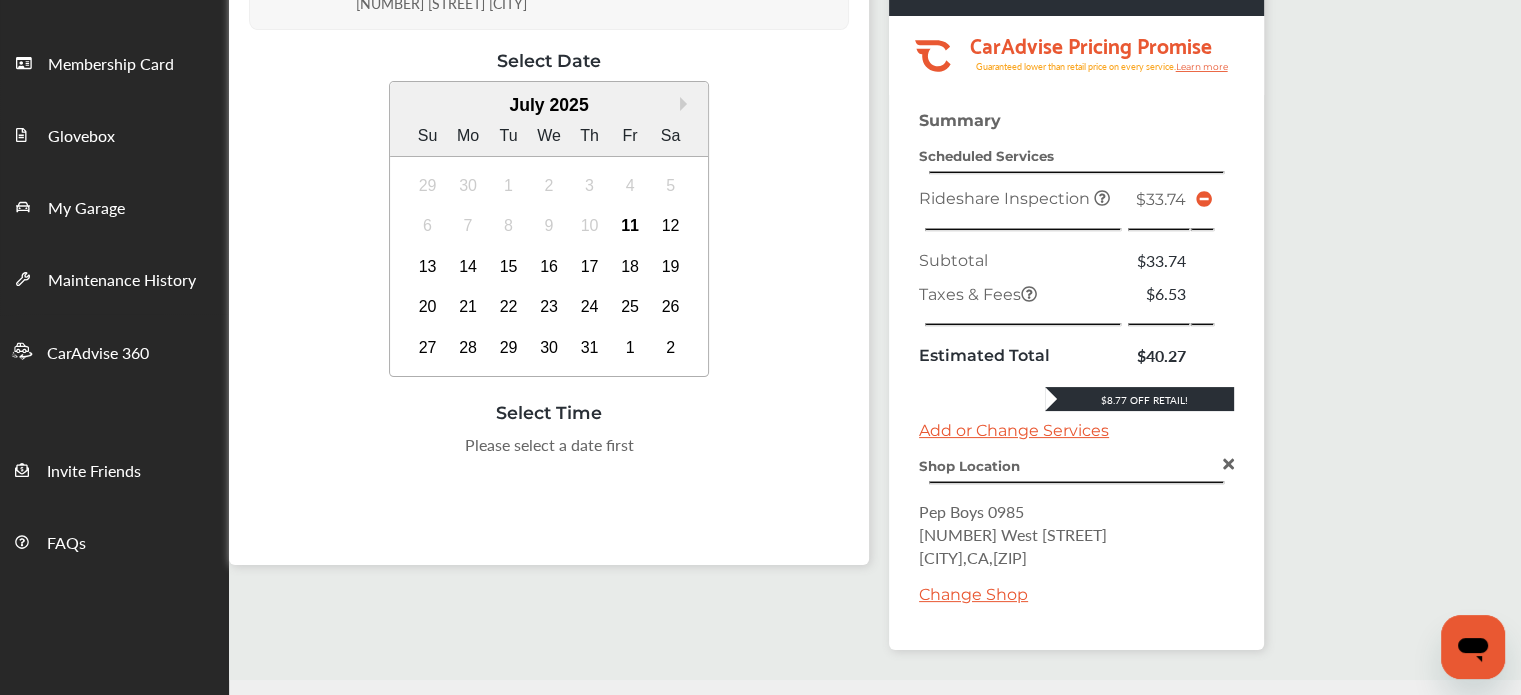 scroll, scrollTop: 284, scrollLeft: 0, axis: vertical 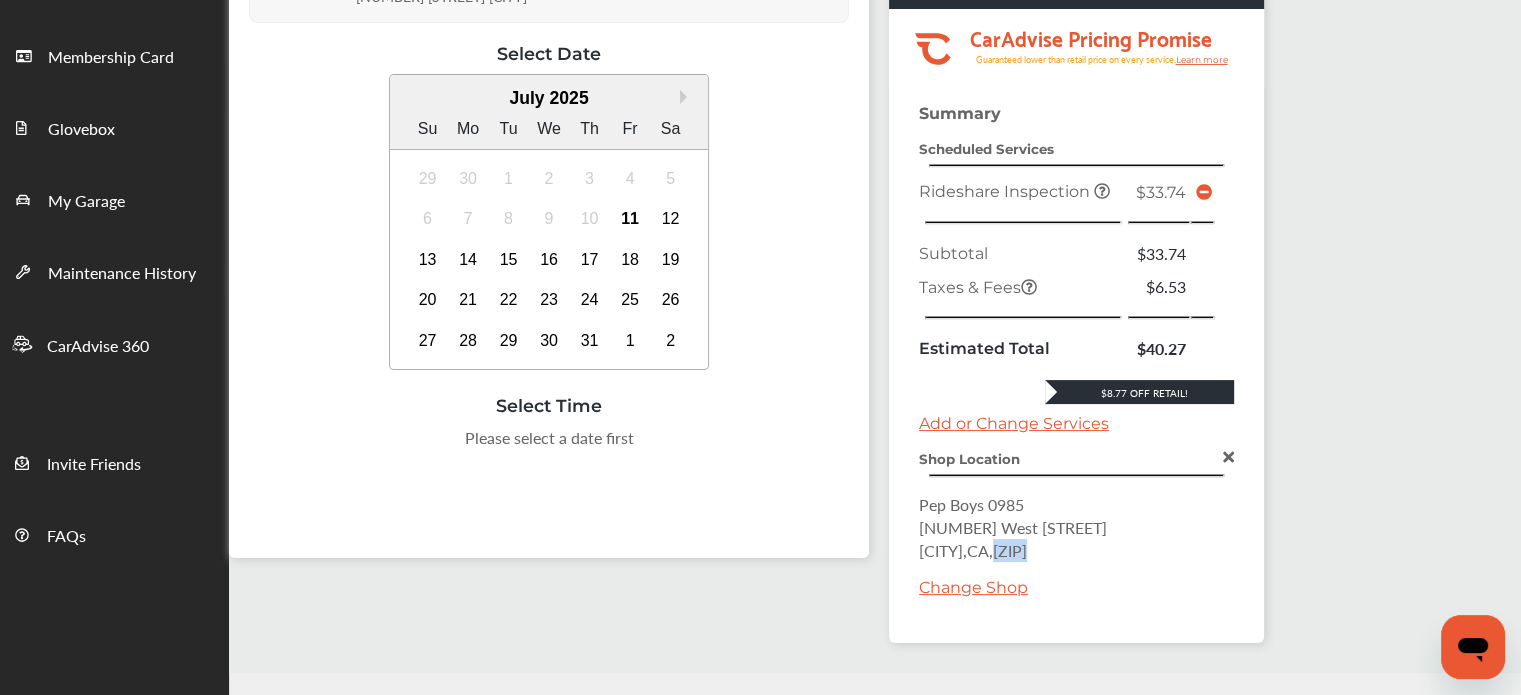 drag, startPoint x: 1072, startPoint y: 549, endPoint x: 1021, endPoint y: 543, distance: 51.351727 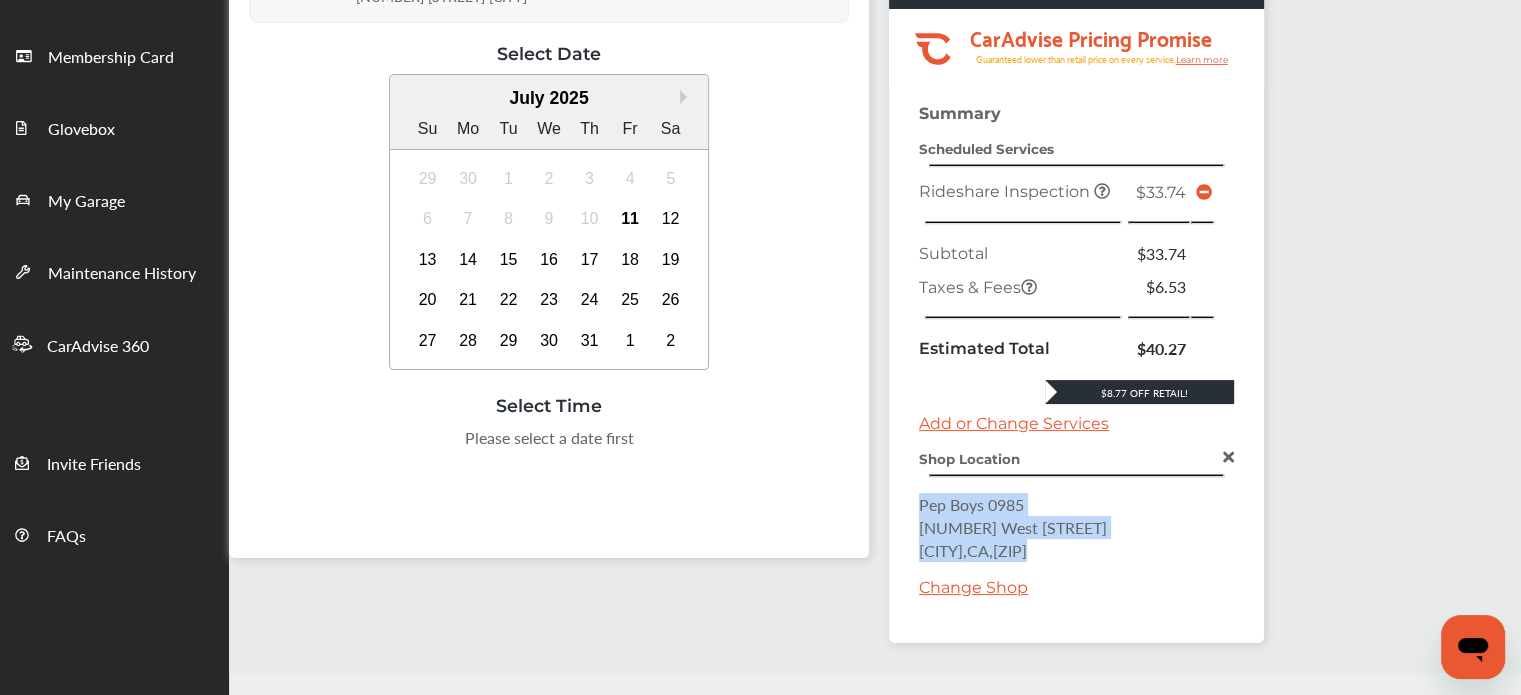 drag, startPoint x: 1083, startPoint y: 545, endPoint x: 920, endPoint y: 504, distance: 168.07736 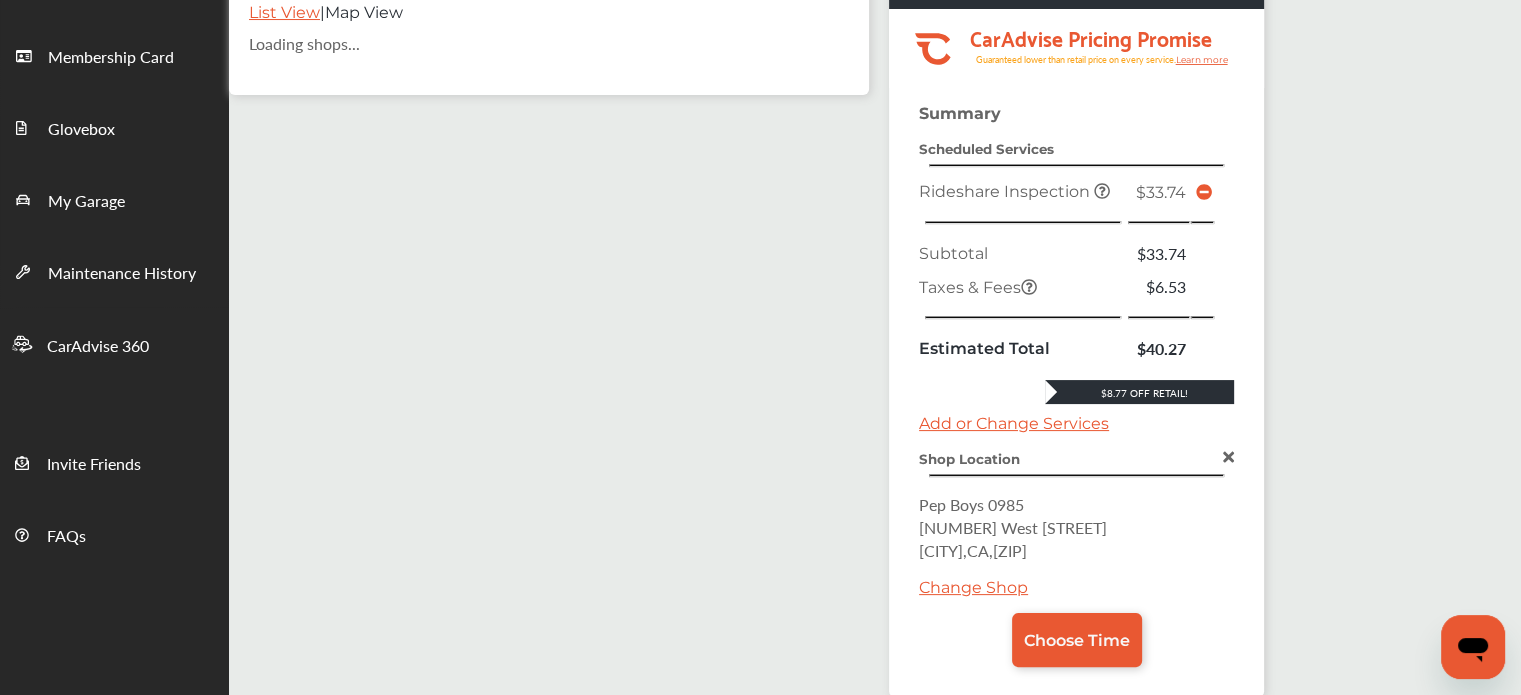 scroll, scrollTop: 0, scrollLeft: 0, axis: both 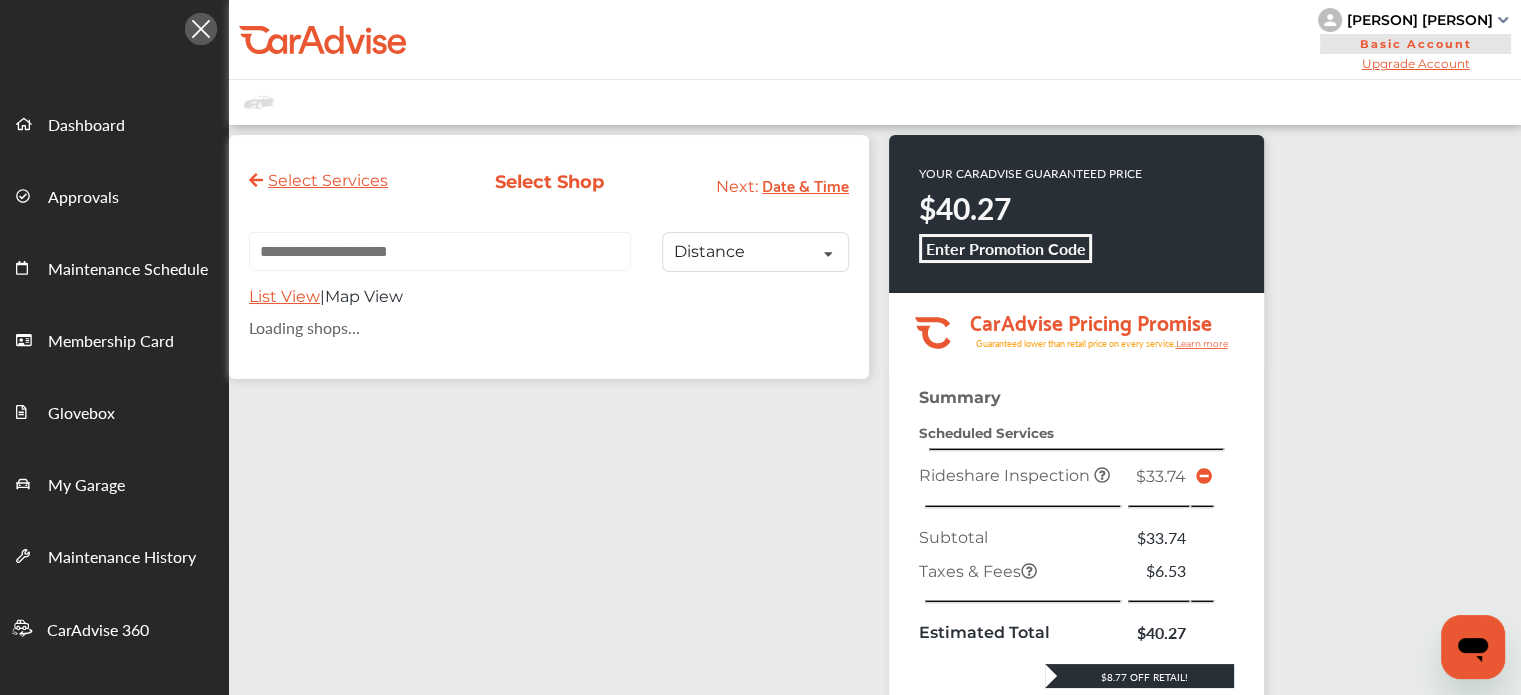 click at bounding box center (440, 251) 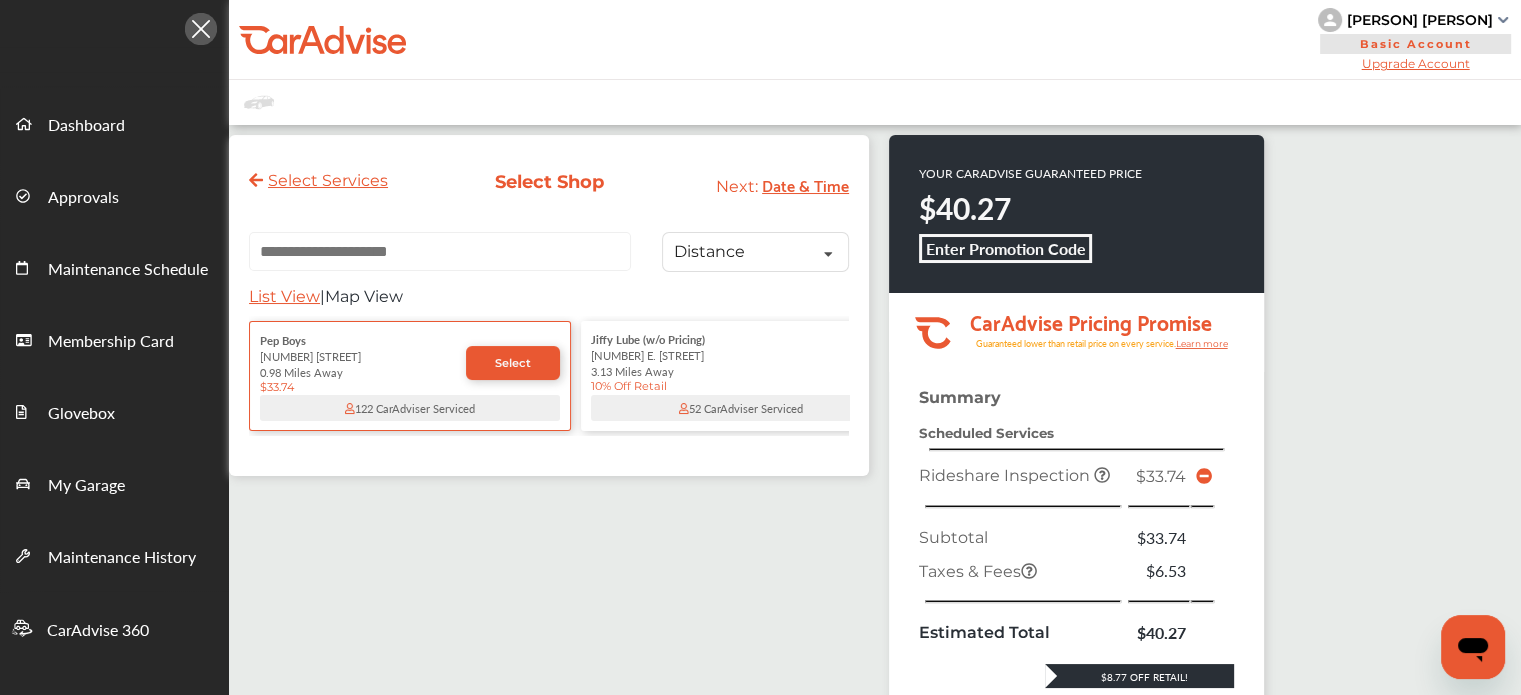 click at bounding box center (440, 251) 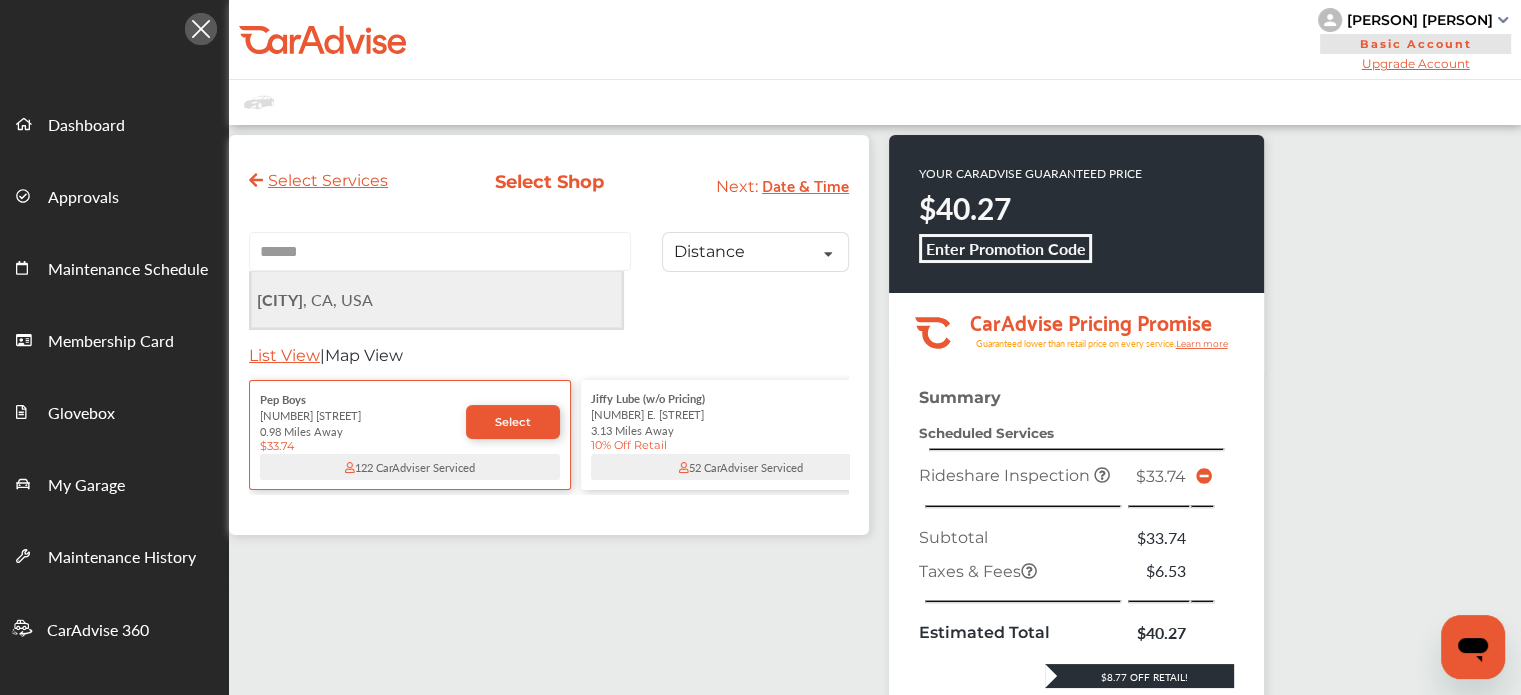 click on "[CITY] , CA, USA" at bounding box center (436, 299) 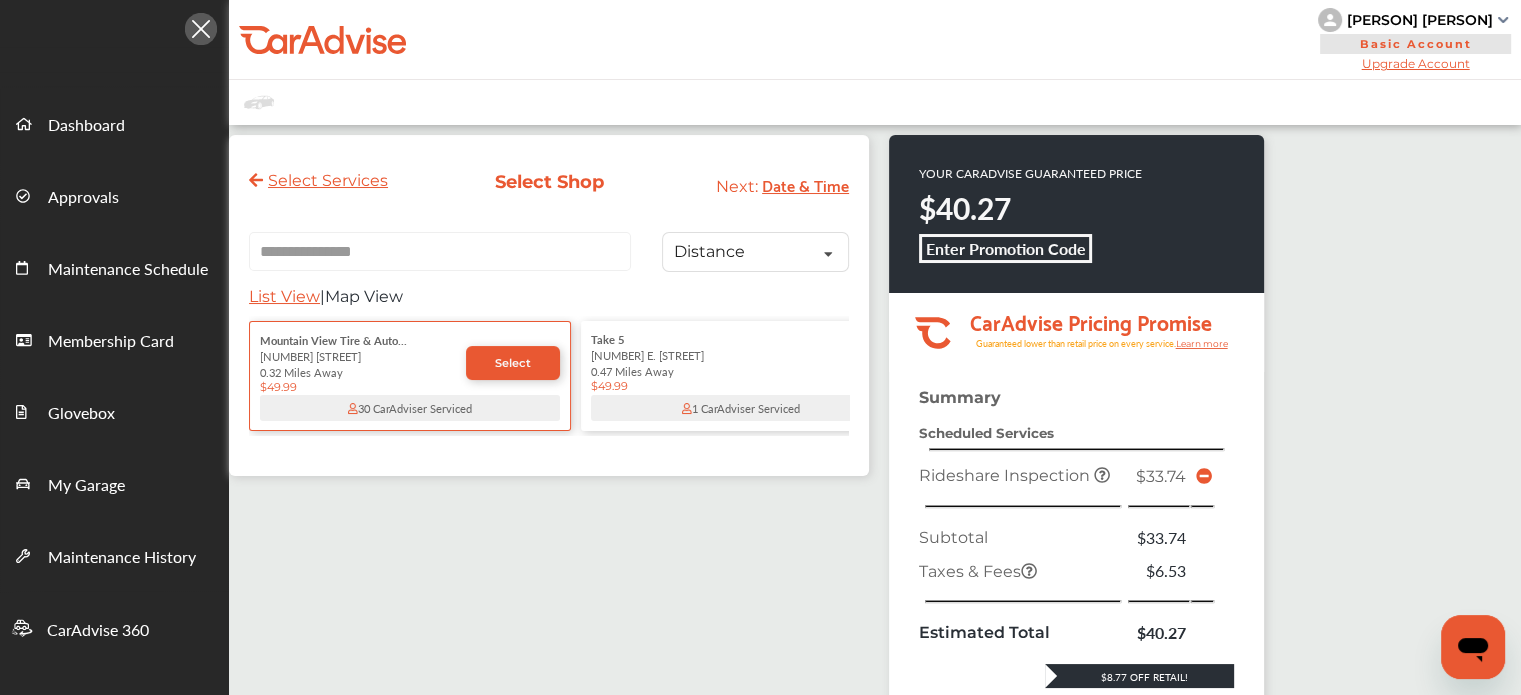 click on "0.47 Miles Away" at bounding box center (741, 371) 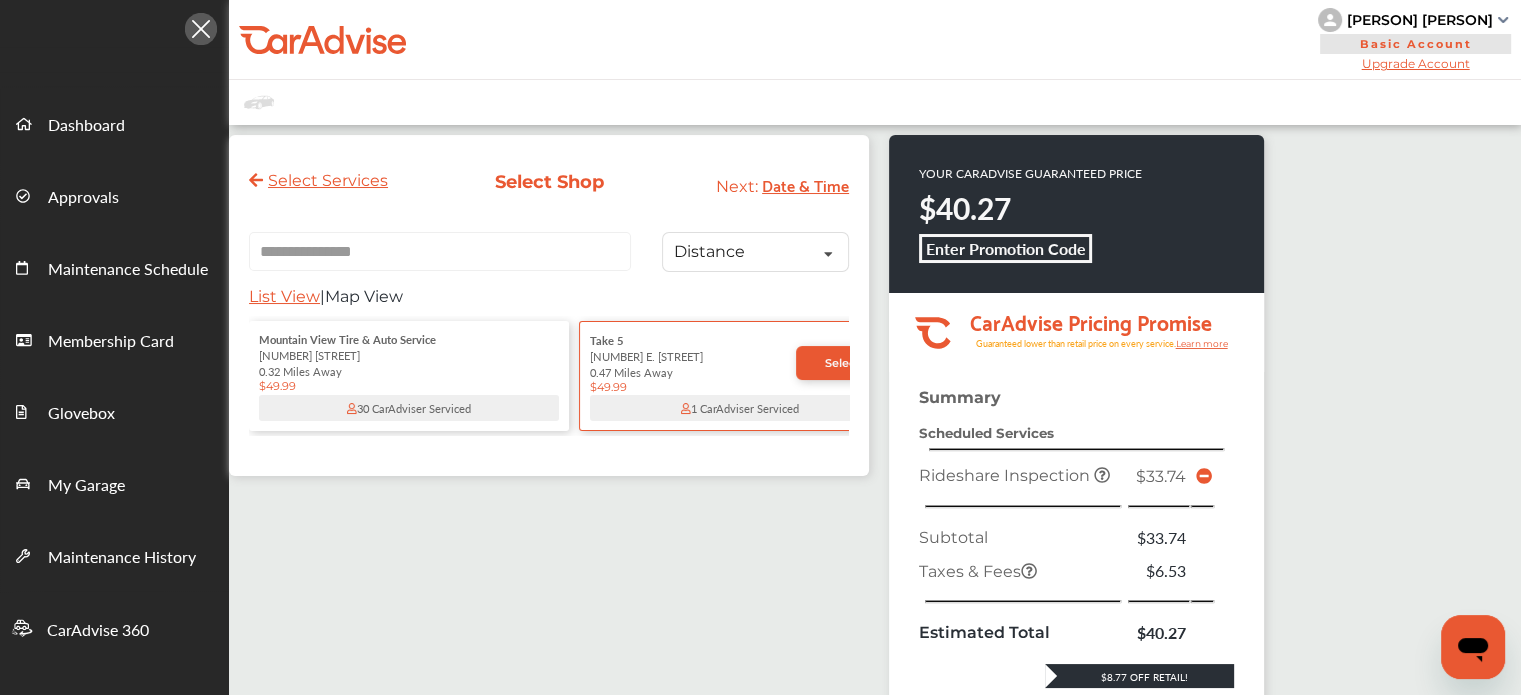 scroll, scrollTop: 0, scrollLeft: 184, axis: horizontal 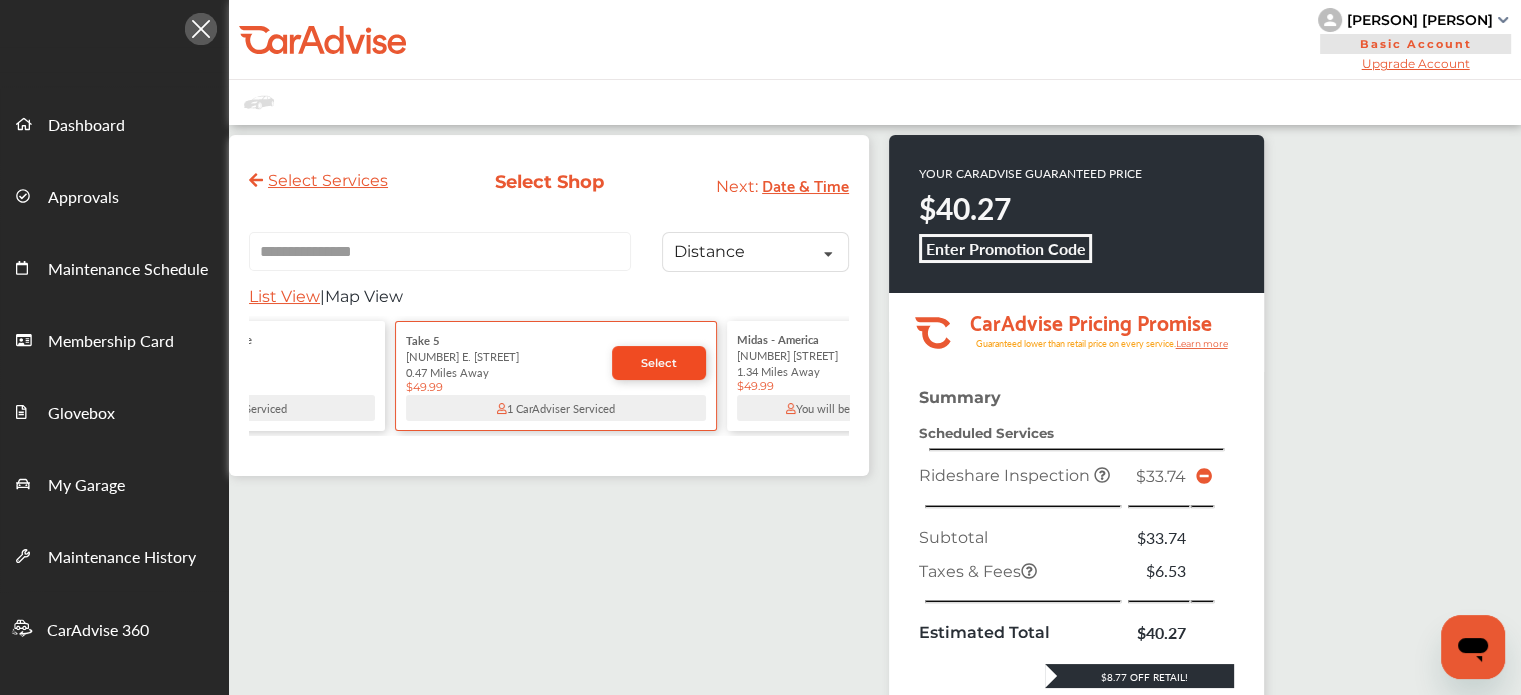 click on "Select" at bounding box center (659, 363) 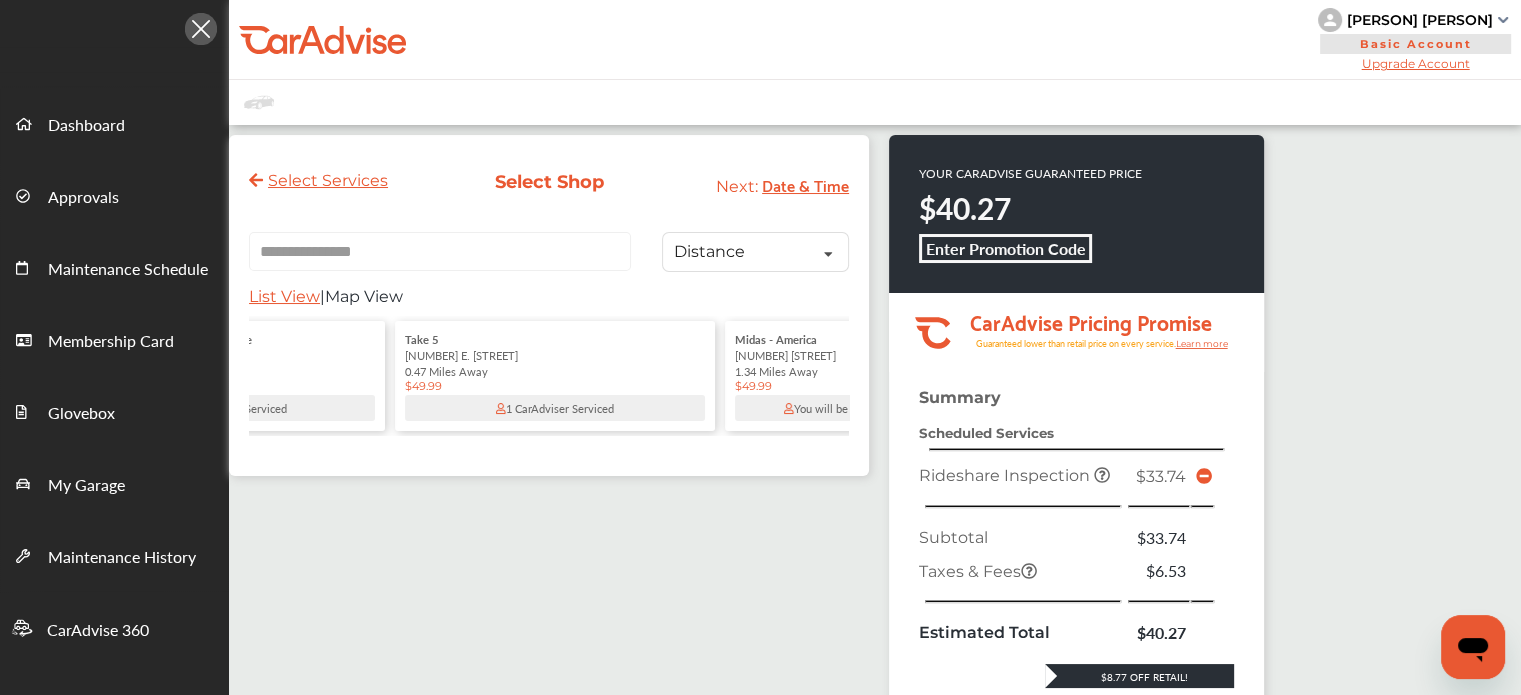 scroll, scrollTop: 0, scrollLeft: 0, axis: both 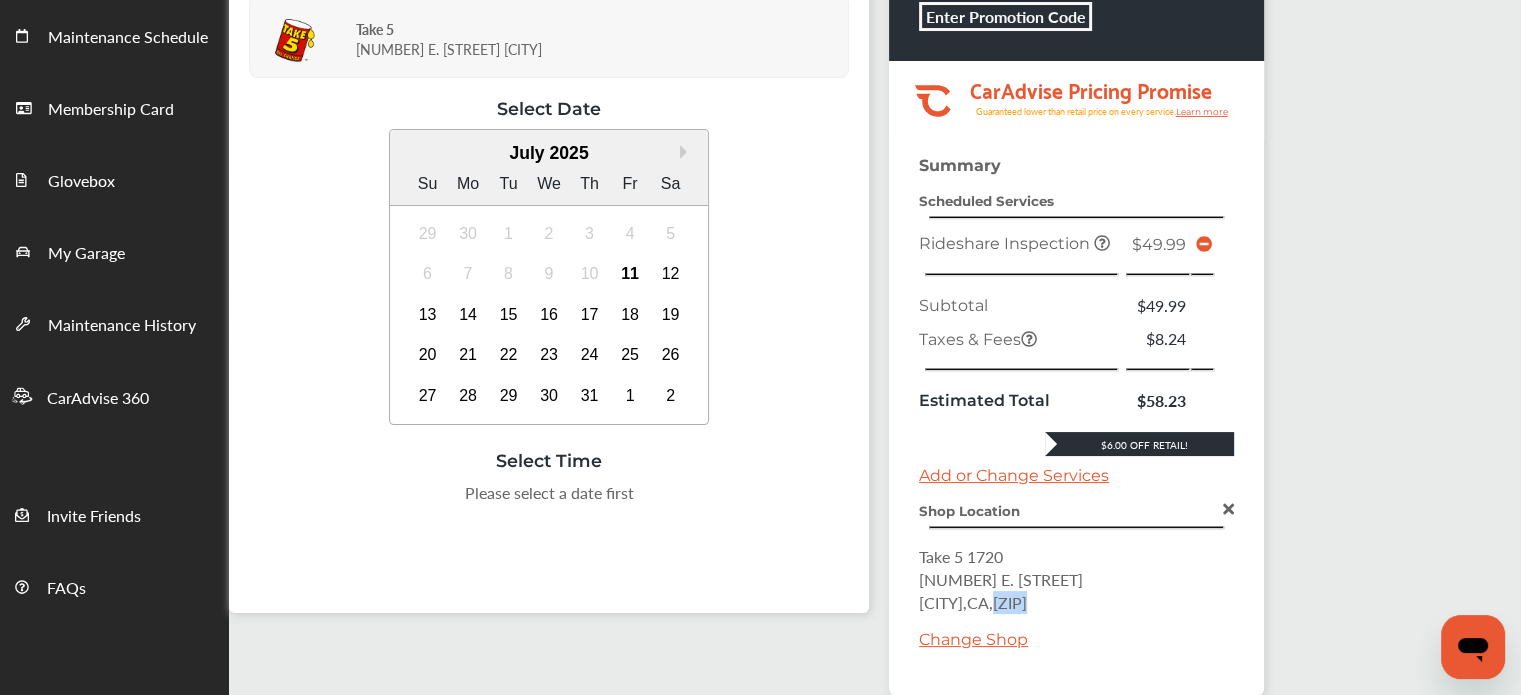 drag, startPoint x: 1084, startPoint y: 592, endPoint x: 1020, endPoint y: 592, distance: 64 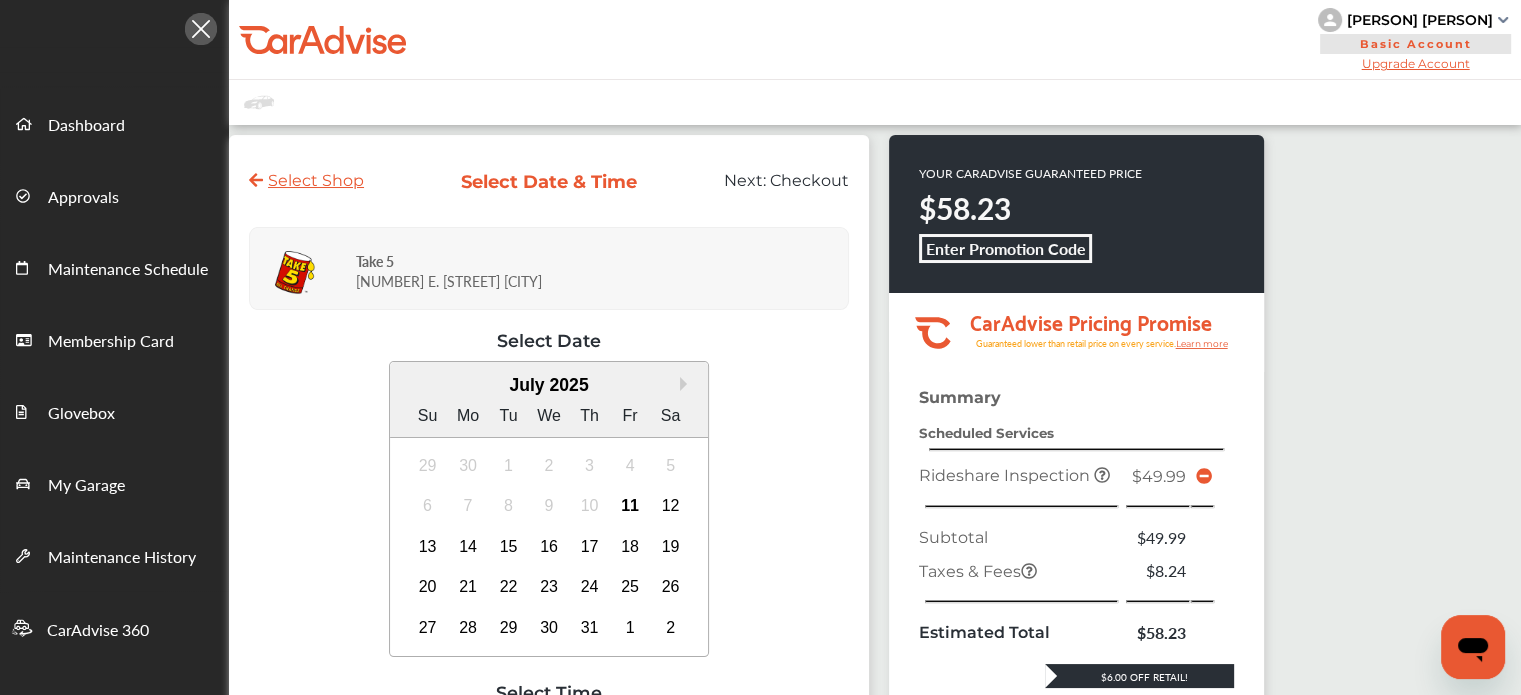 scroll, scrollTop: 0, scrollLeft: 0, axis: both 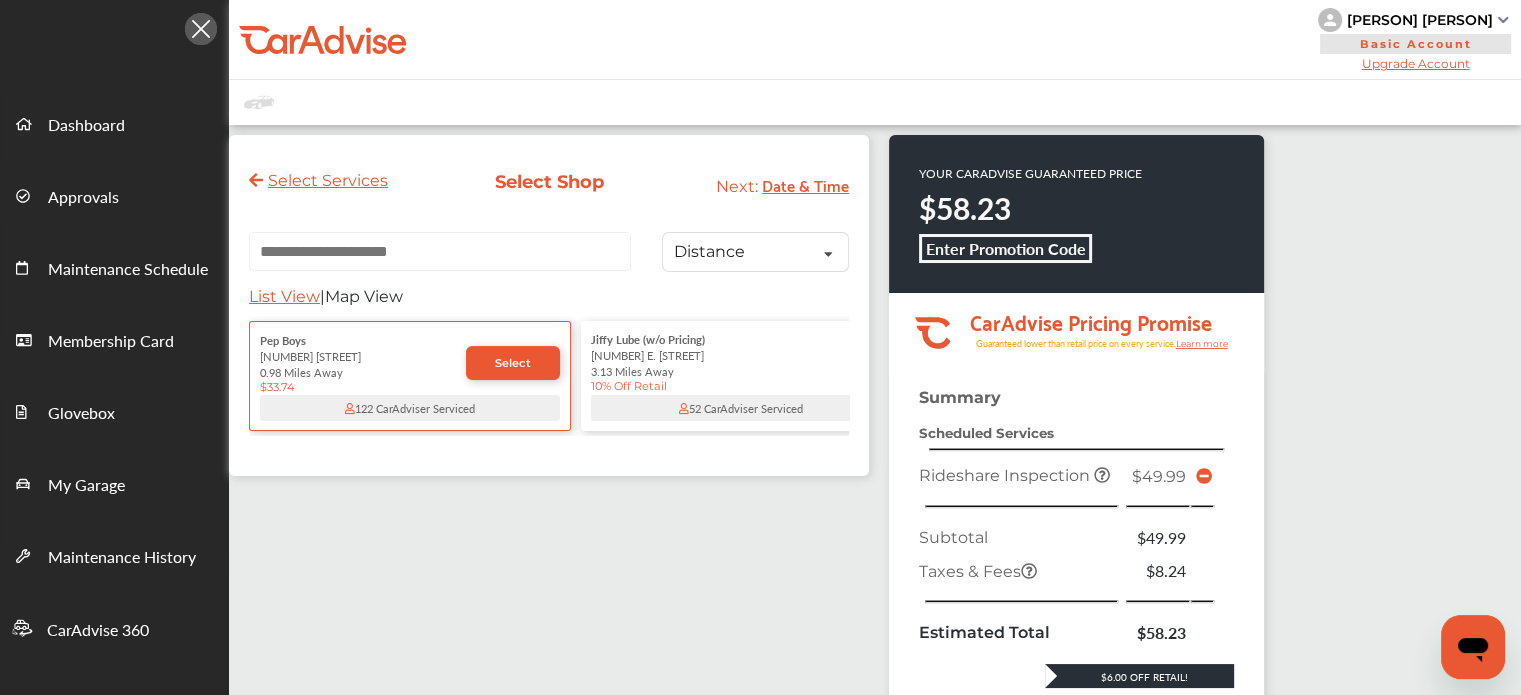 click at bounding box center (440, 251) 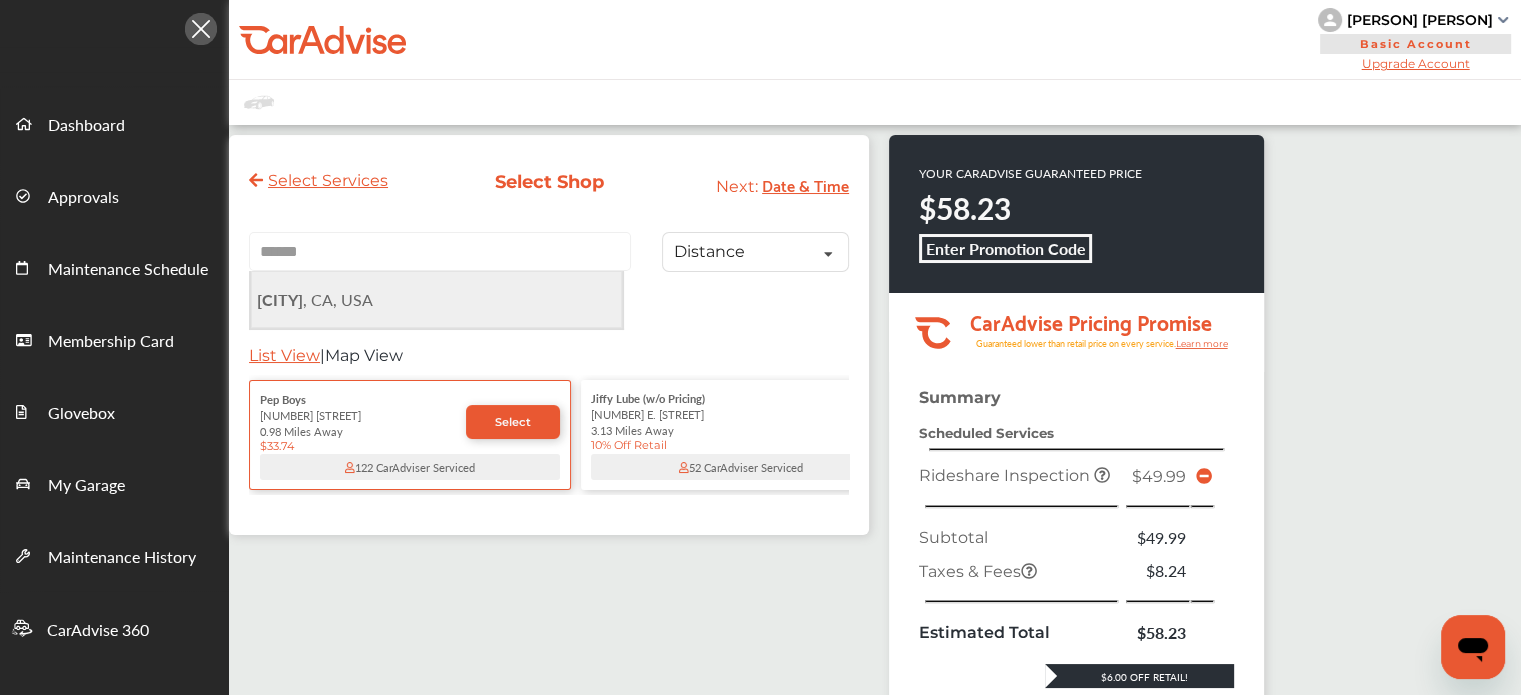 click on "[CITY] , CA, USA" at bounding box center [436, 299] 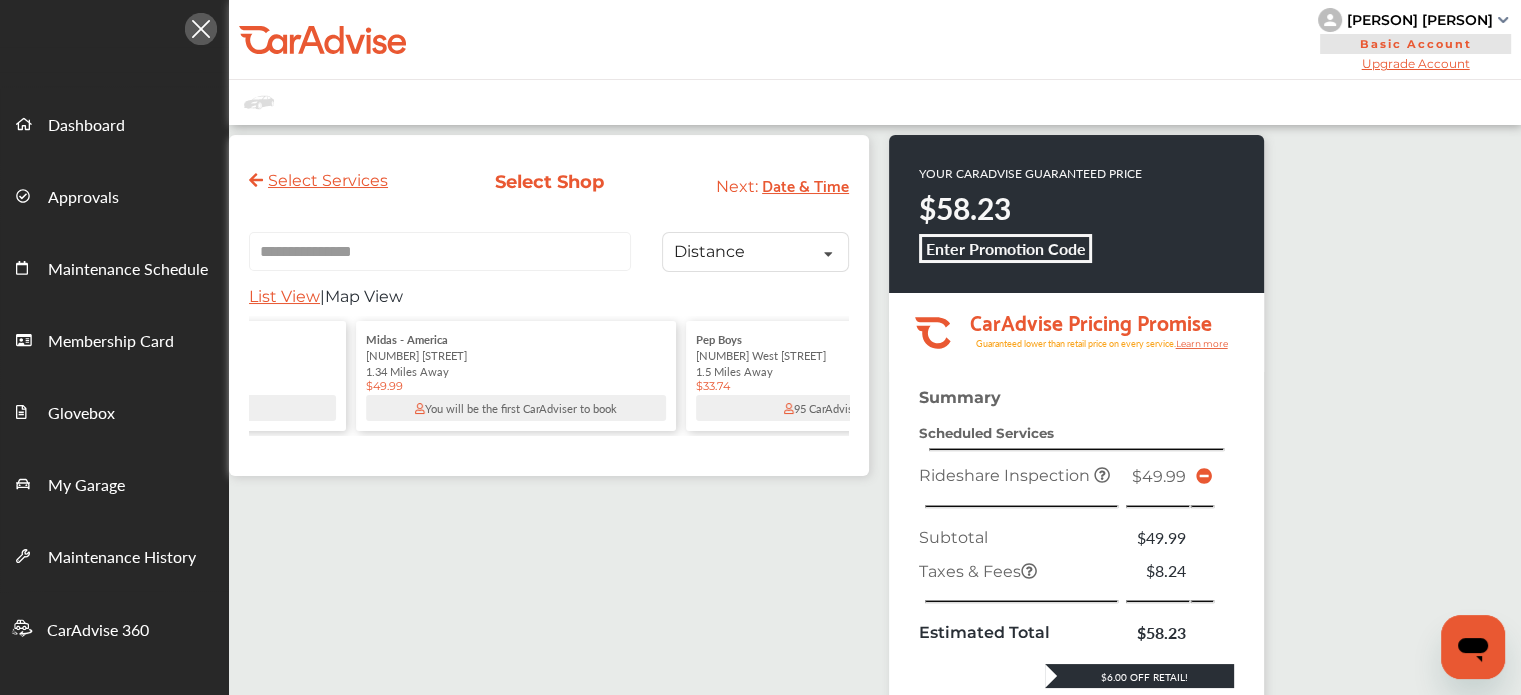 scroll, scrollTop: 0, scrollLeft: 556, axis: horizontal 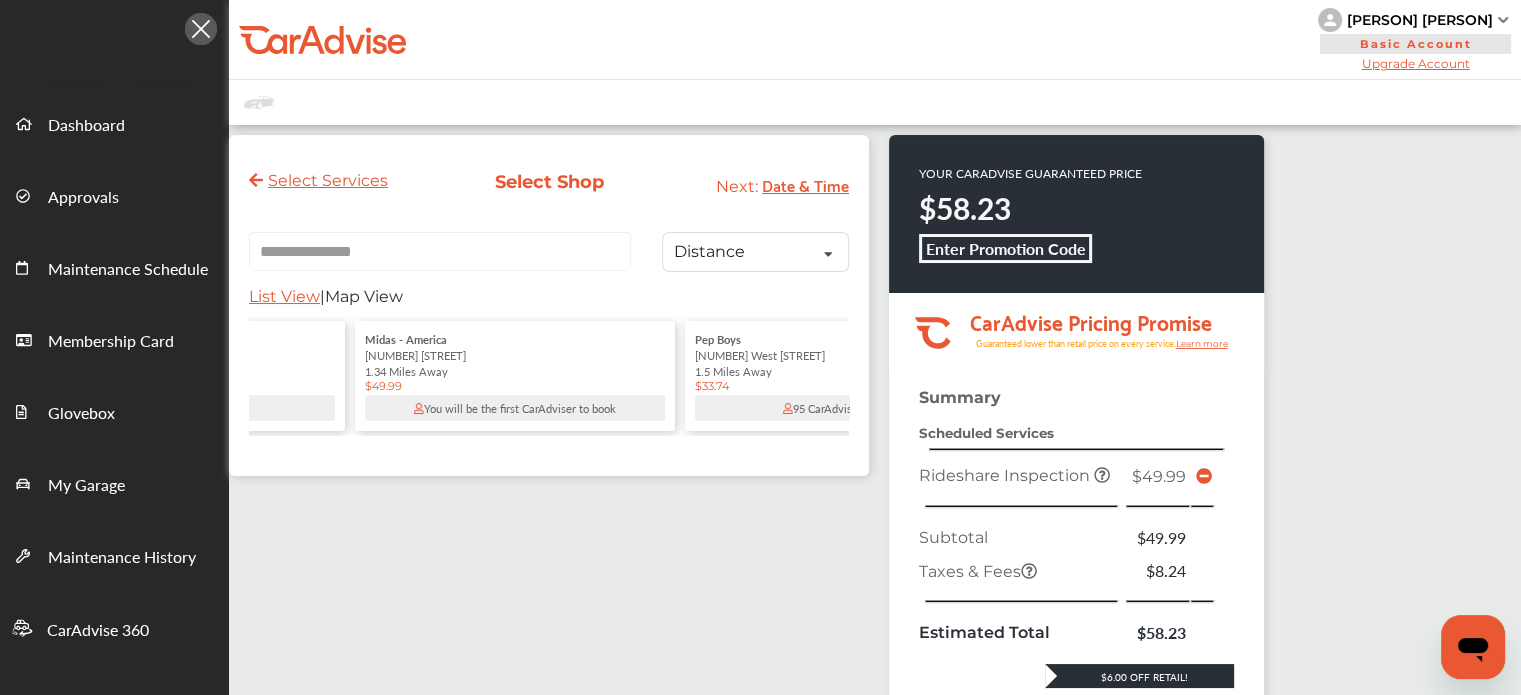 click on "[NUMBER] [STREET]" at bounding box center [515, 355] 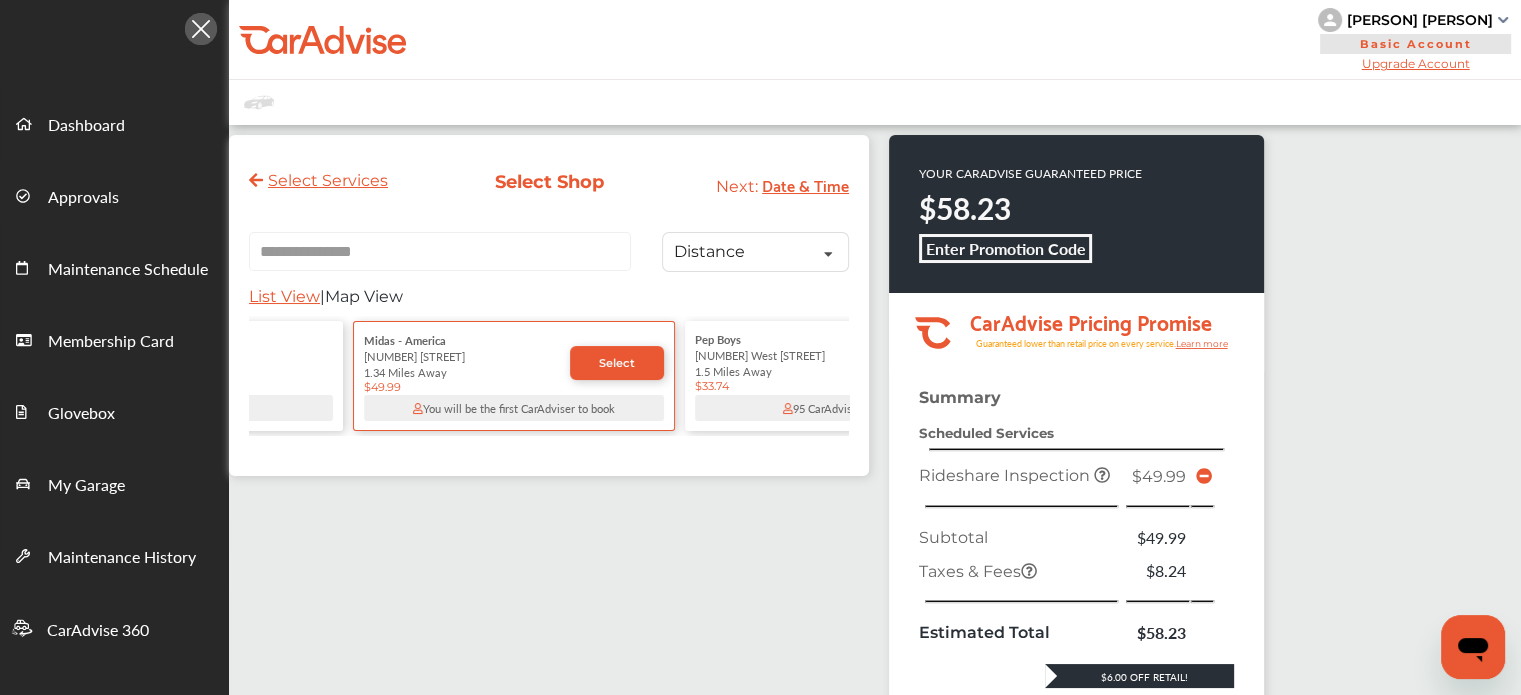 scroll, scrollTop: 0, scrollLeft: 515, axis: horizontal 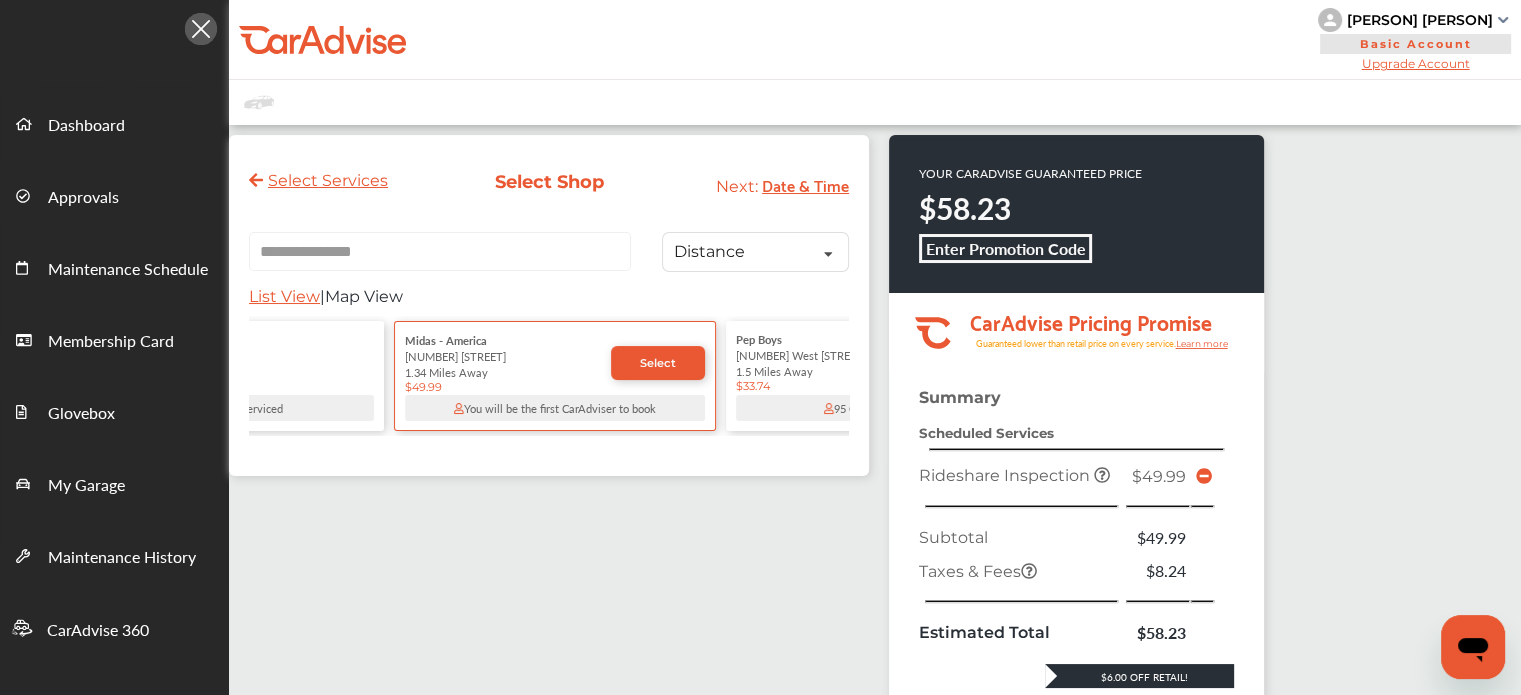 click on "[NUMBER] [STREET]" at bounding box center [508, 356] 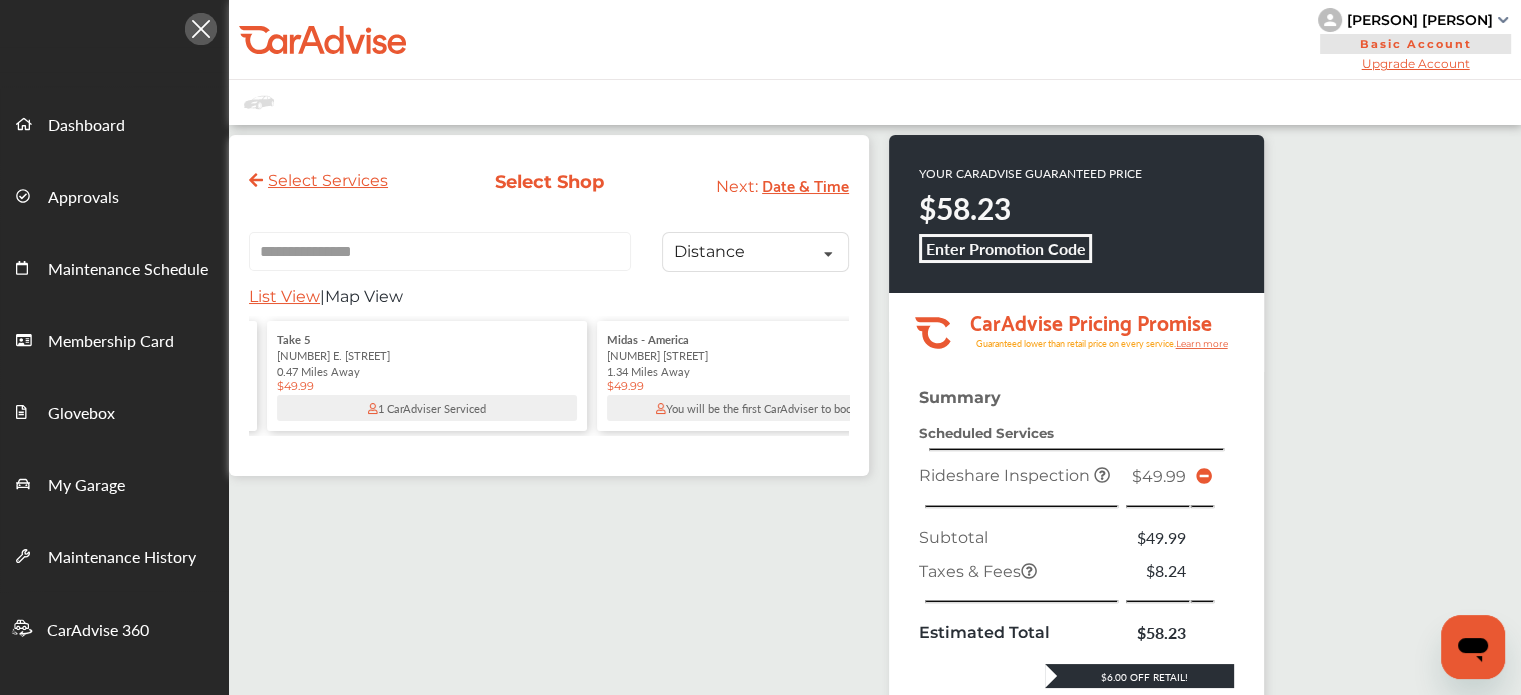 scroll, scrollTop: 0, scrollLeft: 316, axis: horizontal 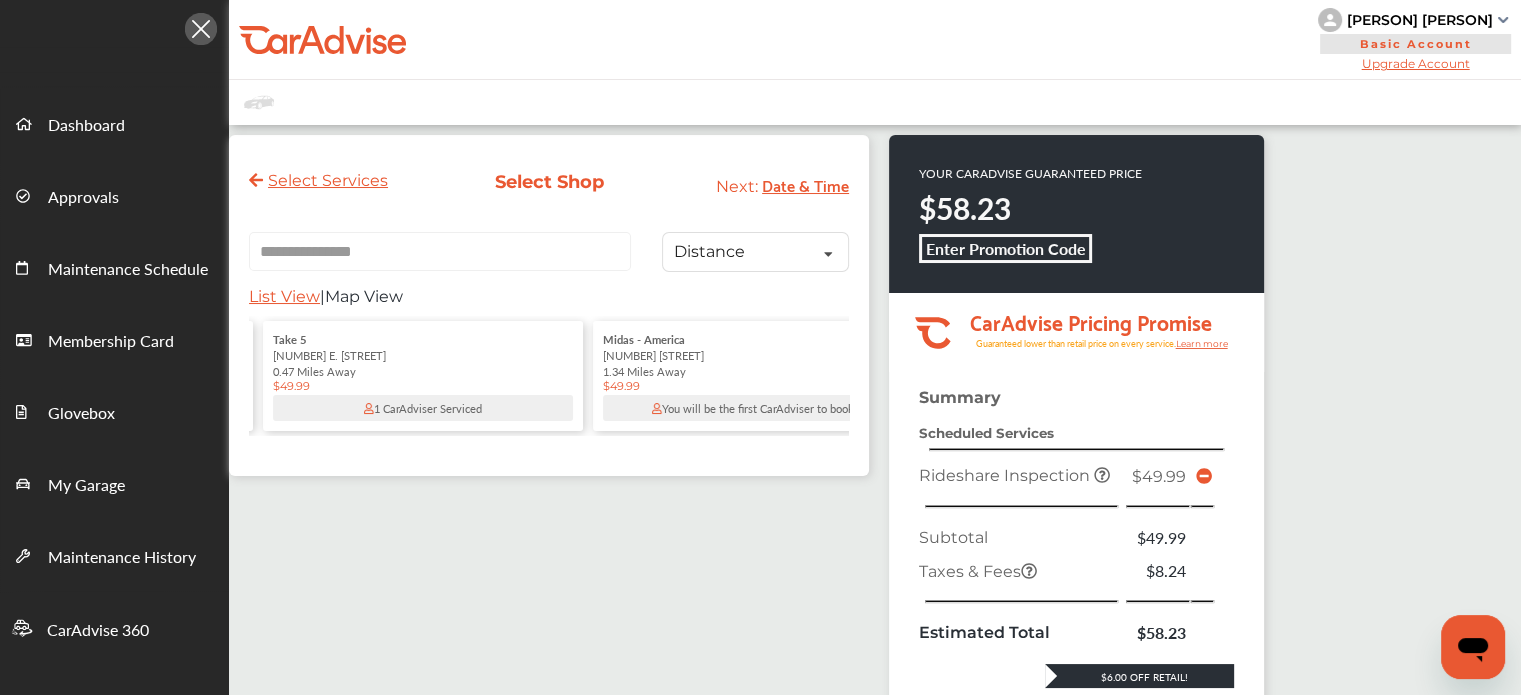 click on "1.34 Miles Away" at bounding box center (753, 371) 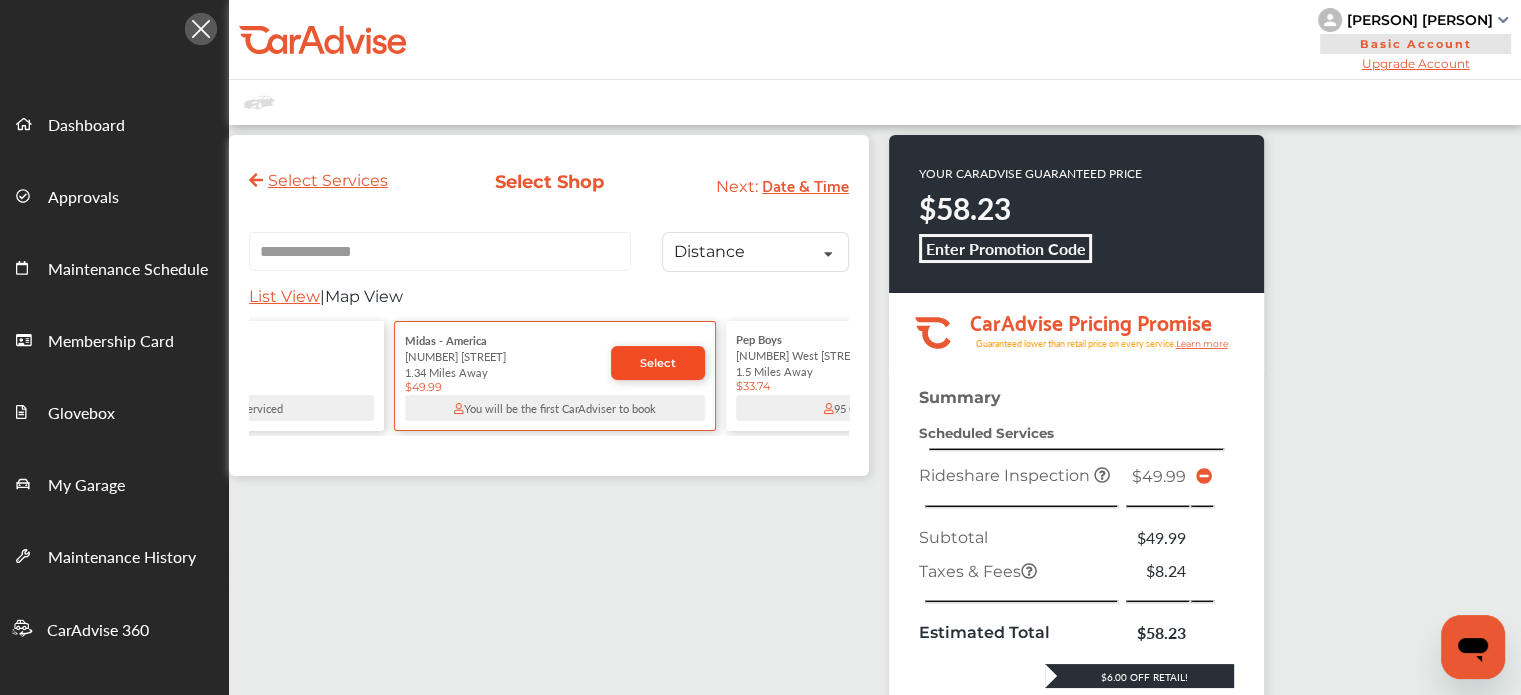 click on "Select" at bounding box center [658, 363] 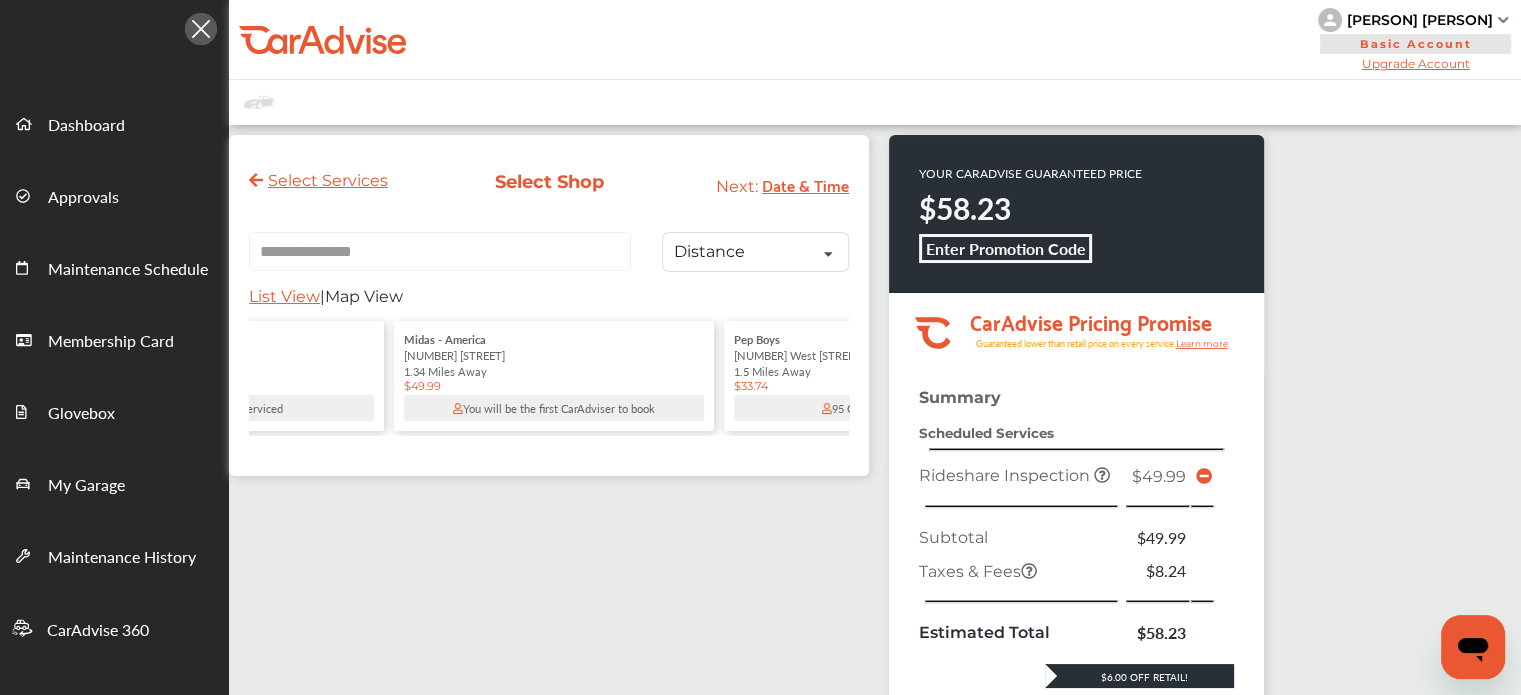 scroll, scrollTop: 0, scrollLeft: 0, axis: both 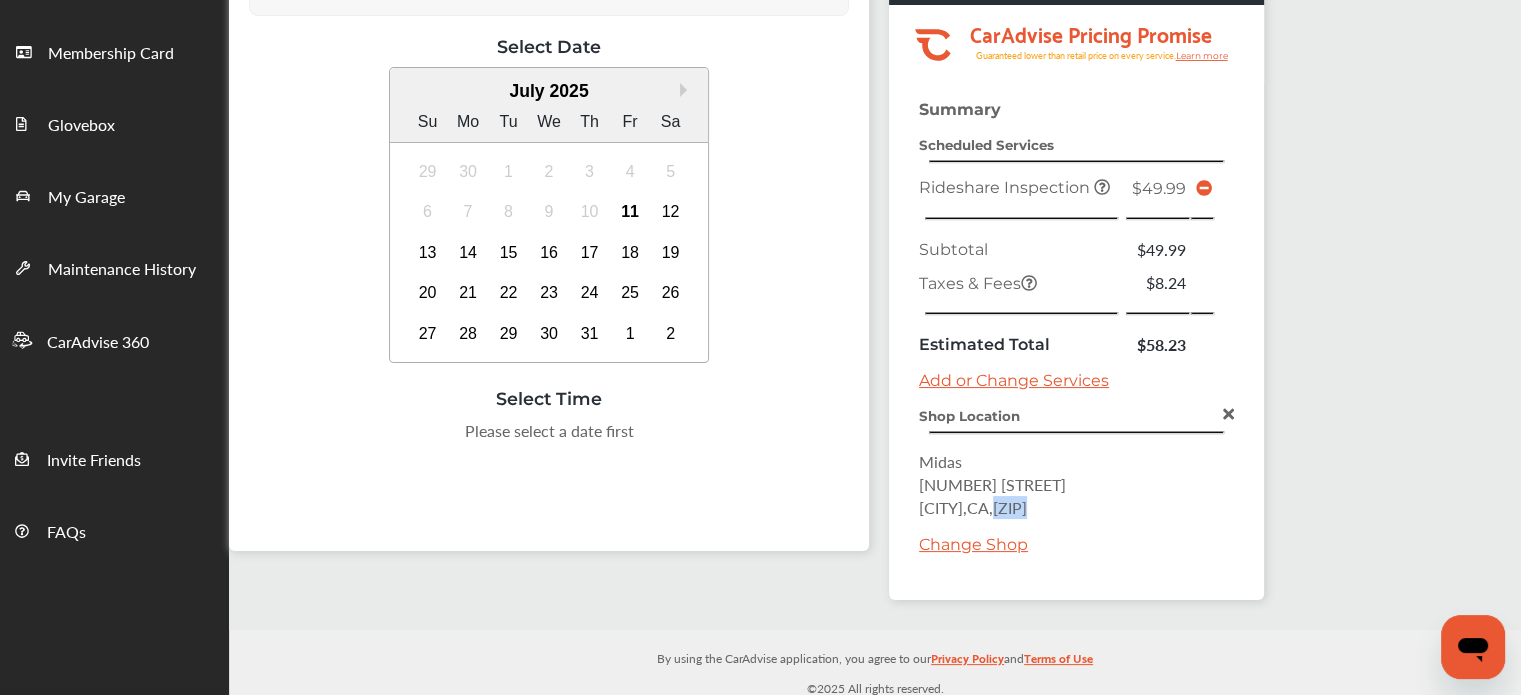 drag, startPoint x: 1068, startPoint y: 499, endPoint x: 1024, endPoint y: 503, distance: 44.181442 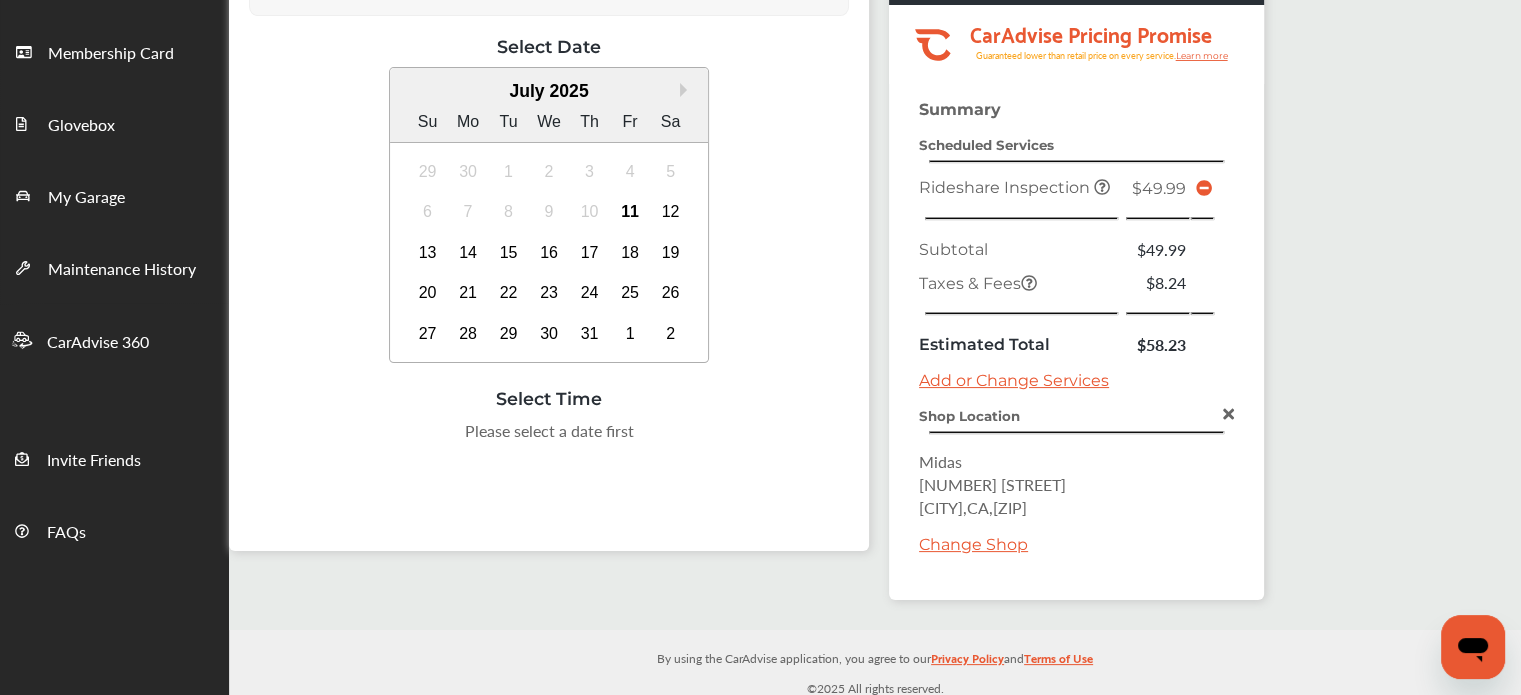 click on "Midas [NUMBER] S. [STREET] [CITY] , CA , [ZIP]" at bounding box center (1076, 484) 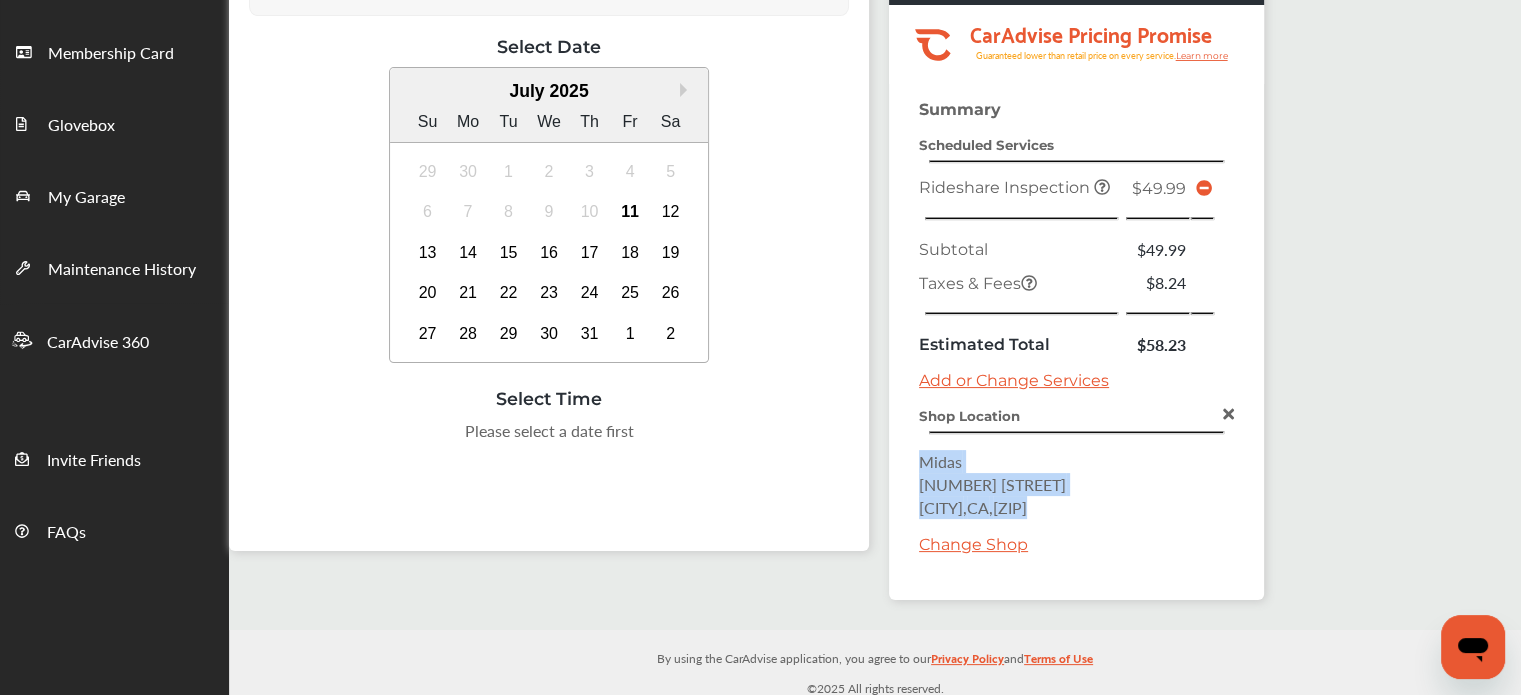 drag, startPoint x: 1079, startPoint y: 496, endPoint x: 924, endPoint y: 463, distance: 158.47397 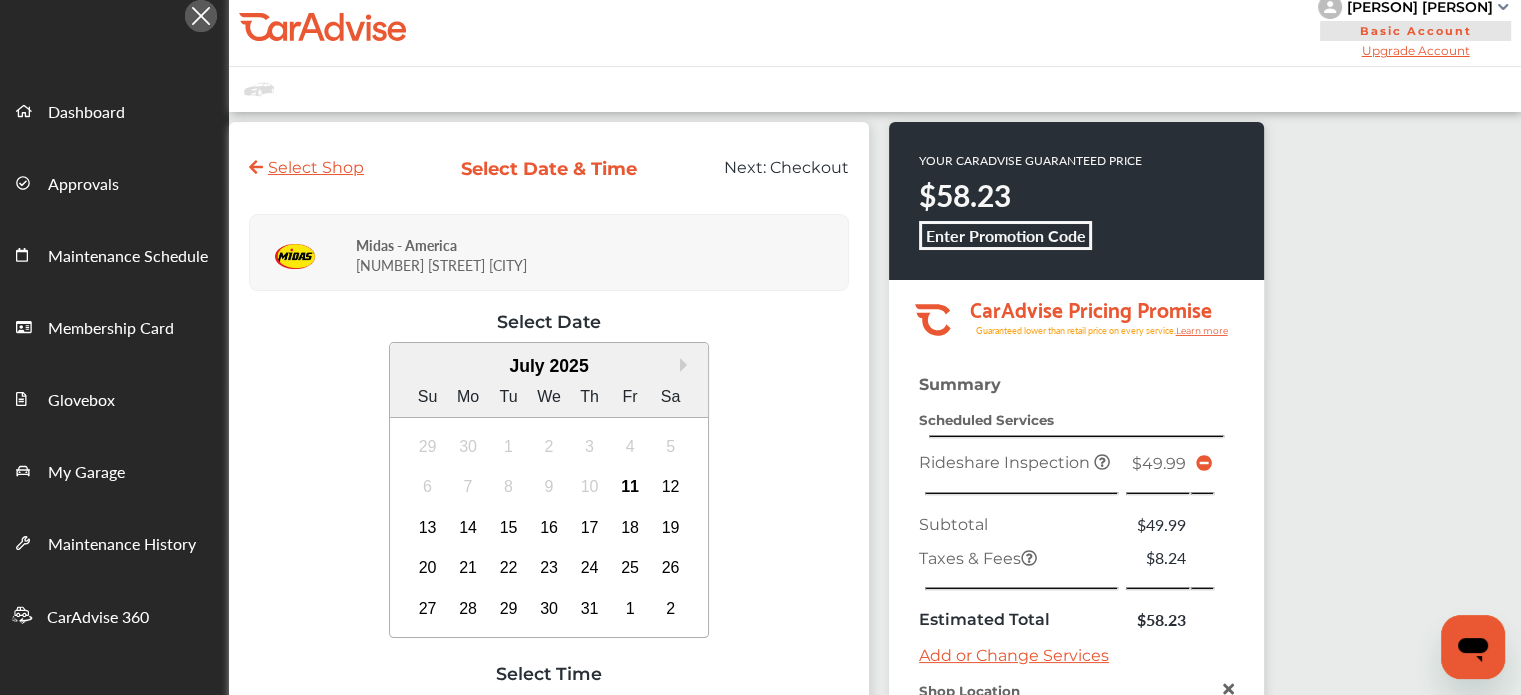 scroll, scrollTop: 0, scrollLeft: 0, axis: both 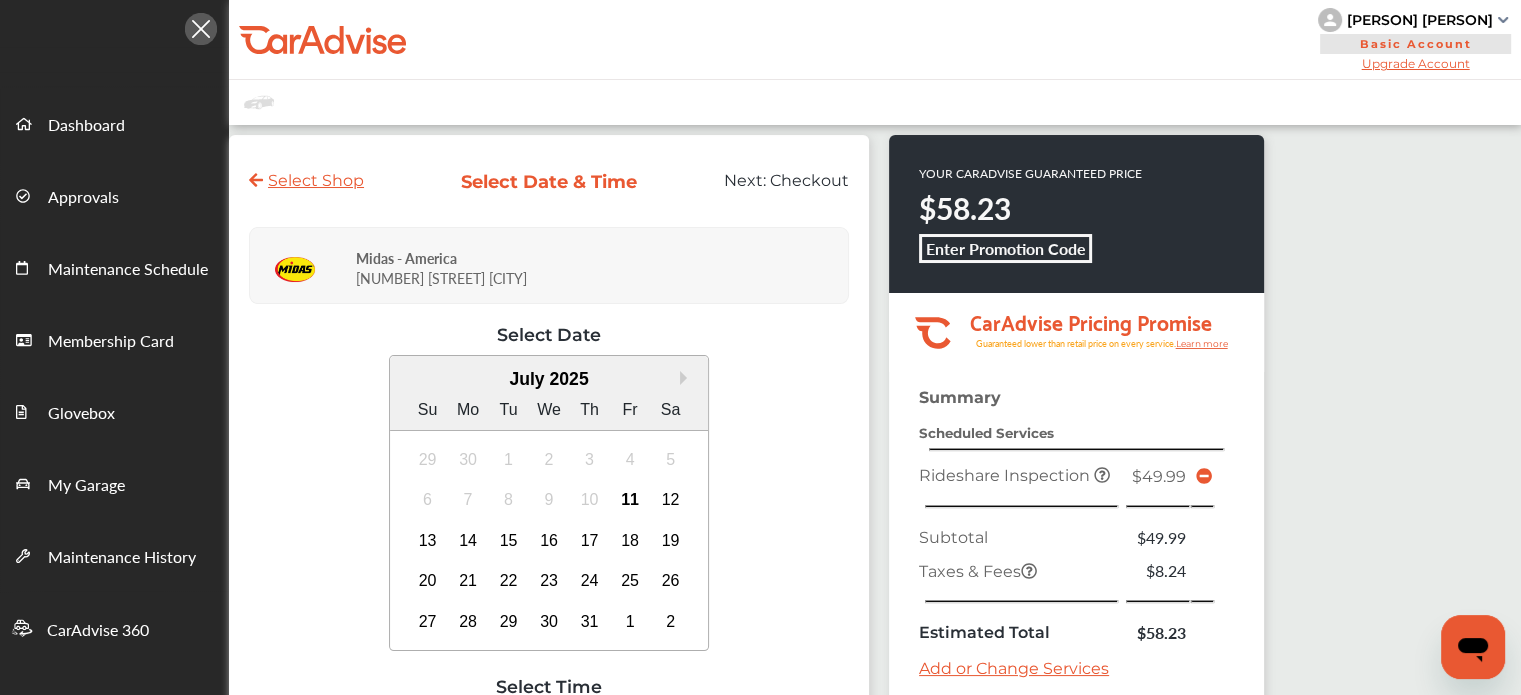 click on "Select Shop" at bounding box center (306, 180) 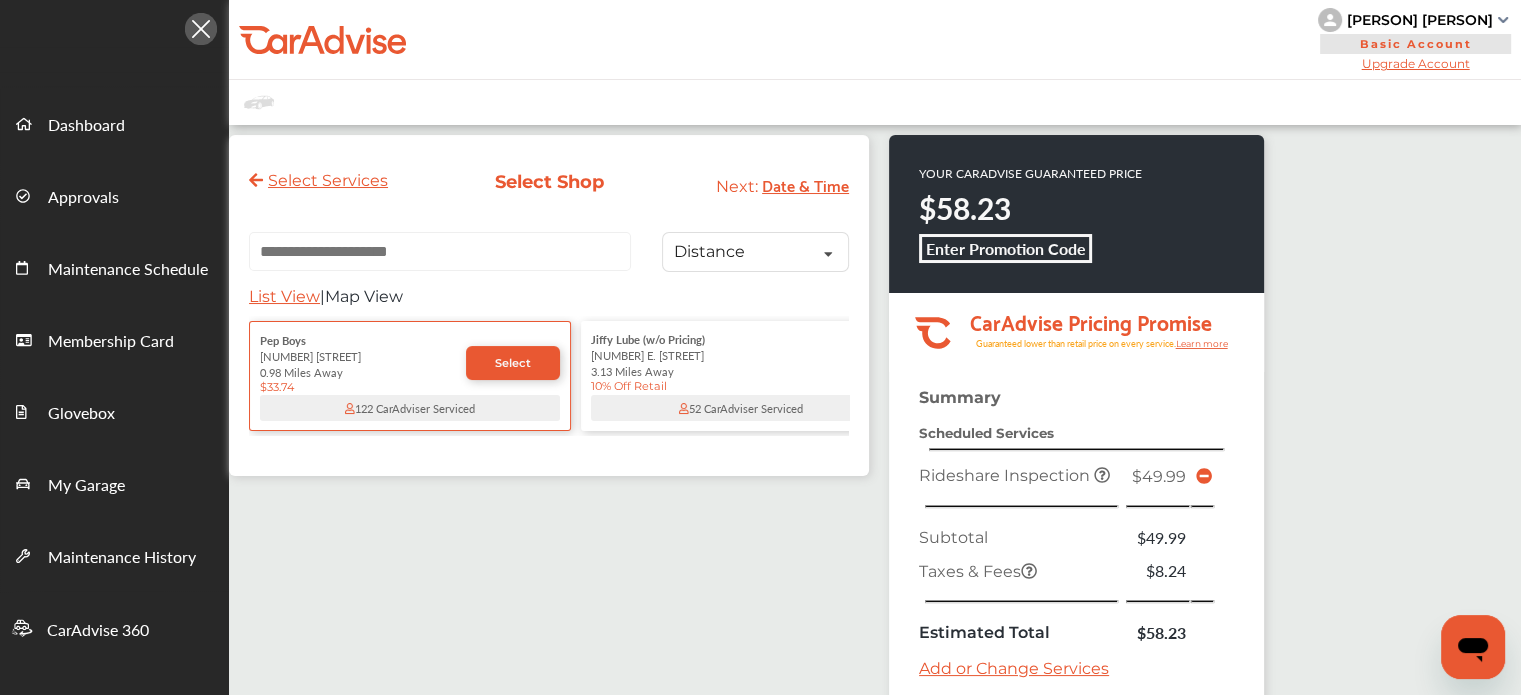 click at bounding box center [440, 251] 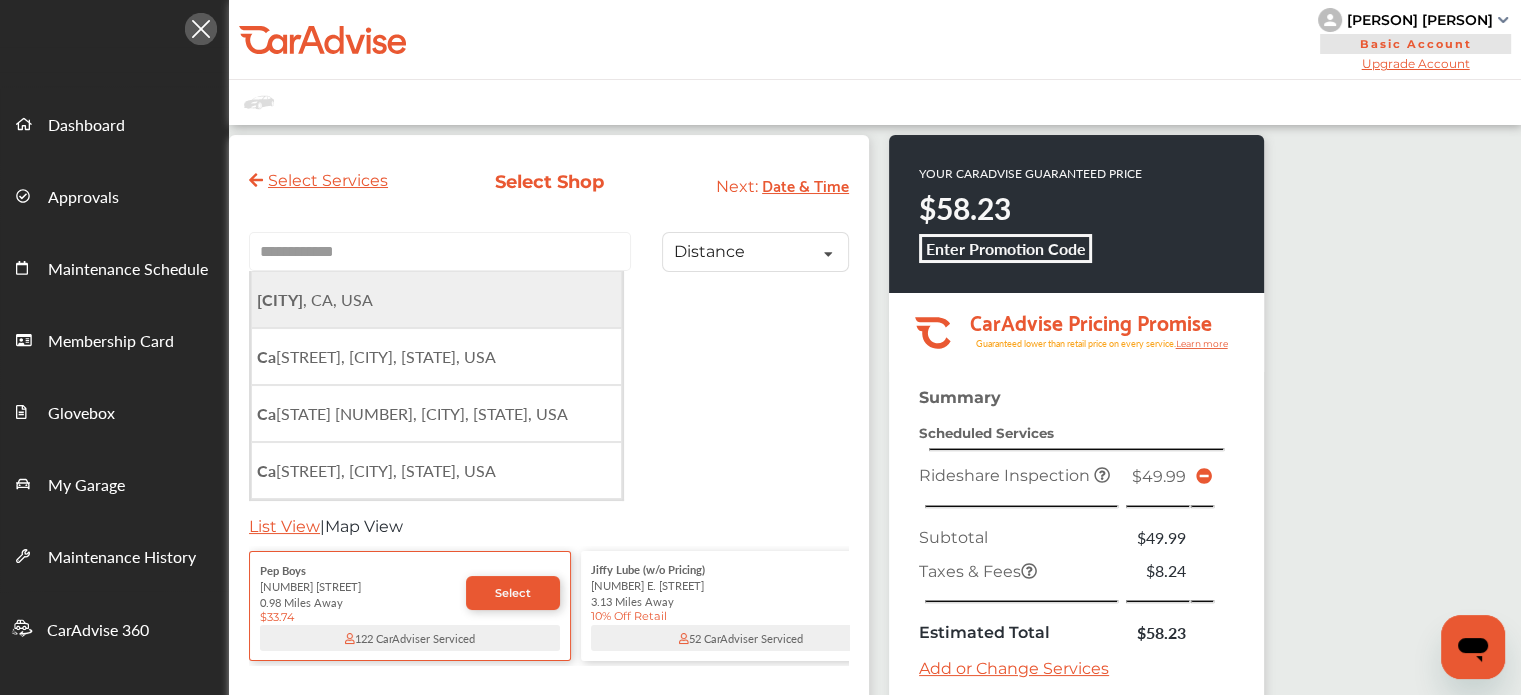 click on "[CITY] , CA, USA" at bounding box center [315, 299] 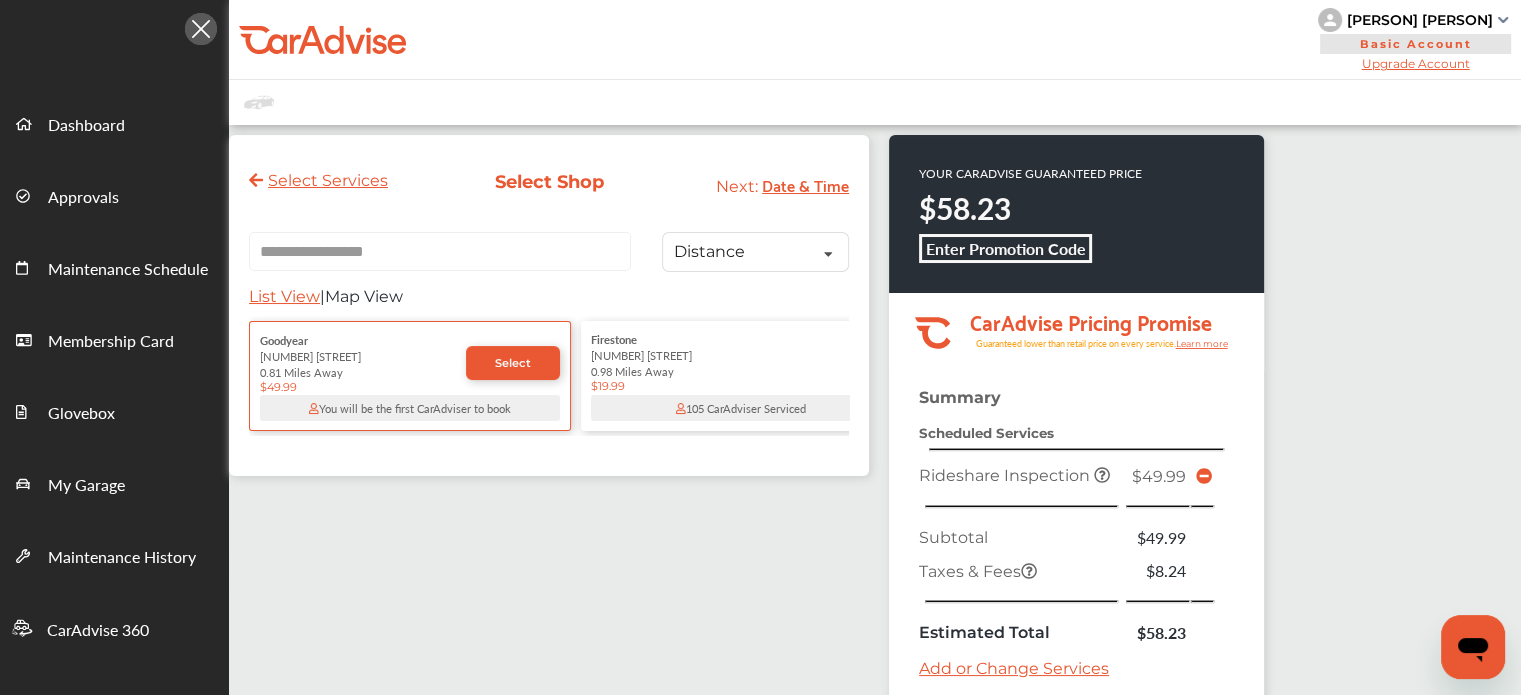 scroll, scrollTop: 0, scrollLeft: 0, axis: both 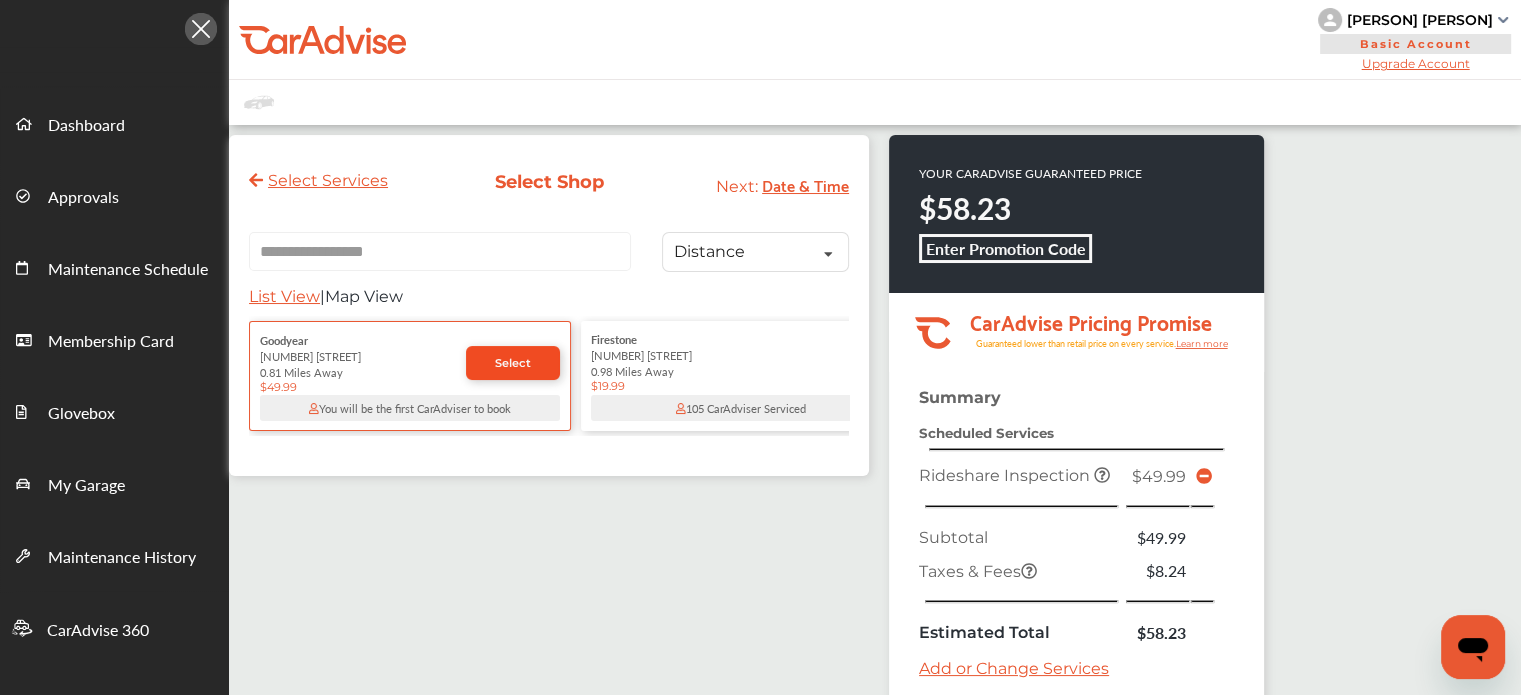 click on "Select" at bounding box center [513, 363] 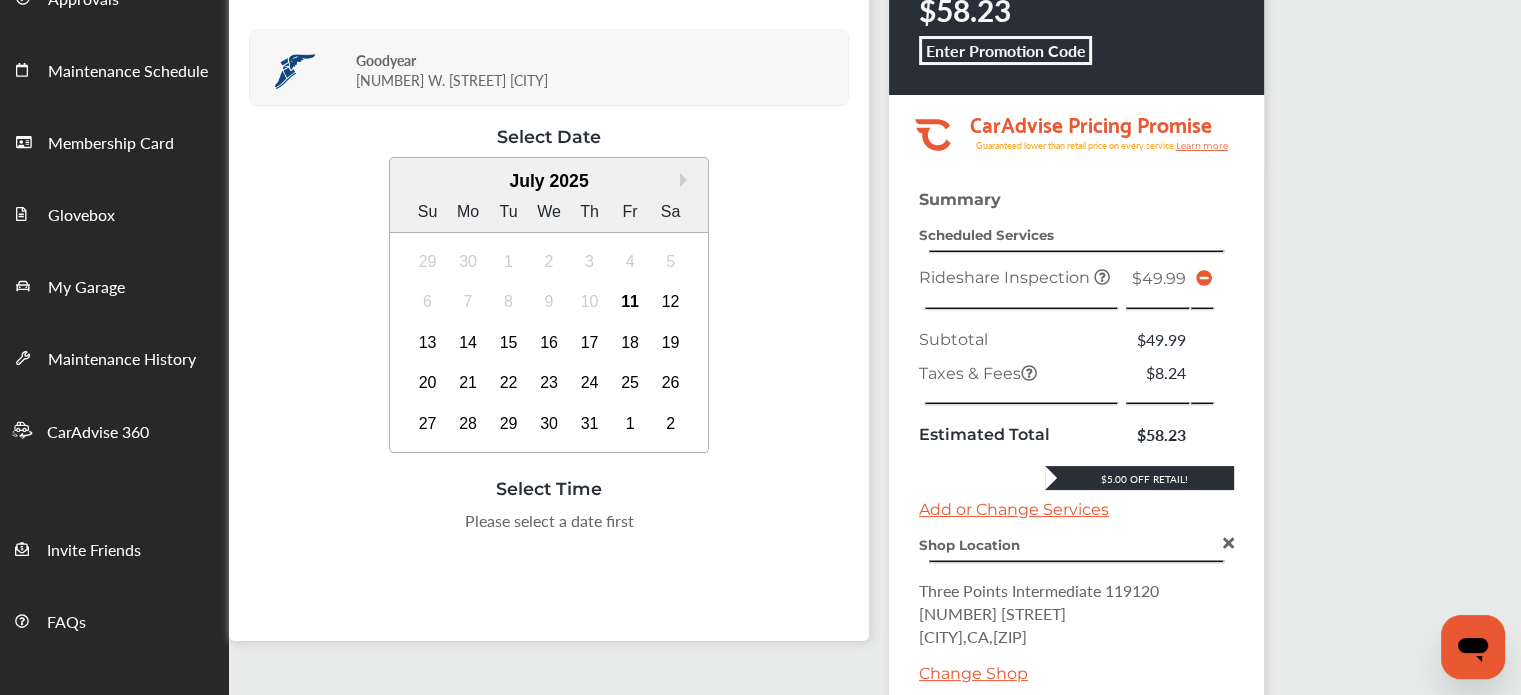 scroll, scrollTop: 106, scrollLeft: 0, axis: vertical 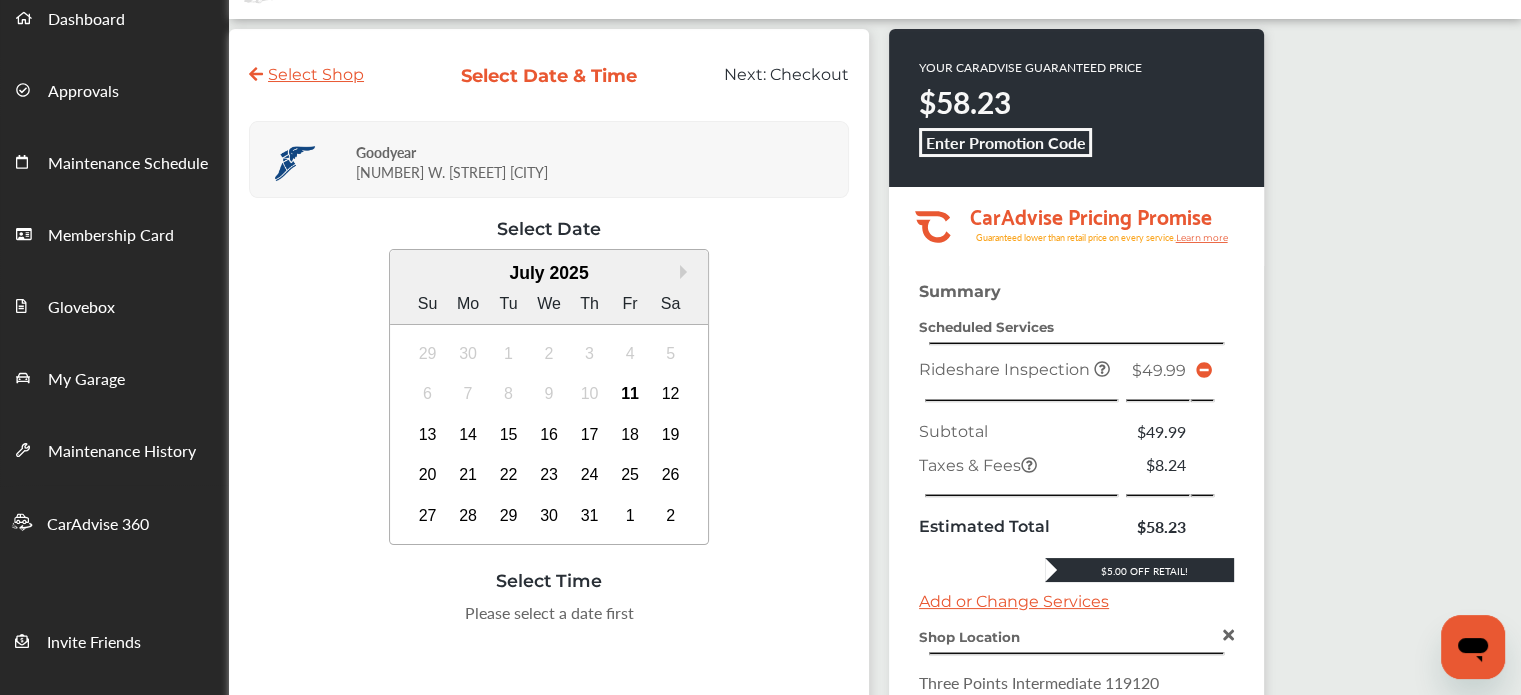 click on "Select Shop" at bounding box center [306, 74] 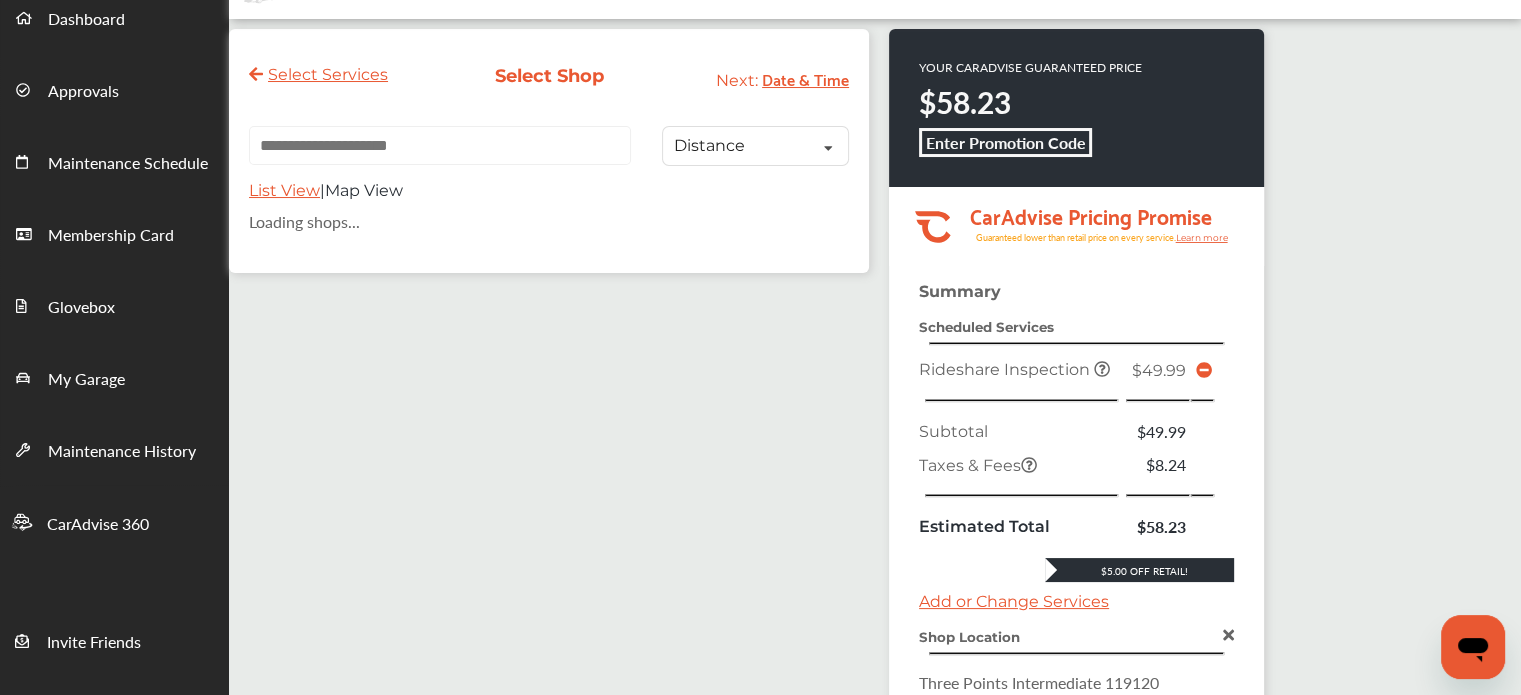 scroll, scrollTop: 0, scrollLeft: 0, axis: both 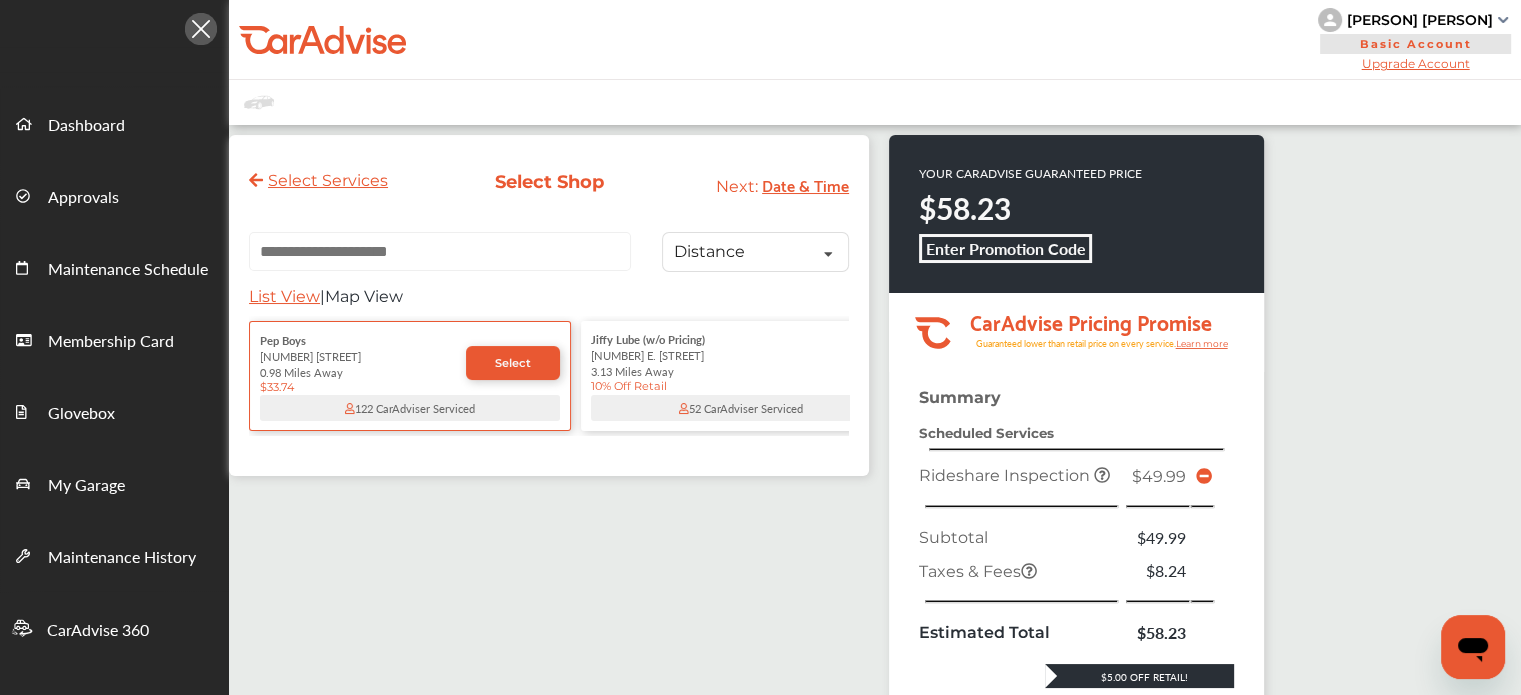 click at bounding box center [440, 251] 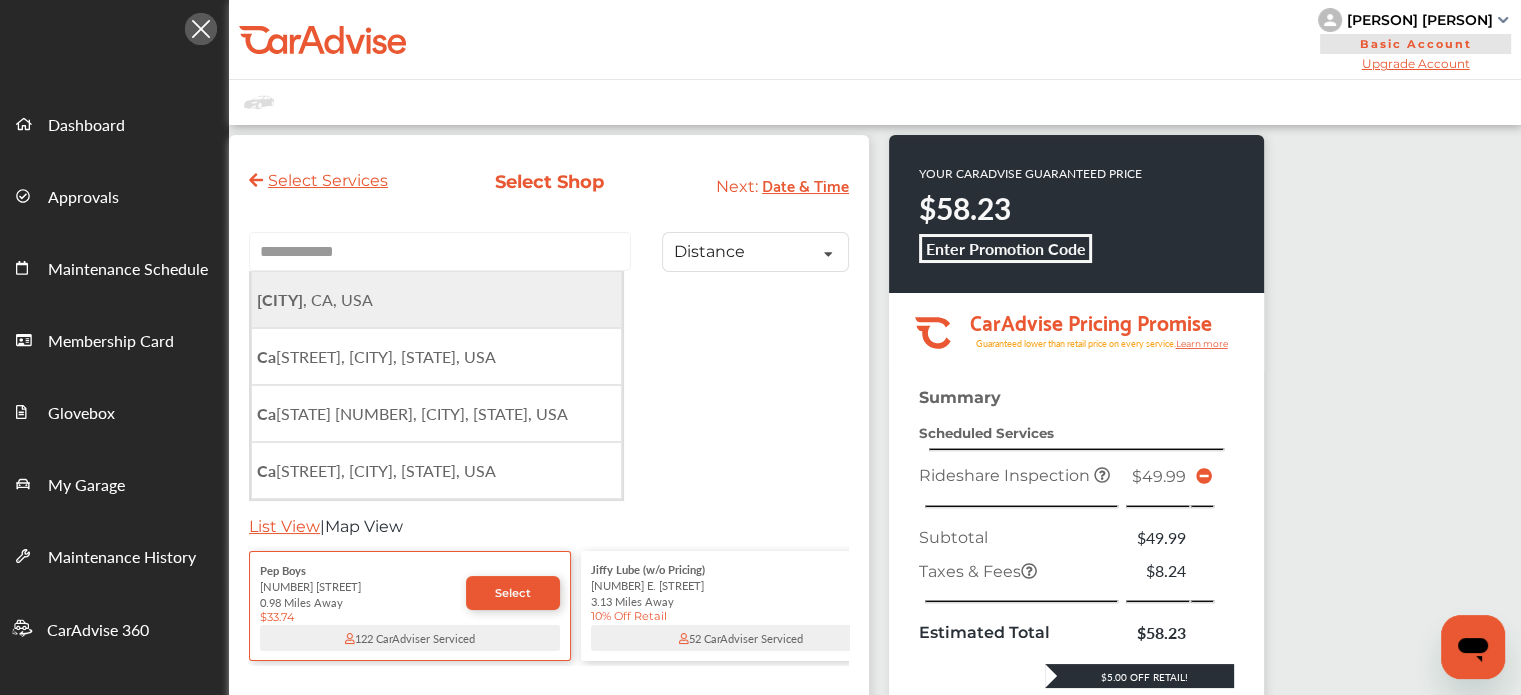 click on "[CITY] , CA, USA" at bounding box center (436, 299) 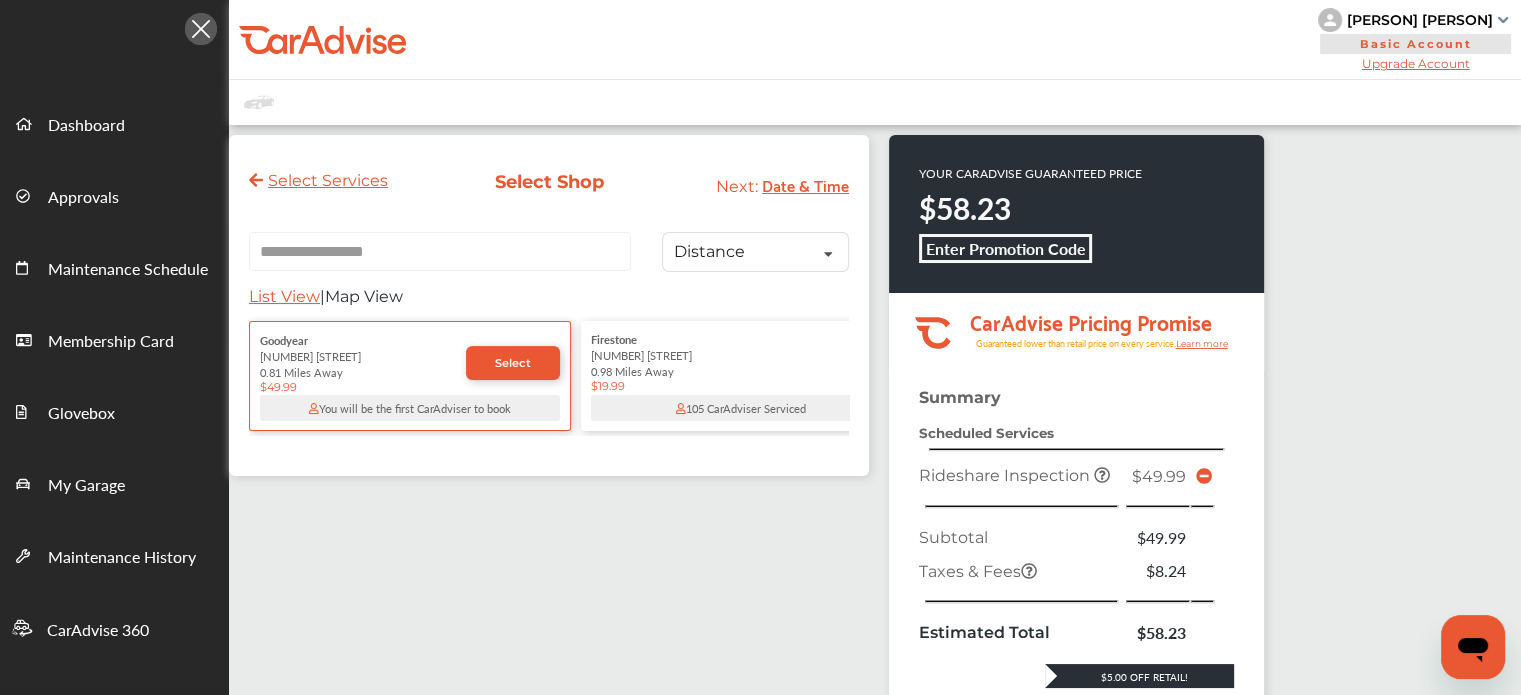 scroll, scrollTop: 0, scrollLeft: 0, axis: both 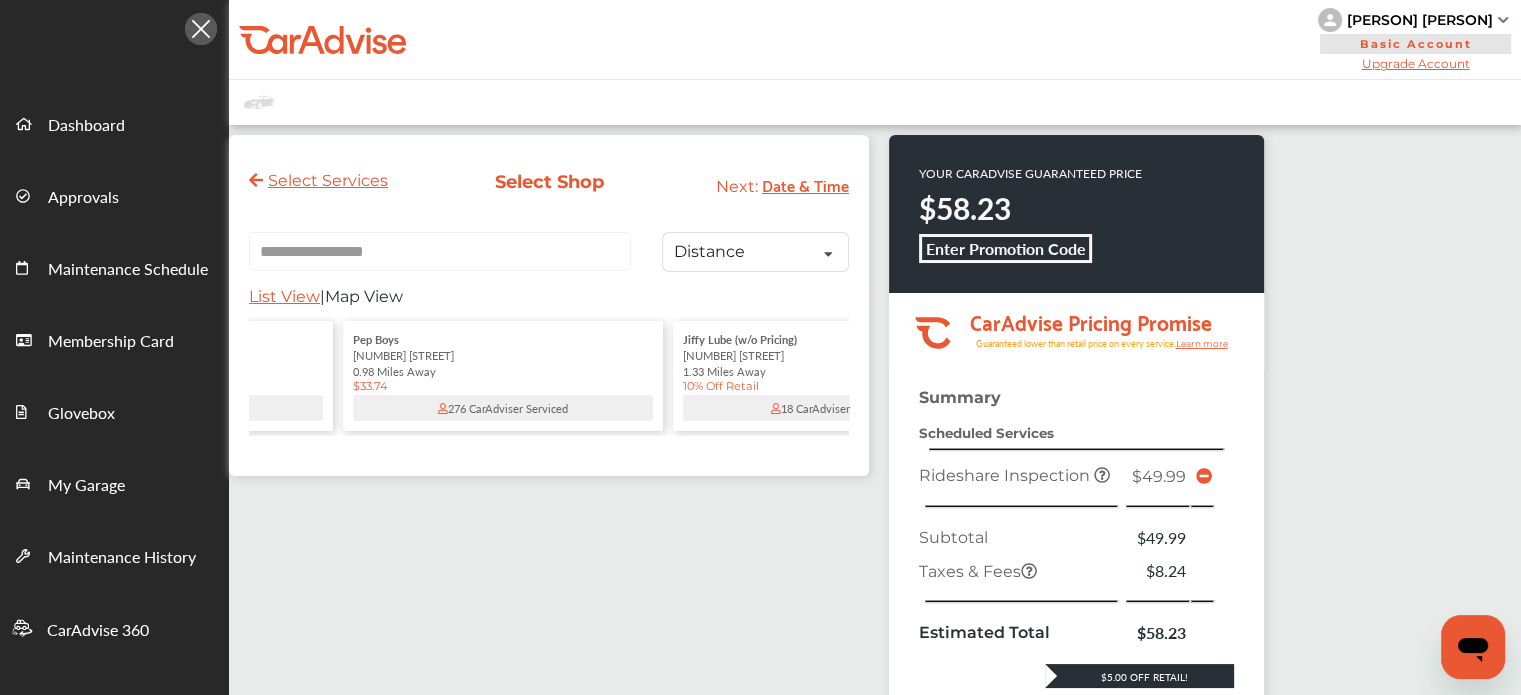 click on "0.98 Miles Away" at bounding box center [503, 371] 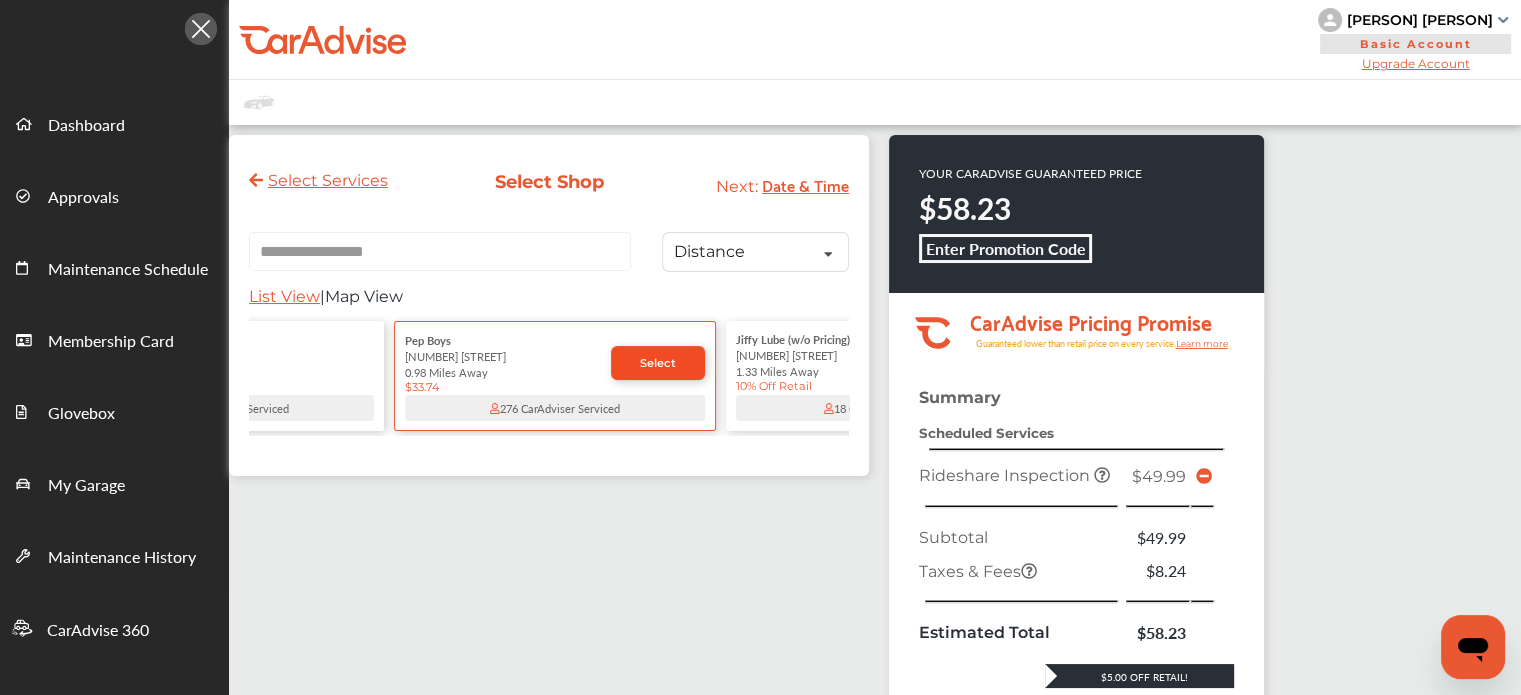 click on "Select" at bounding box center [658, 363] 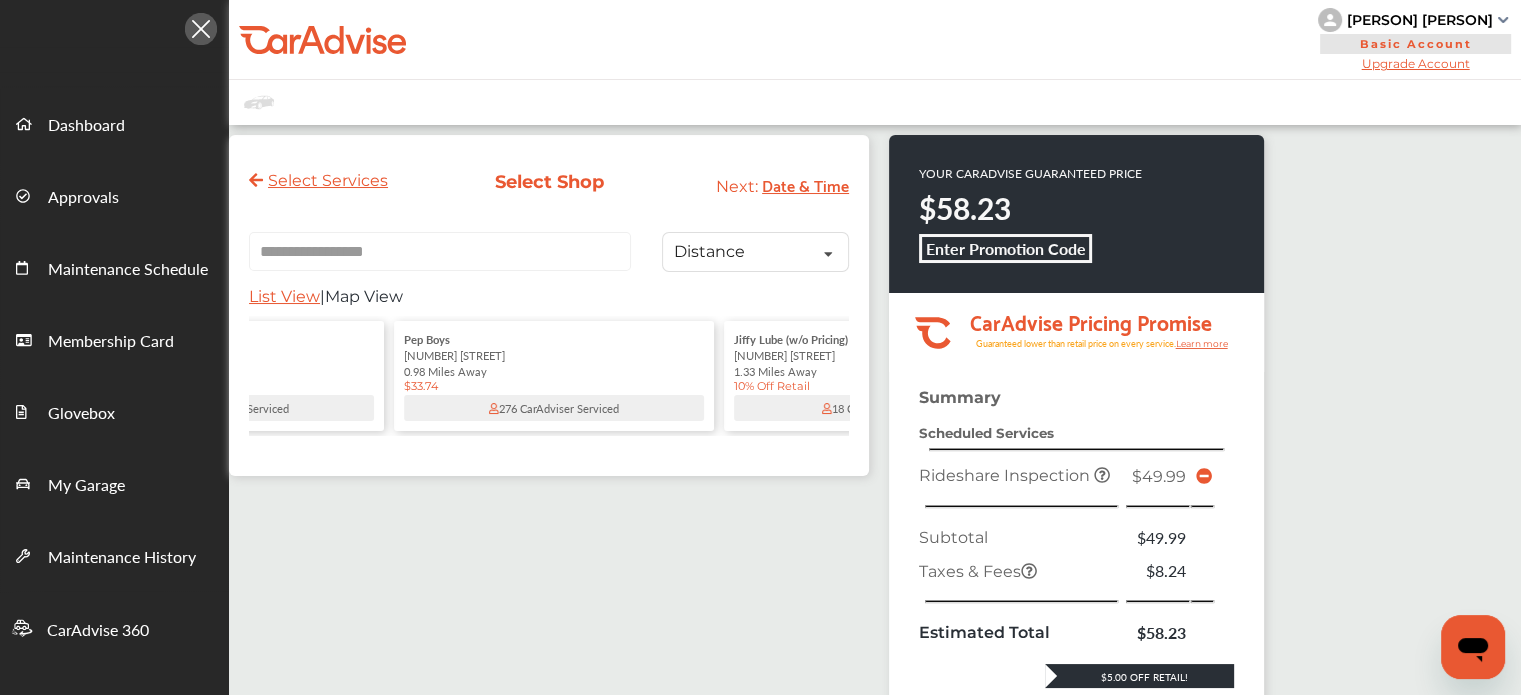 scroll, scrollTop: 0, scrollLeft: 0, axis: both 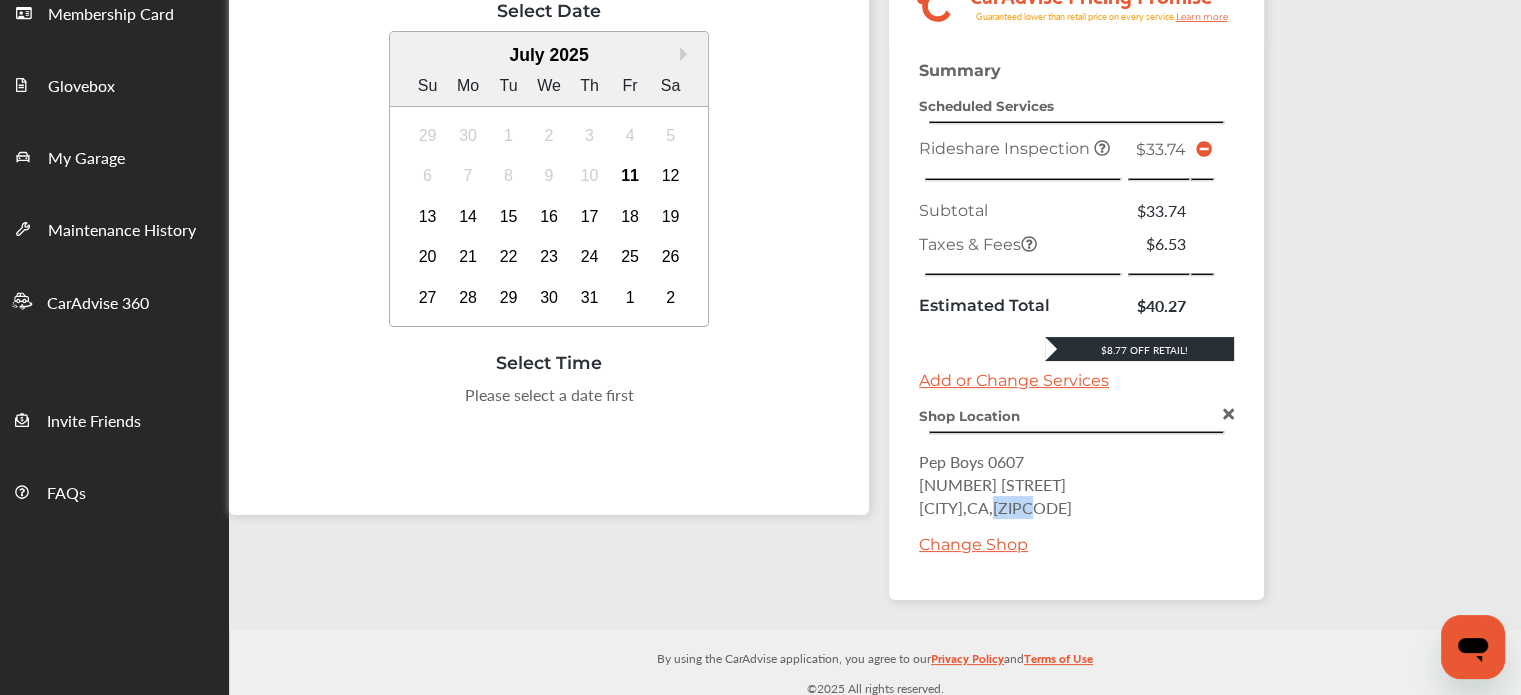 drag, startPoint x: 1067, startPoint y: 507, endPoint x: 1025, endPoint y: 507, distance: 42 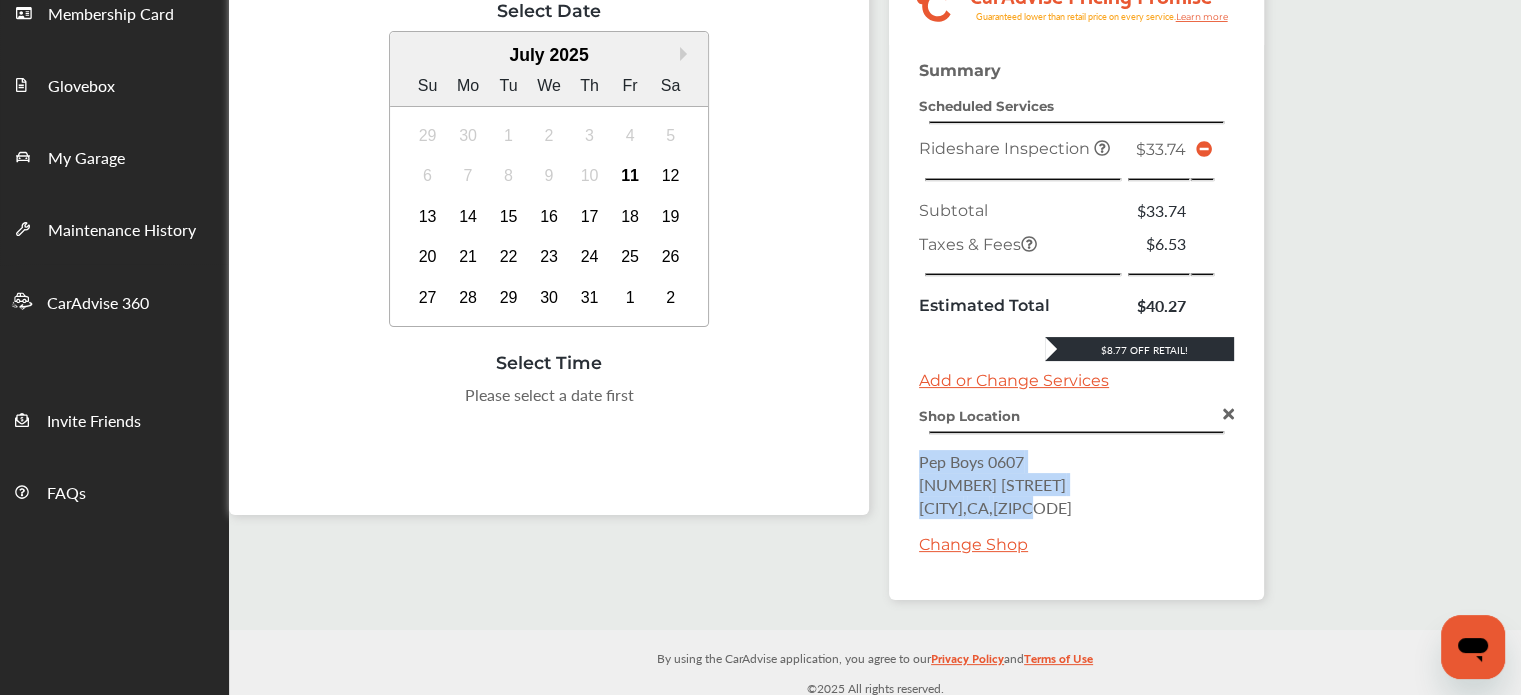 drag, startPoint x: 1067, startPoint y: 499, endPoint x: 919, endPoint y: 459, distance: 153.31015 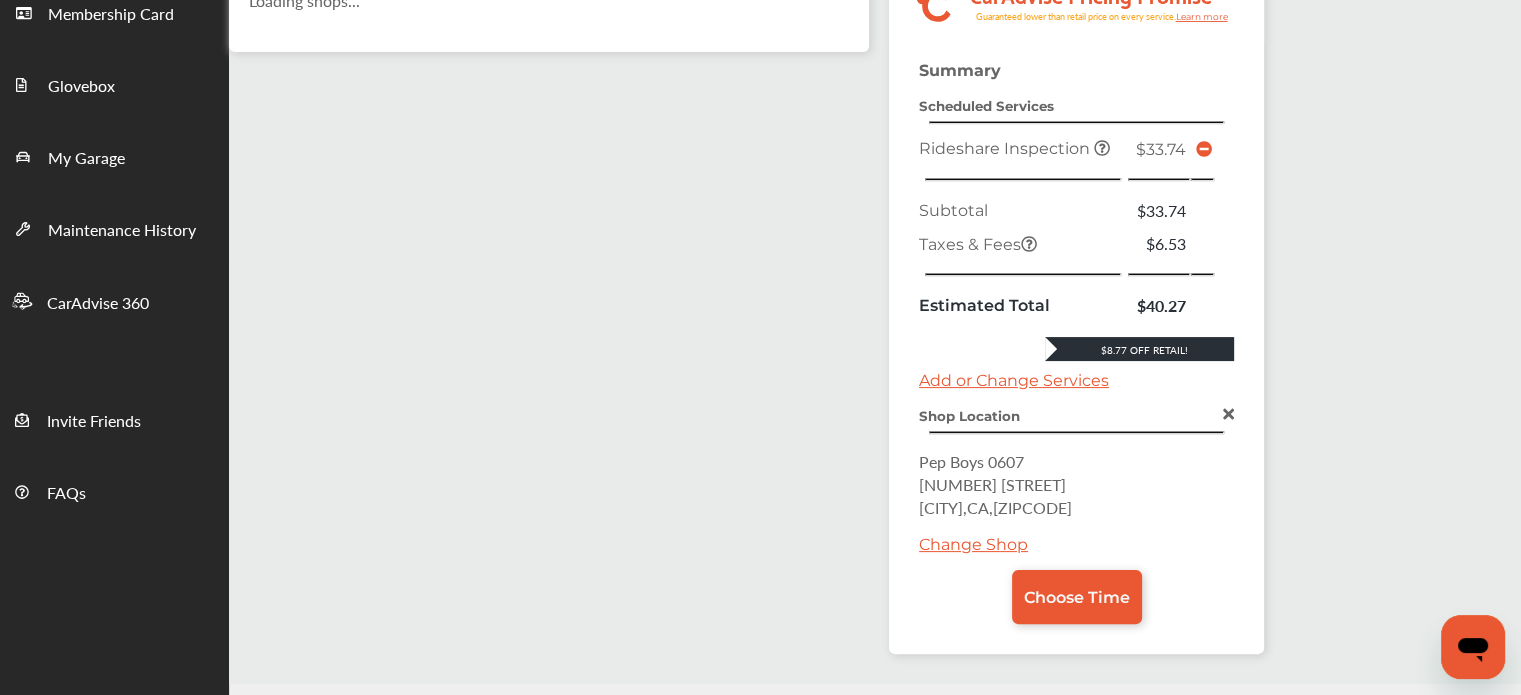 scroll, scrollTop: 0, scrollLeft: 0, axis: both 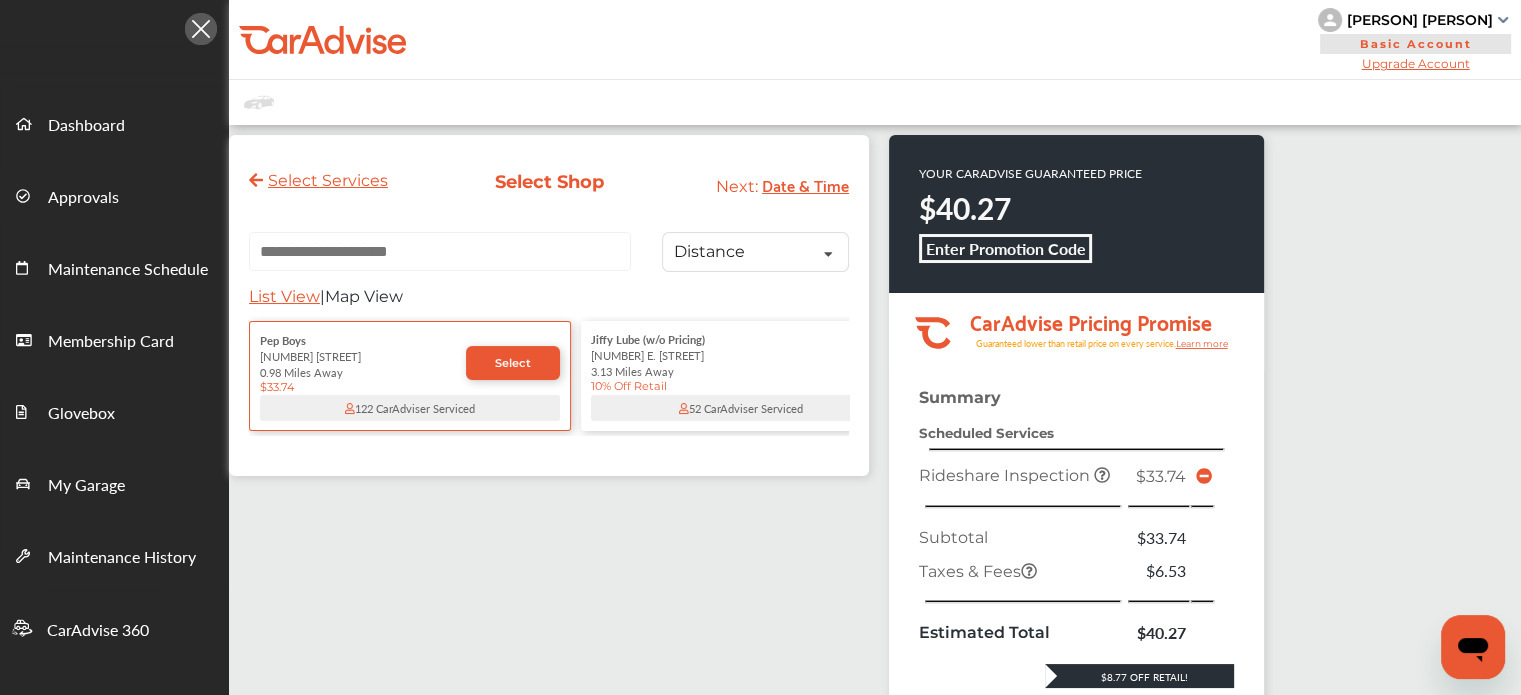click at bounding box center [440, 251] 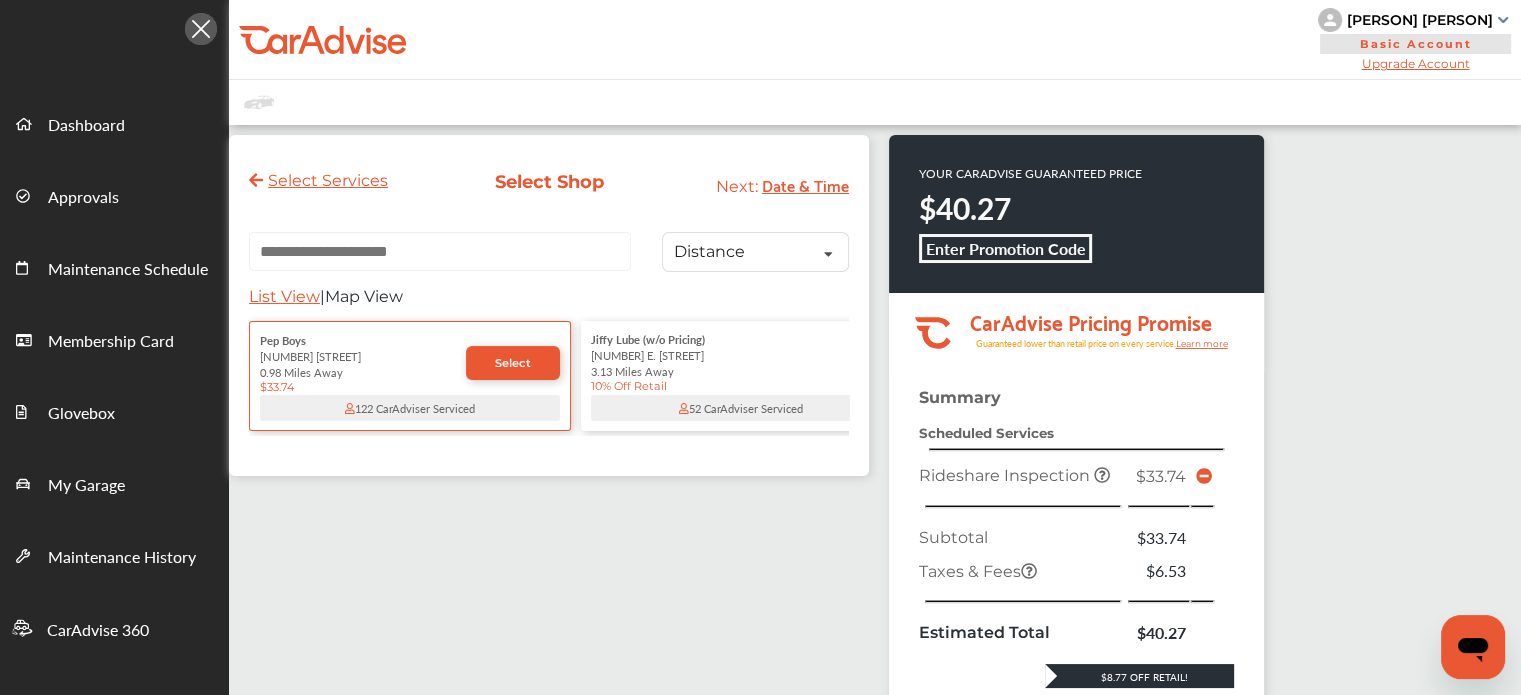 click at bounding box center [440, 251] 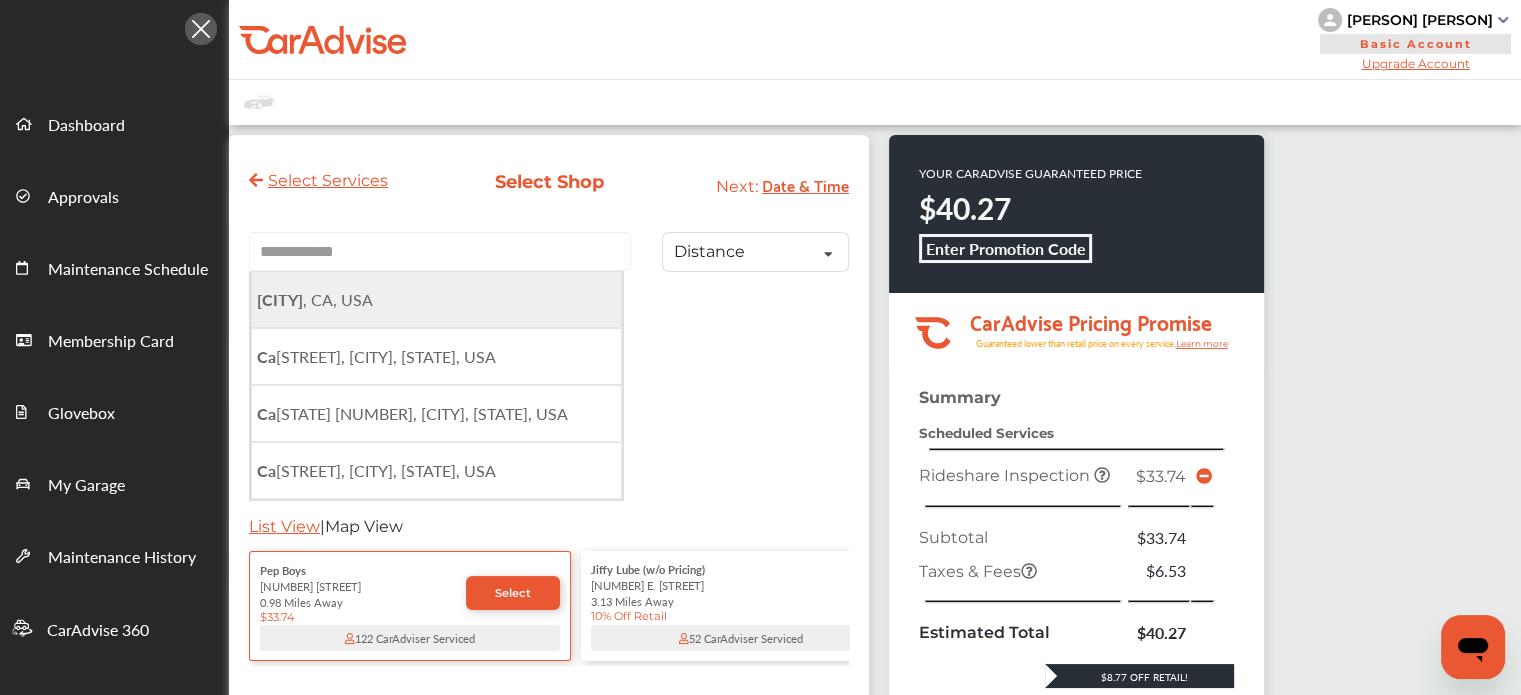 click on "[CITY] , CA, USA" at bounding box center [436, 299] 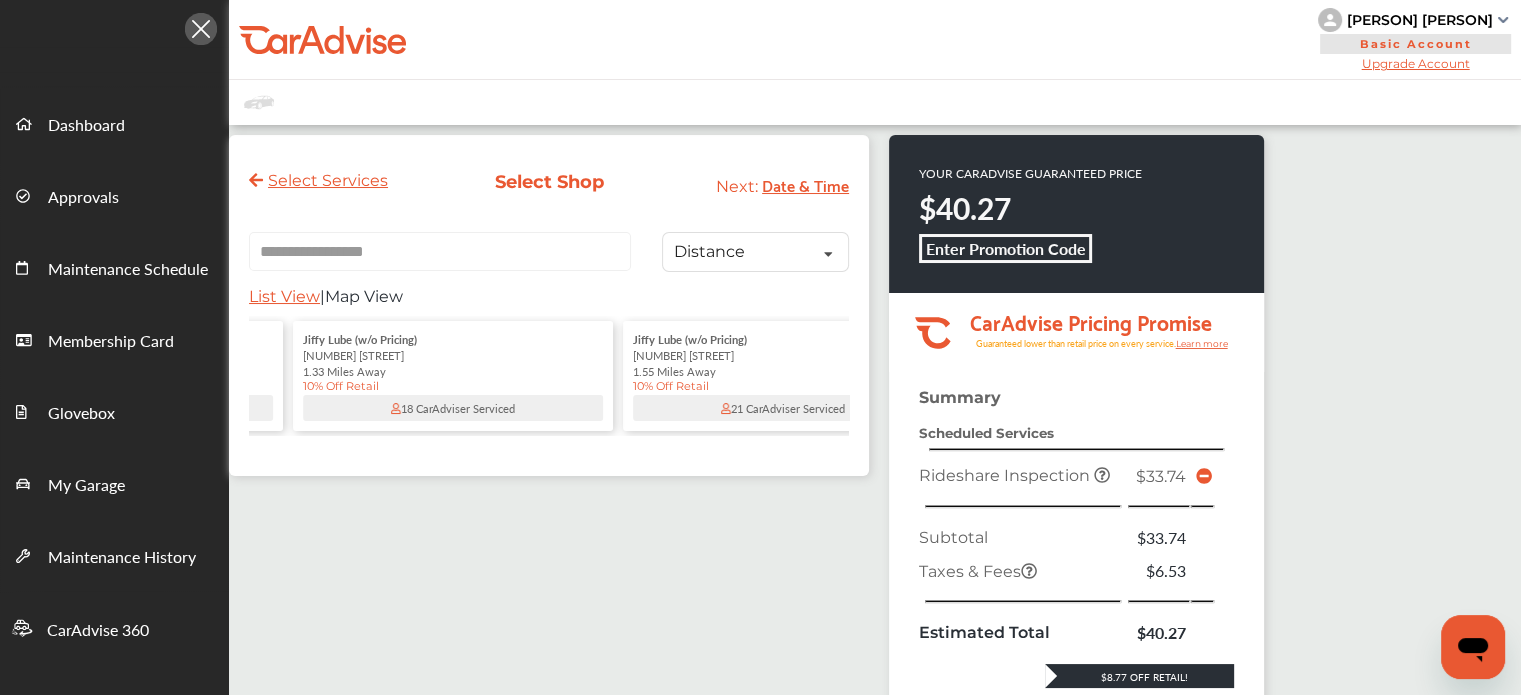 scroll, scrollTop: 0, scrollLeft: 960, axis: horizontal 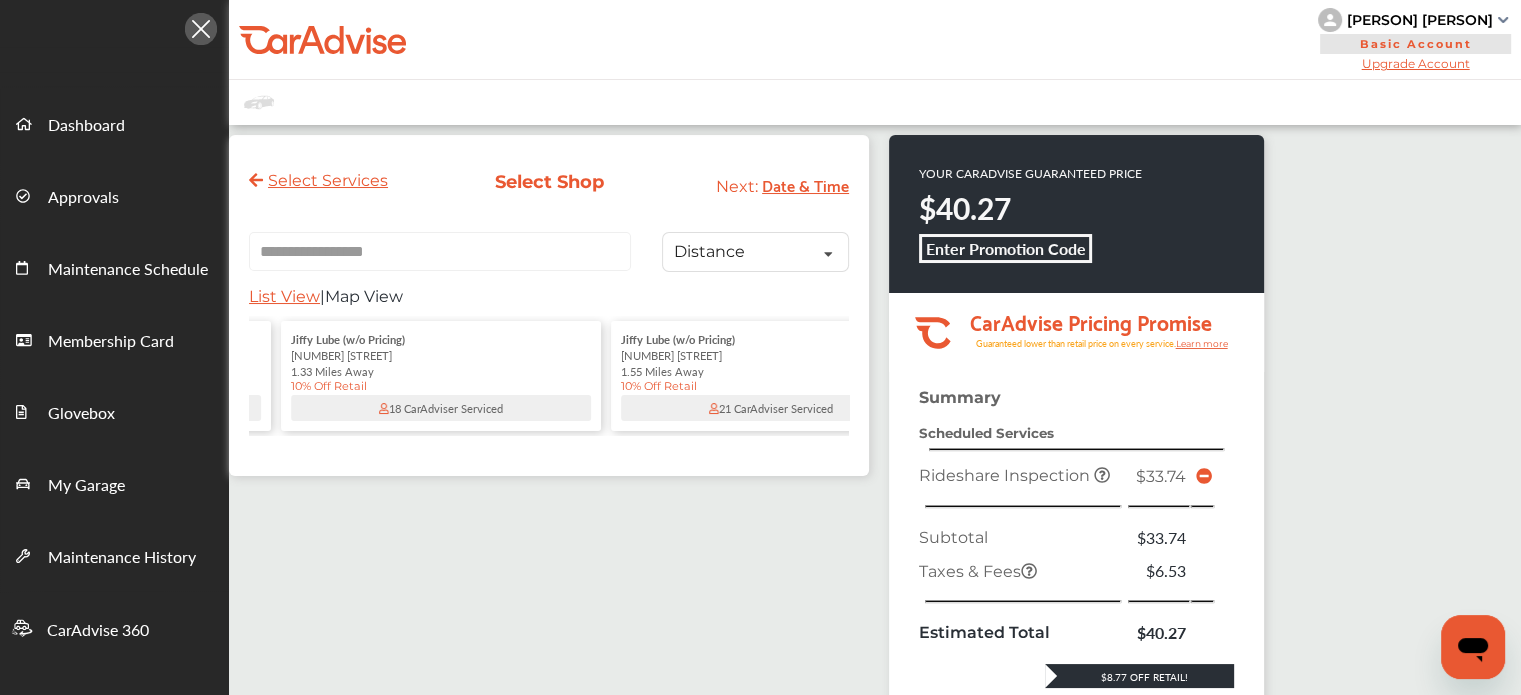 click on "1.33 Miles Away" at bounding box center (441, 371) 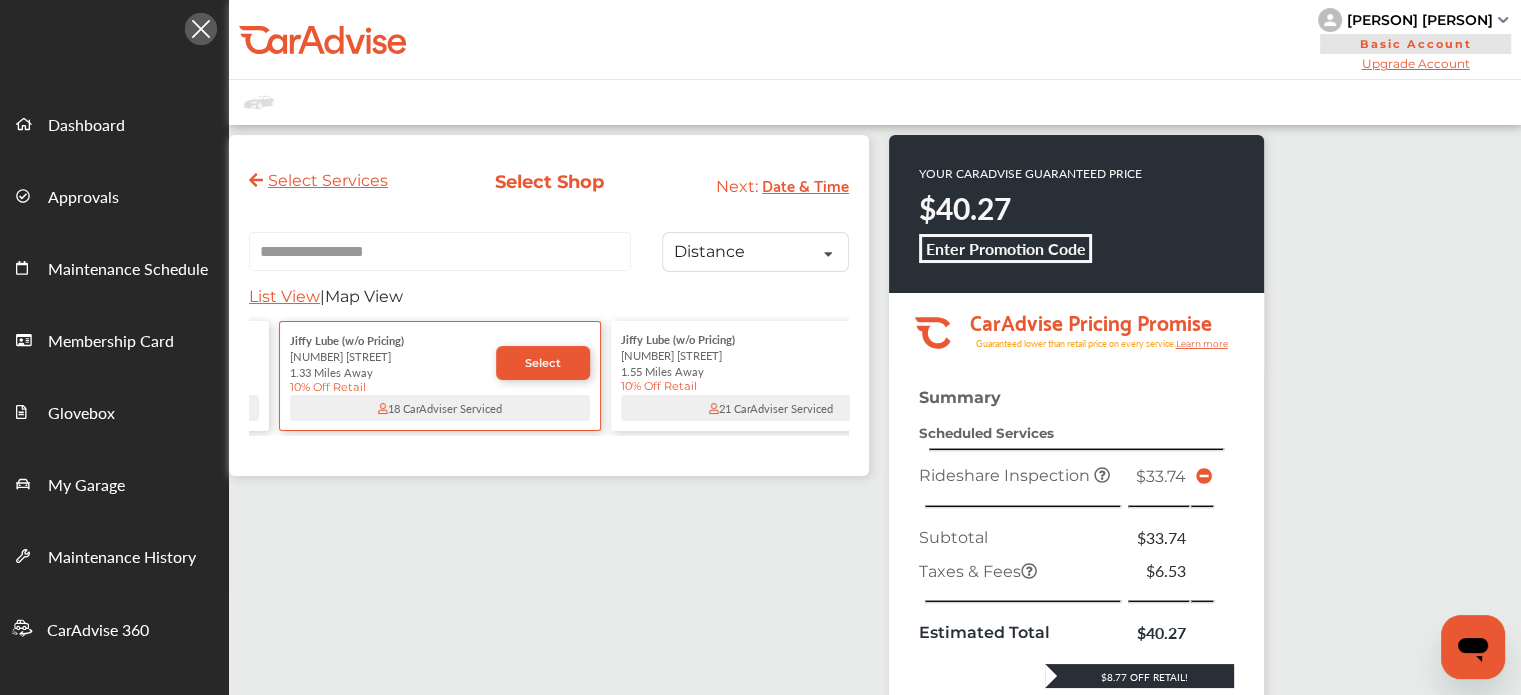scroll, scrollTop: 0, scrollLeft: 844, axis: horizontal 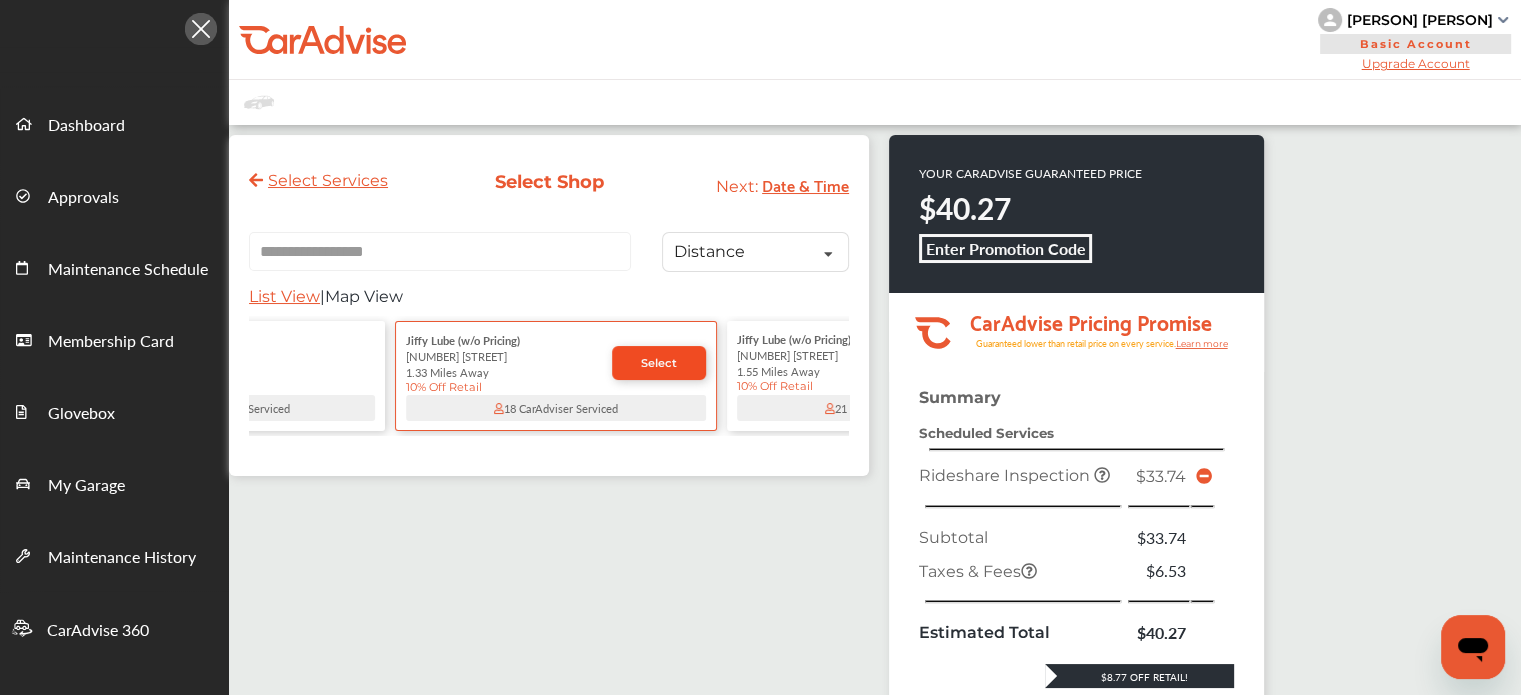 click on "Select" at bounding box center [659, 363] 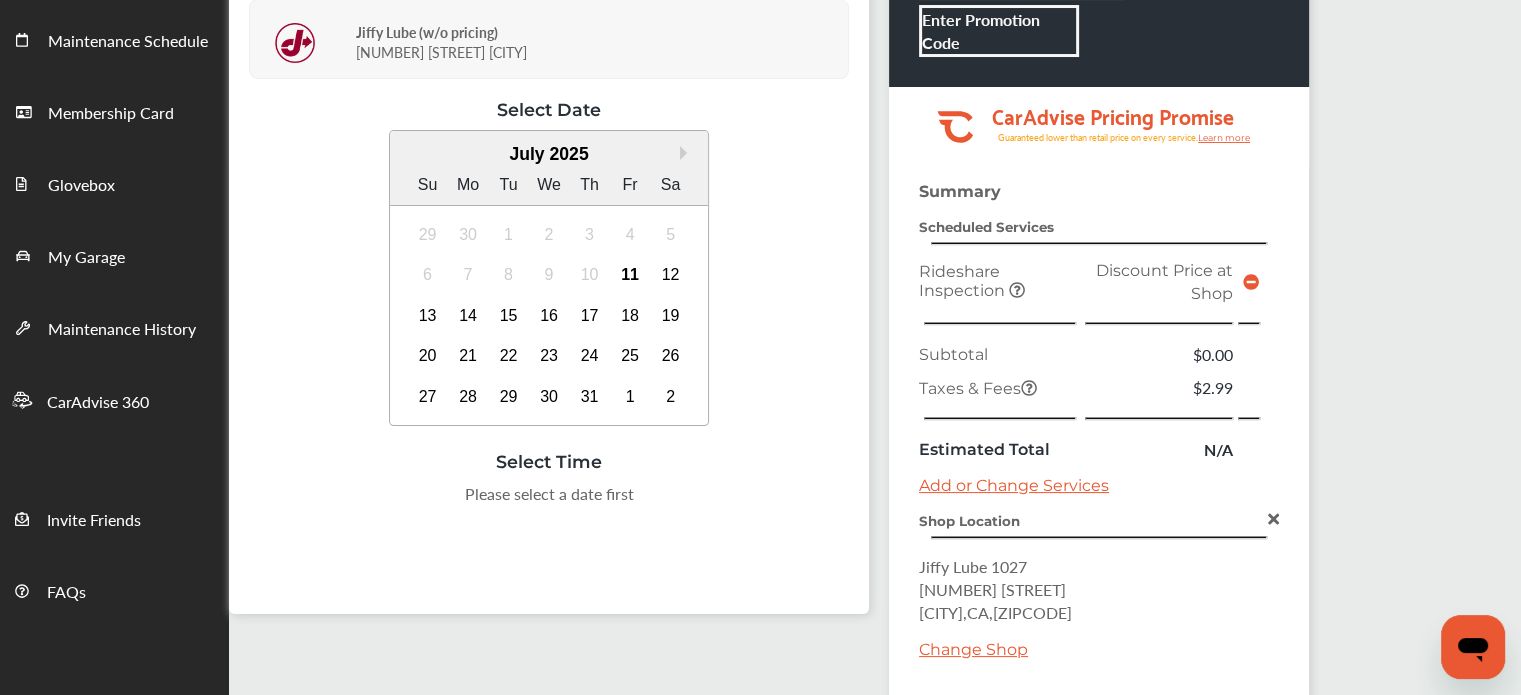 scroll, scrollTop: 232, scrollLeft: 0, axis: vertical 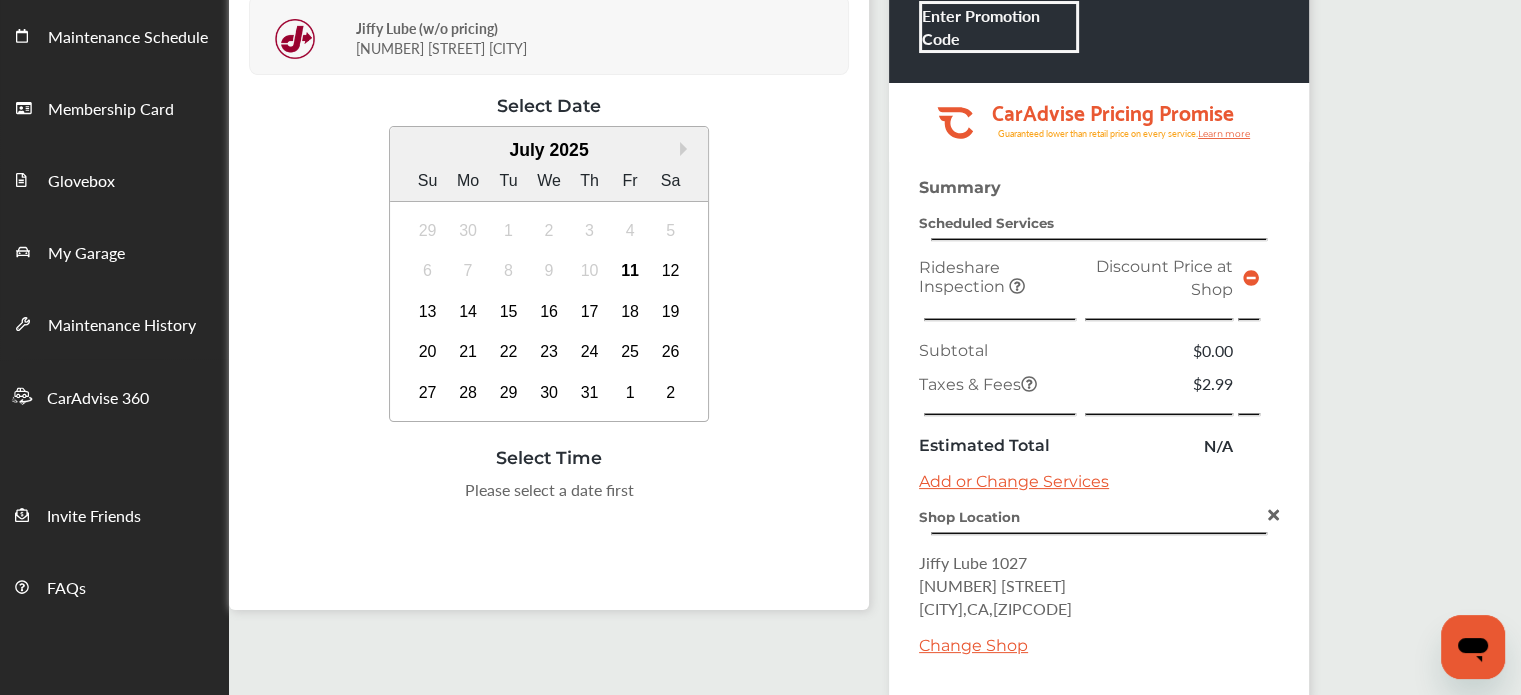 drag, startPoint x: 1070, startPoint y: 599, endPoint x: 1020, endPoint y: 605, distance: 50.358715 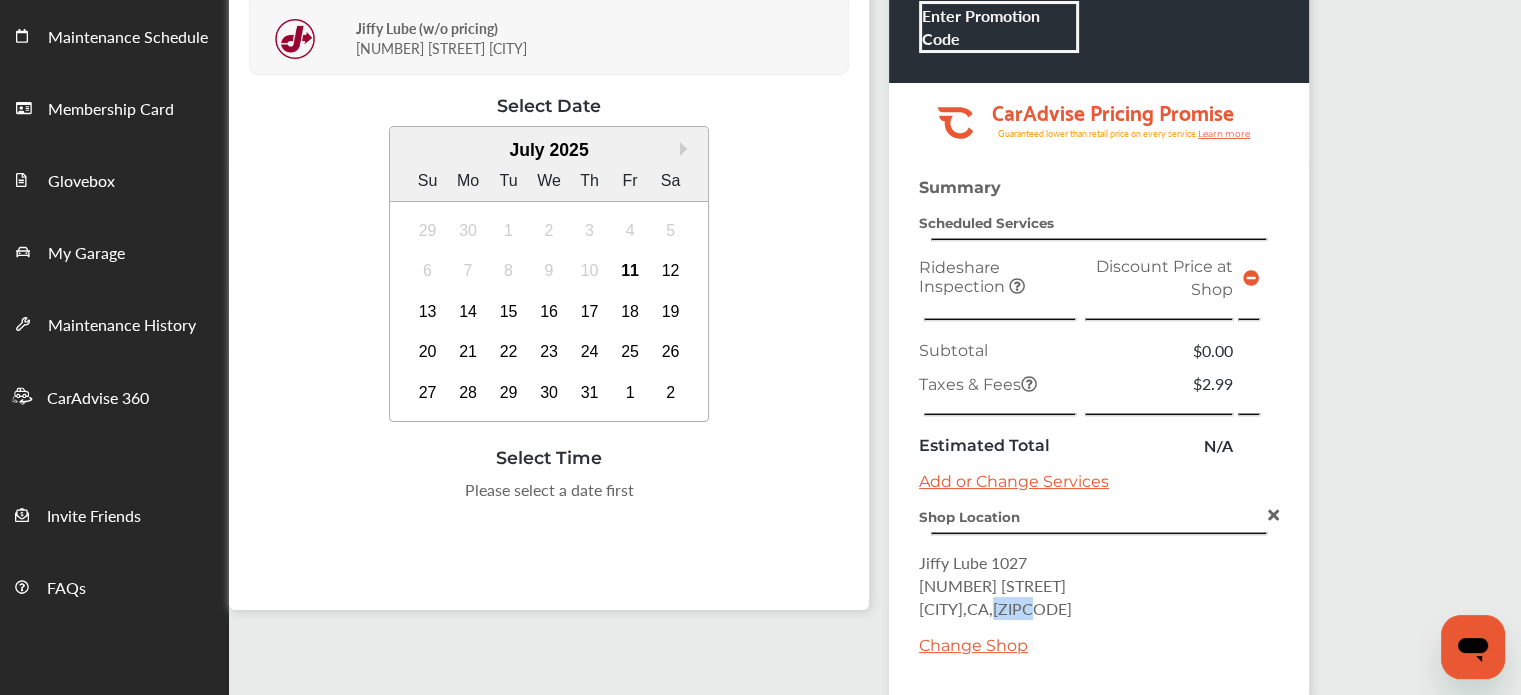 drag, startPoint x: 1078, startPoint y: 602, endPoint x: 1024, endPoint y: 601, distance: 54.00926 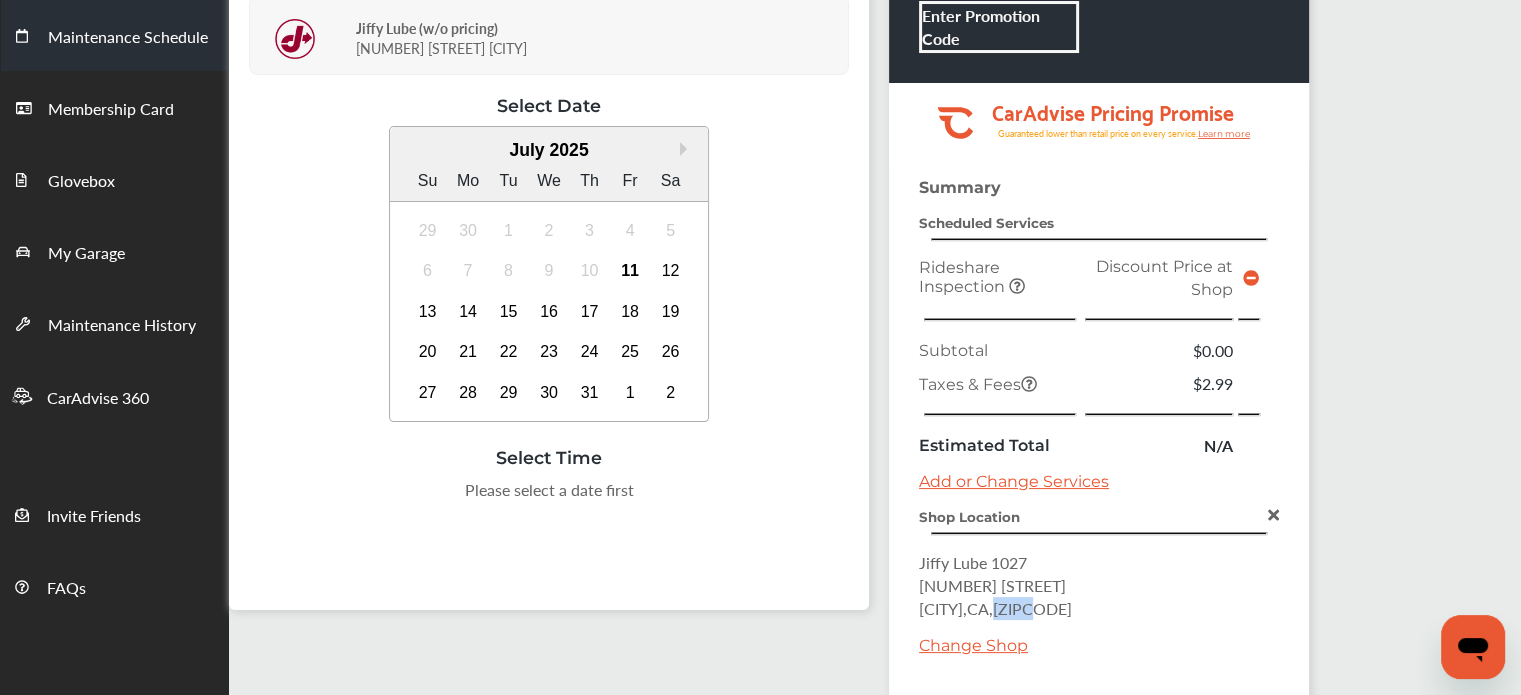 scroll, scrollTop: 0, scrollLeft: 0, axis: both 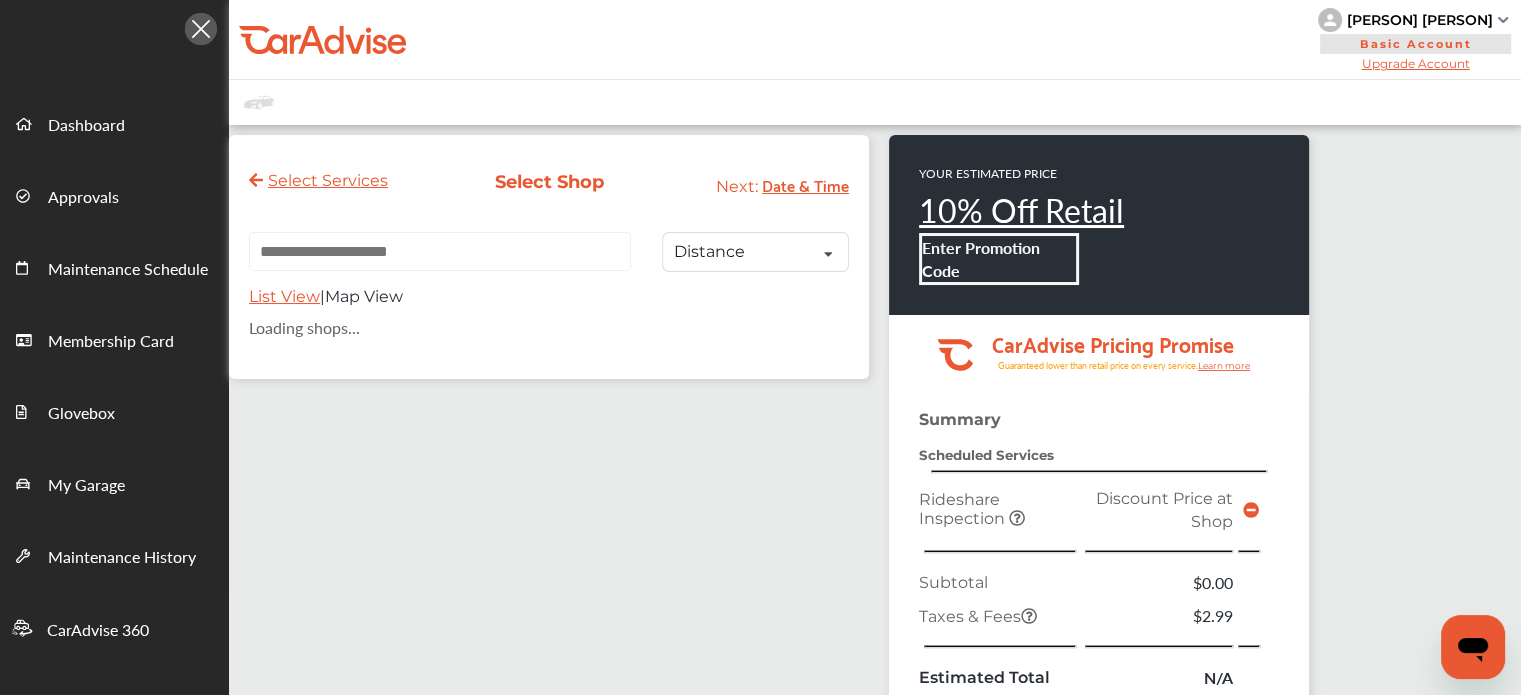 click at bounding box center (440, 251) 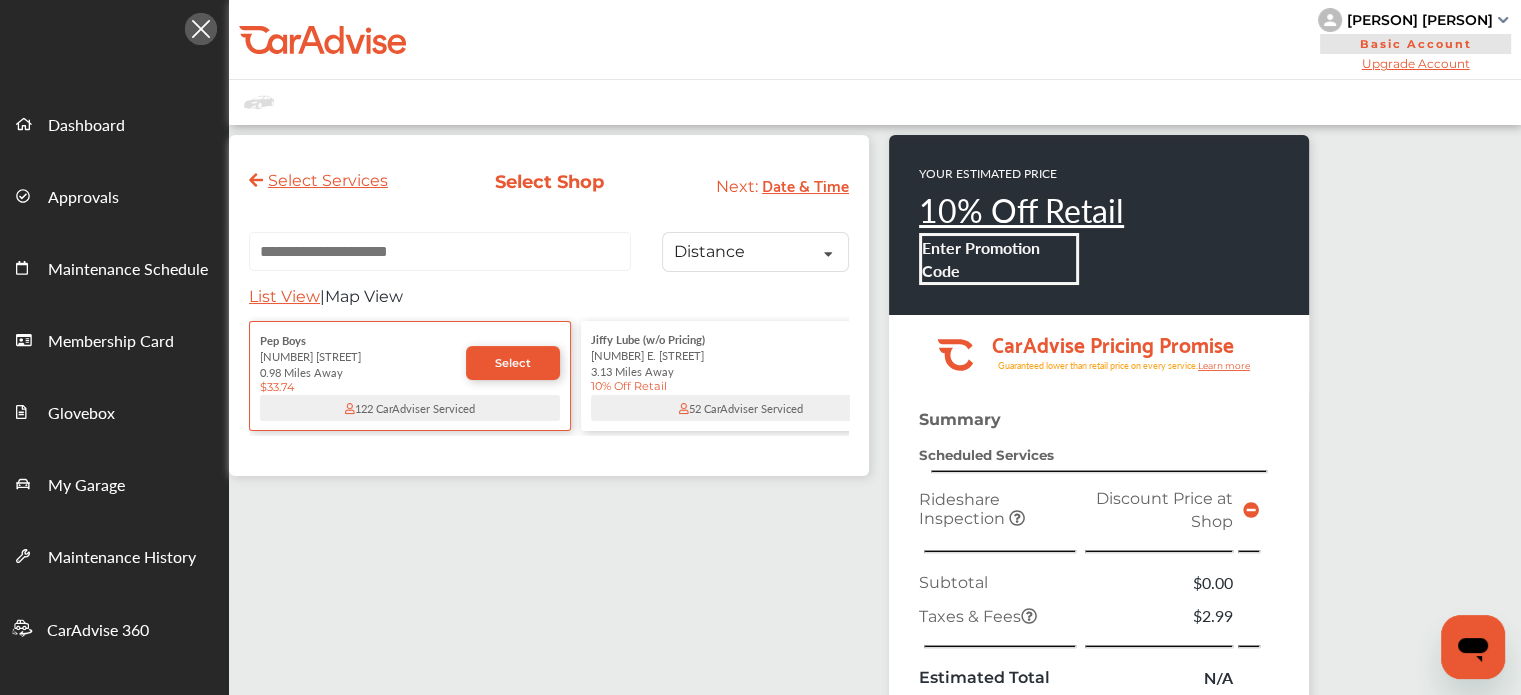 click at bounding box center [440, 251] 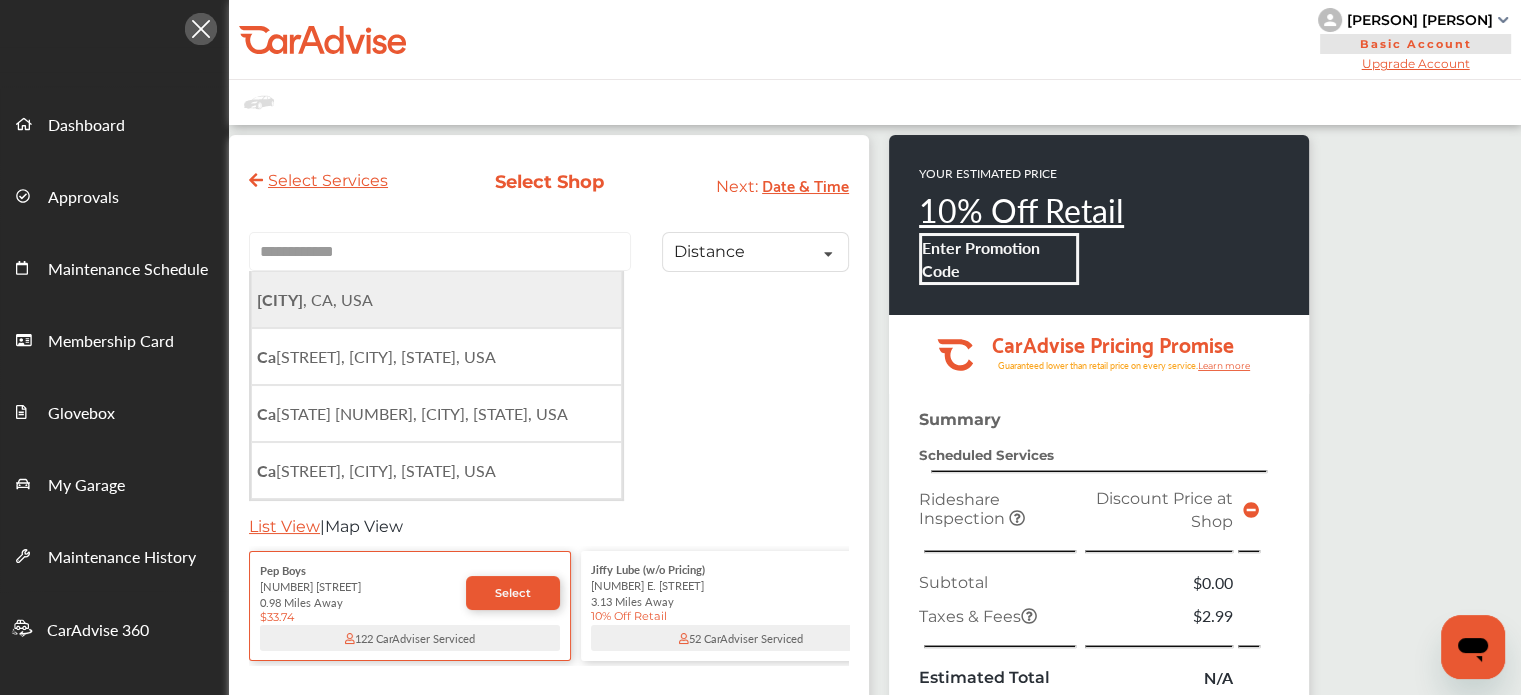 click on "[CITY] , CA, USA" at bounding box center (436, 299) 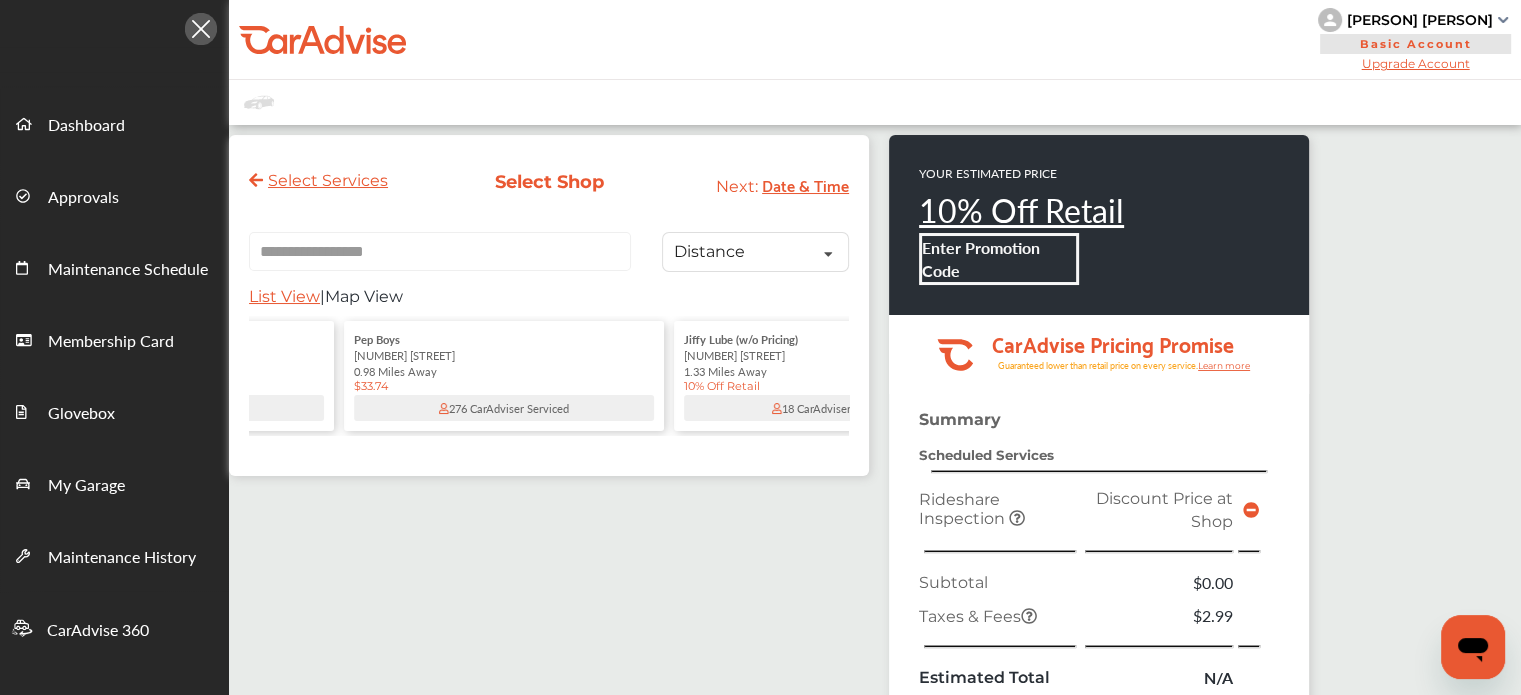 scroll, scrollTop: 0, scrollLeft: 568, axis: horizontal 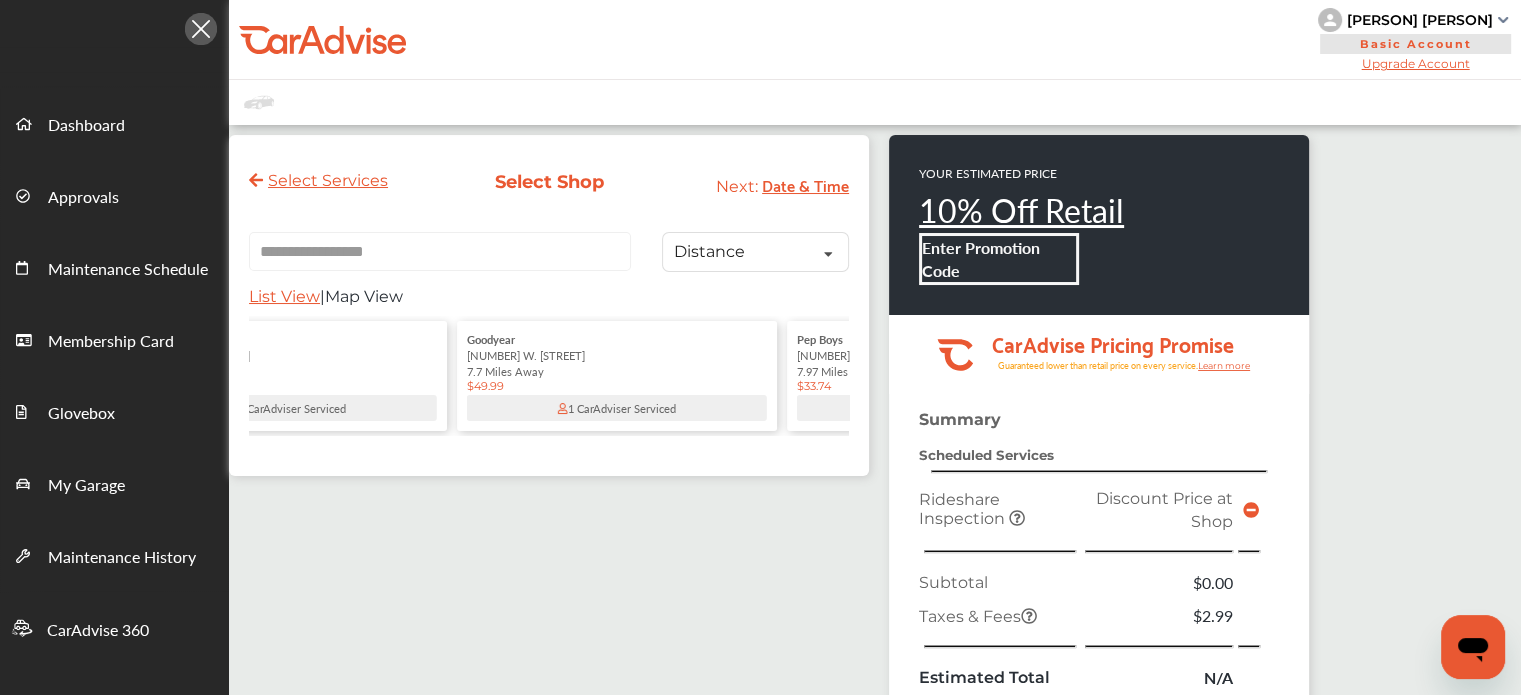 click on "List View" at bounding box center [284, 296] 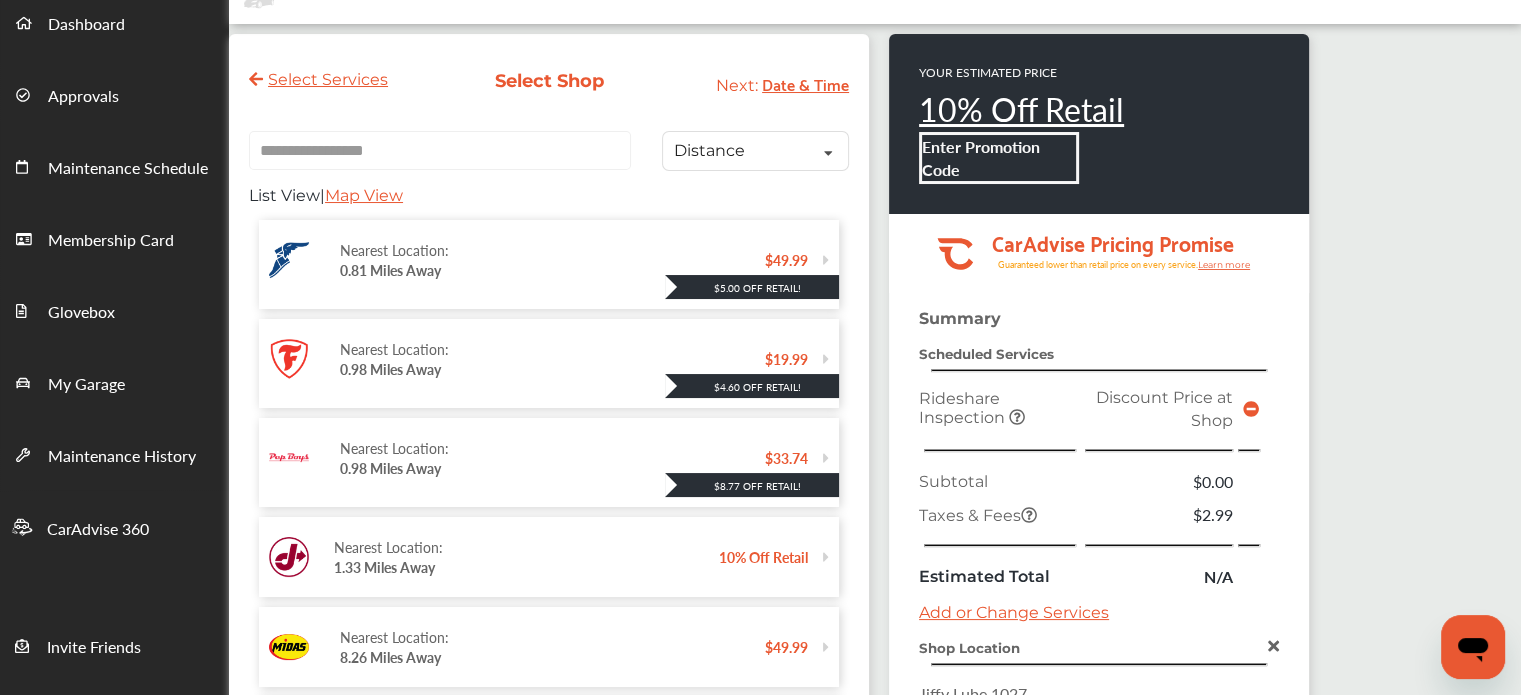 scroll, scrollTop: 109, scrollLeft: 0, axis: vertical 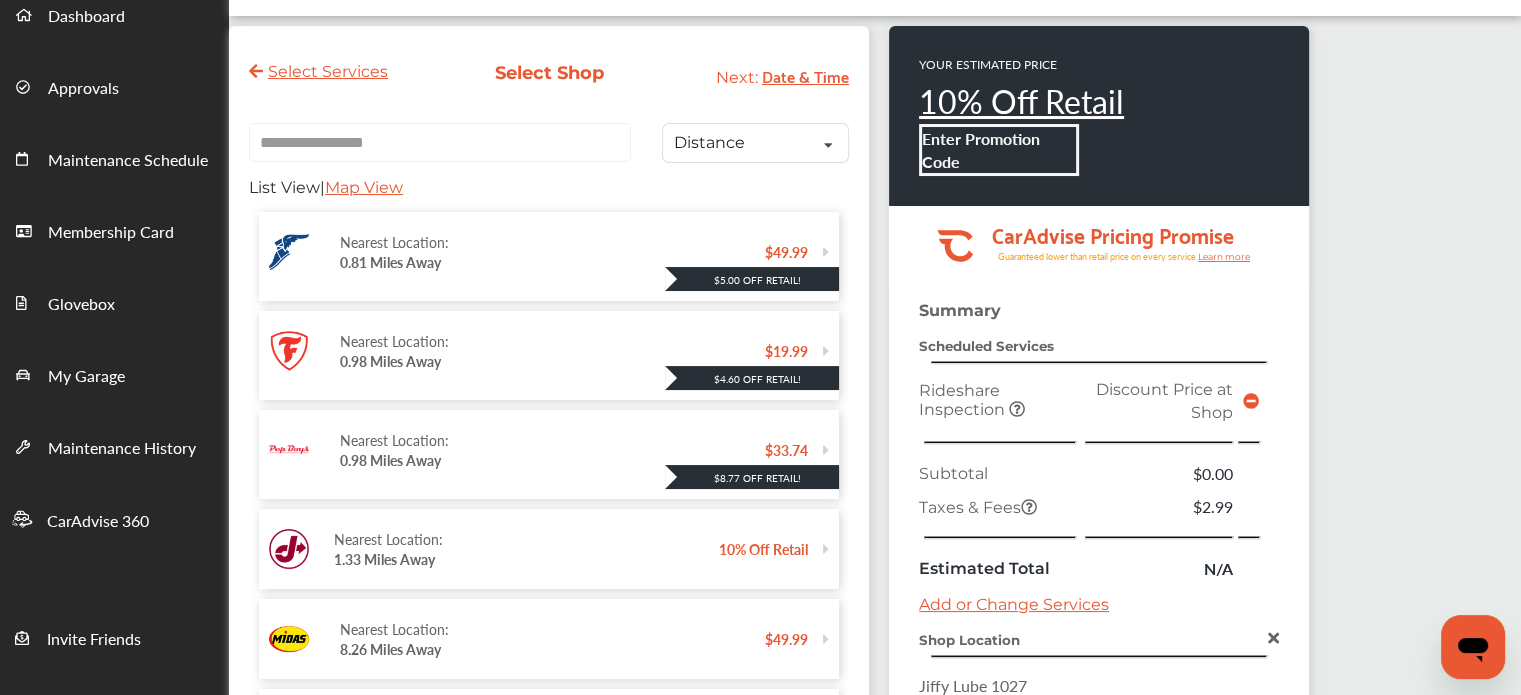 click on "Map View" at bounding box center (364, 187) 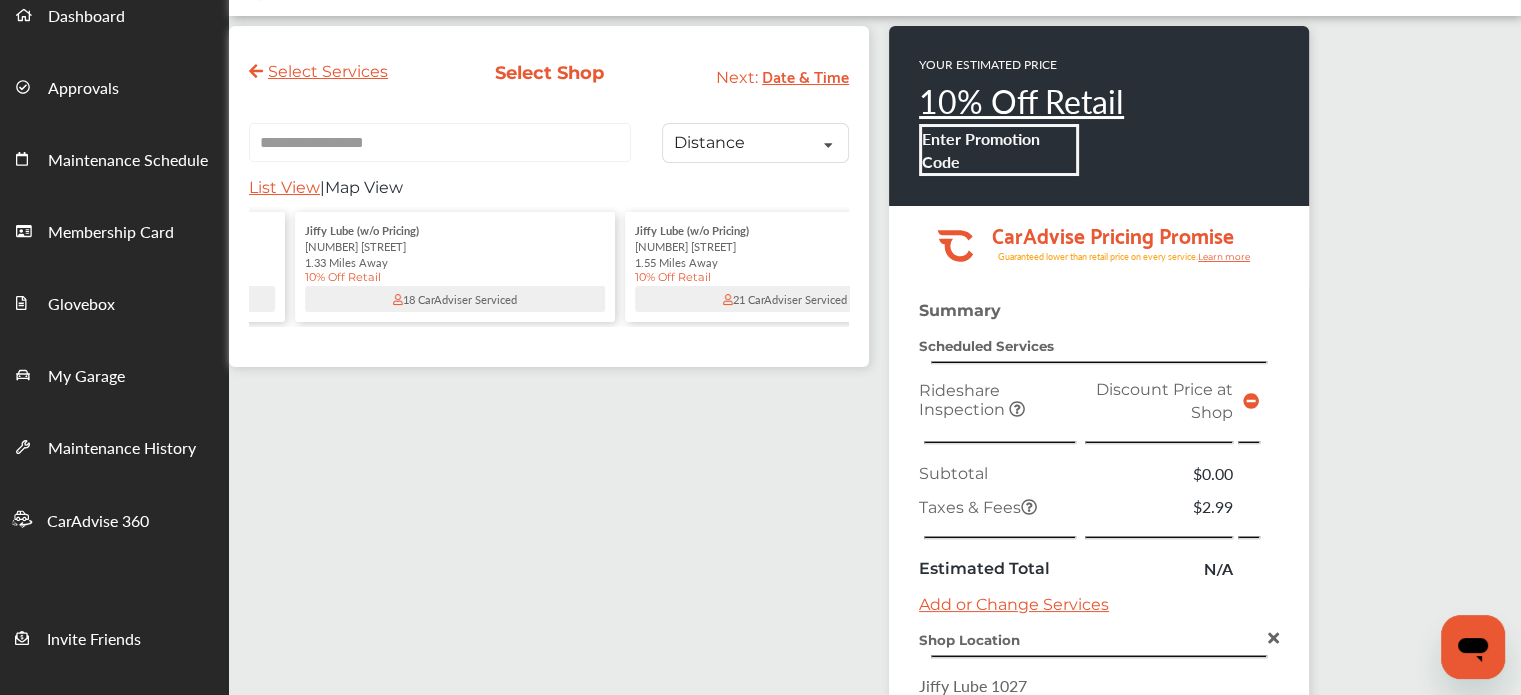 scroll, scrollTop: 0, scrollLeft: 986, axis: horizontal 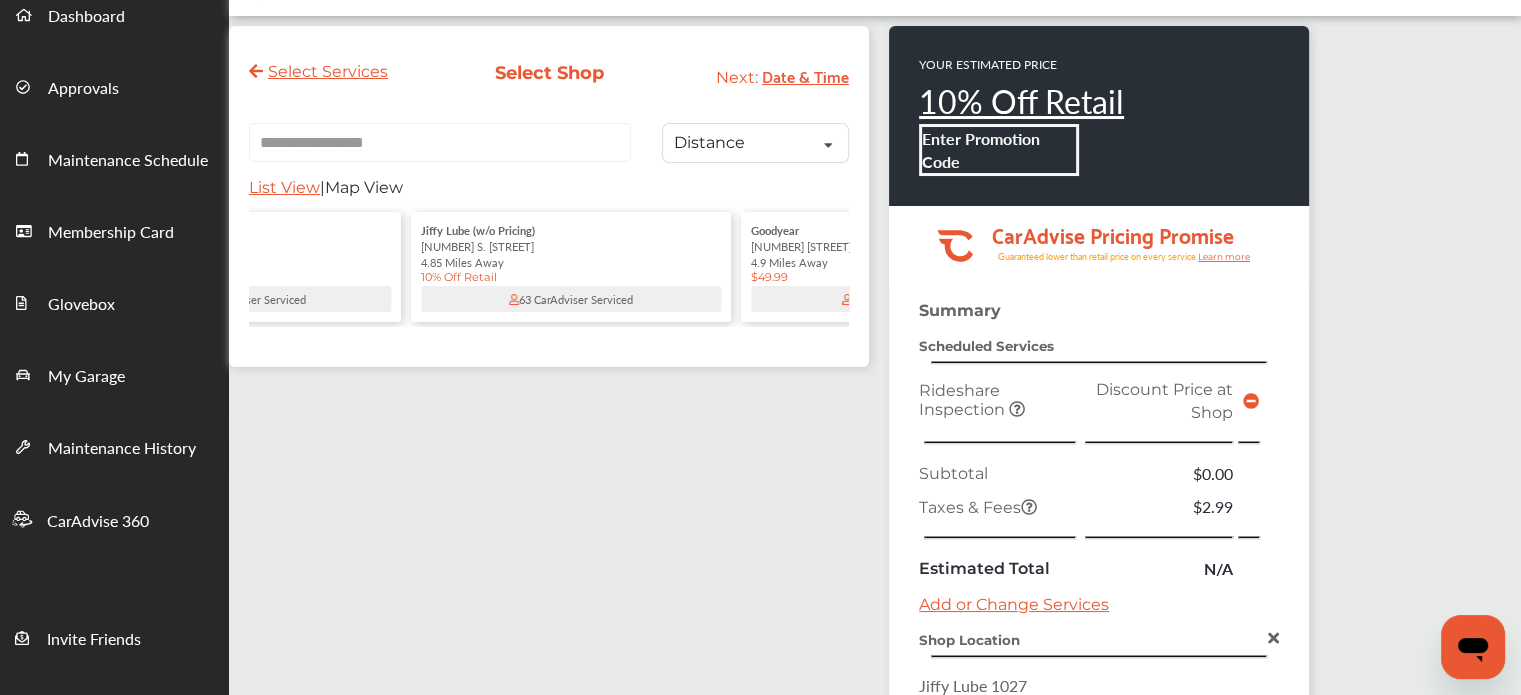 click on "4.85 Miles Away" at bounding box center (571, 262) 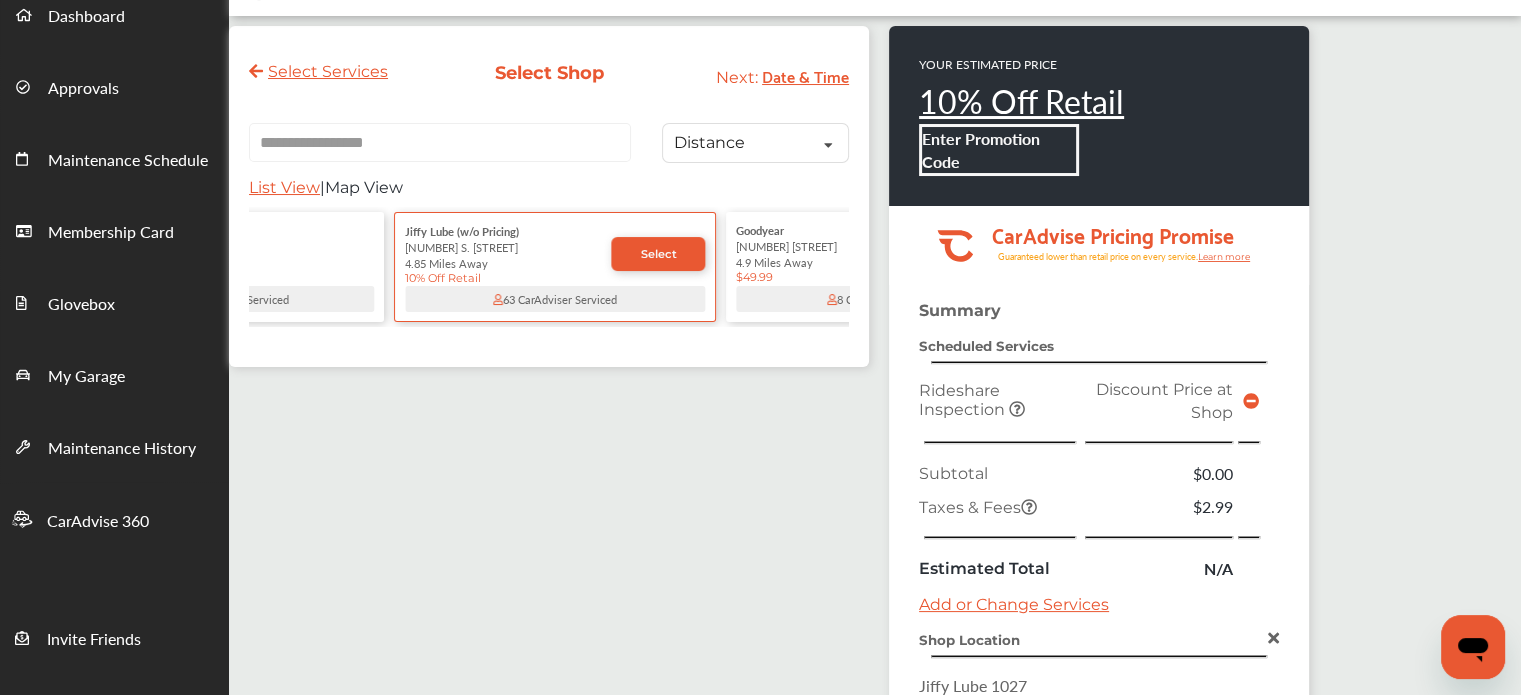 click on "Select" at bounding box center (658, 254) 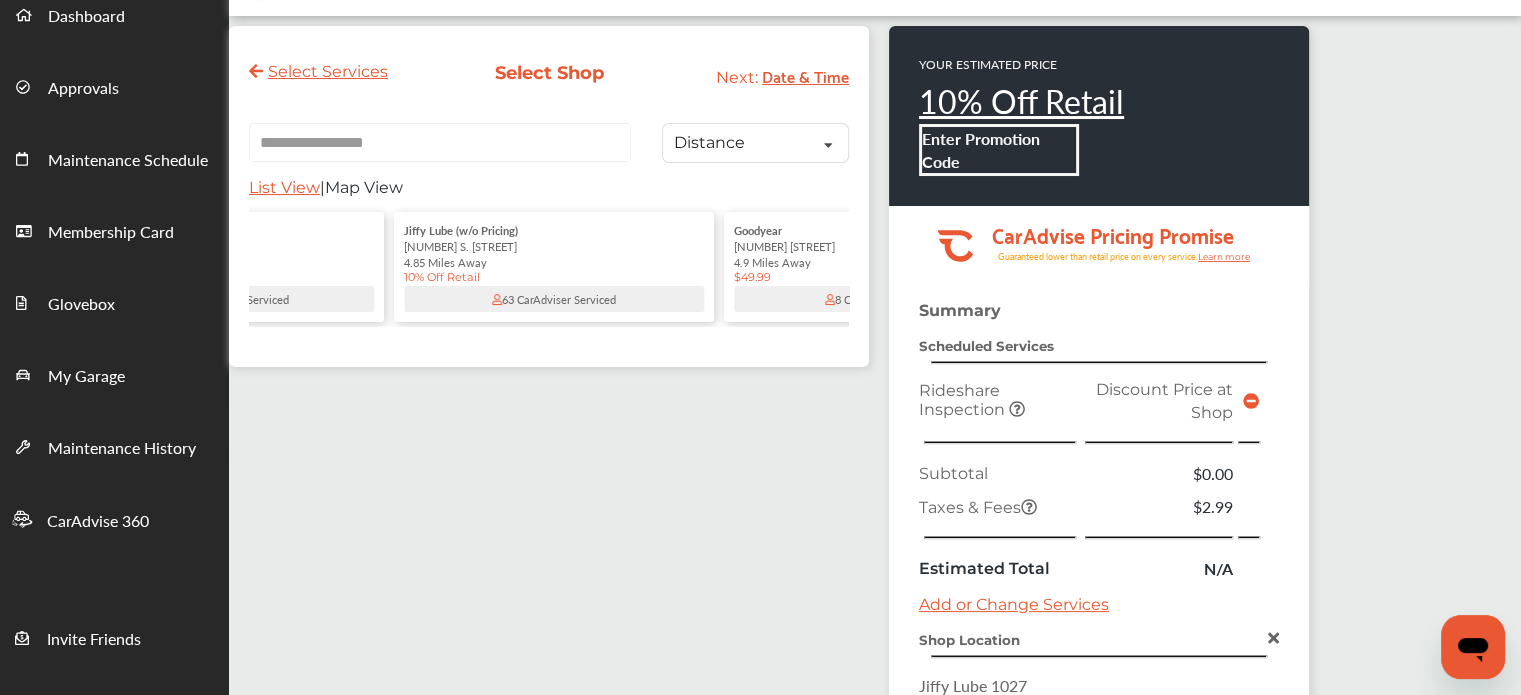 scroll, scrollTop: 0, scrollLeft: 0, axis: both 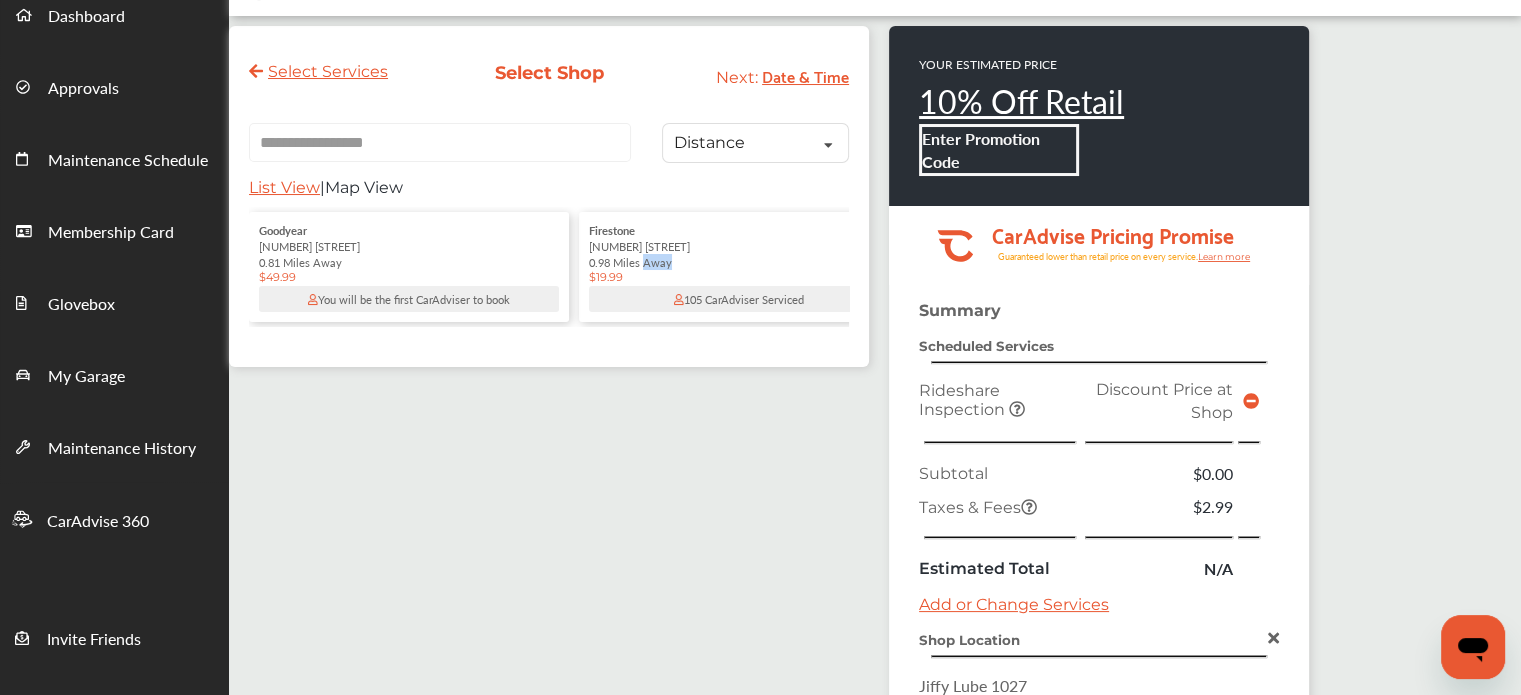 click on "0.98 Miles Away" at bounding box center [739, 262] 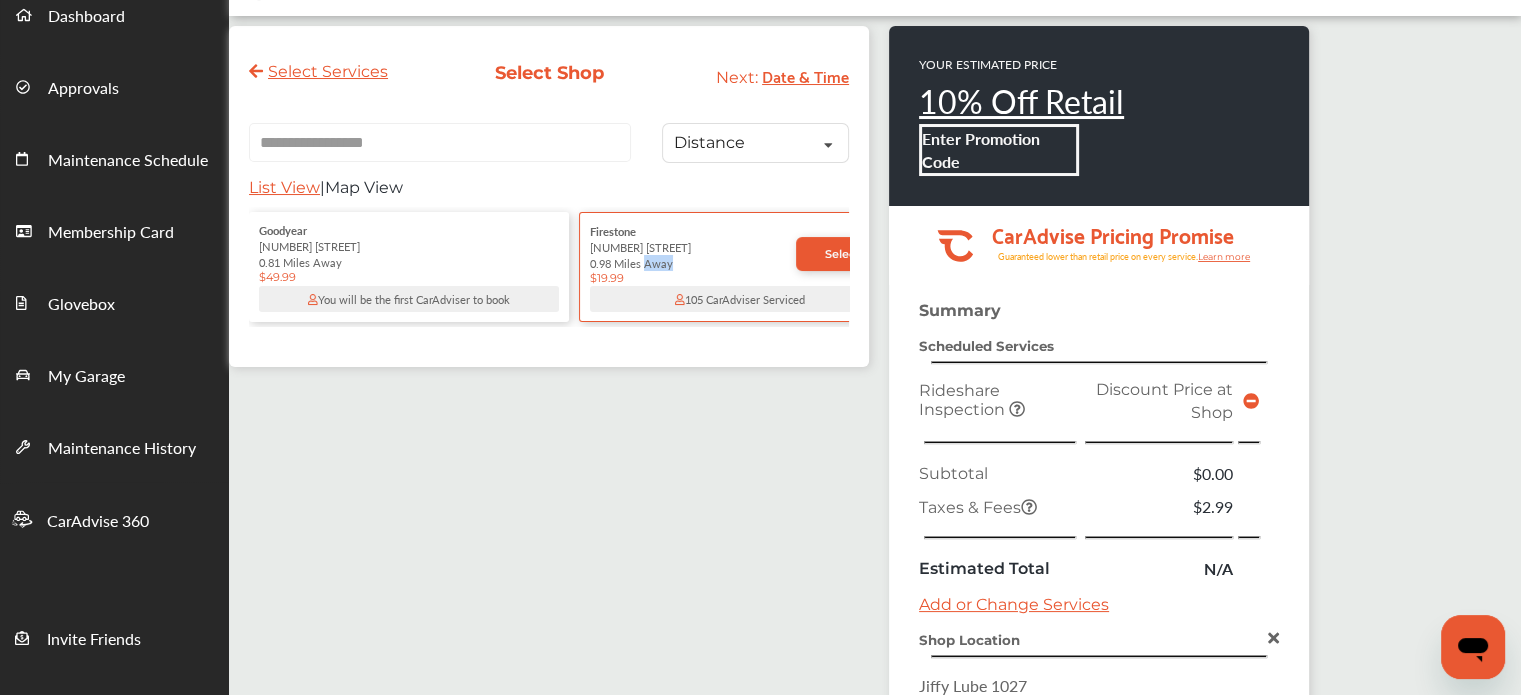 scroll, scrollTop: 0, scrollLeft: 184, axis: horizontal 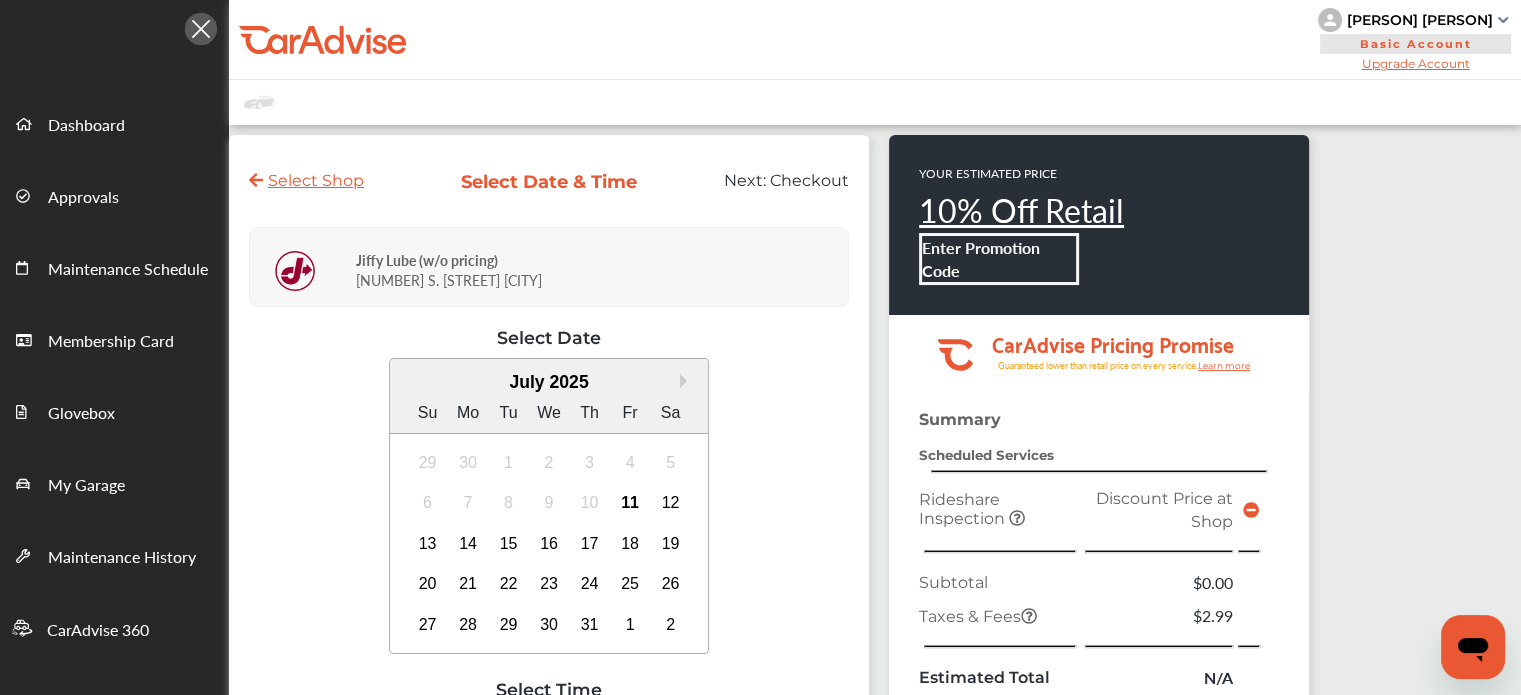 click on "[BRAND] (w/o pricing) [NUMBER] [STREET] [CITY]" at bounding box center [599, 267] 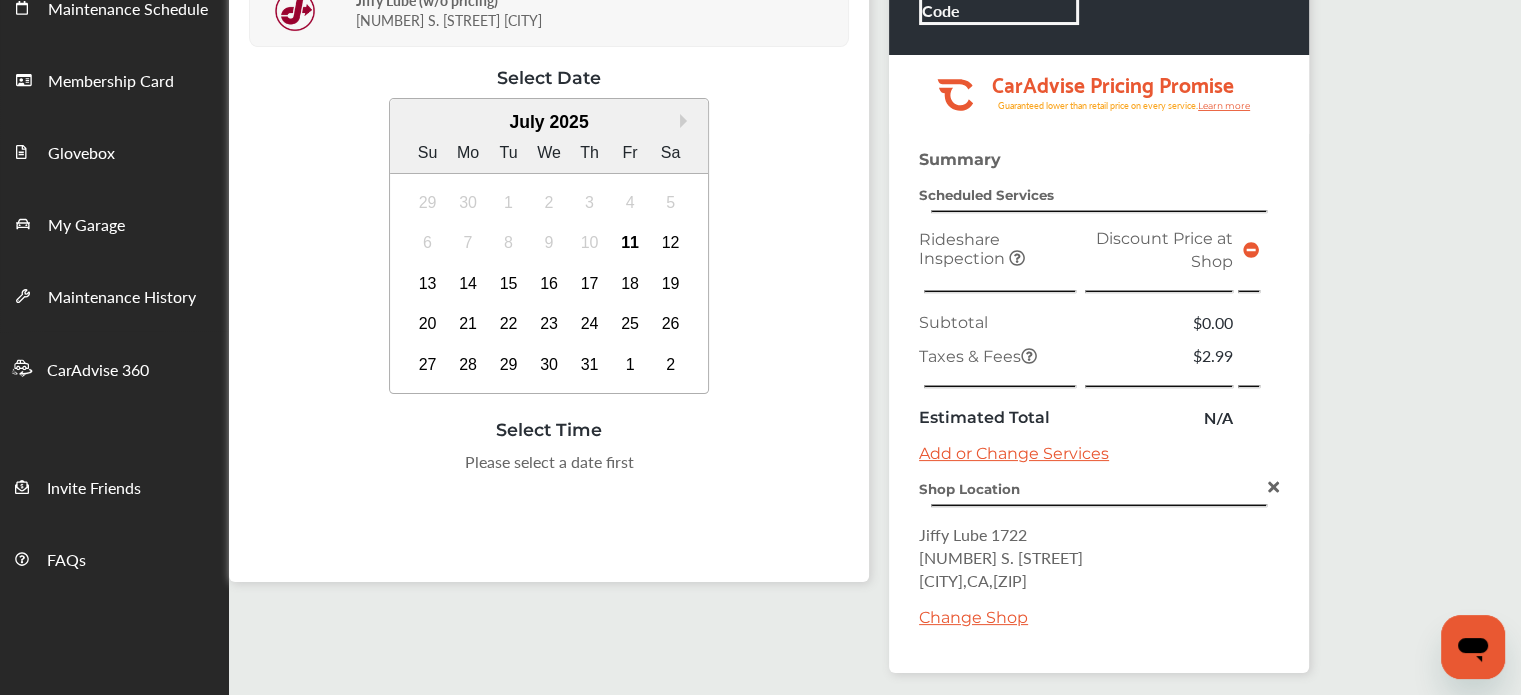 scroll, scrollTop: 261, scrollLeft: 0, axis: vertical 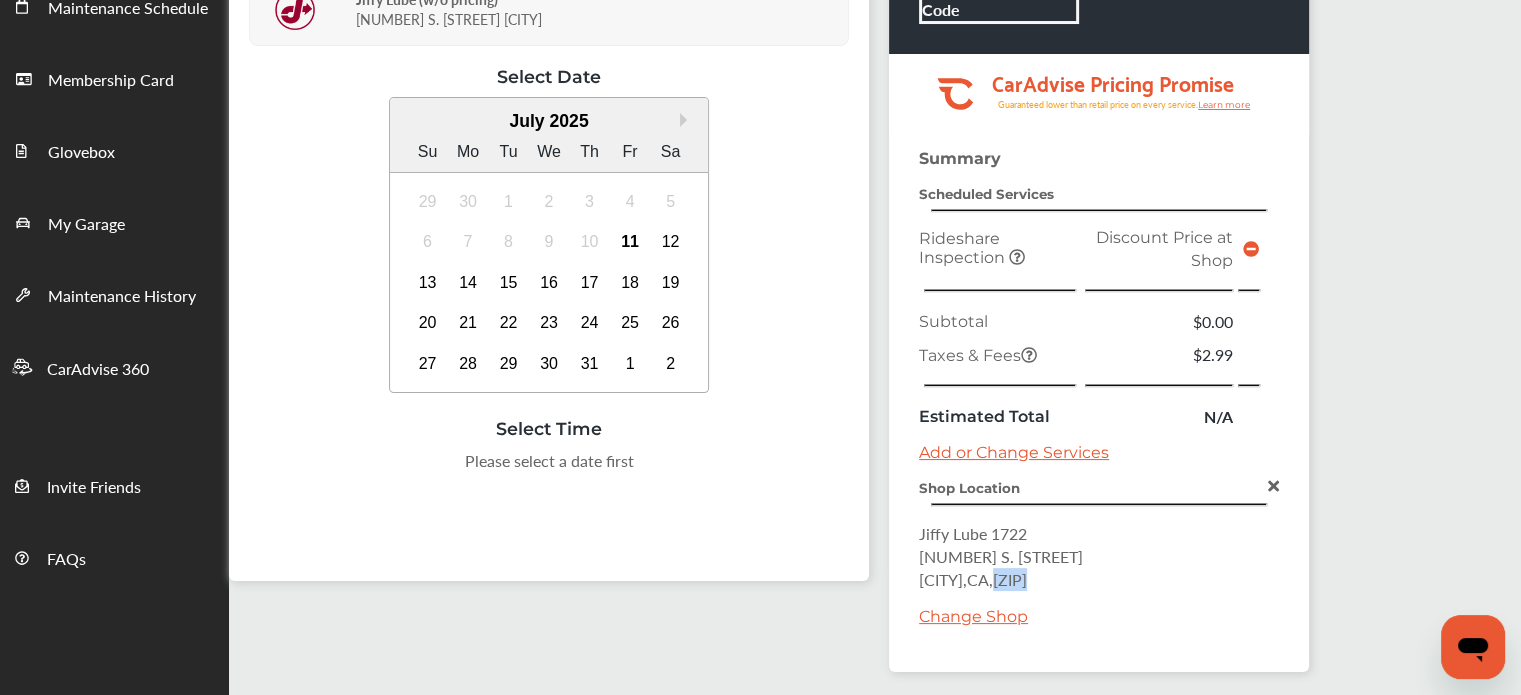 drag, startPoint x: 1071, startPoint y: 570, endPoint x: 1021, endPoint y: 570, distance: 50 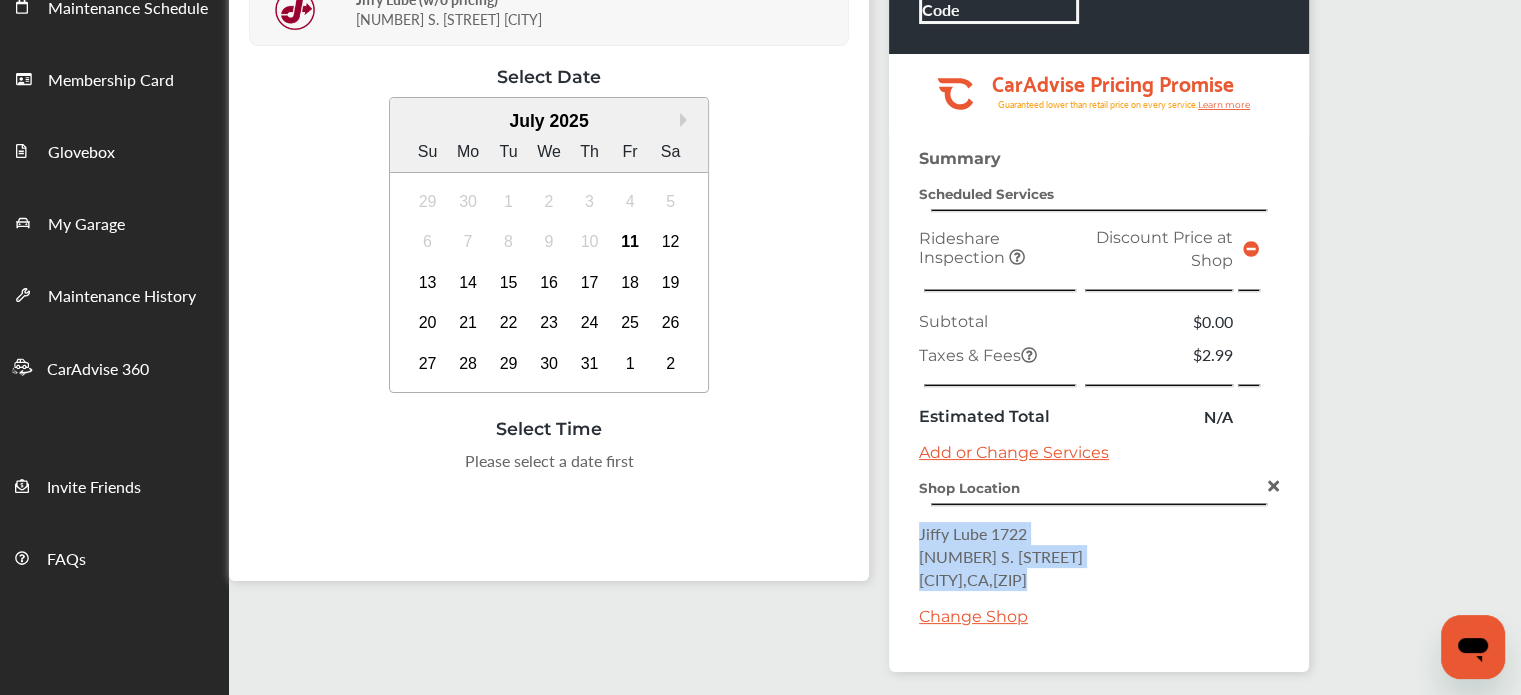 drag, startPoint x: 917, startPoint y: 524, endPoint x: 1065, endPoint y: 568, distance: 154.40207 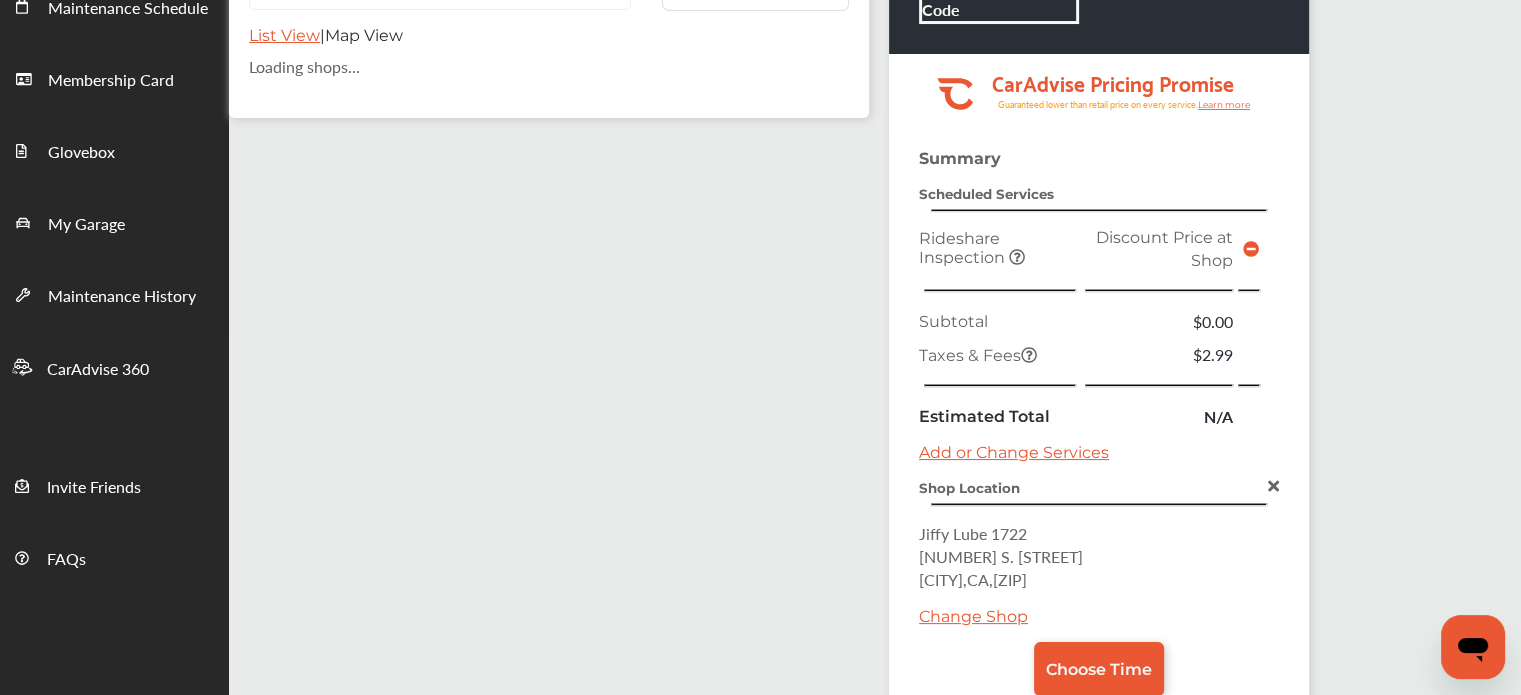 scroll, scrollTop: 109, scrollLeft: 0, axis: vertical 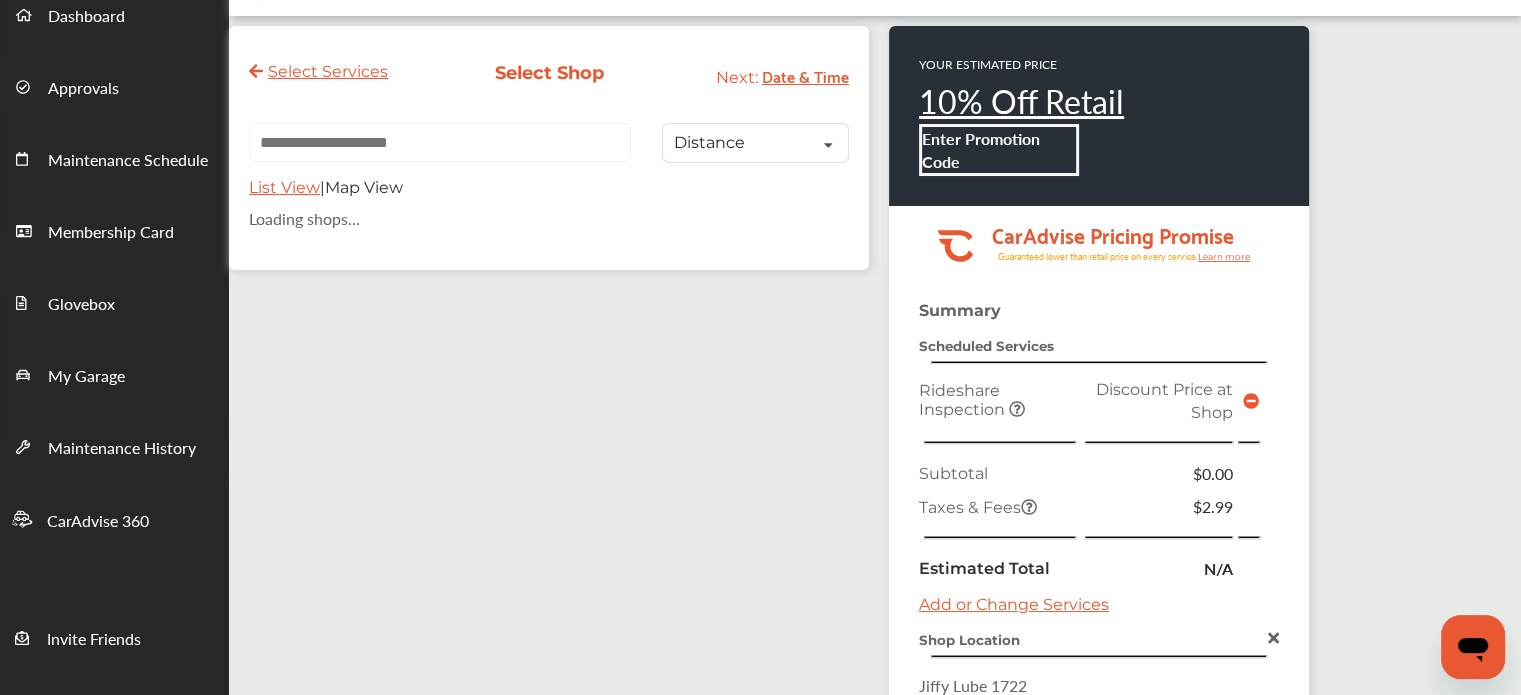 click at bounding box center (440, 142) 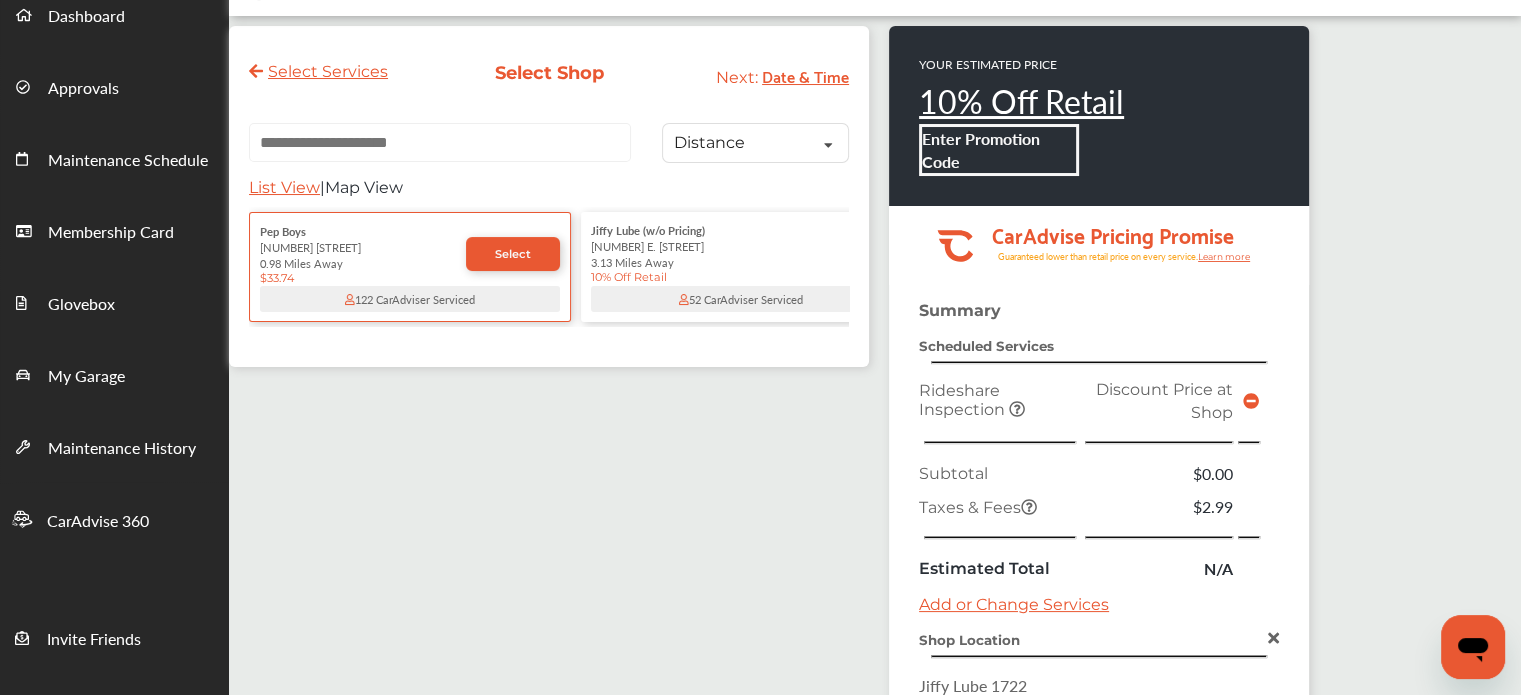 click at bounding box center (440, 142) 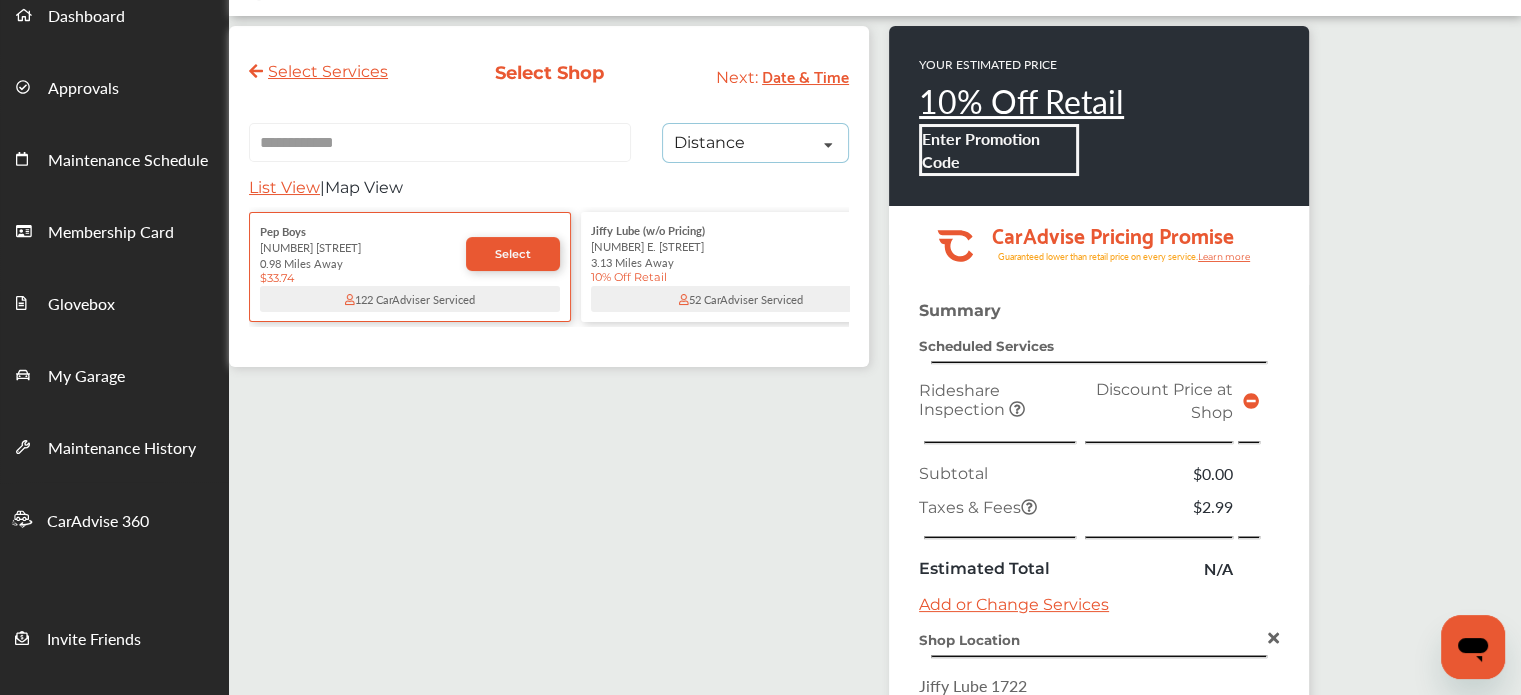 click on "Distance" at bounding box center (709, 143) 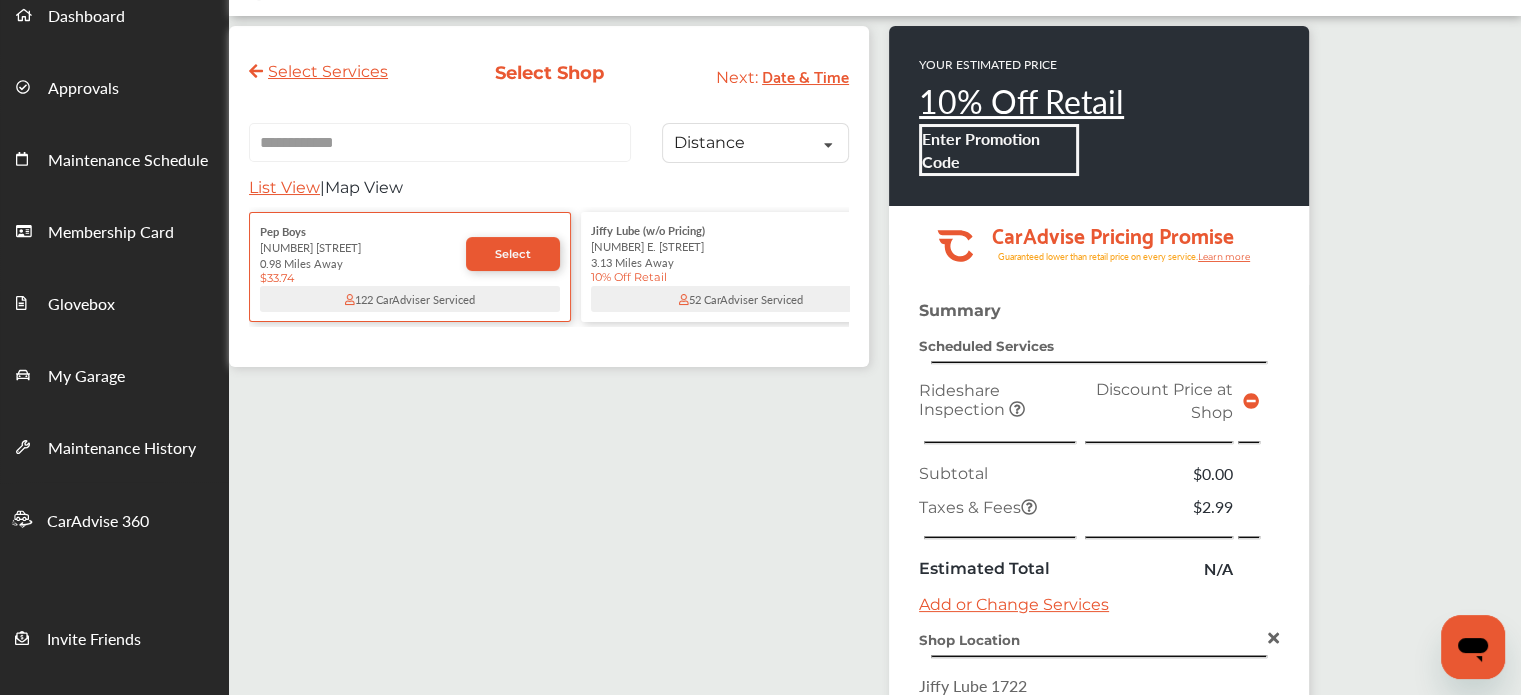 click on "Summary Scheduled Services Rideshare Inspection Discount Price at Shop Subtotal $0.00 Taxes & Fees $2.99 Estimated Total N/A Add or Change Services Shop Location [CITY] [NUMBER] [NUMBER] [STREET] [CITY] , [STATE] , [ZIPCODE] Change Shop [NUMBER] [BRAND] Serviced [BRAND] (w/o Pricing) [NUMBER] [STREET] [NUMBER] Miles Away [DISCOUNT] [NUMBER] [BRAND] Serviced [BRAND] [NUMBER] [STREET] [NUMBER] Miles Away [PRICE] [NUMBER] [BRAND] Serviced [BRAND] [NUMBER] [STREET] [NUMBER] Miles Away [PRICE] [NUMBER] [BRAND] Serviced [BRAND] [NUMBER] [STREET] [NUMBER] Miles Away [DISCOUNT] [NUMBER] [BRAND] Serviced [BRAND] [NUMBER] [STREET] [NUMBER] Miles Away [PRICE] [PRICE] You will be the first [BRAND] to book [BRAND] [NUMBER] [STREET] [NUMBER] Miles Away [PRICE] [PRICE]" at bounding box center (549, 196) 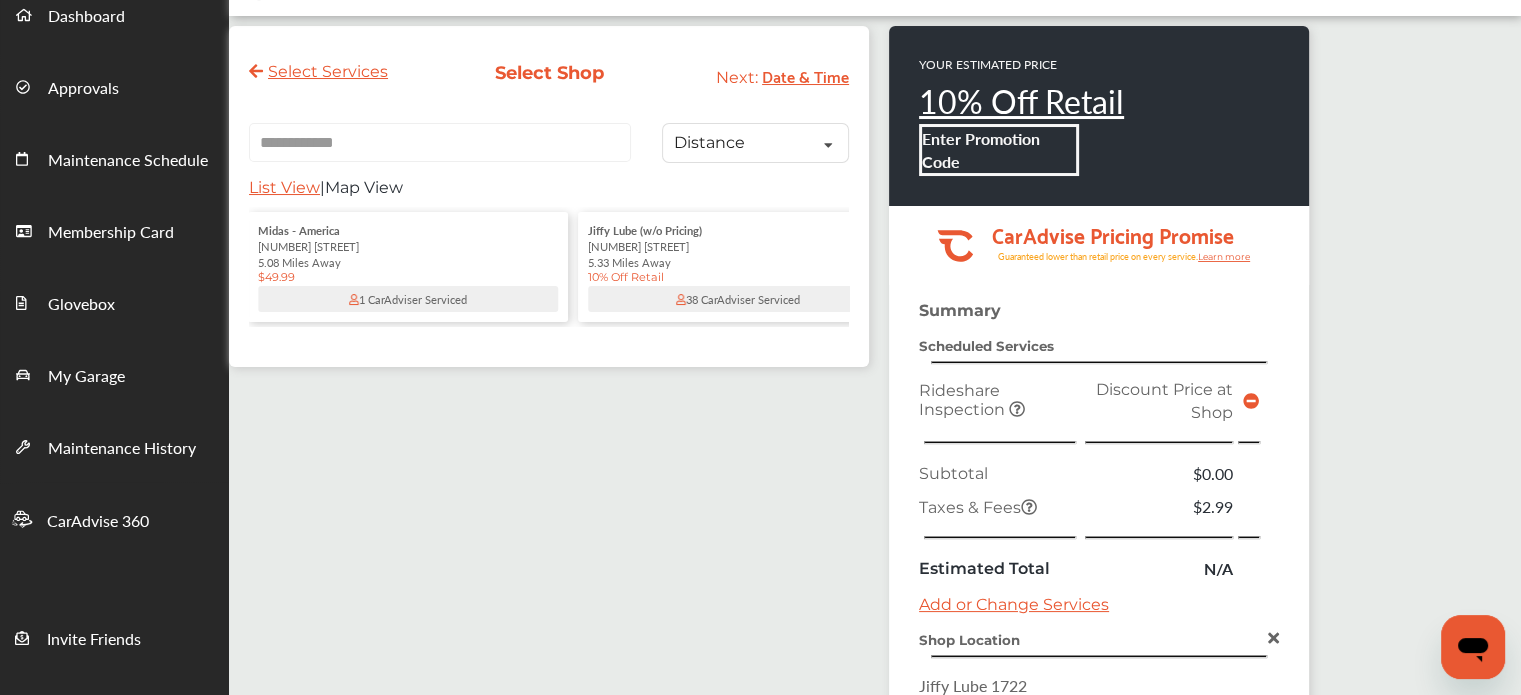 scroll, scrollTop: 0, scrollLeft: 1666, axis: horizontal 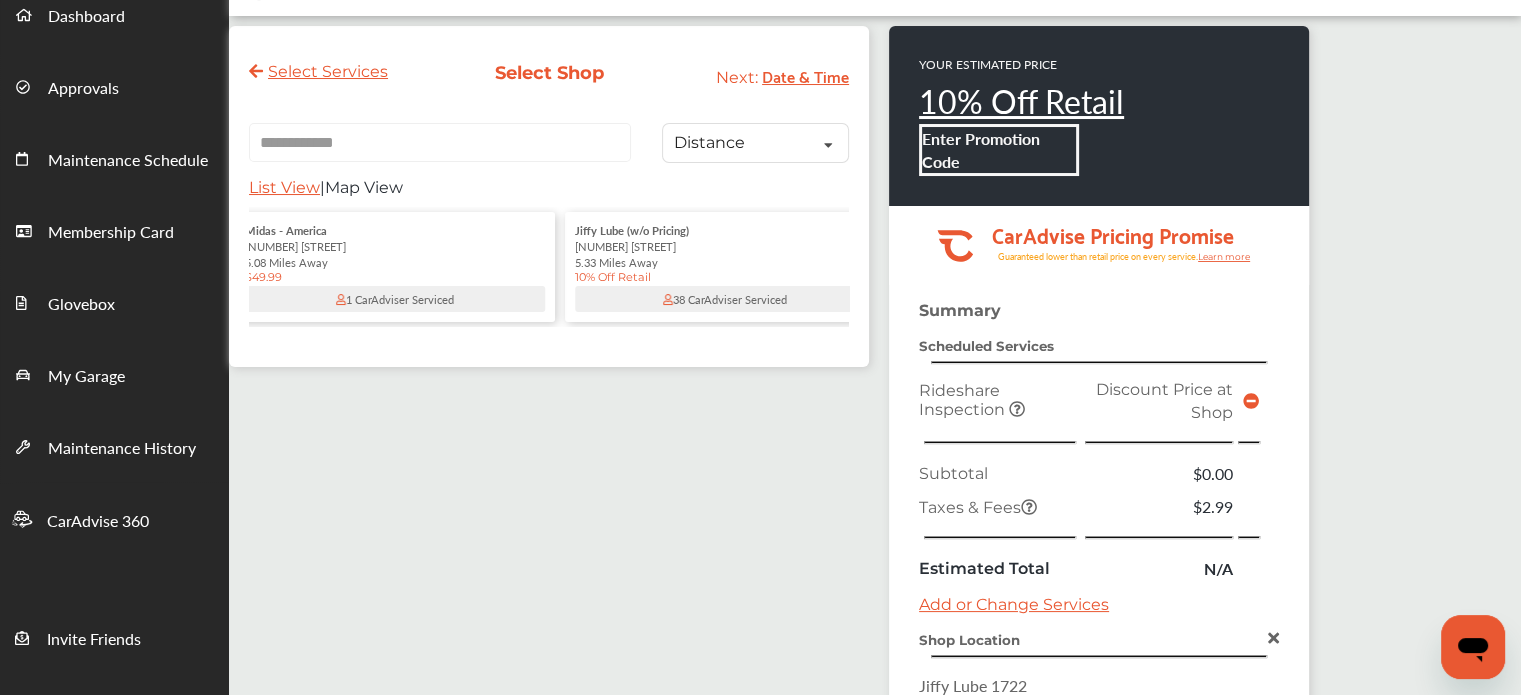 click on "[NUMBER] [STREET]" at bounding box center [725, 246] 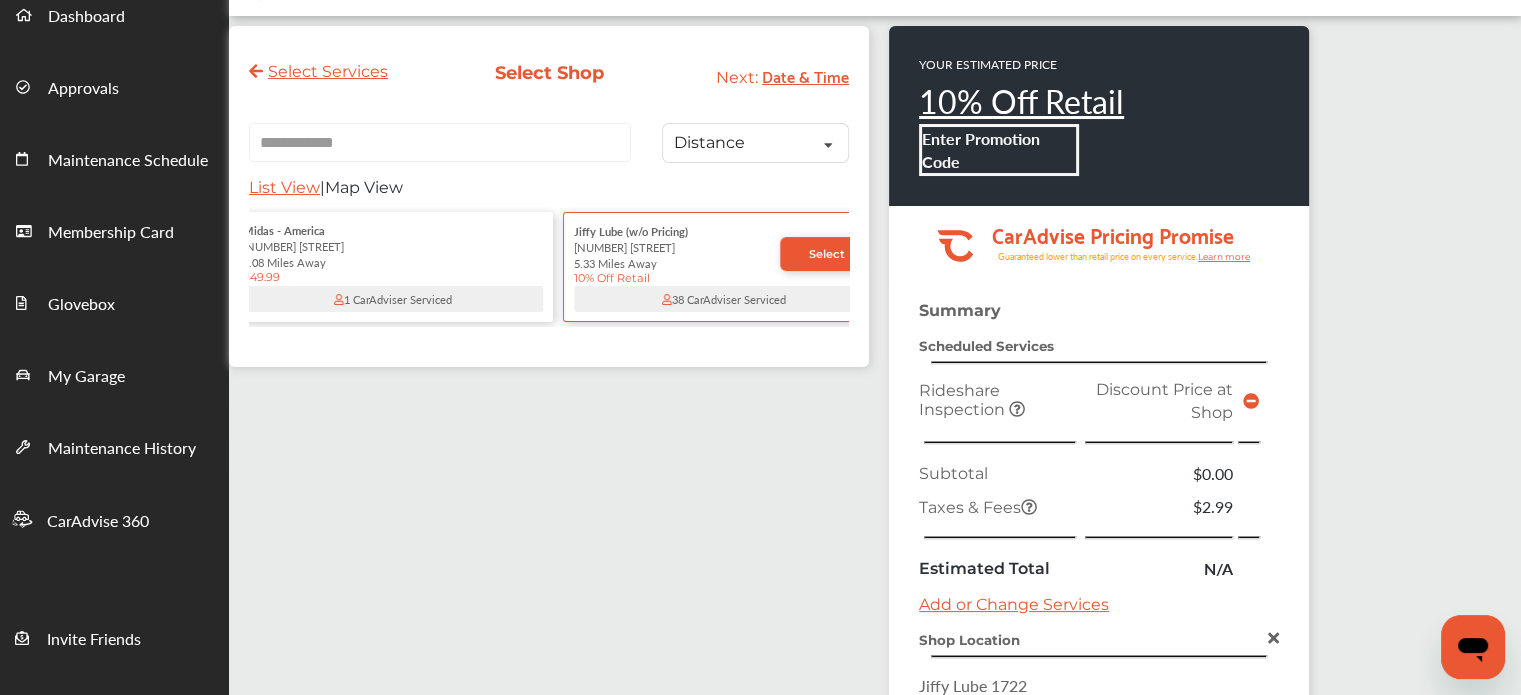 scroll, scrollTop: 0, scrollLeft: 1835, axis: horizontal 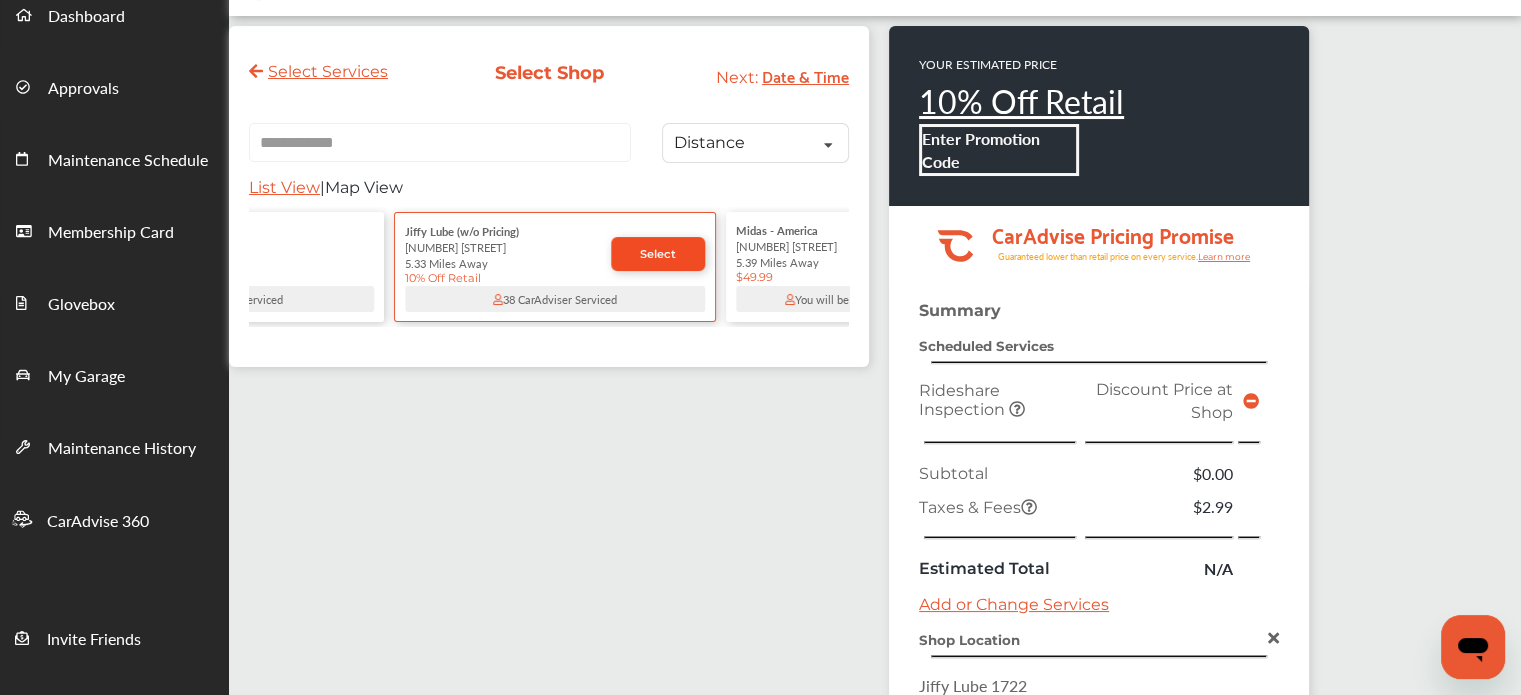 click on "Select" at bounding box center (658, 254) 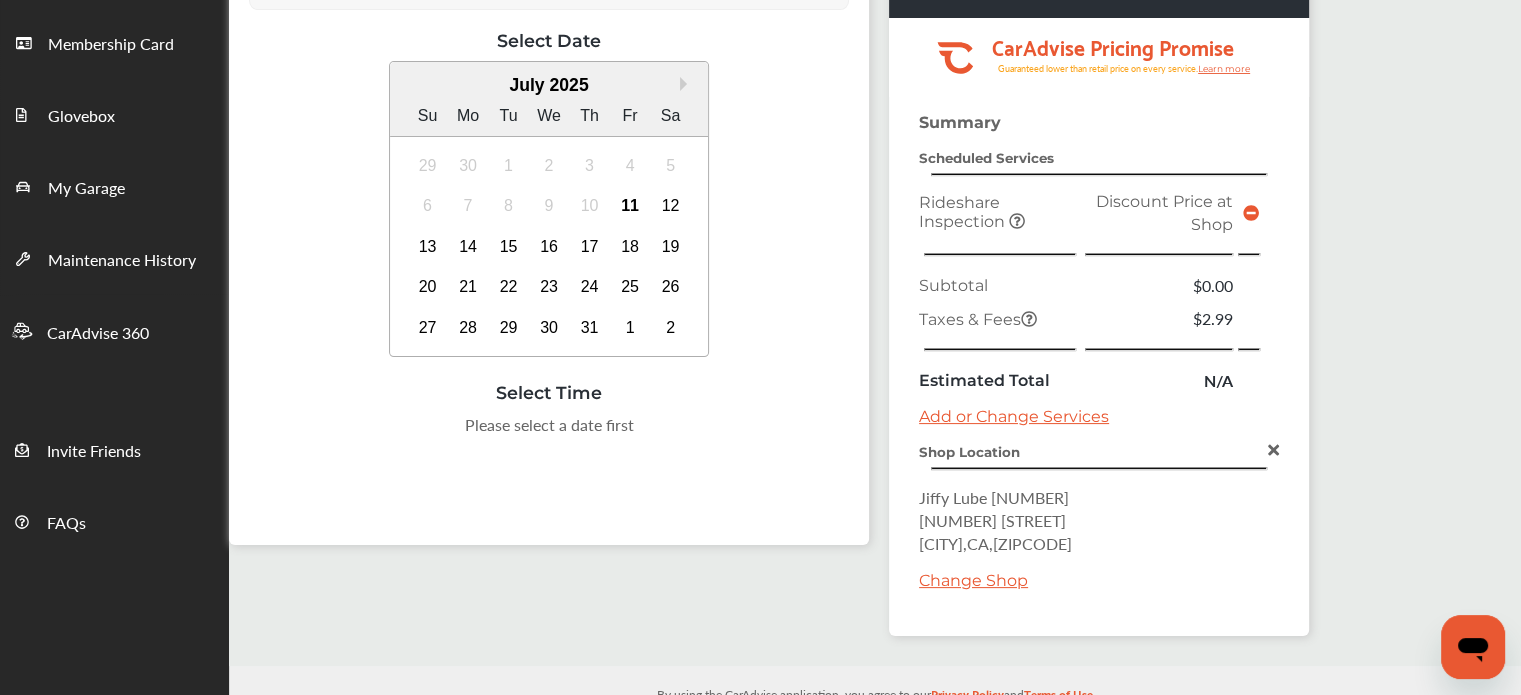 scroll, scrollTop: 312, scrollLeft: 0, axis: vertical 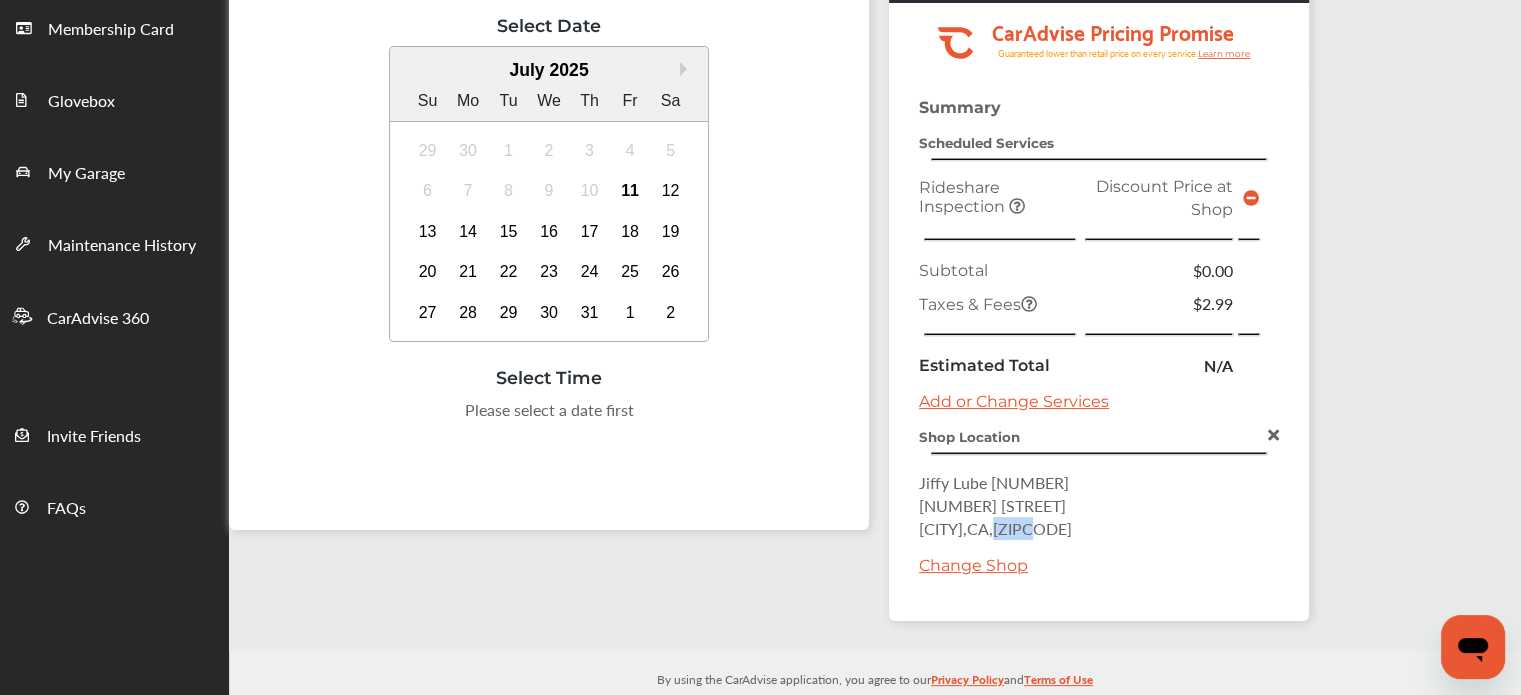 drag, startPoint x: 1068, startPoint y: 523, endPoint x: 1003, endPoint y: 518, distance: 65.192024 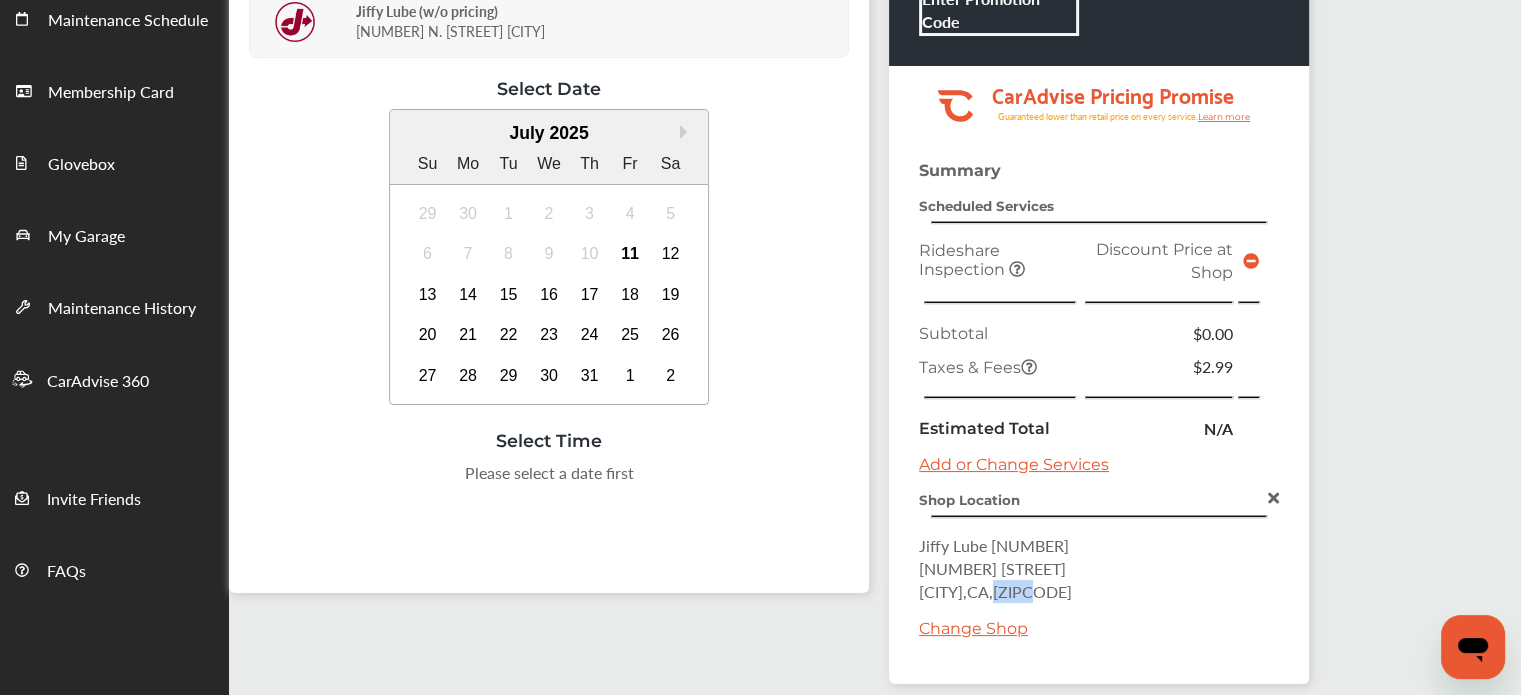 scroll, scrollTop: 257, scrollLeft: 0, axis: vertical 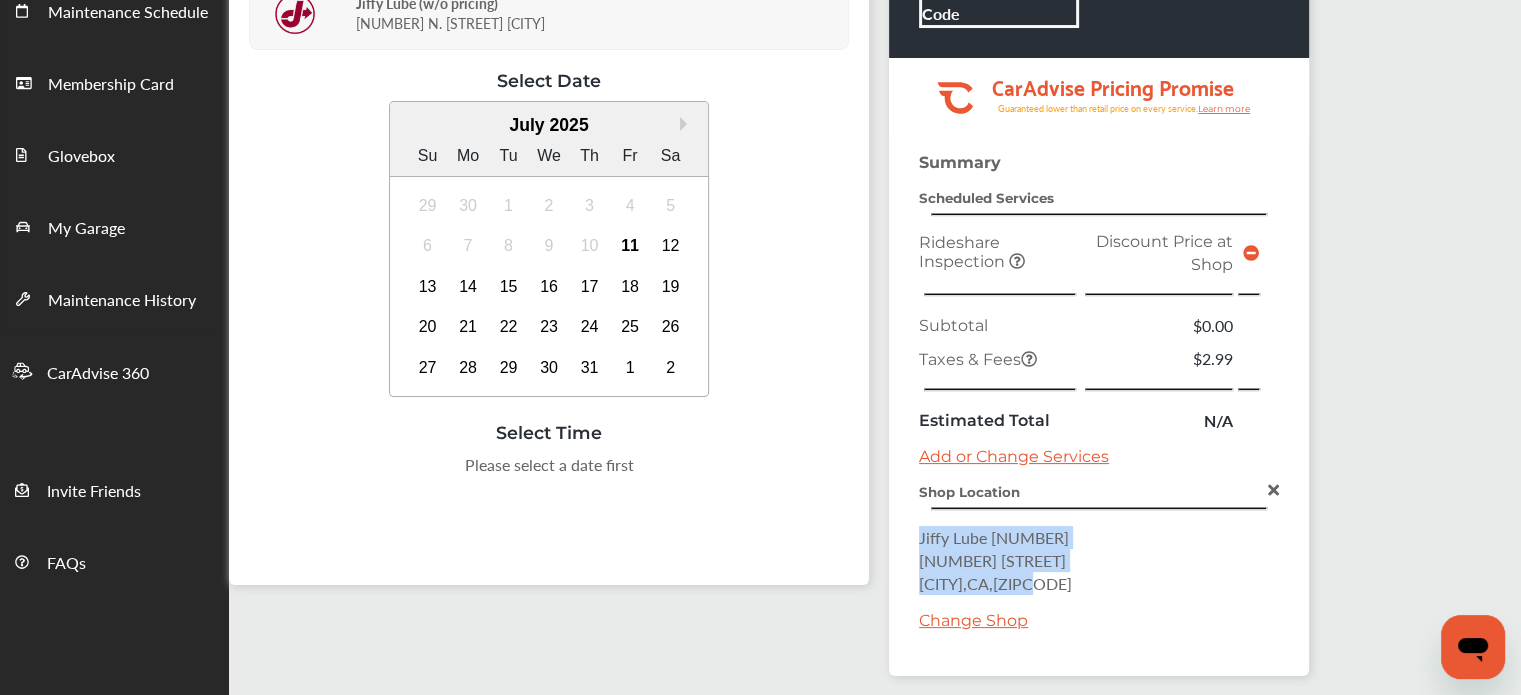 drag, startPoint x: 918, startPoint y: 531, endPoint x: 1045, endPoint y: 576, distance: 134.73679 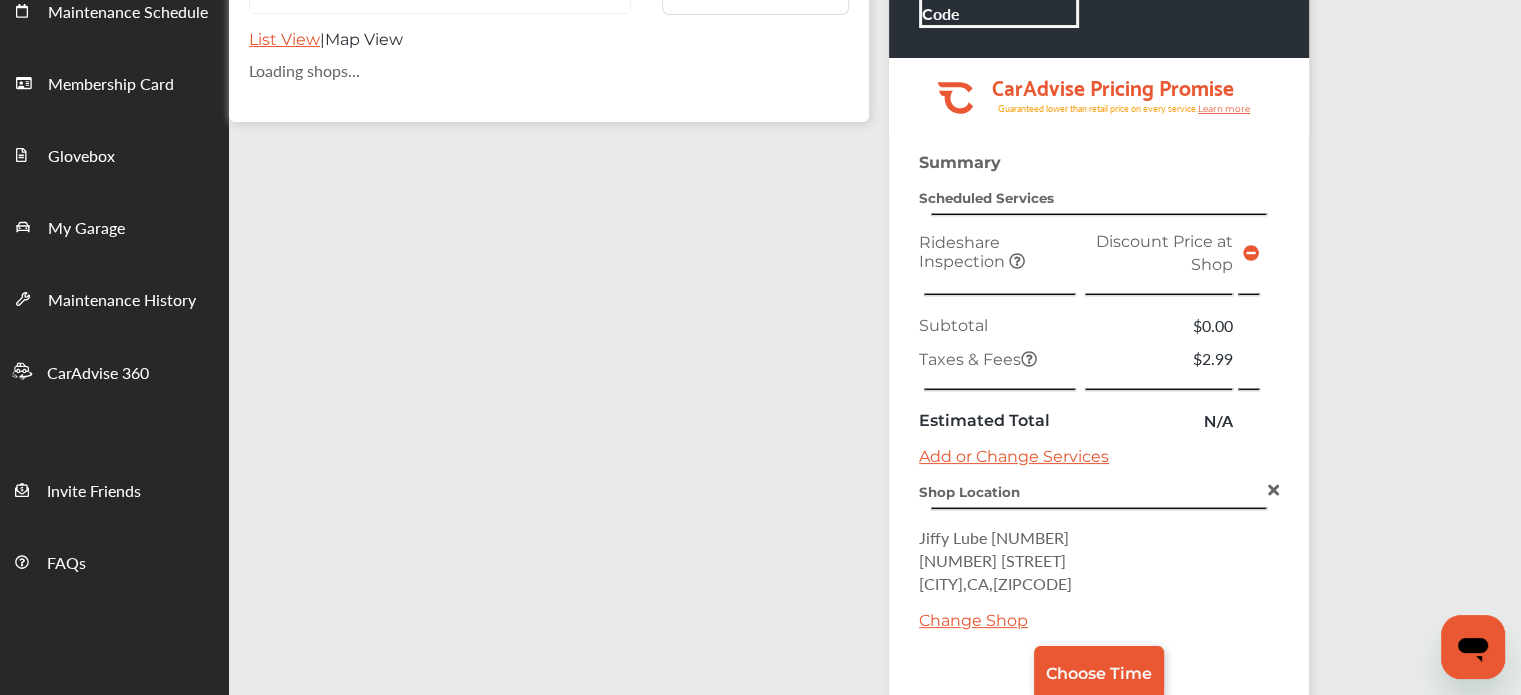 scroll, scrollTop: 0, scrollLeft: 0, axis: both 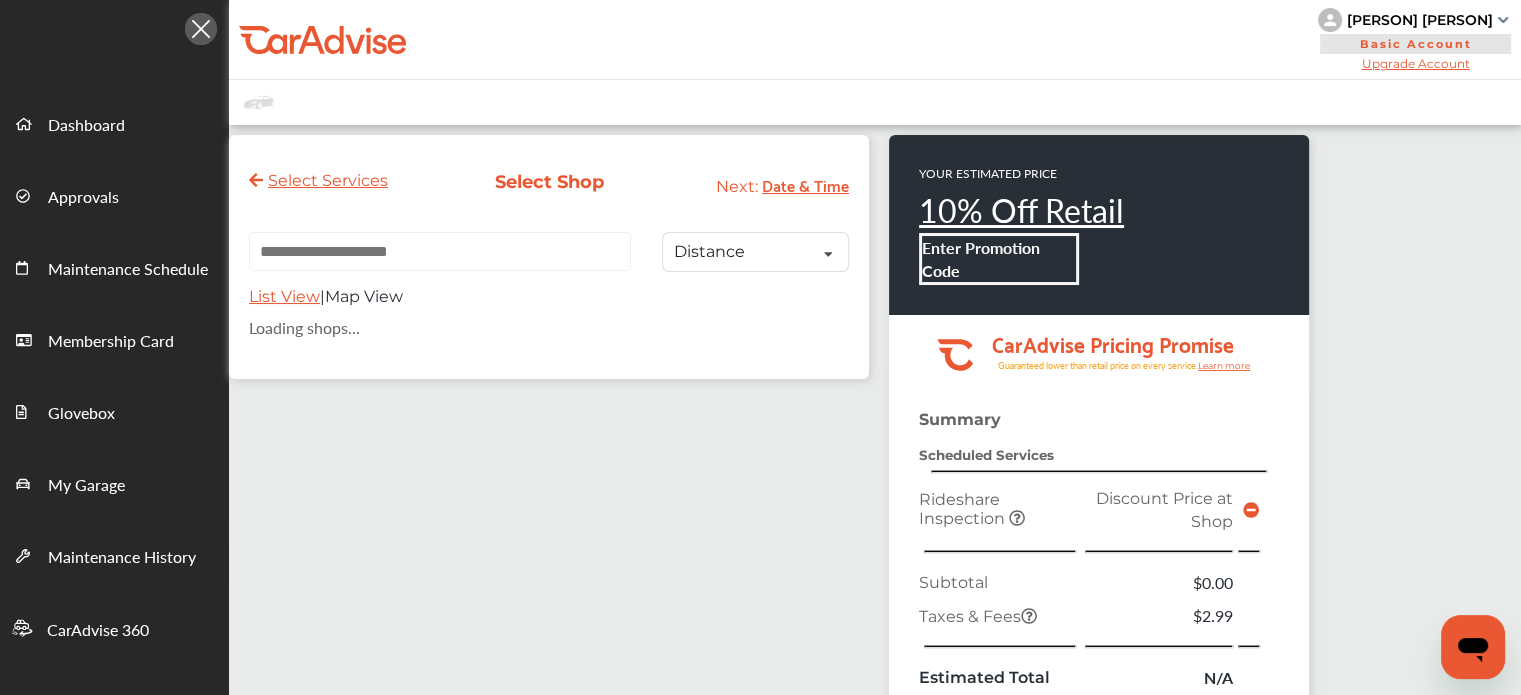click at bounding box center (440, 251) 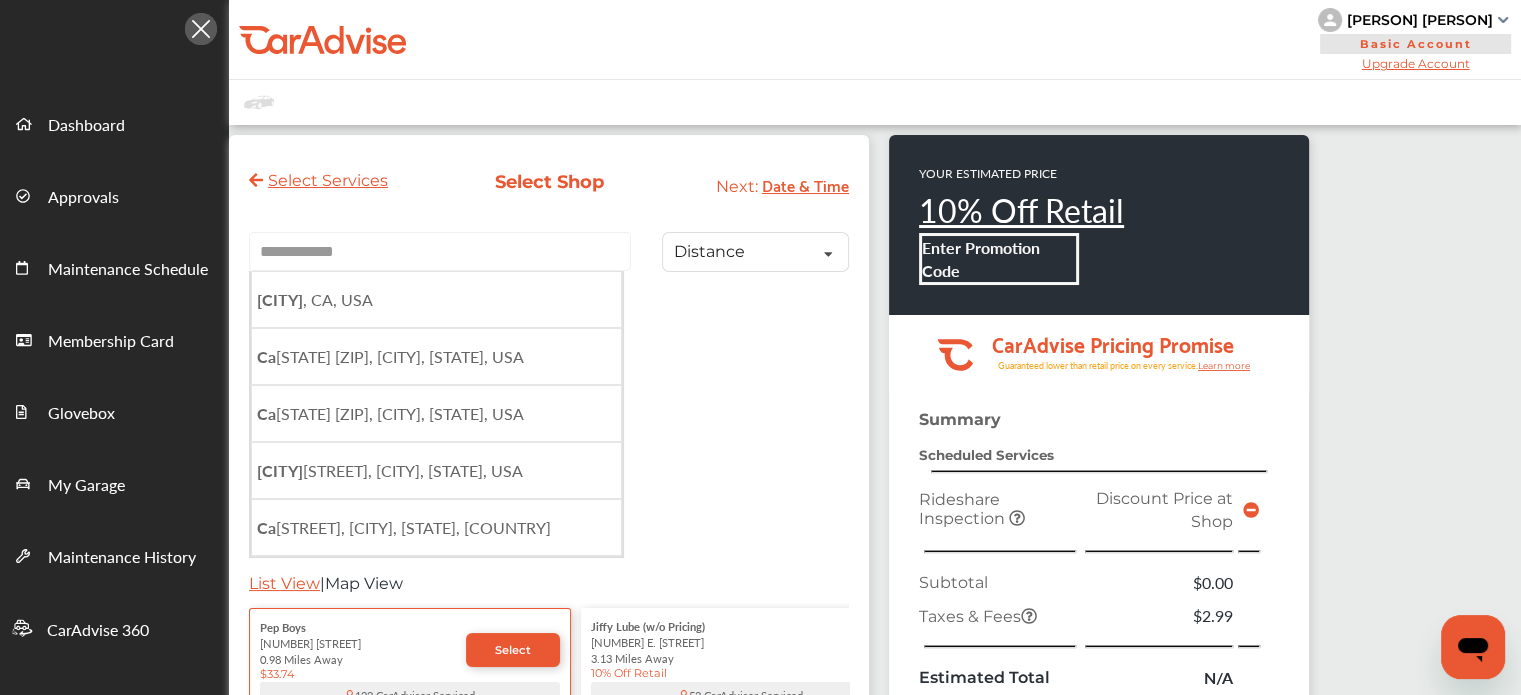 click on "**********" at bounding box center [440, 251] 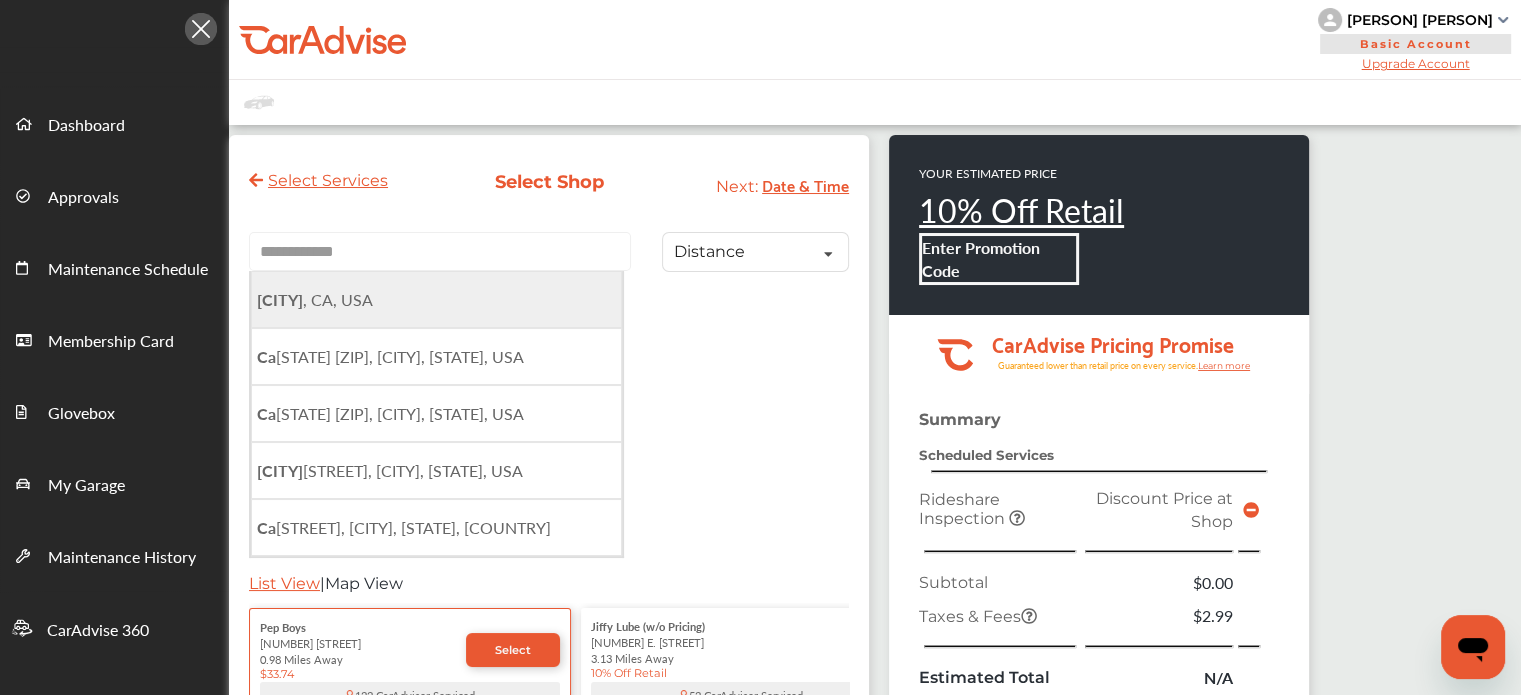 click on "[CITY] , [STATE], USA" at bounding box center (315, 299) 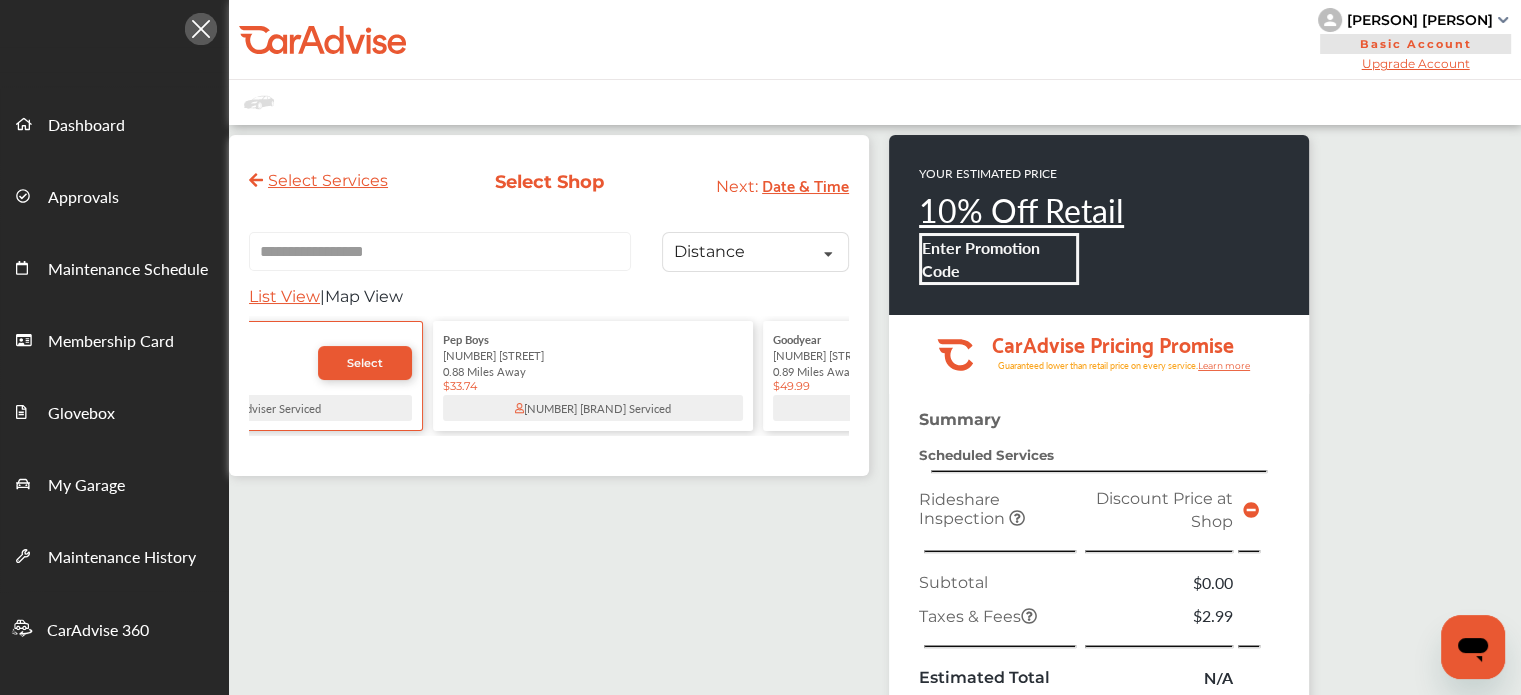 scroll, scrollTop: 0, scrollLeft: 160, axis: horizontal 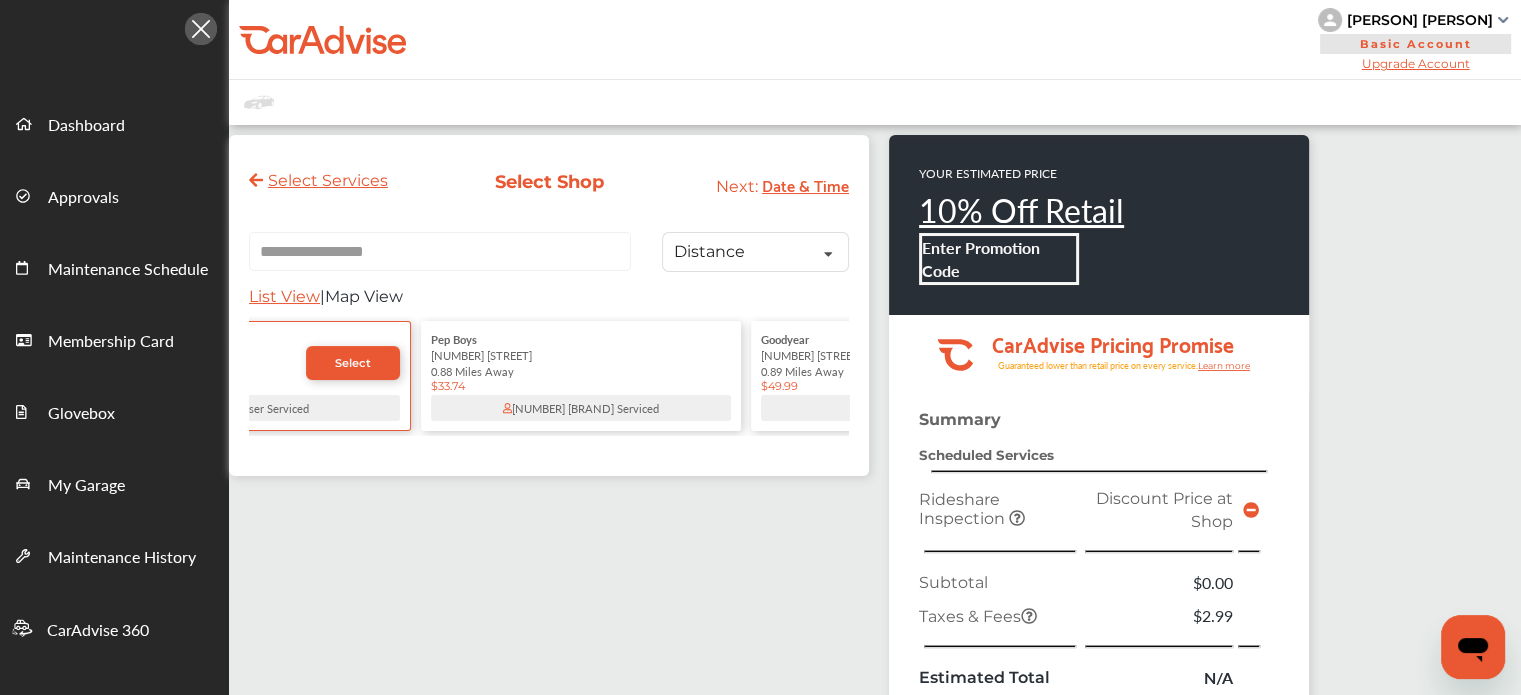 click on "[NUMBER] [STREET]" at bounding box center [581, 355] 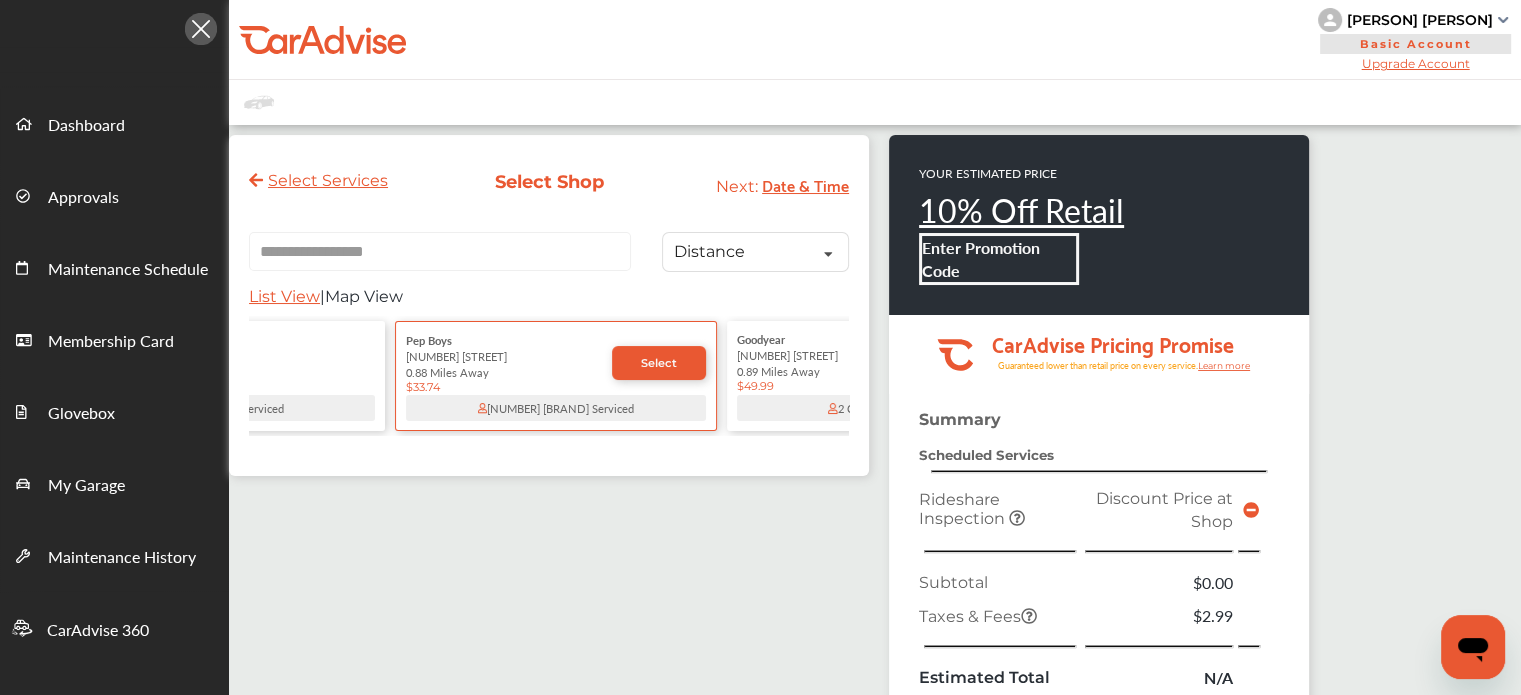 click on "Select" at bounding box center [659, 363] 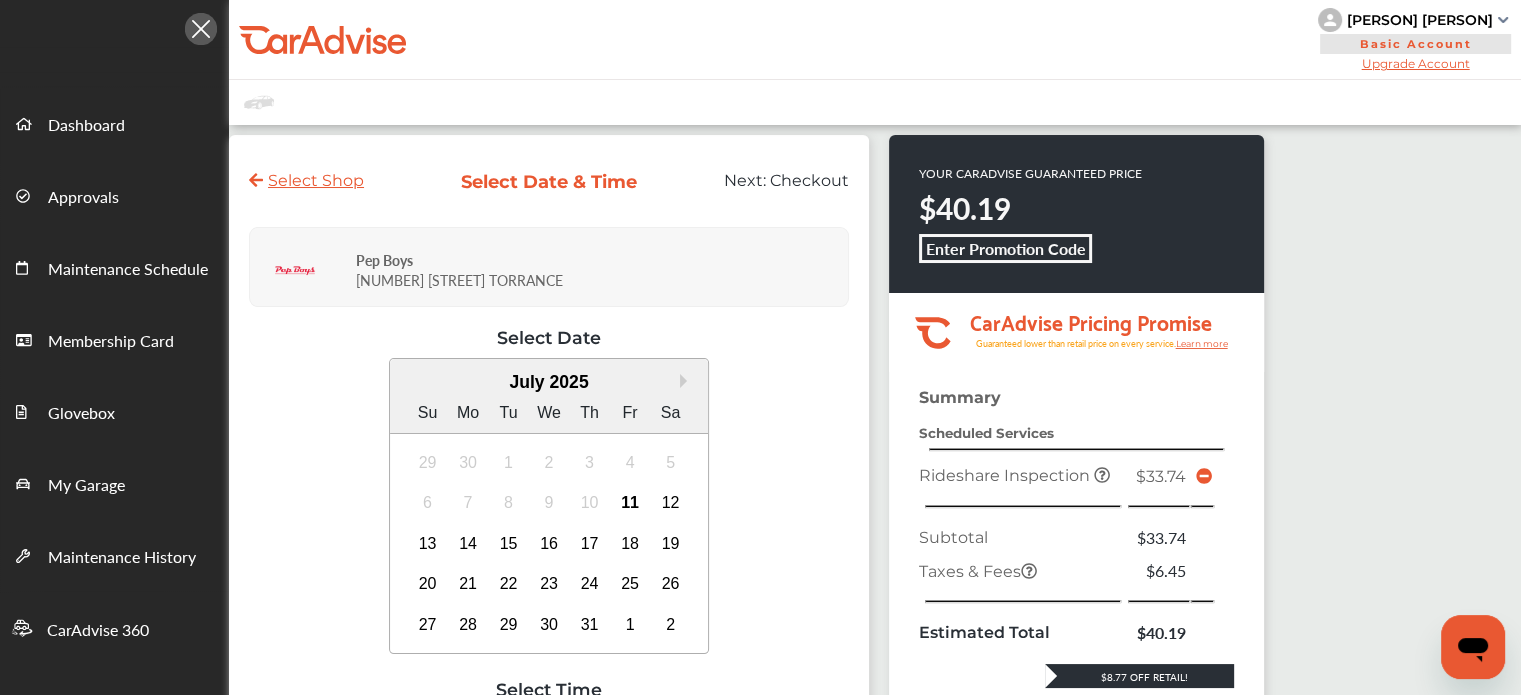 click on "July [YEAR] Su Mo Tu We Th Fr Sa" at bounding box center [549, 396] 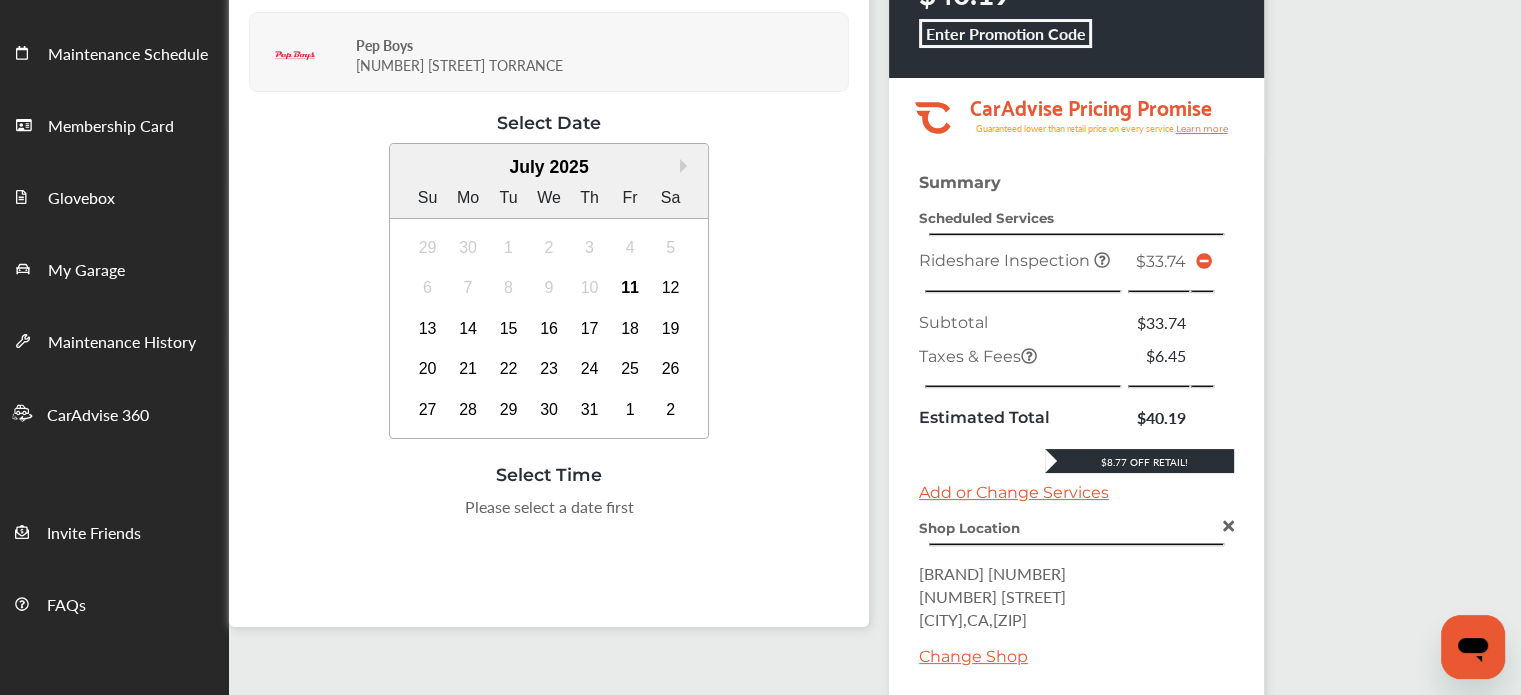 scroll, scrollTop: 232, scrollLeft: 0, axis: vertical 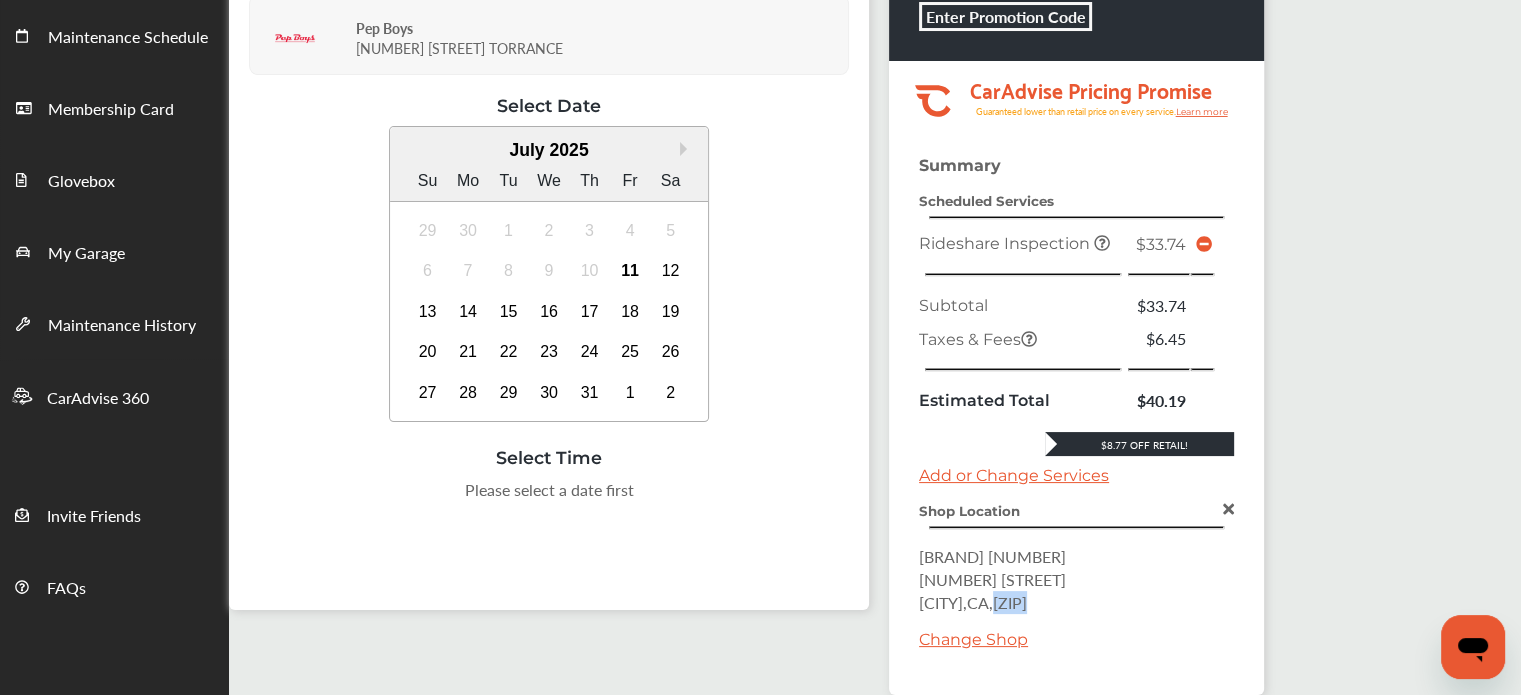 drag, startPoint x: 1085, startPoint y: 591, endPoint x: 1014, endPoint y: 591, distance: 71 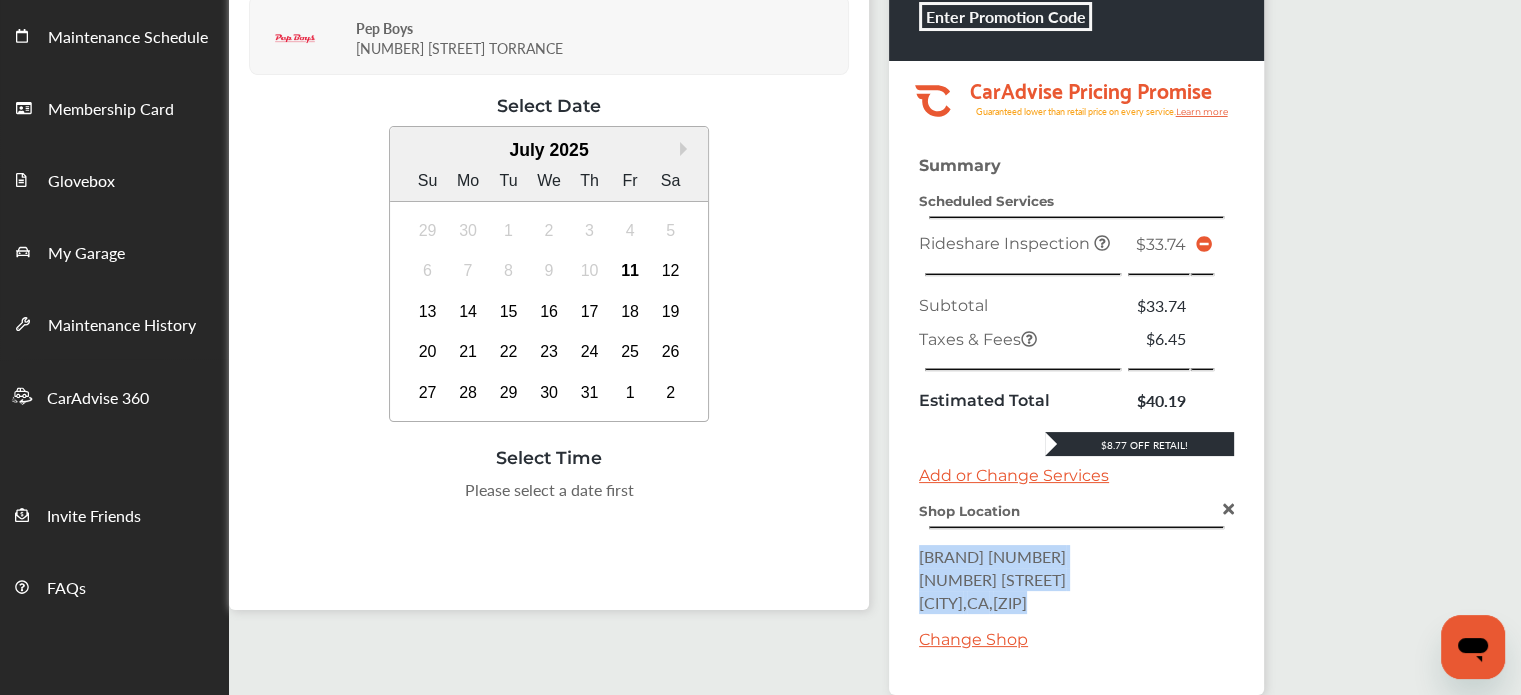 drag, startPoint x: 1075, startPoint y: 593, endPoint x: 917, endPoint y: 551, distance: 163.487 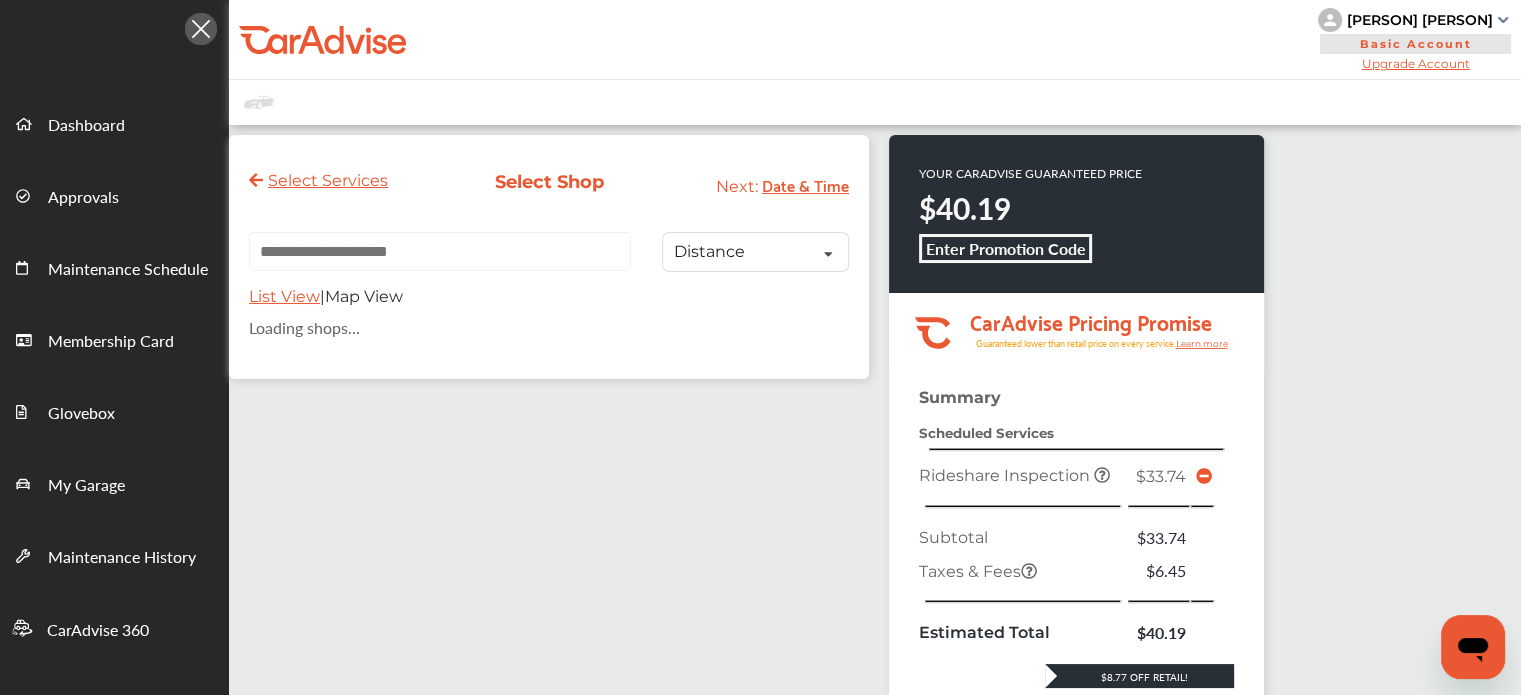 click at bounding box center (440, 251) 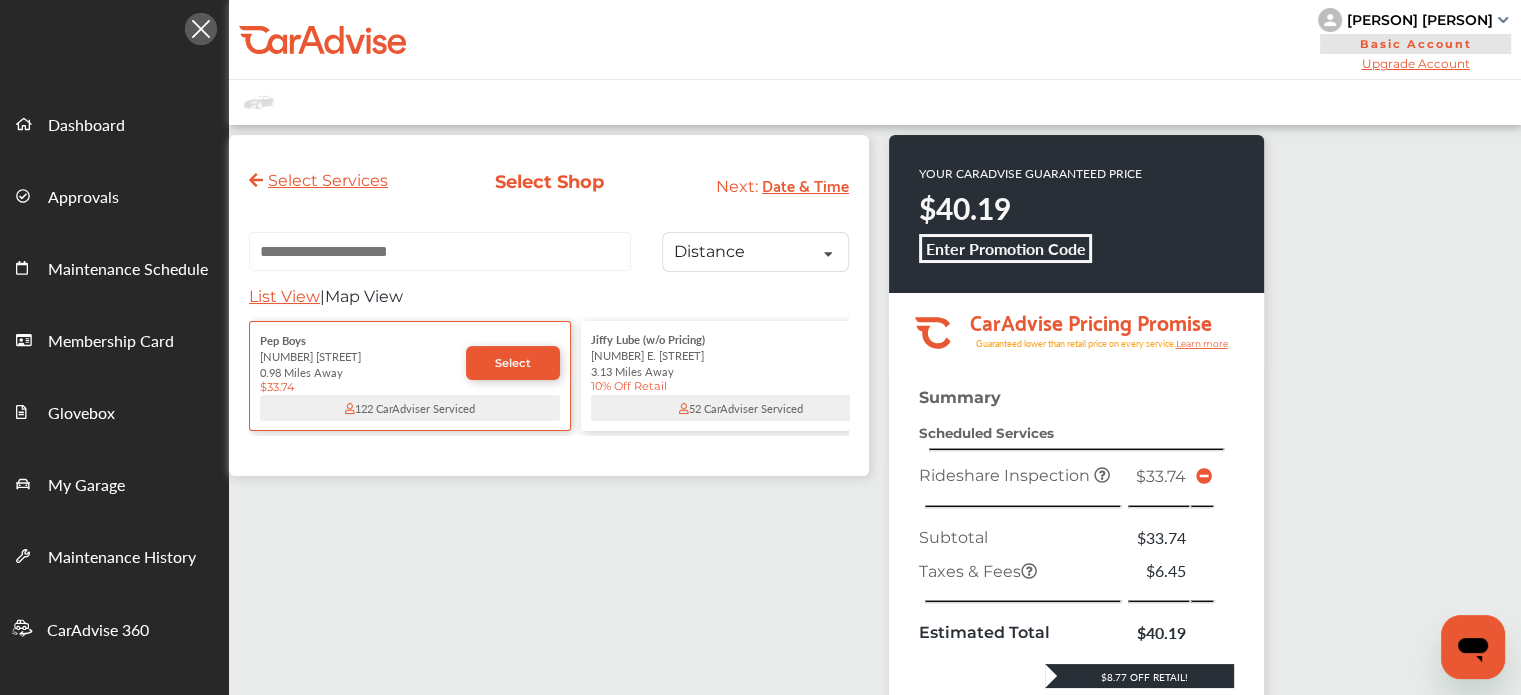 scroll, scrollTop: 0, scrollLeft: 0, axis: both 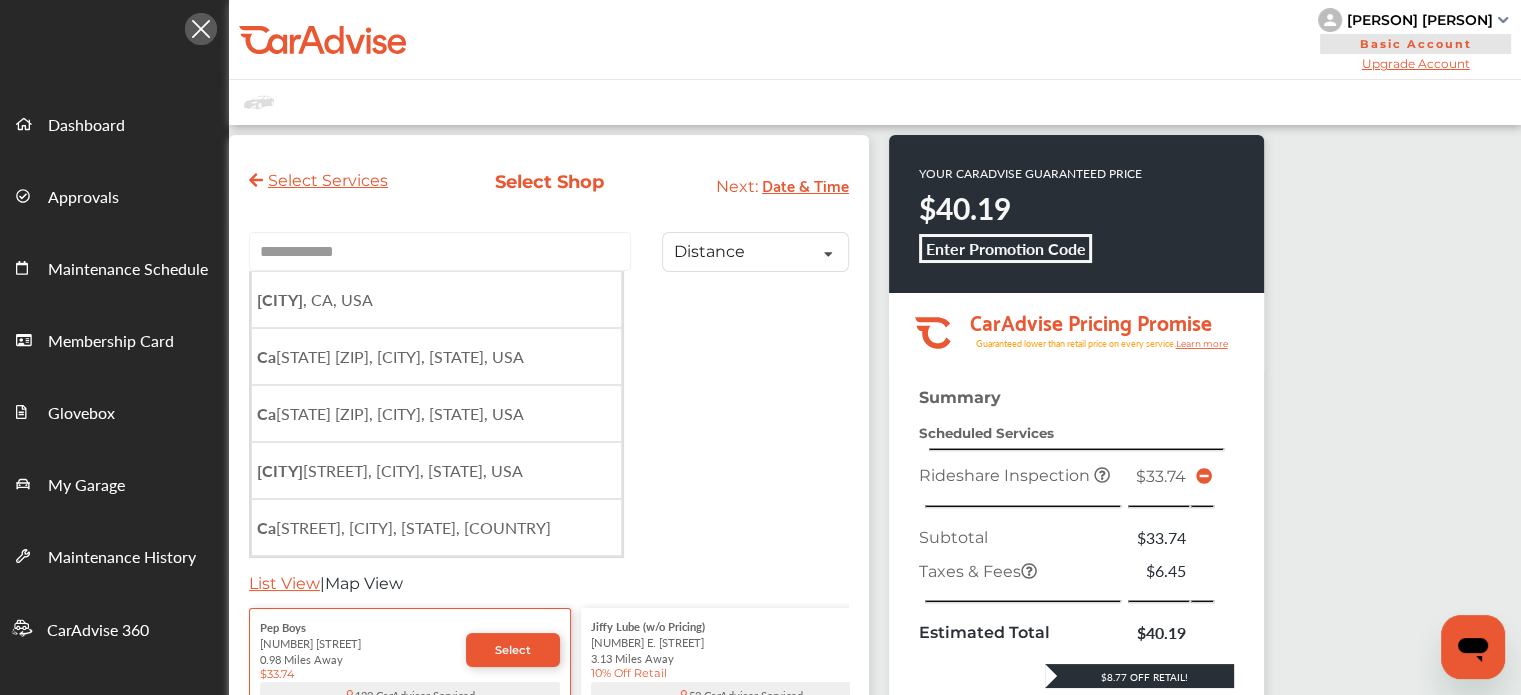 click on "[CITY] , [STATE], USA" at bounding box center [436, 299] 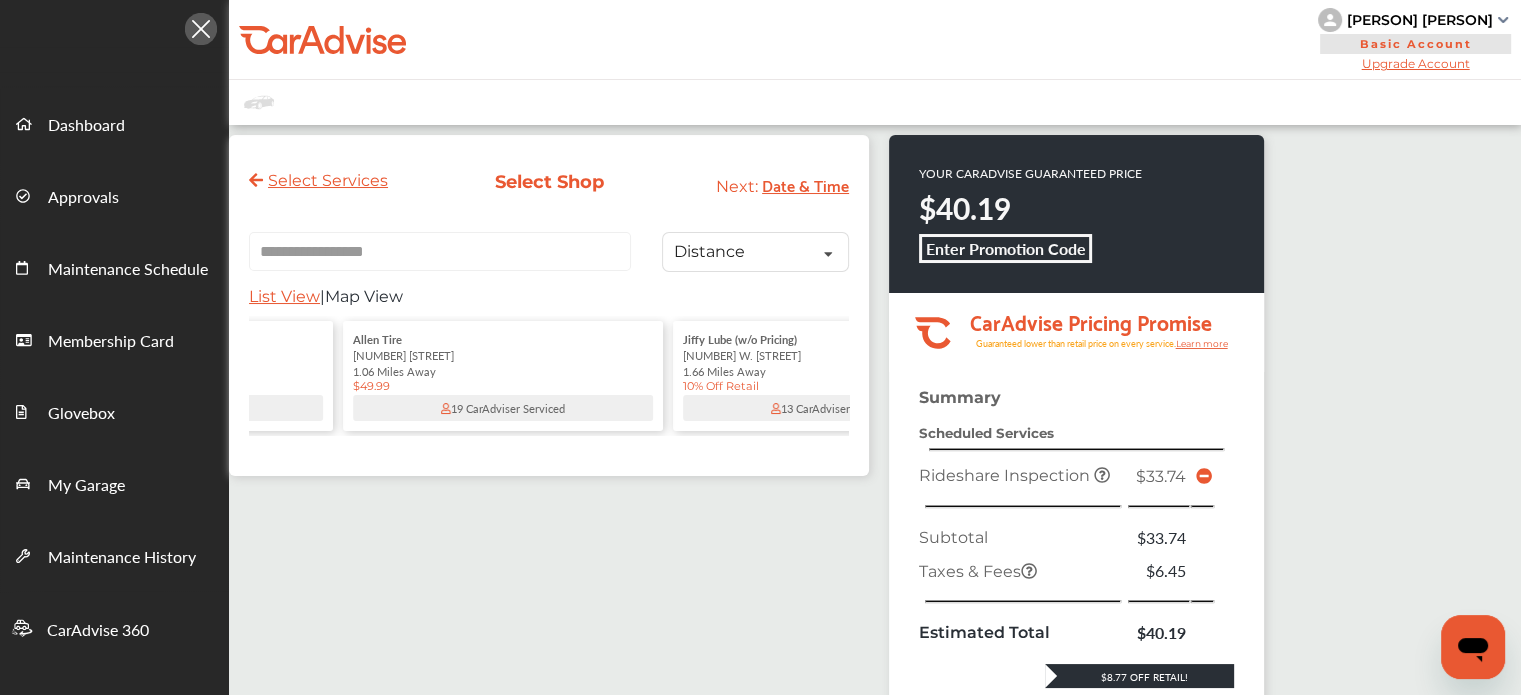 scroll, scrollTop: 0, scrollLeft: 933, axis: horizontal 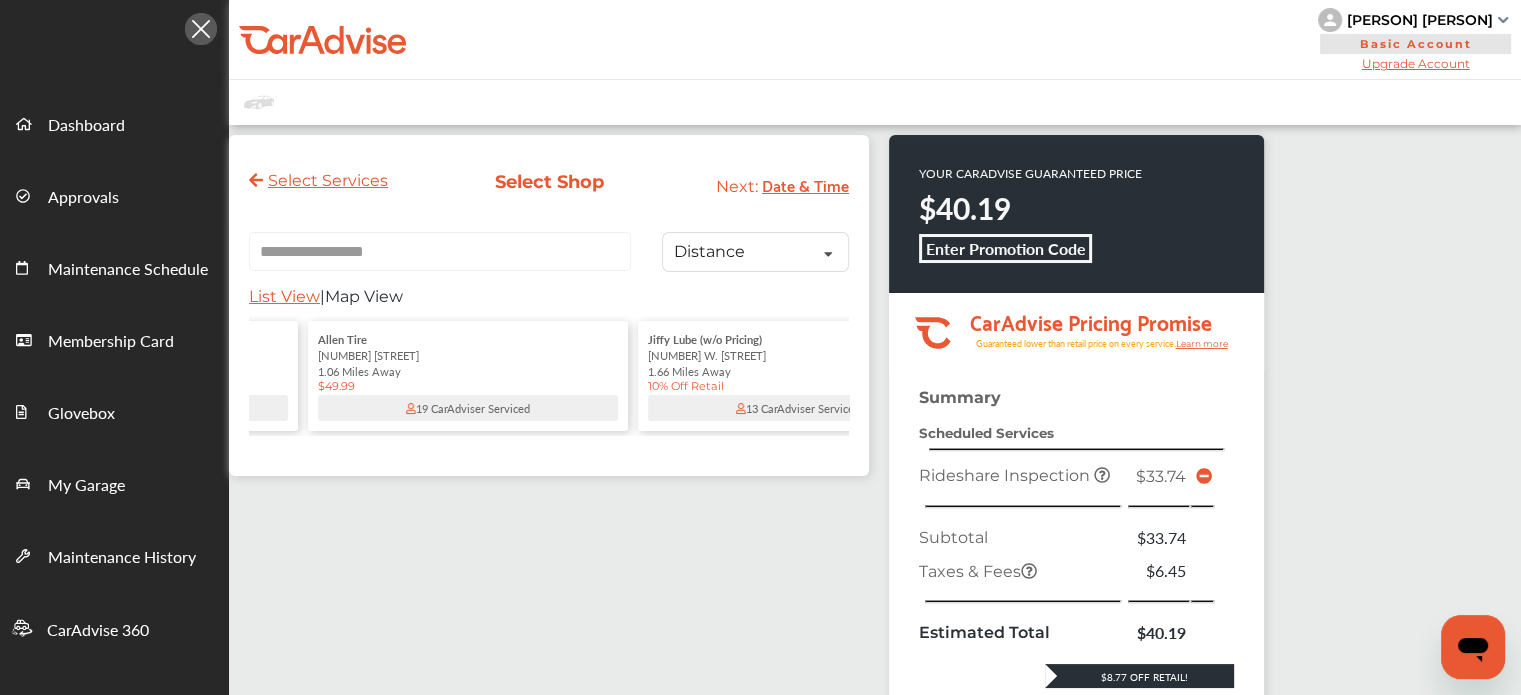 click on "[NUMBER] [STREET]" at bounding box center [468, 355] 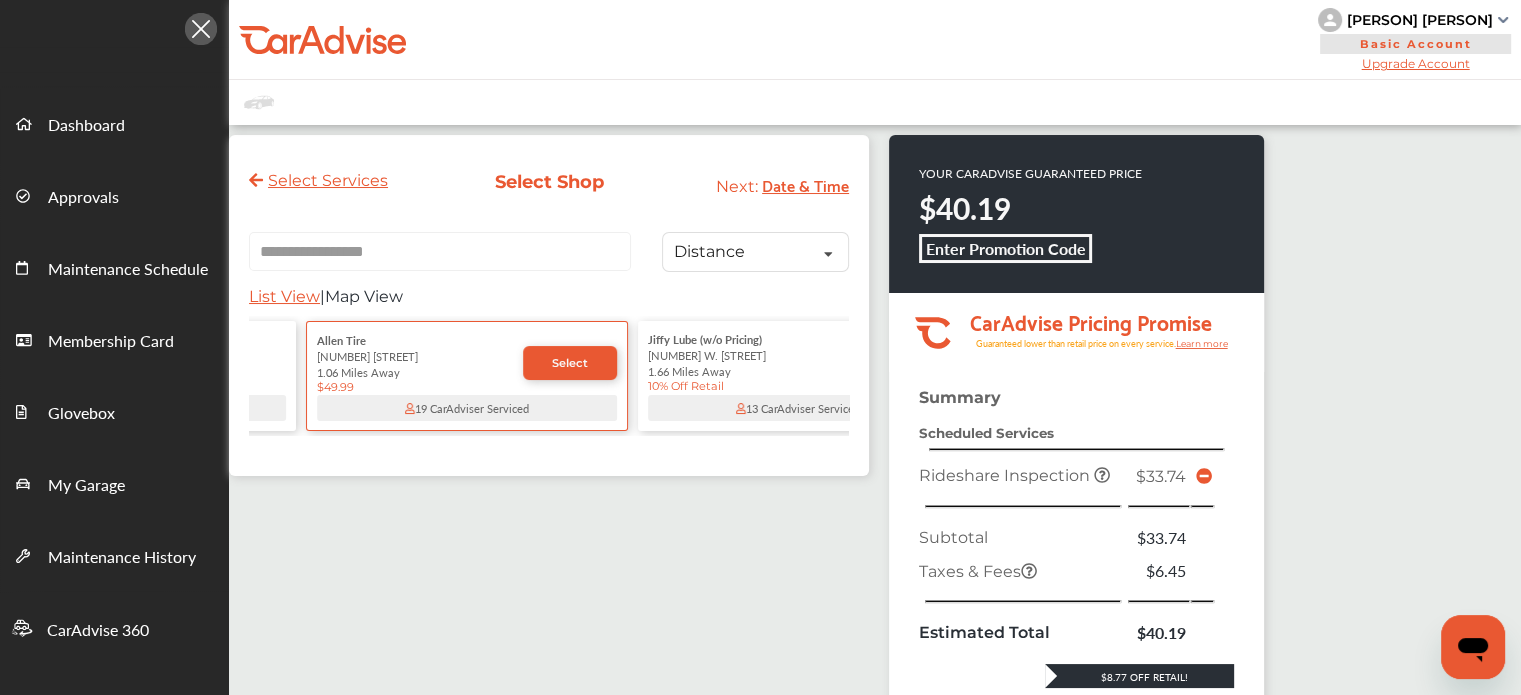 scroll, scrollTop: 0, scrollLeft: 844, axis: horizontal 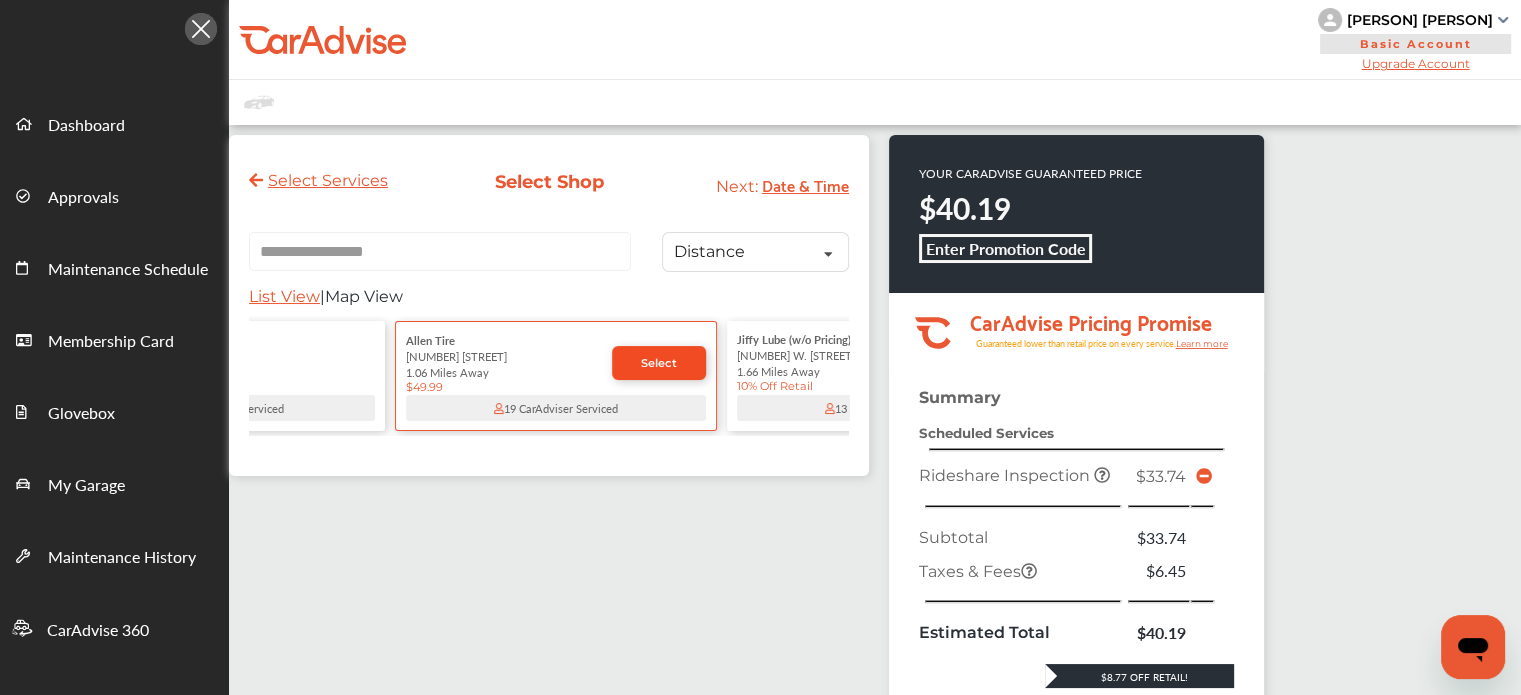 click on "Select" at bounding box center [659, 363] 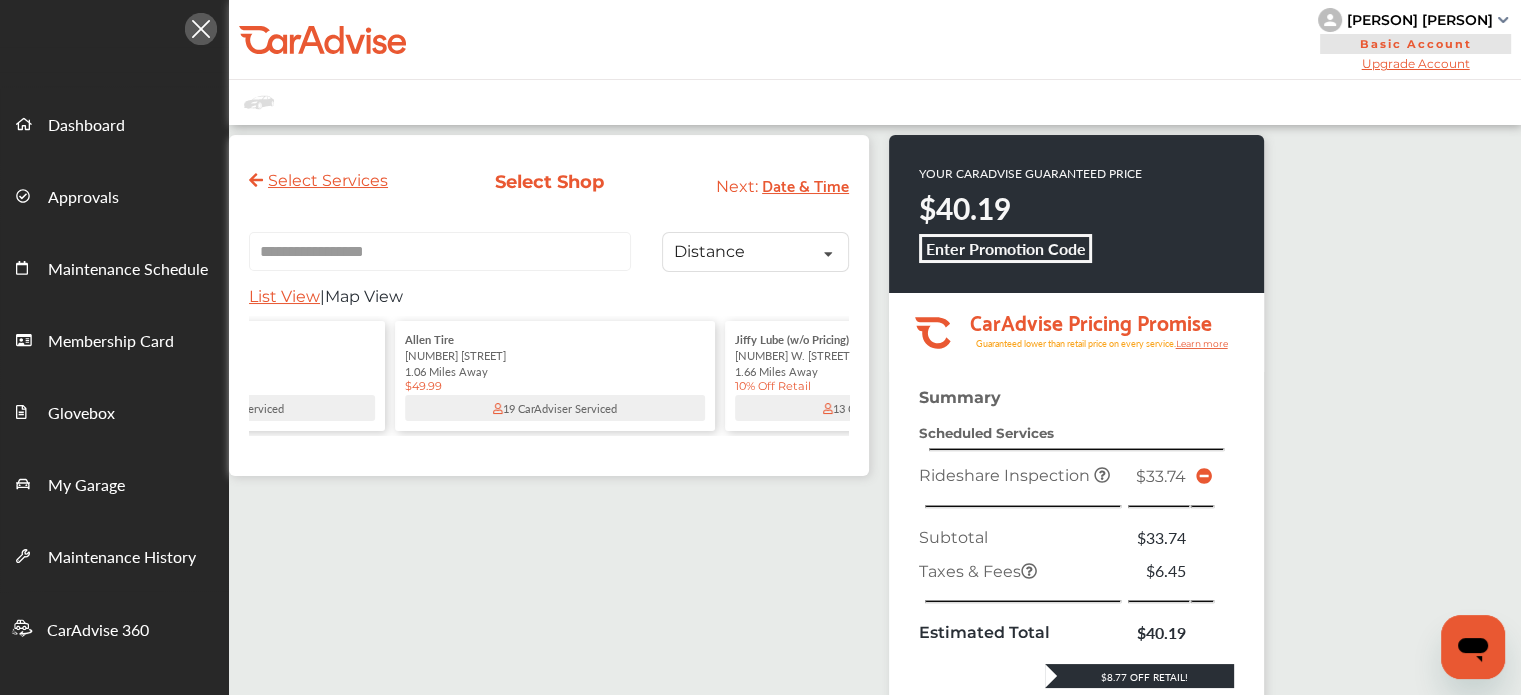 scroll, scrollTop: 0, scrollLeft: 0, axis: both 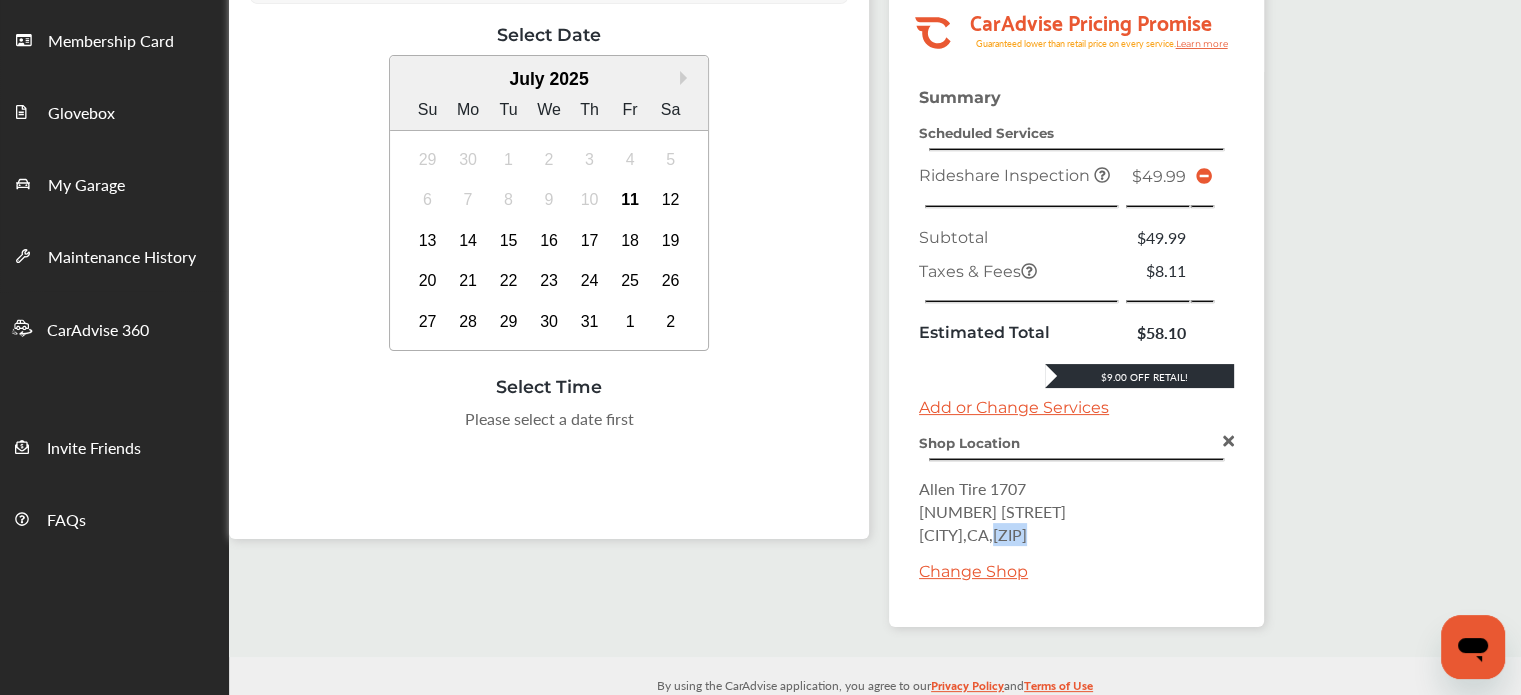 drag, startPoint x: 1069, startPoint y: 524, endPoint x: 1019, endPoint y: 524, distance: 50 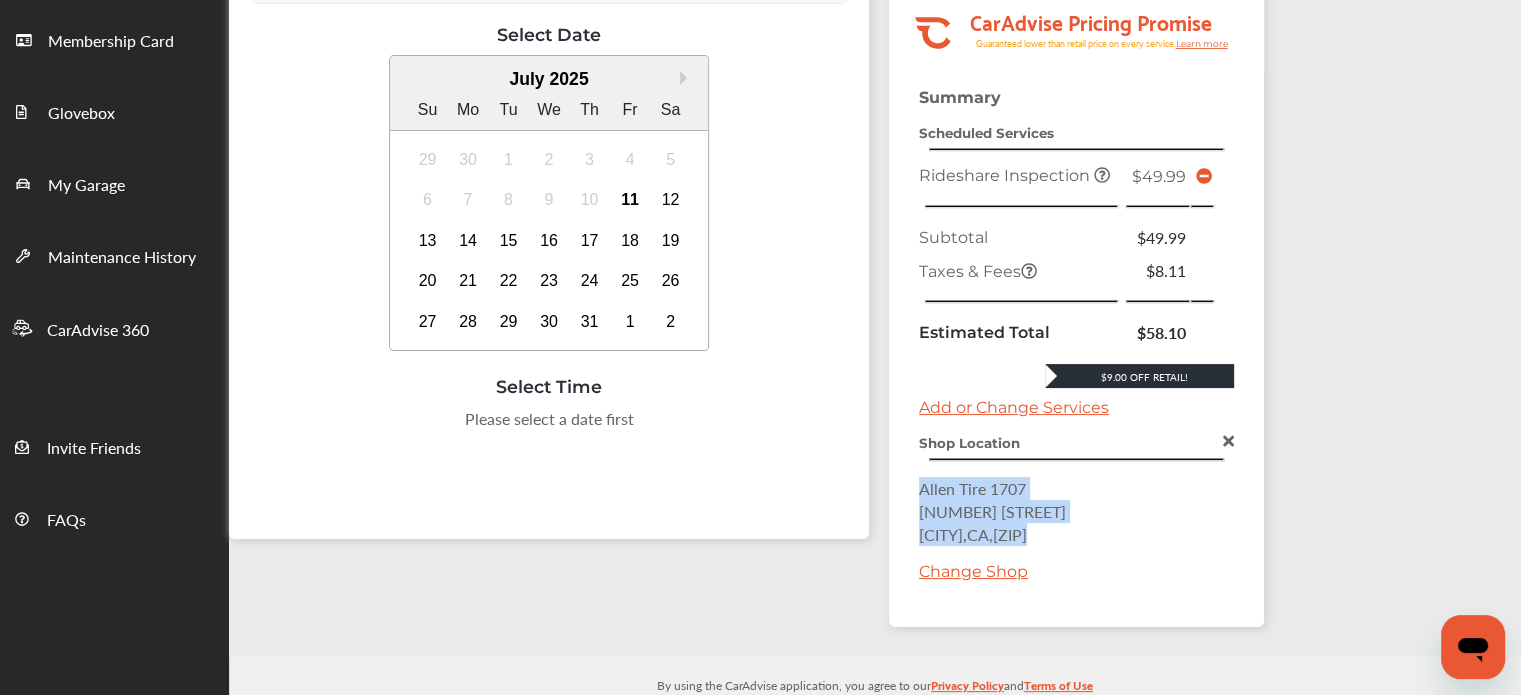 drag, startPoint x: 1074, startPoint y: 523, endPoint x: 917, endPoint y: 485, distance: 161.53328 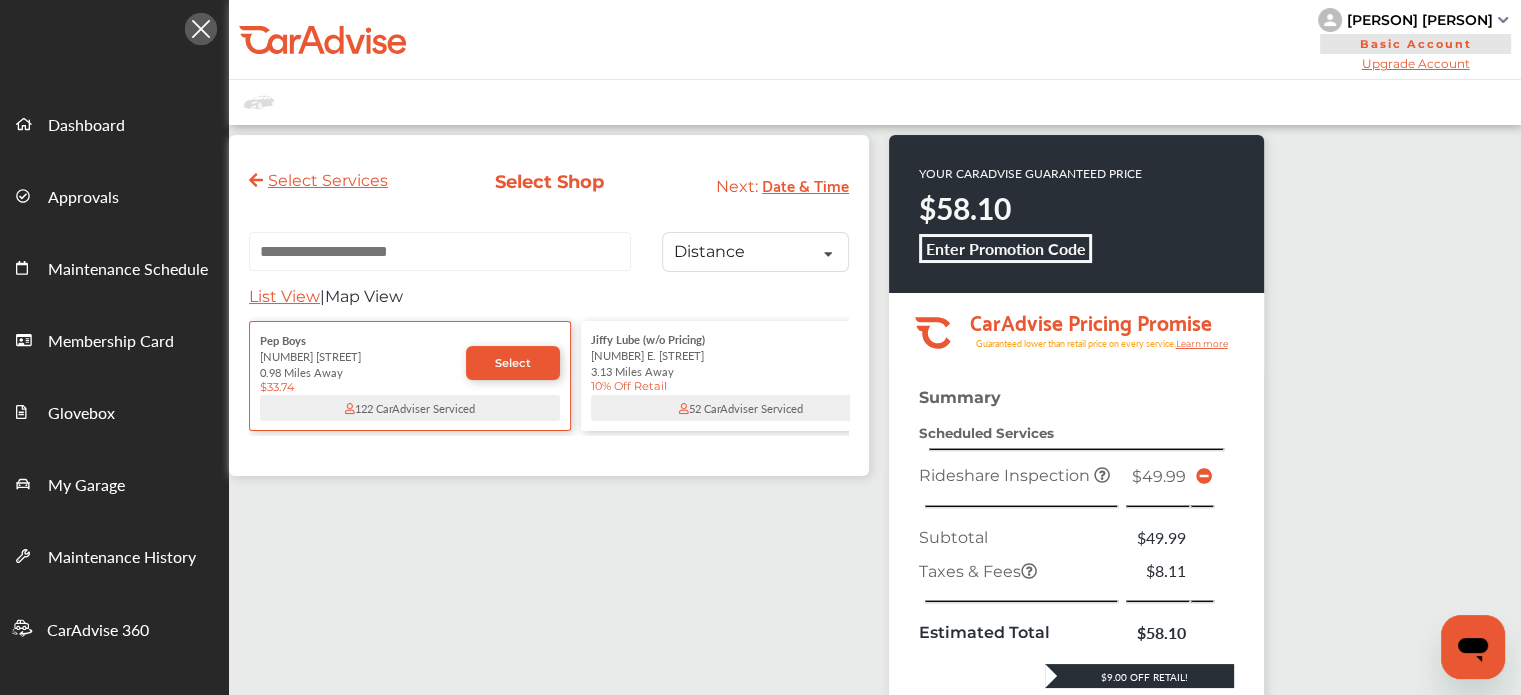 click at bounding box center (440, 251) 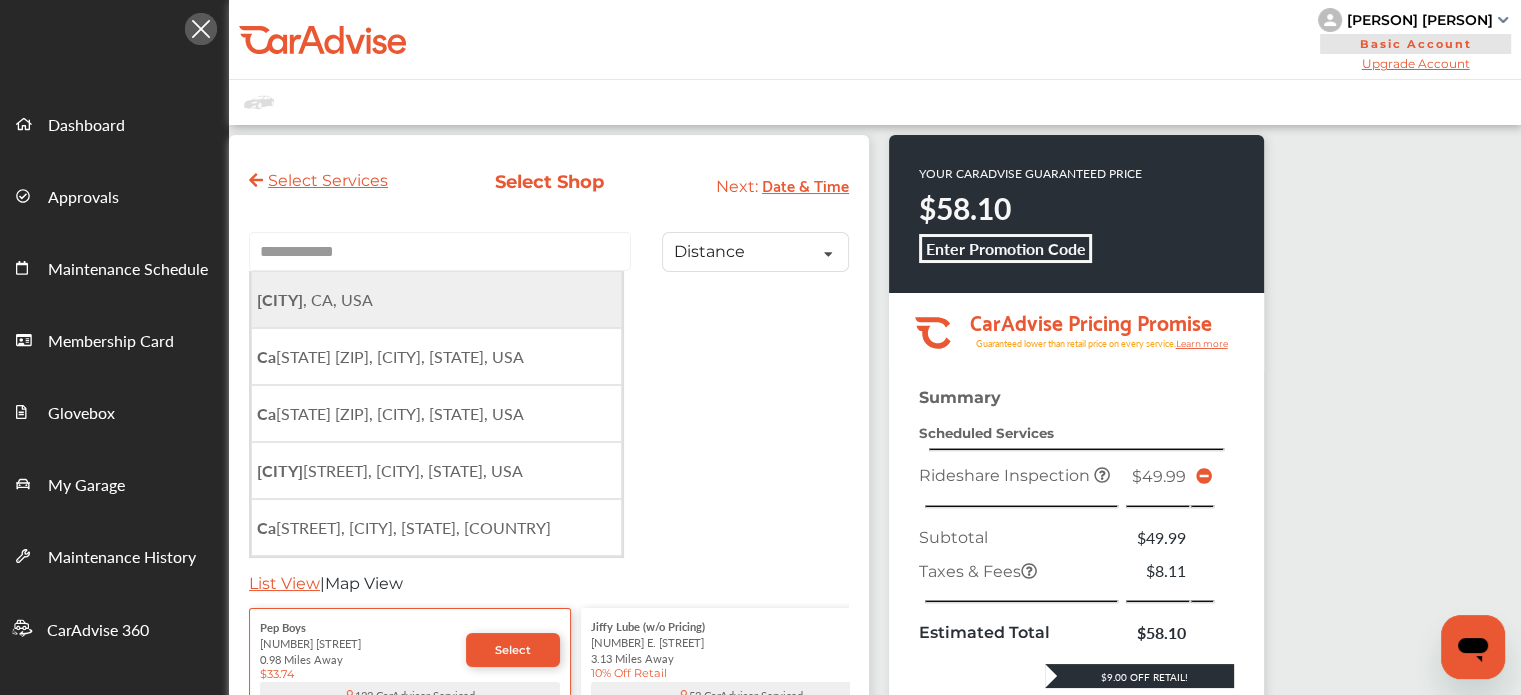 click on "[CITY] , [STATE], USA" at bounding box center [436, 299] 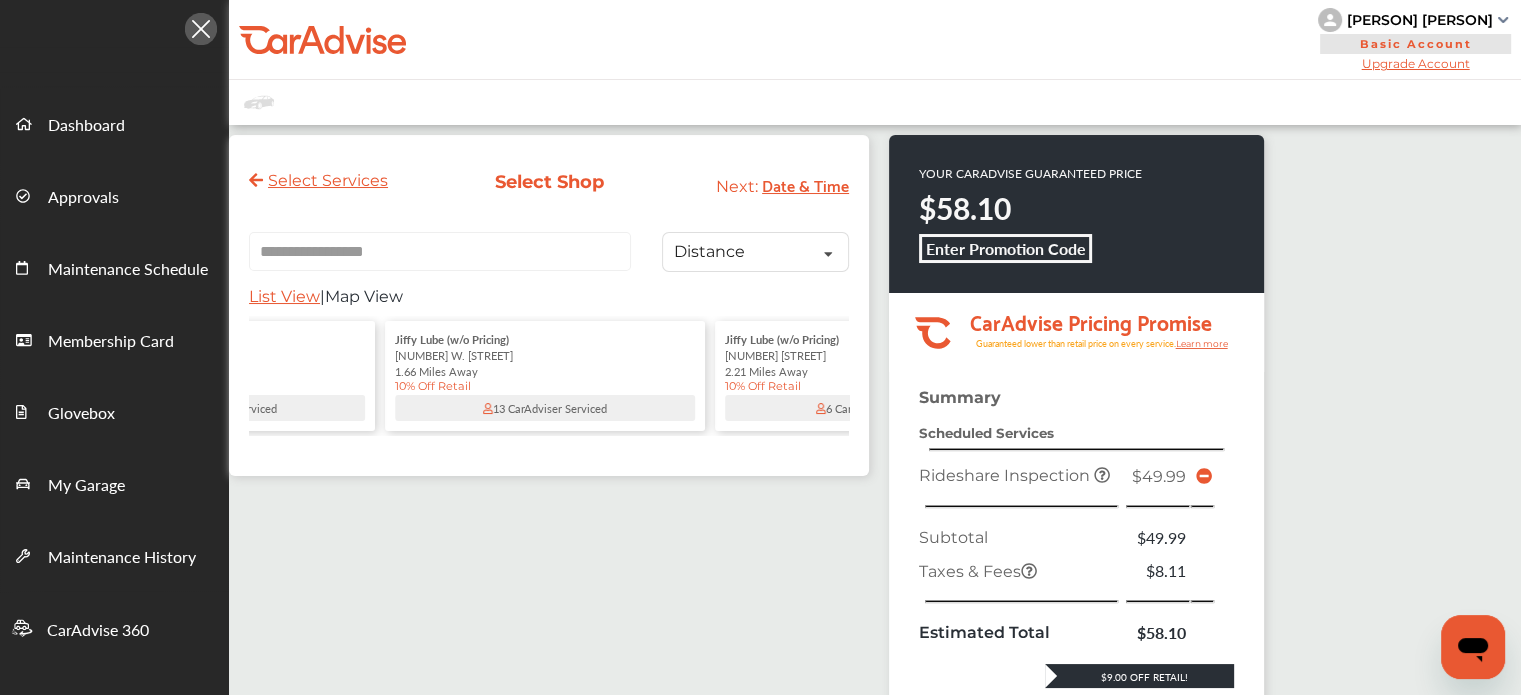 scroll, scrollTop: 0, scrollLeft: 1200, axis: horizontal 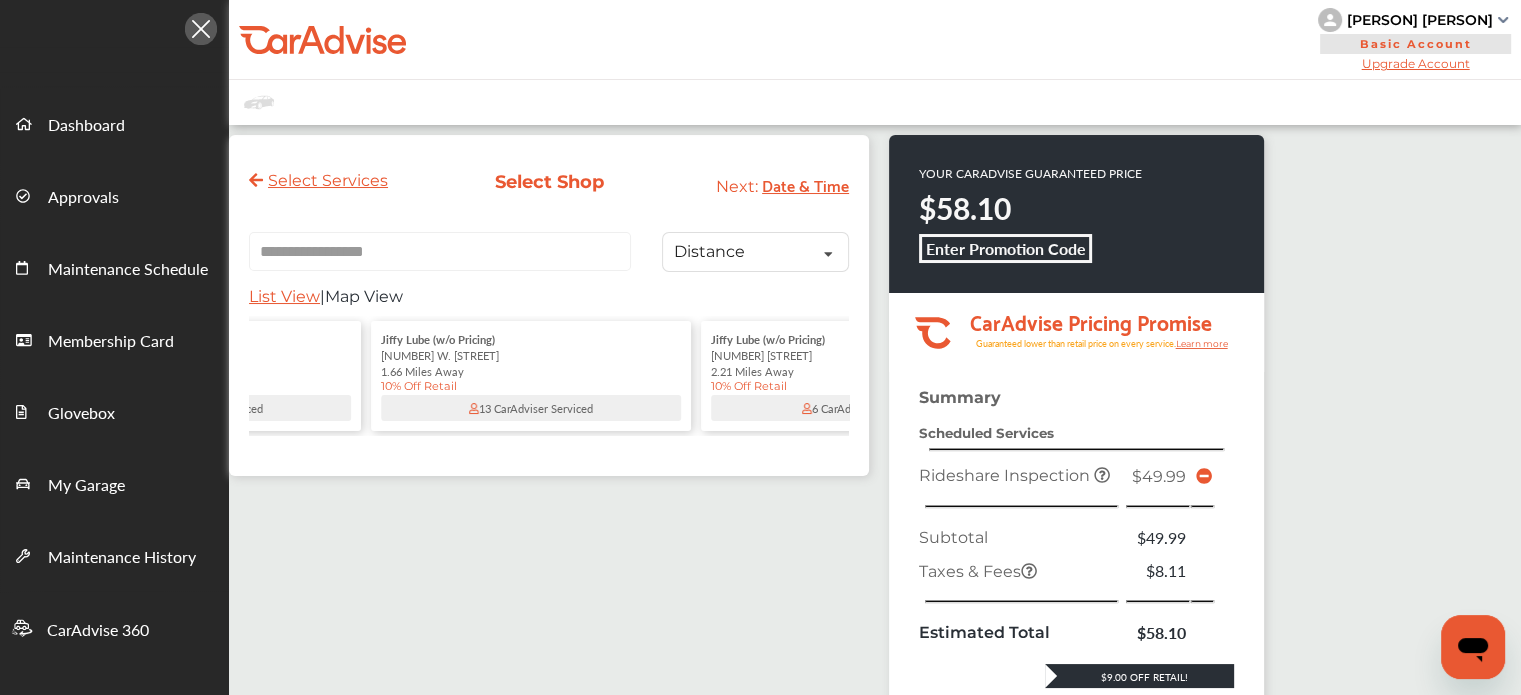 click on "[NUMBER] W. [STREET]" at bounding box center [531, 355] 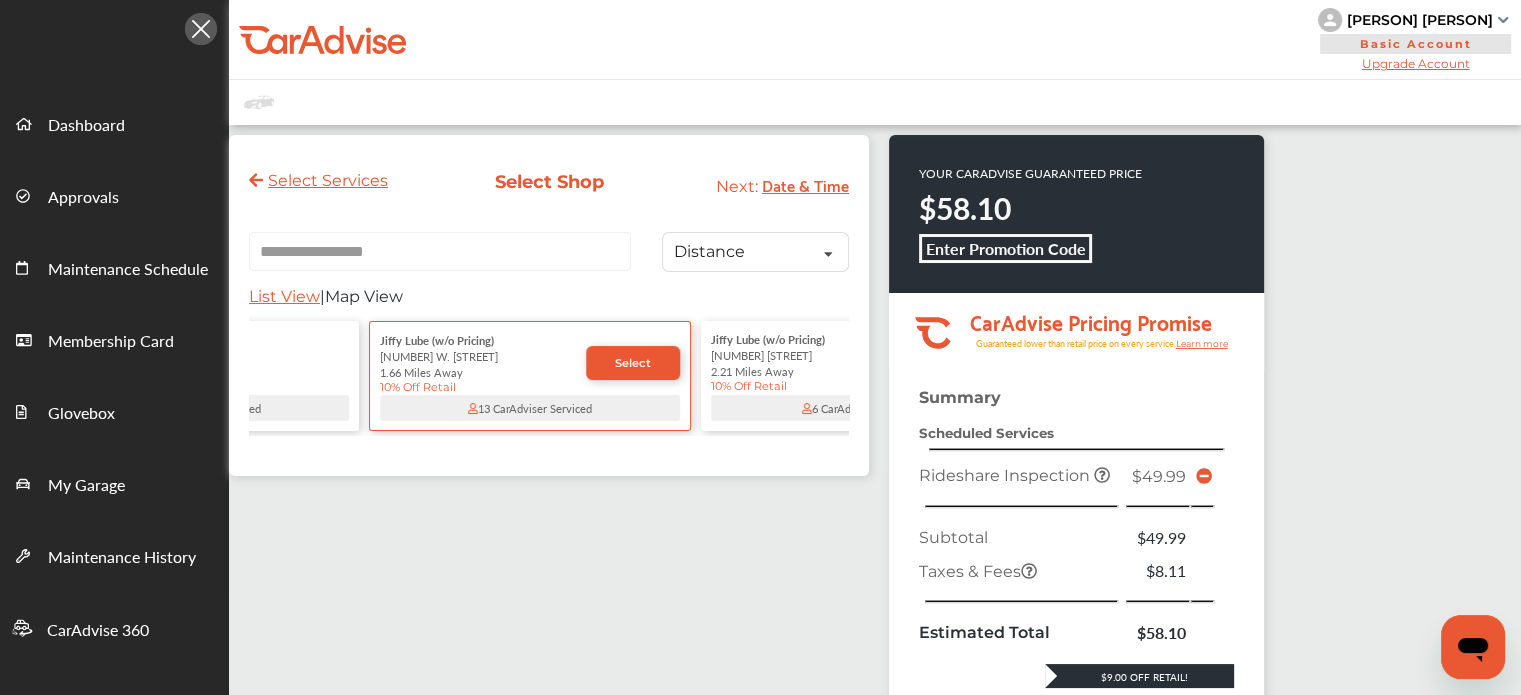 scroll, scrollTop: 0, scrollLeft: 1175, axis: horizontal 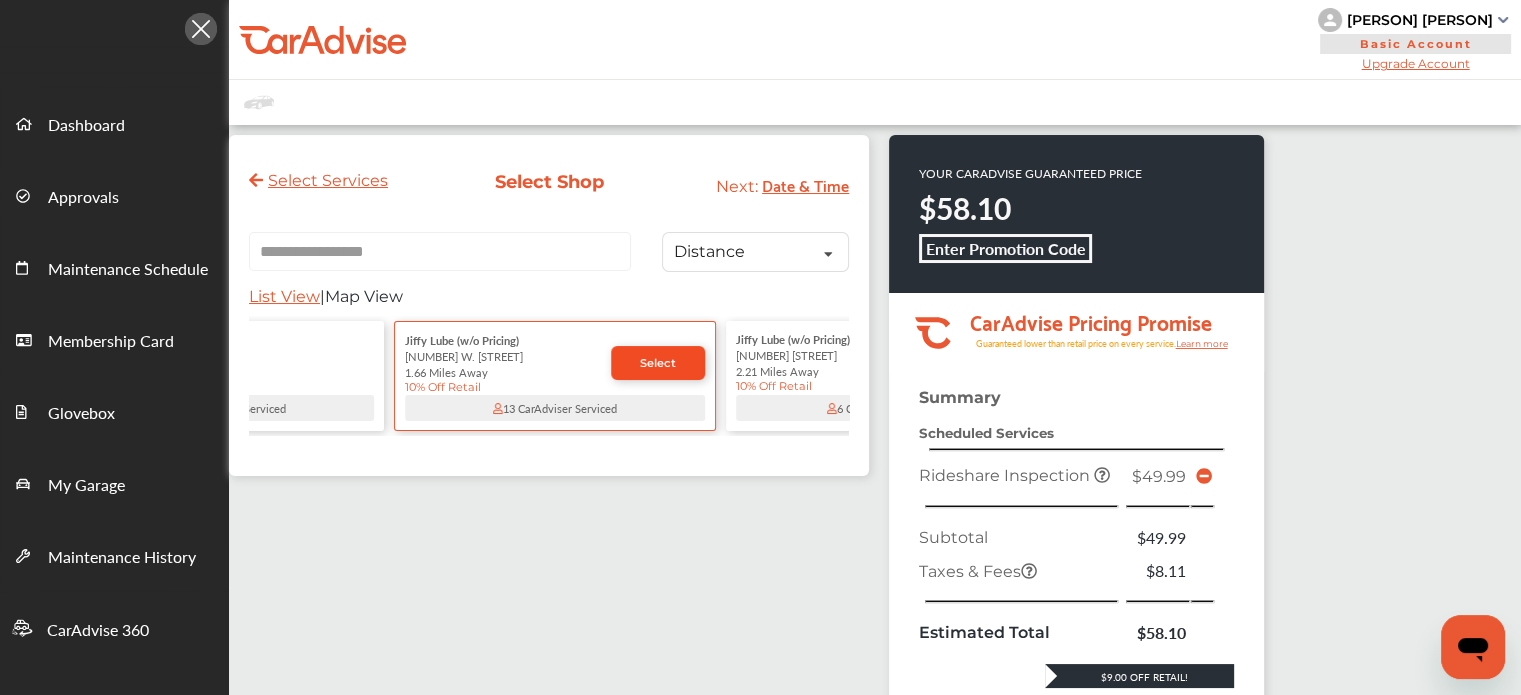 click on "Select" at bounding box center (658, 363) 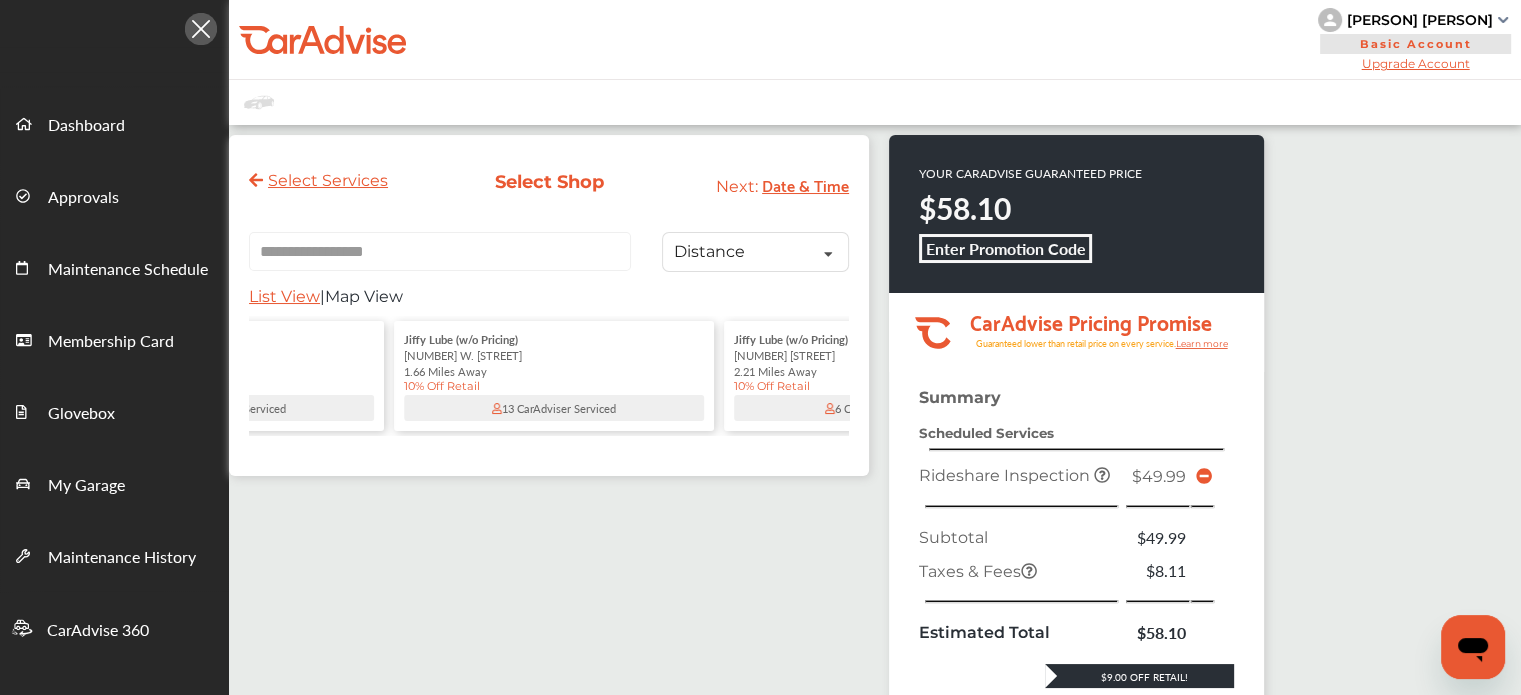 scroll, scrollTop: 0, scrollLeft: 0, axis: both 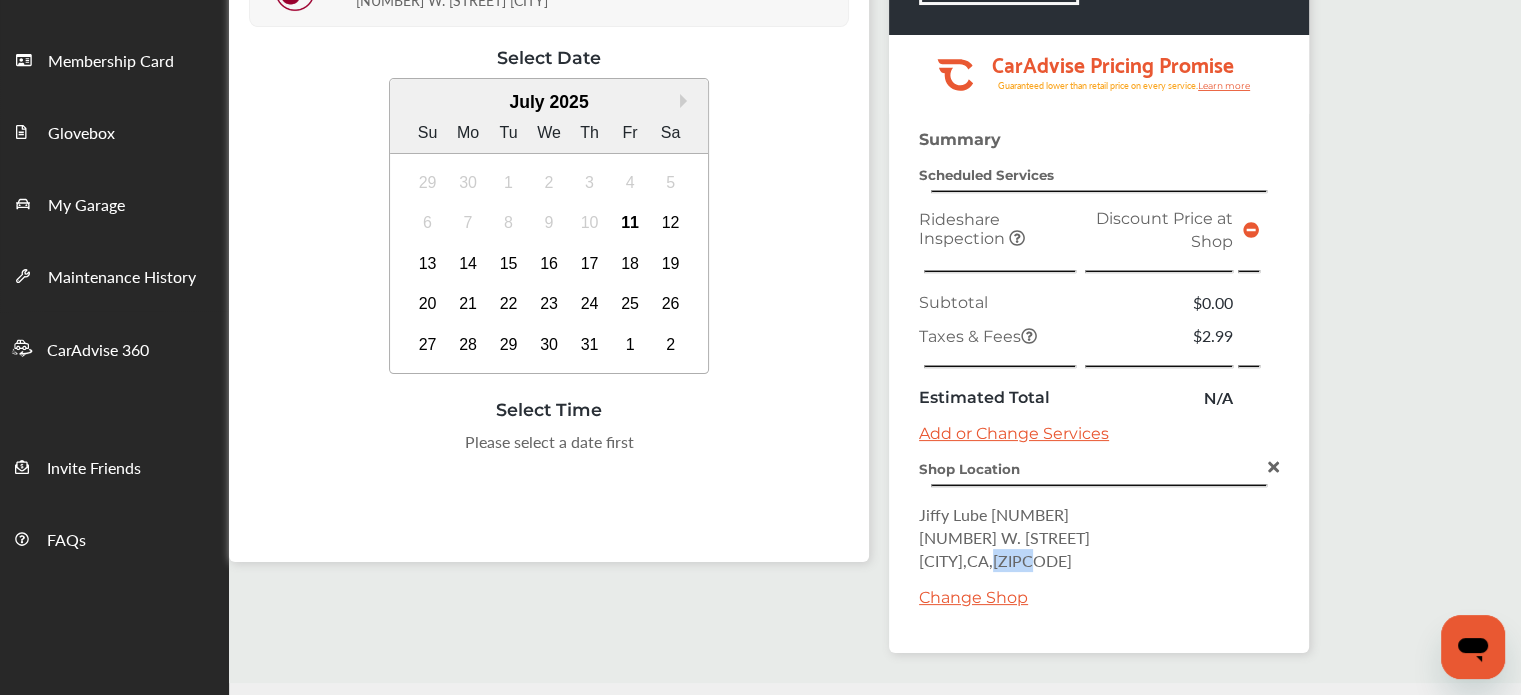 drag, startPoint x: 1067, startPoint y: 555, endPoint x: 1015, endPoint y: 553, distance: 52.03845 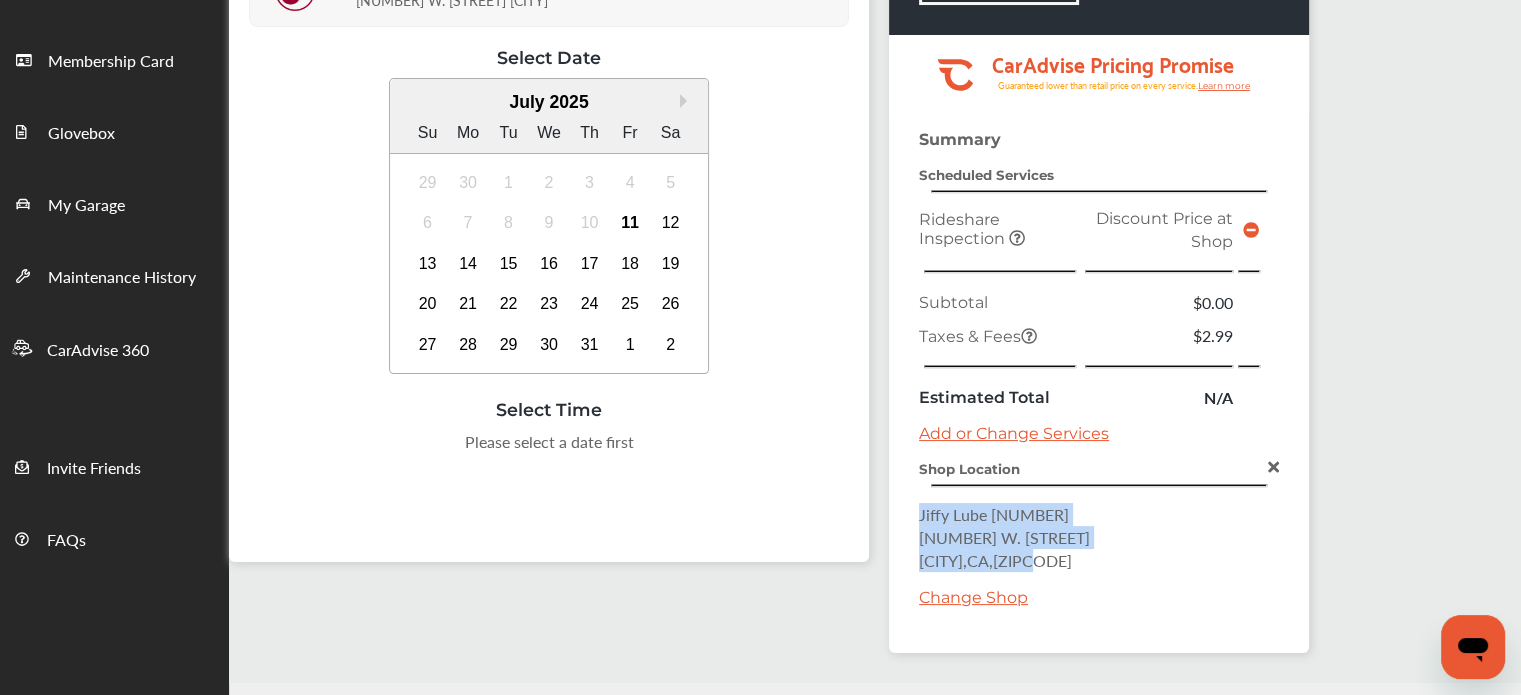 drag, startPoint x: 1064, startPoint y: 551, endPoint x: 920, endPoint y: 514, distance: 148.6775 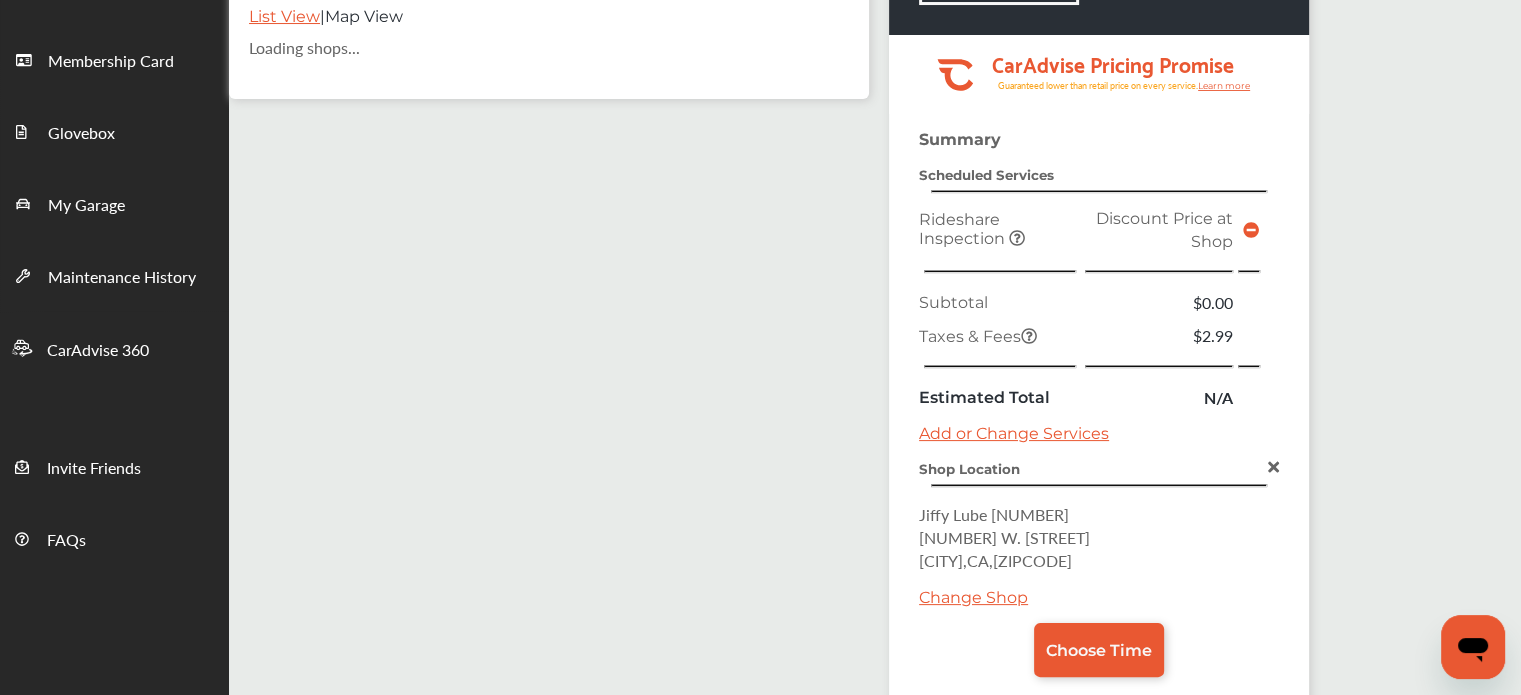 scroll, scrollTop: 0, scrollLeft: 0, axis: both 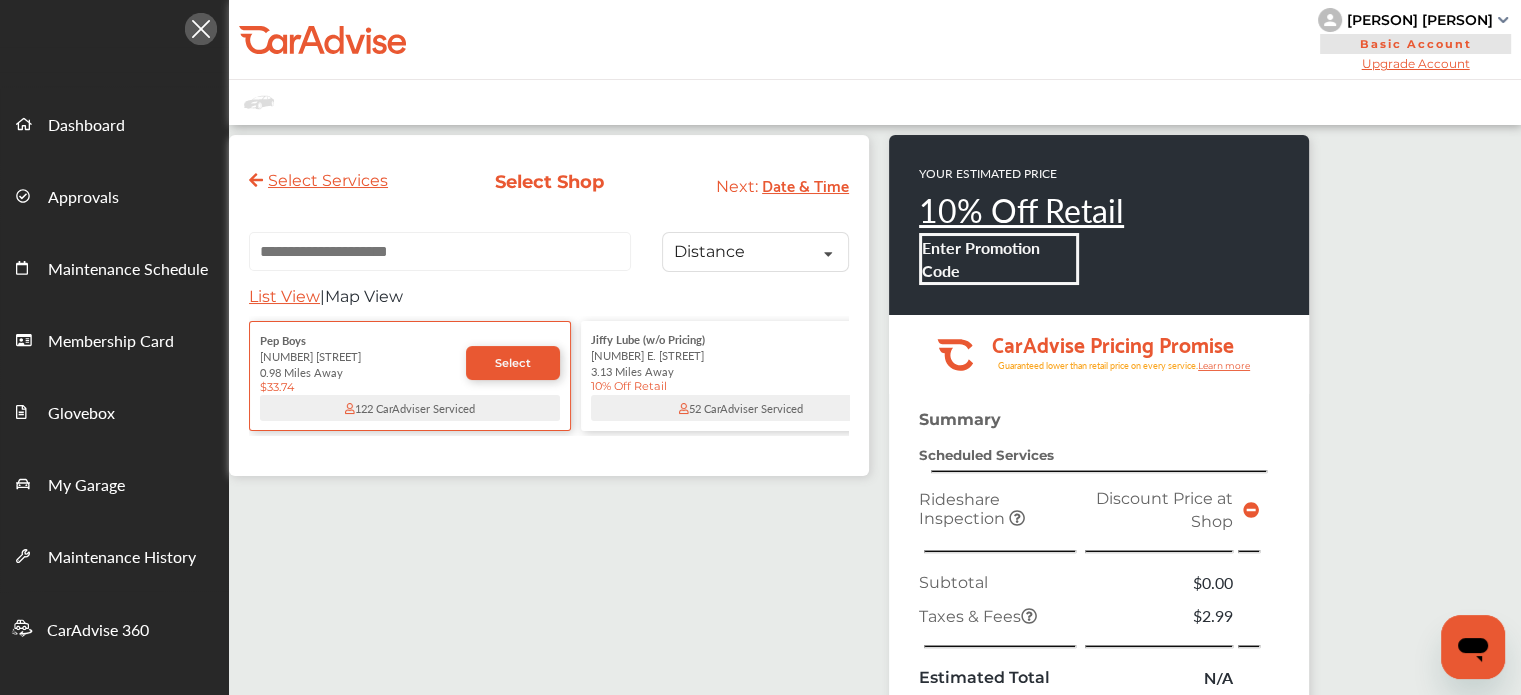 click at bounding box center [440, 251] 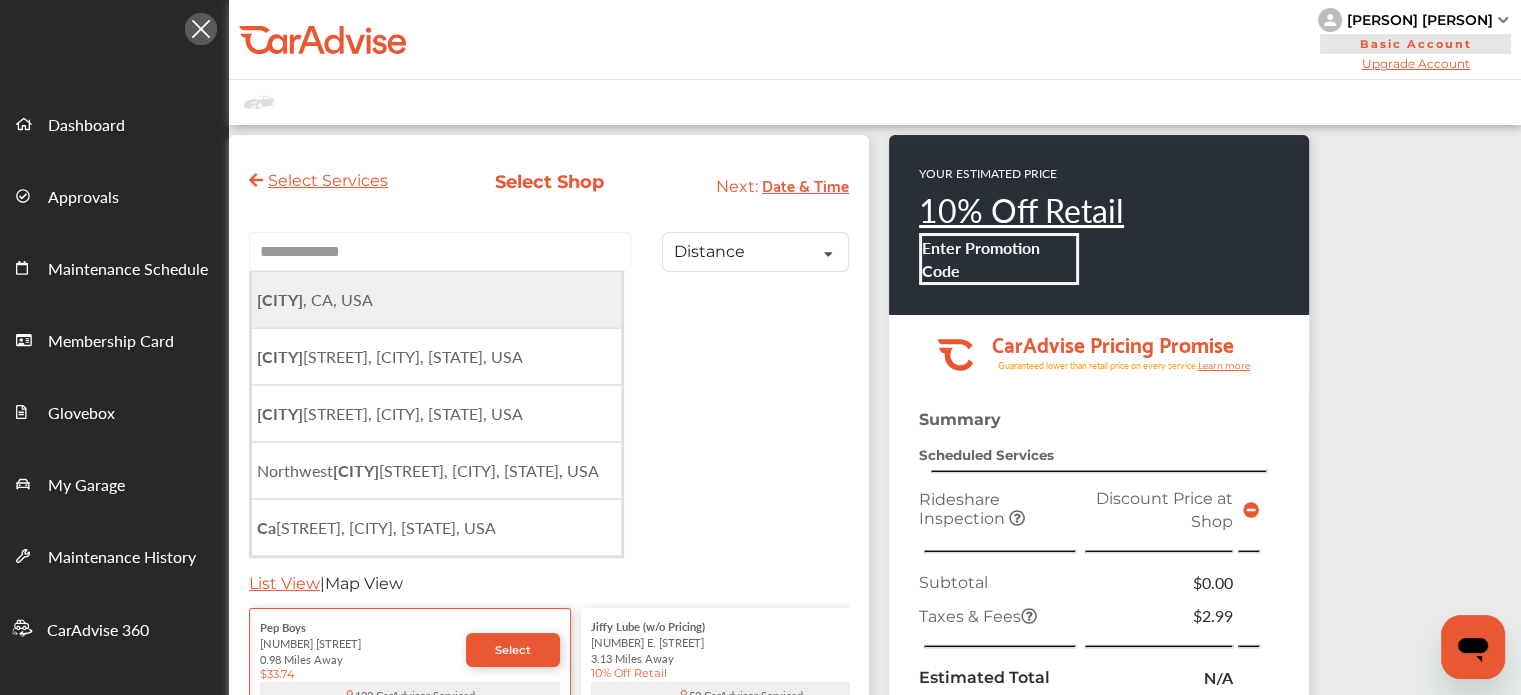 click on "[CITY] , [STATE], USA" at bounding box center [315, 299] 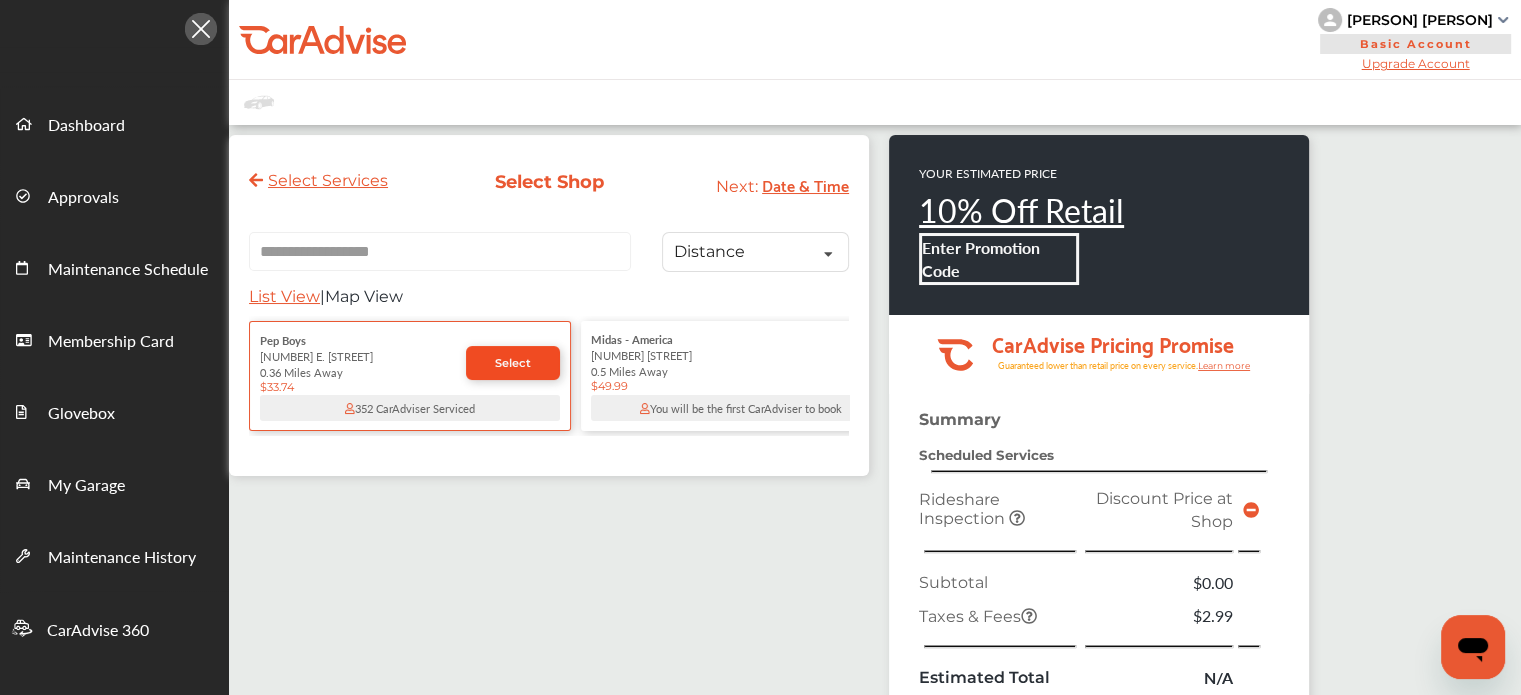 click on "Select" at bounding box center (513, 363) 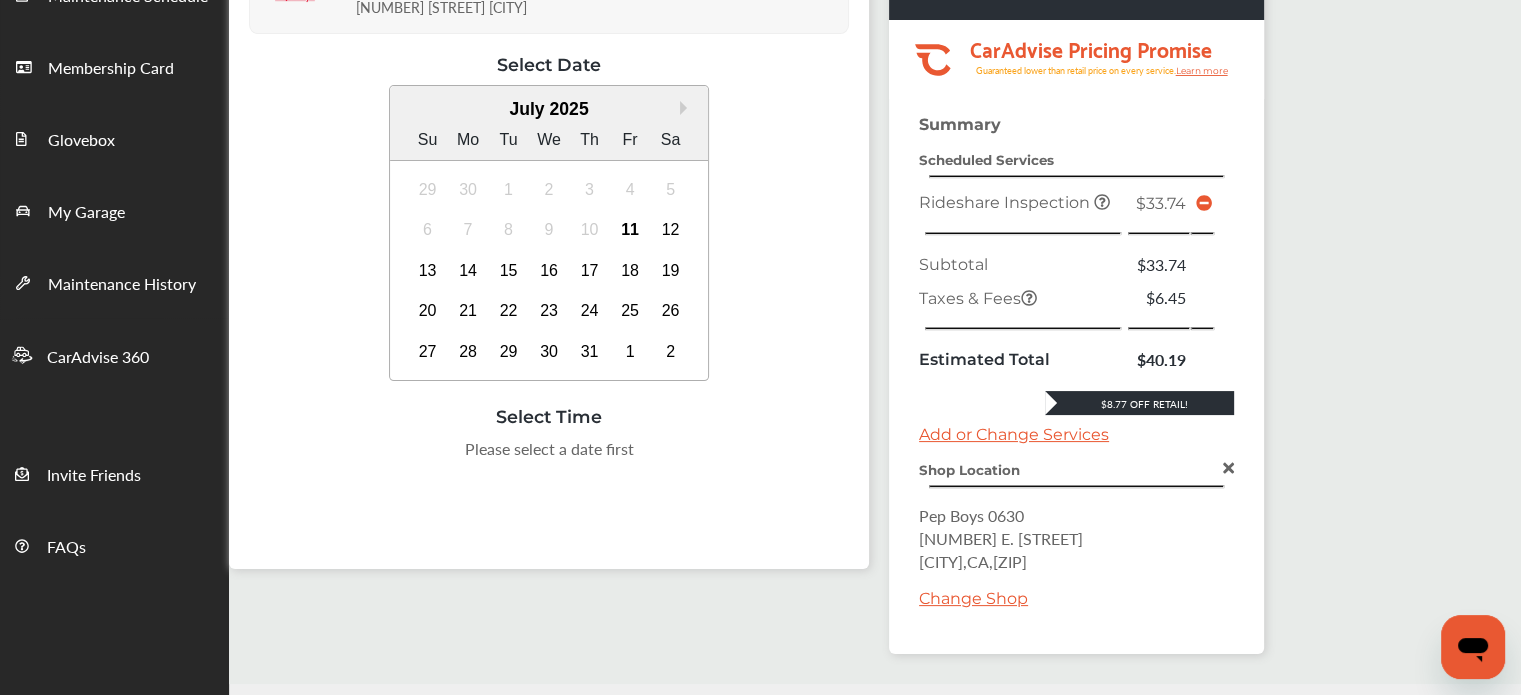 scroll, scrollTop: 275, scrollLeft: 0, axis: vertical 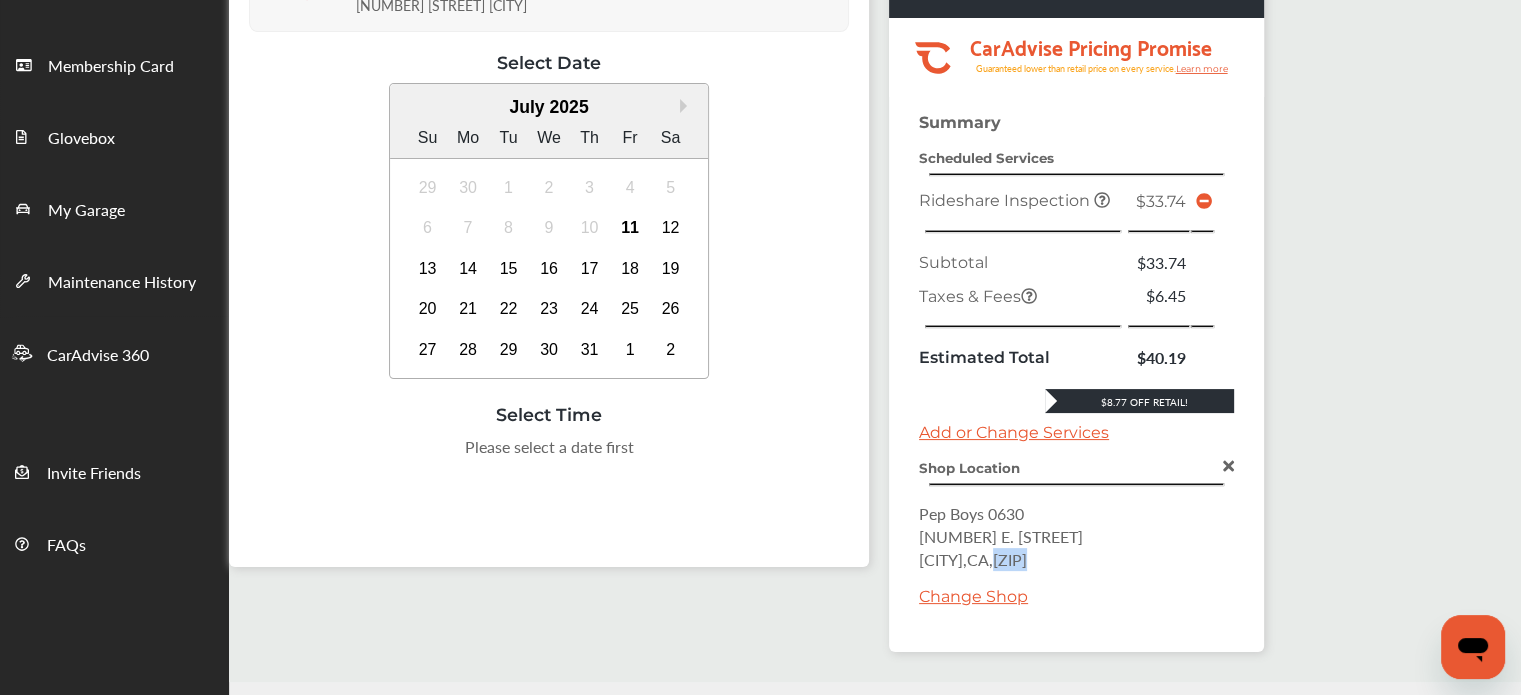 drag, startPoint x: 1083, startPoint y: 551, endPoint x: 1025, endPoint y: 557, distance: 58.30952 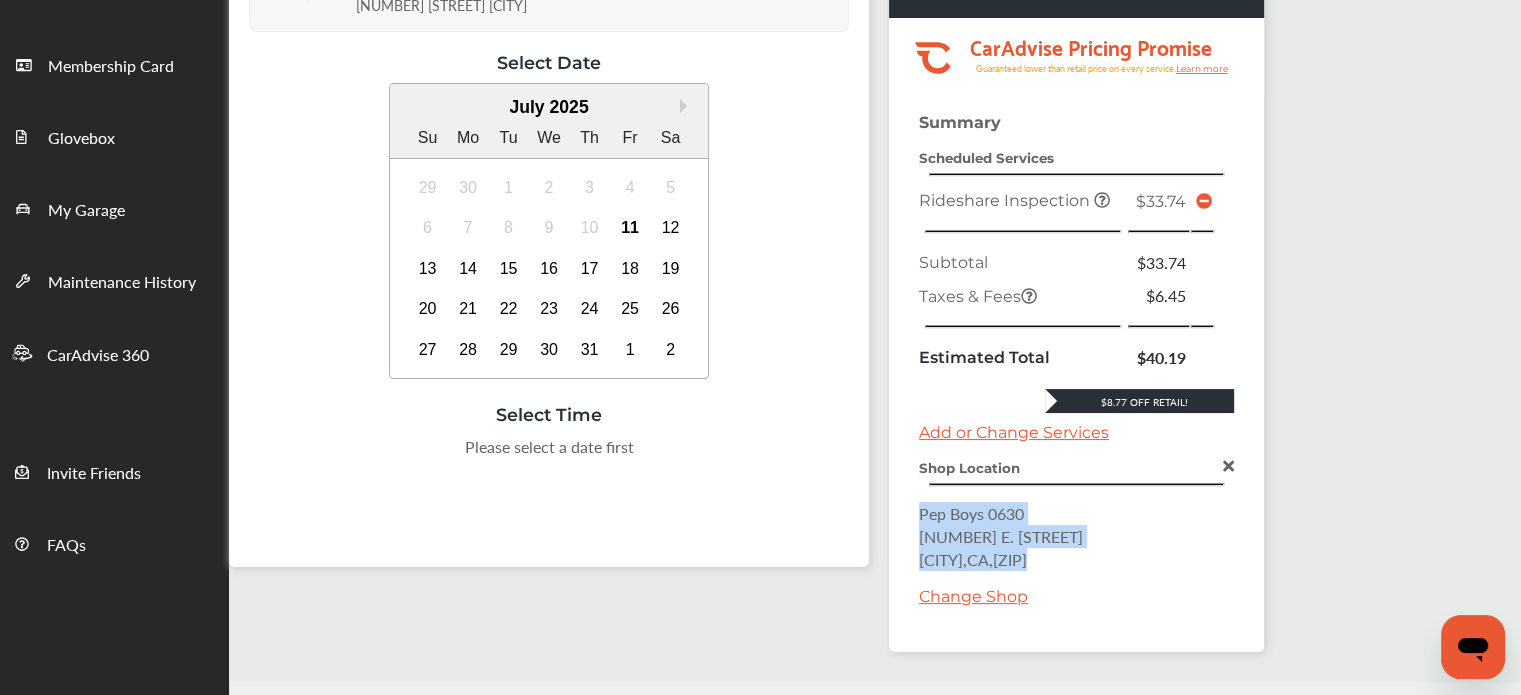 drag, startPoint x: 1093, startPoint y: 553, endPoint x: 916, endPoint y: 511, distance: 181.91481 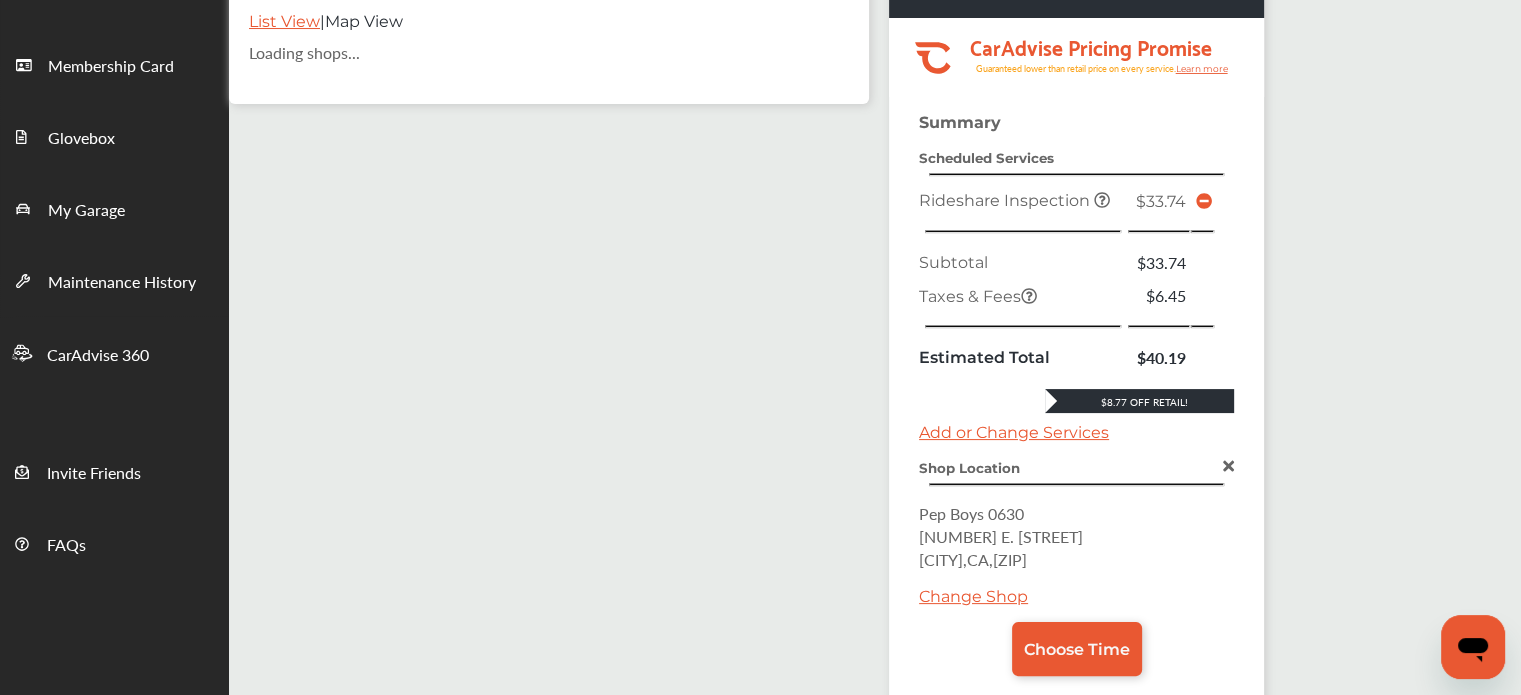 scroll, scrollTop: 0, scrollLeft: 0, axis: both 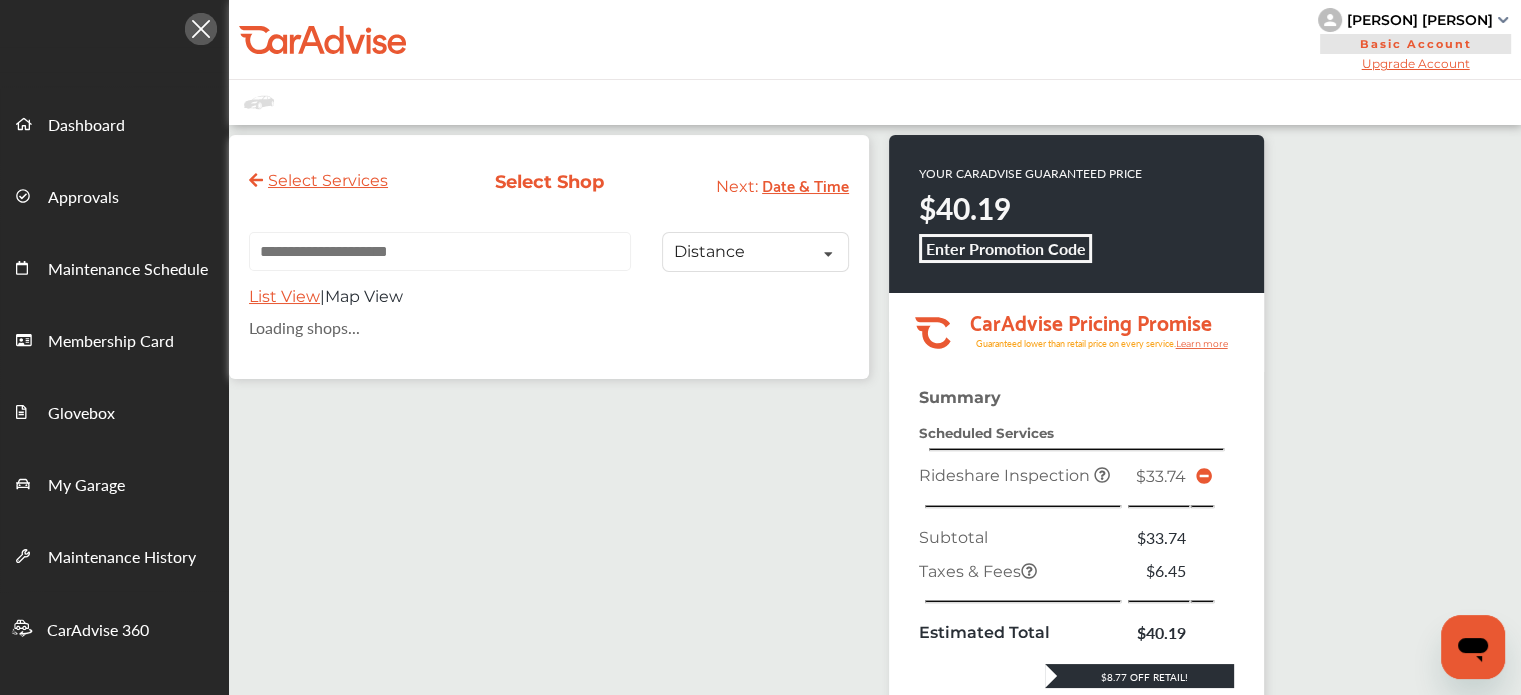 click at bounding box center [440, 251] 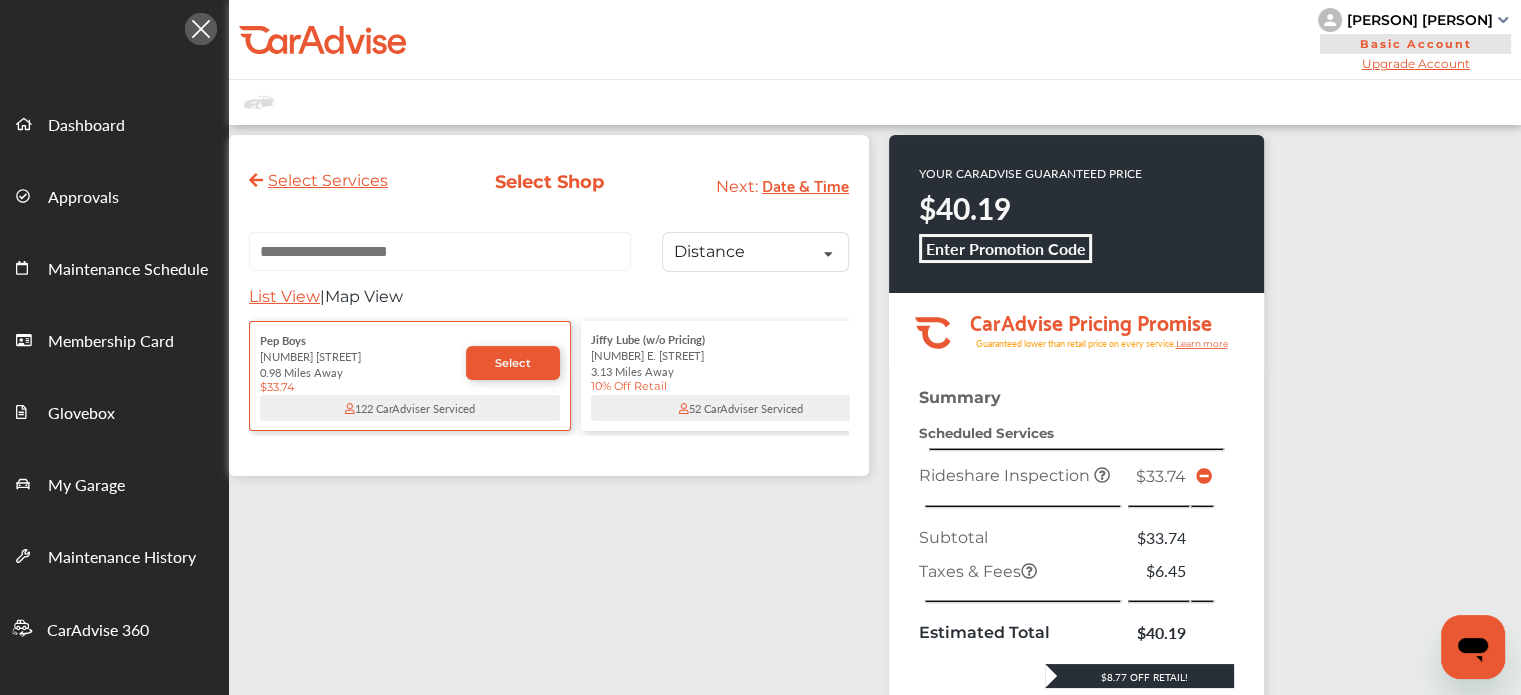 click at bounding box center (440, 251) 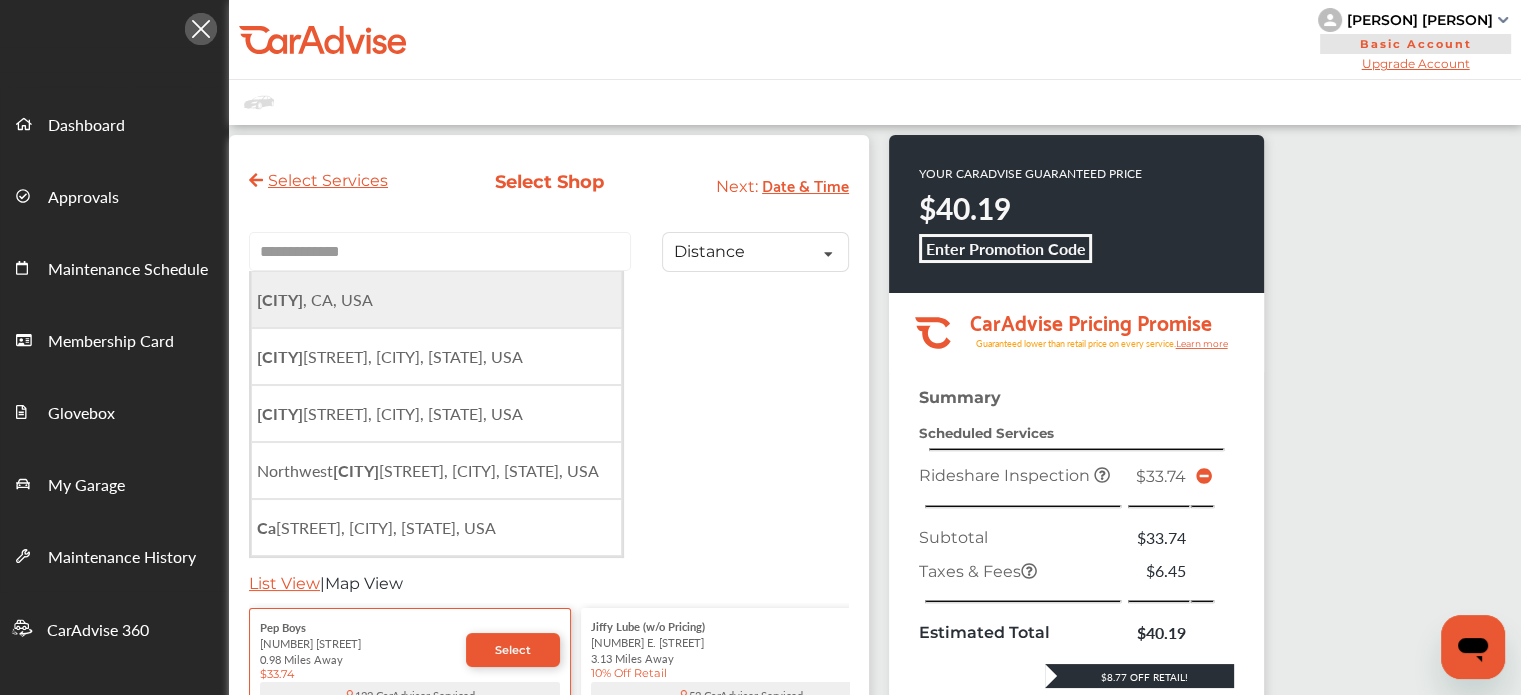 click on "[CITY] , [STATE], USA" at bounding box center [436, 299] 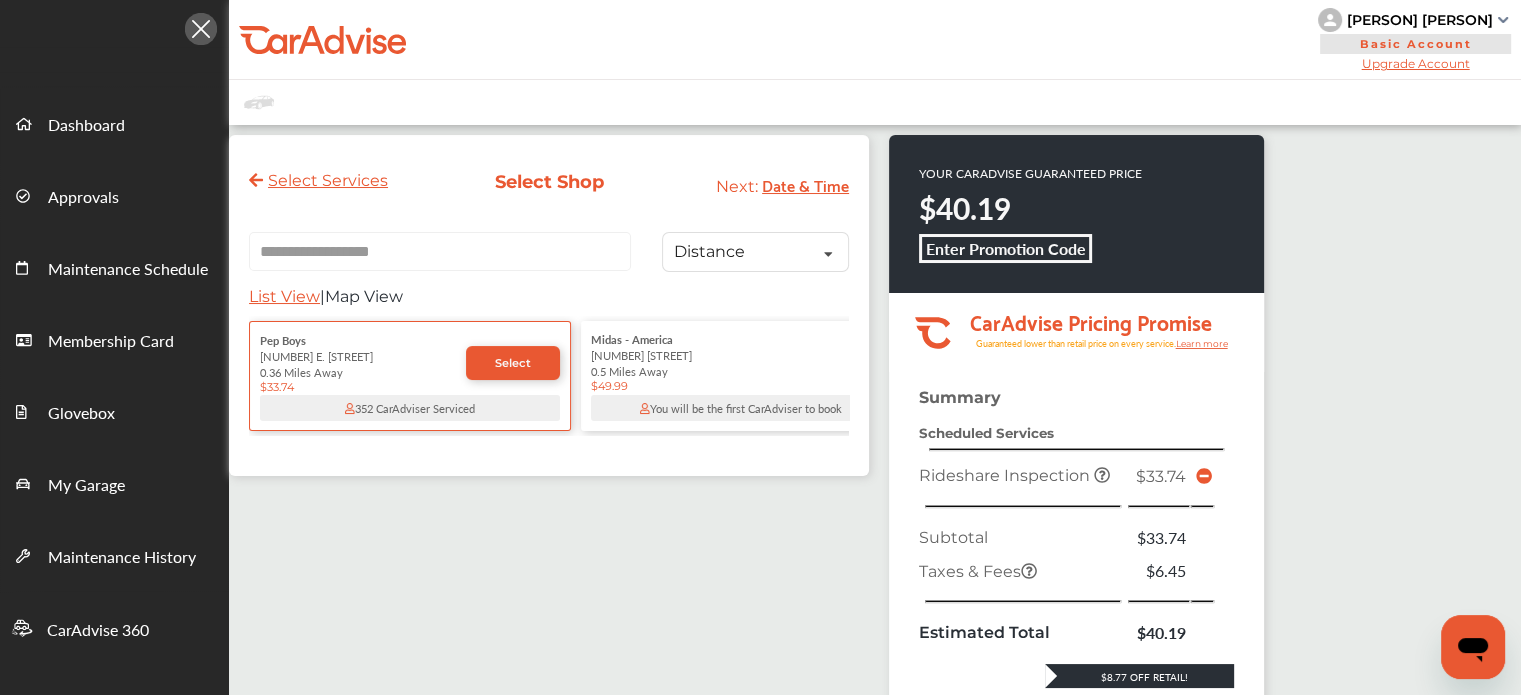 click on "[NUMBER] [STREET]" at bounding box center [741, 355] 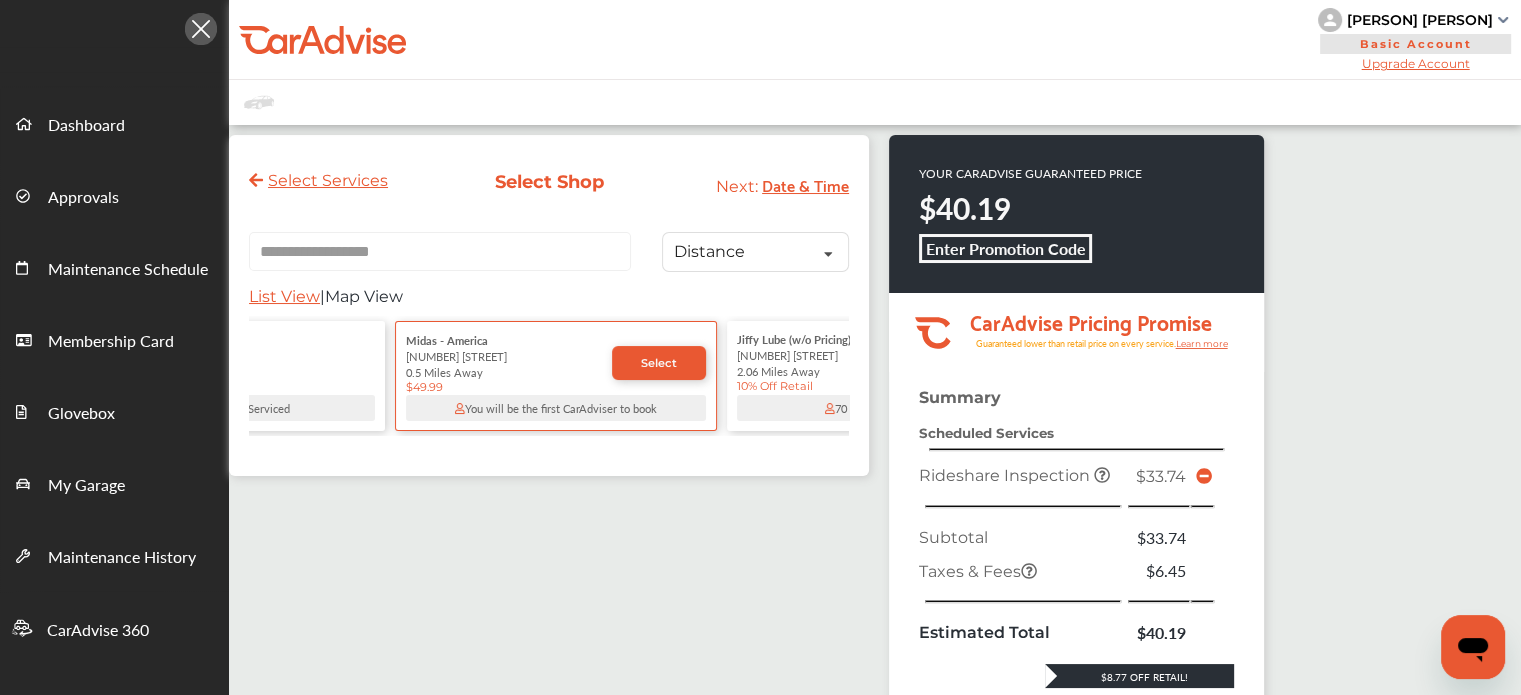 click on "[NUMBER] [STREET]" at bounding box center [887, 355] 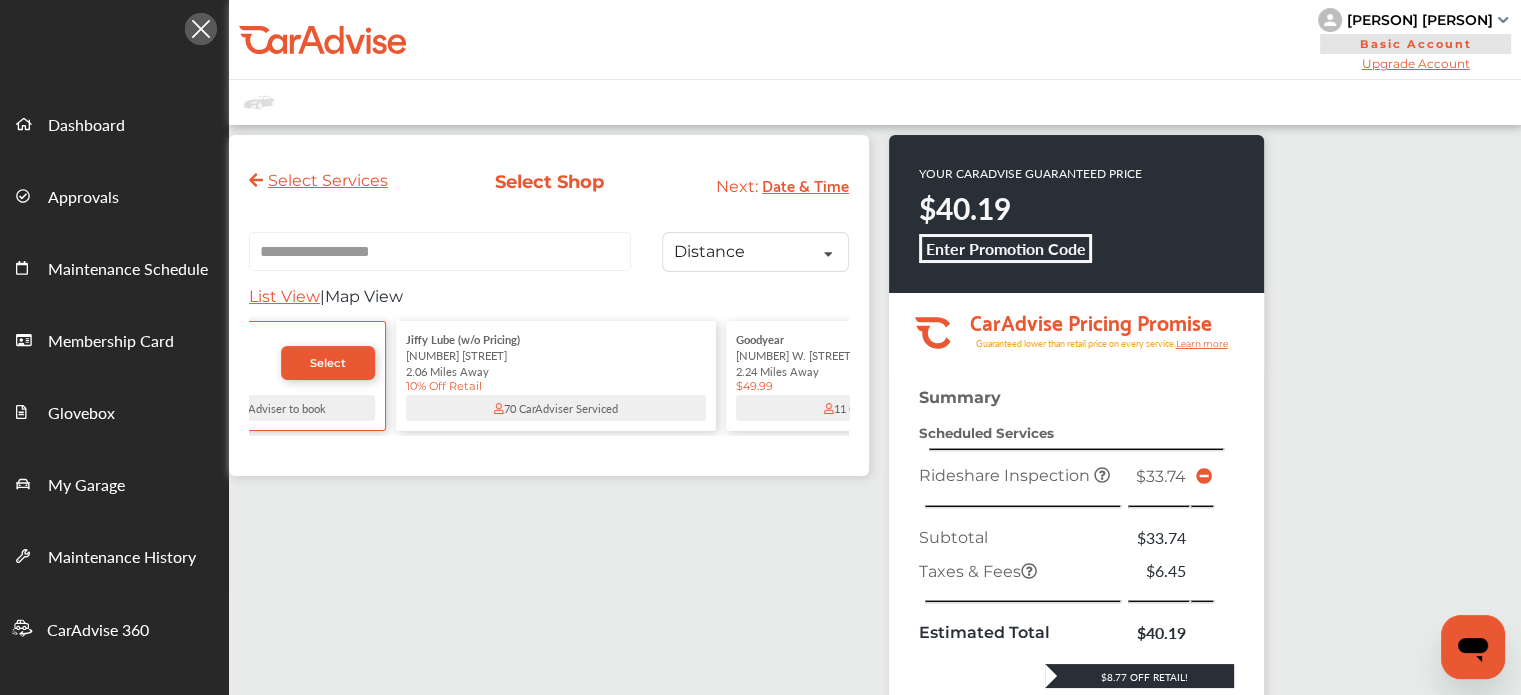 scroll, scrollTop: 0, scrollLeft: 0, axis: both 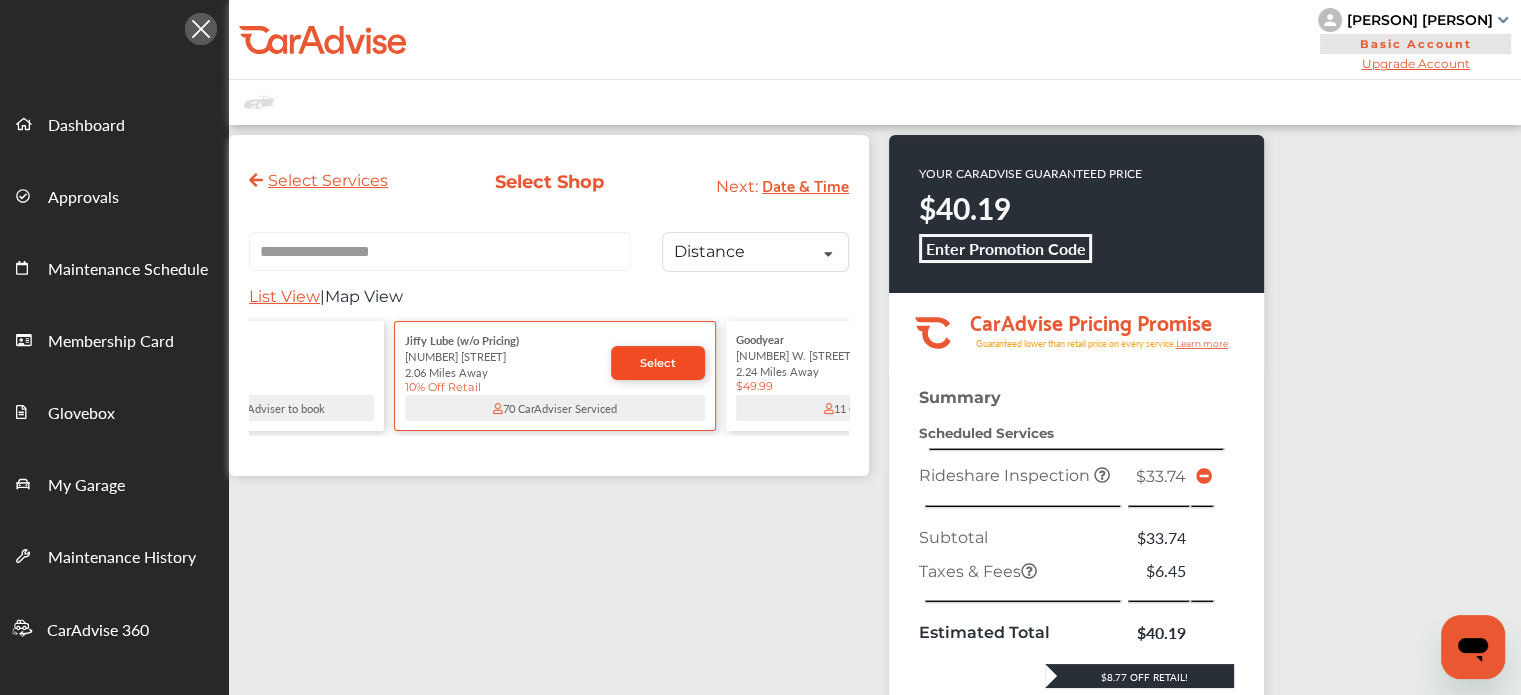 click on "Select" at bounding box center [658, 363] 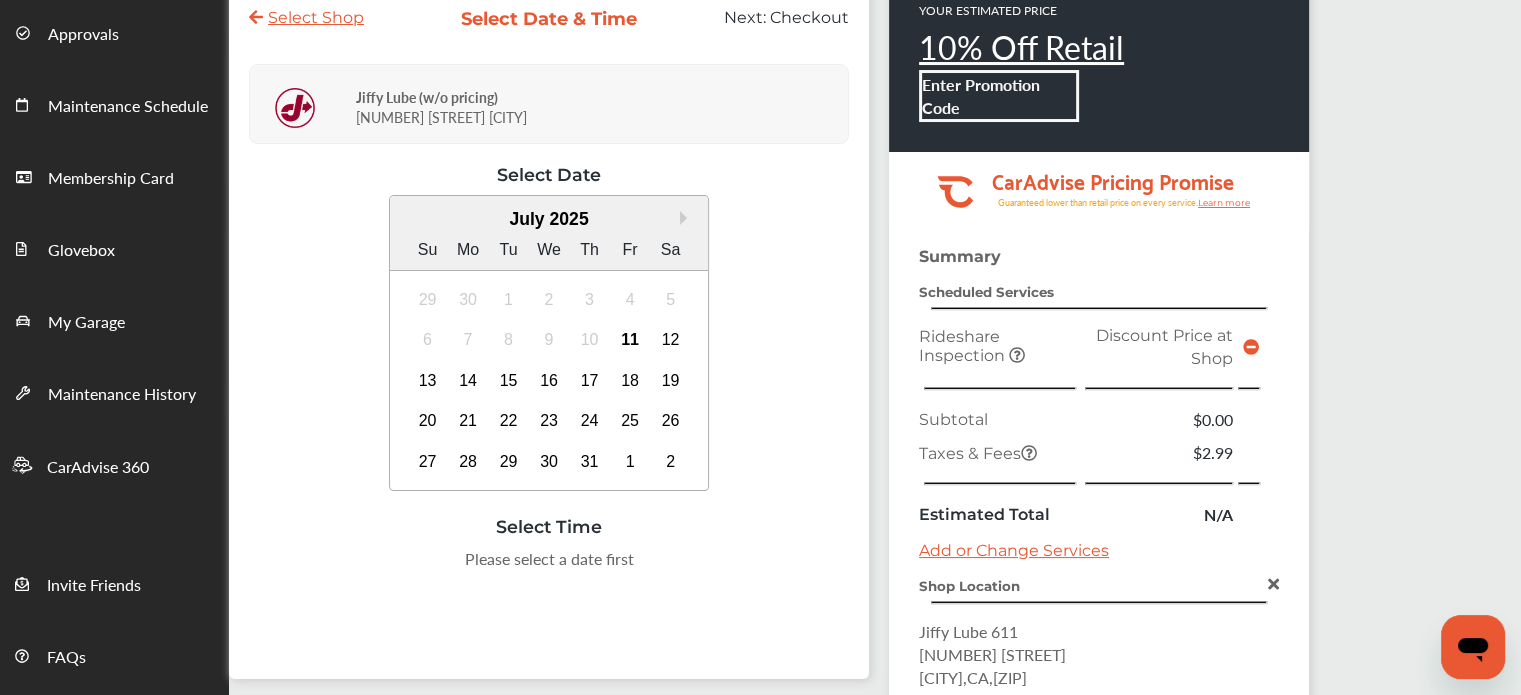 scroll, scrollTop: 156, scrollLeft: 0, axis: vertical 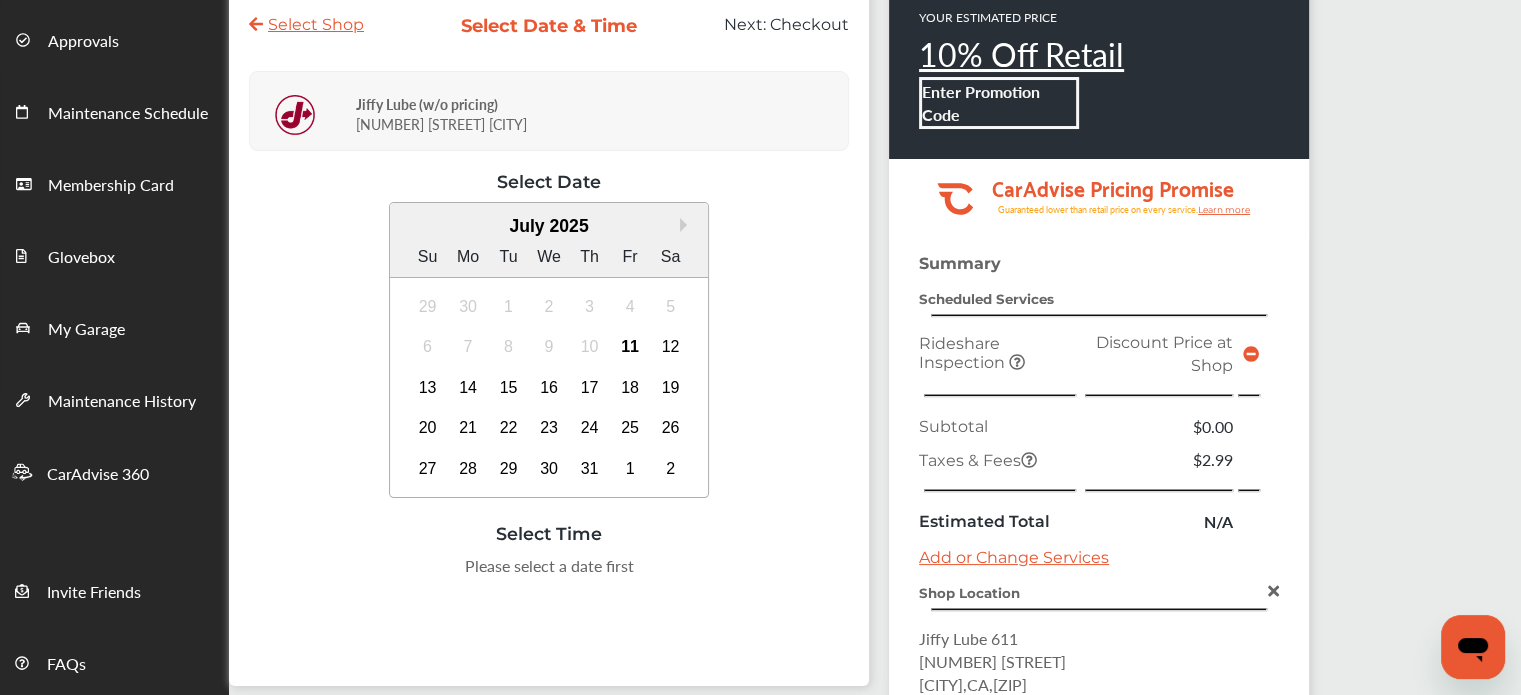 click on "Select Shop" at bounding box center [306, 24] 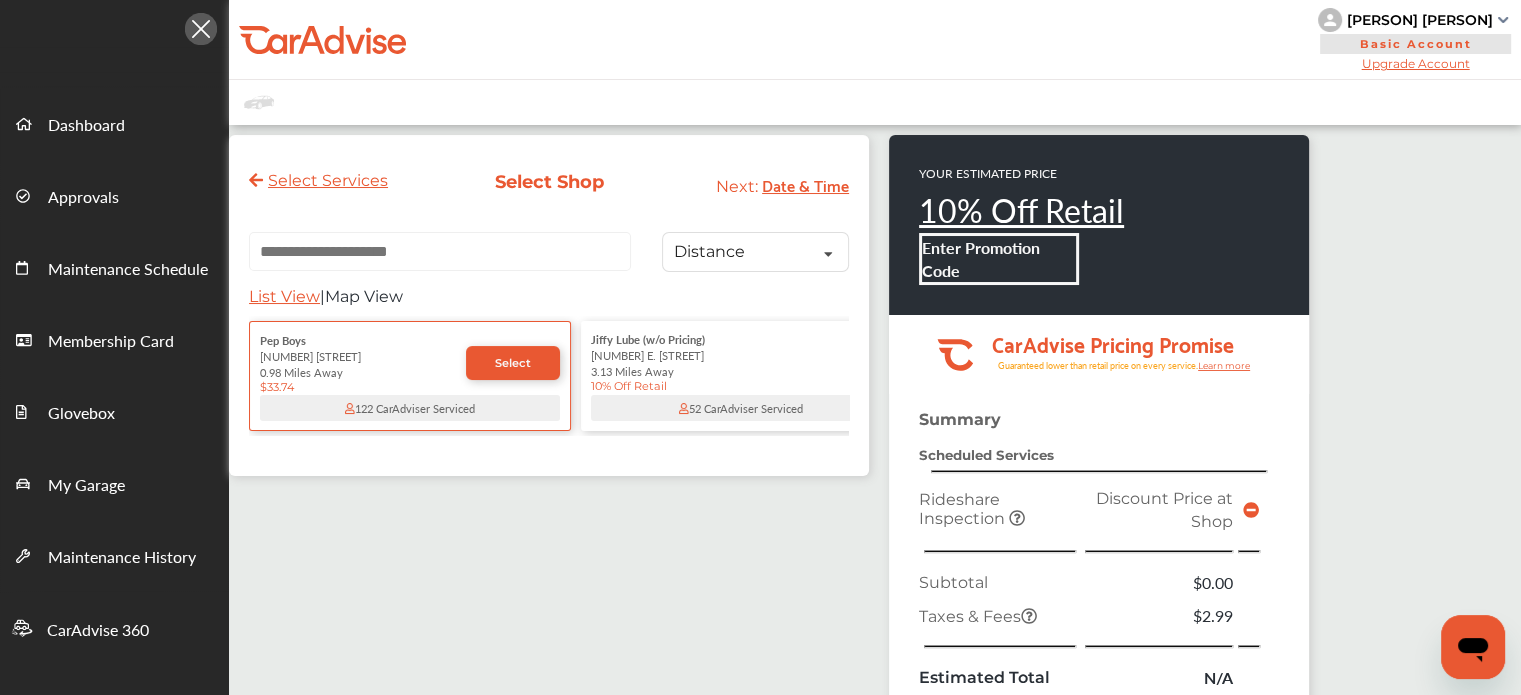 scroll, scrollTop: 0, scrollLeft: 0, axis: both 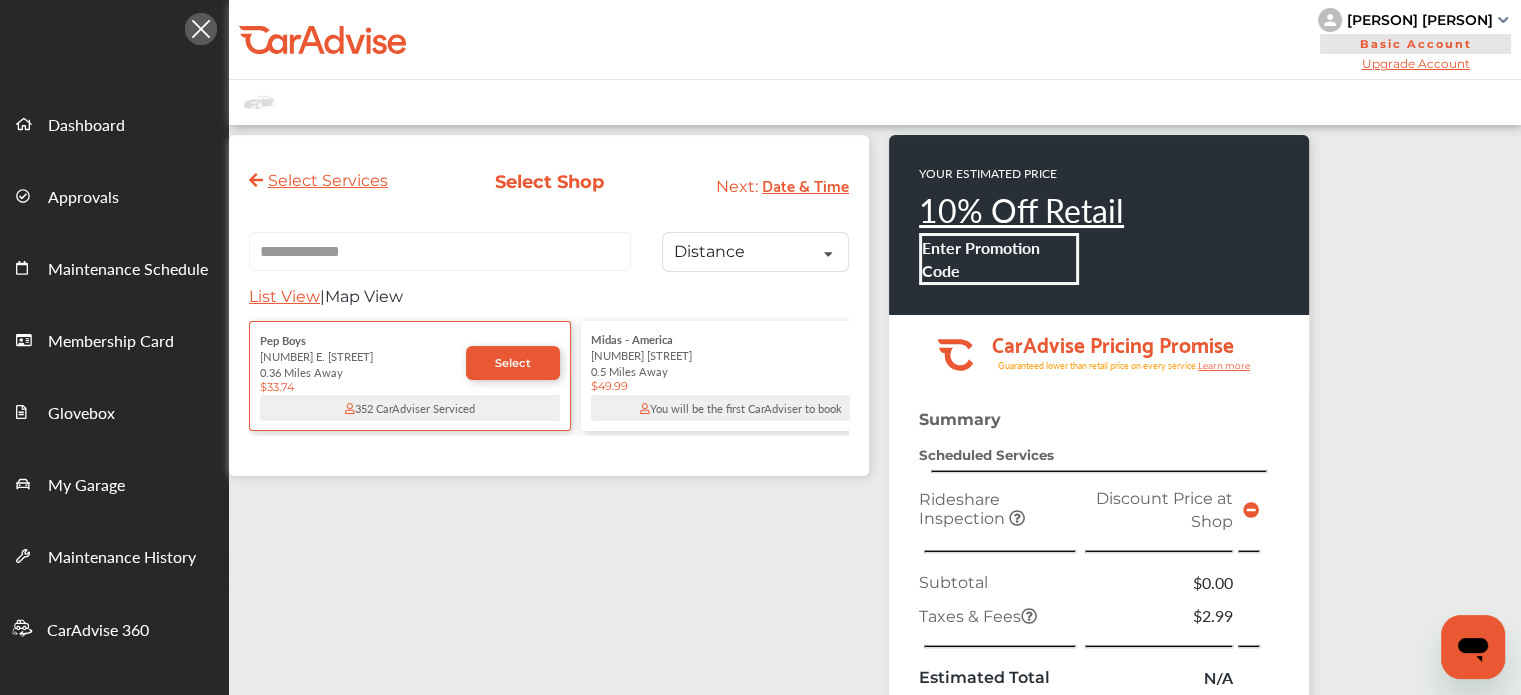 click on "[NUMBER] [STREET]" at bounding box center [741, 355] 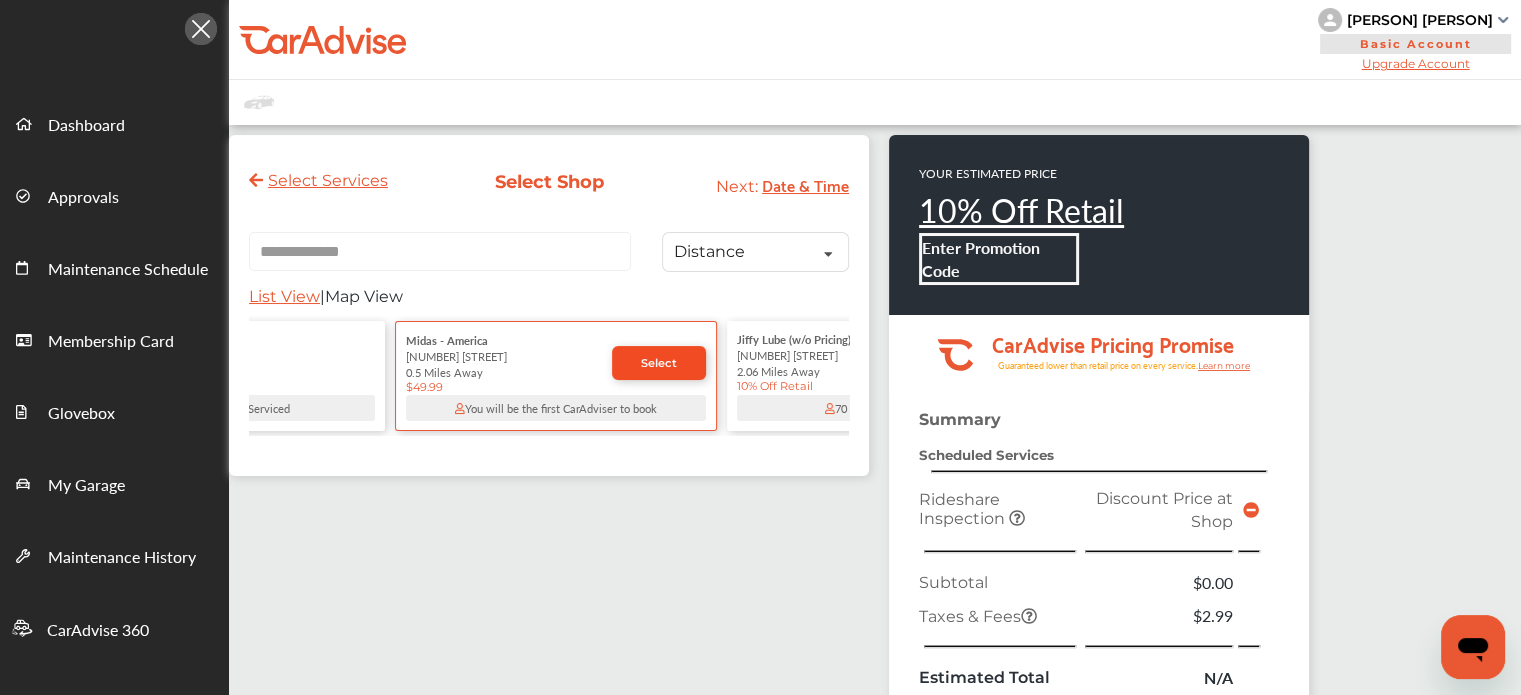 click on "Select" at bounding box center (659, 363) 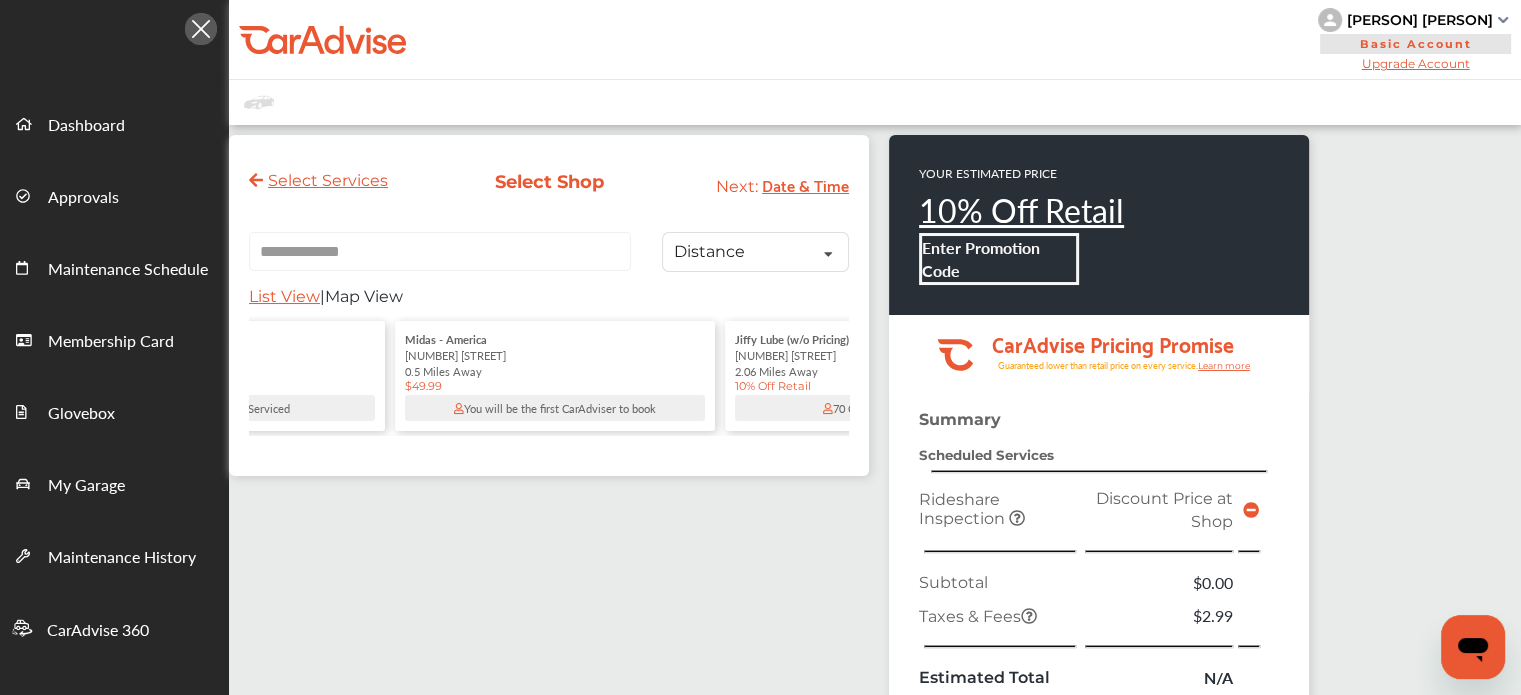 scroll, scrollTop: 0, scrollLeft: 0, axis: both 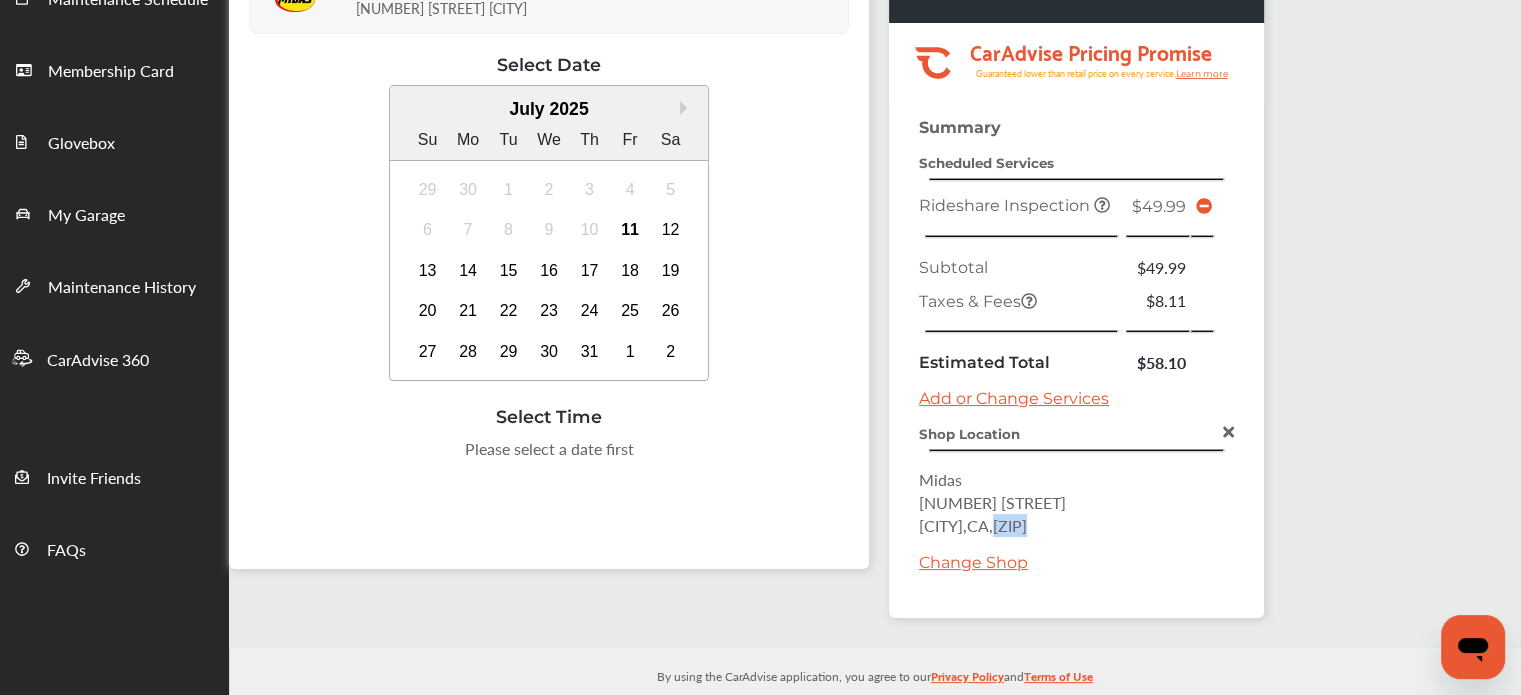 drag, startPoint x: 1082, startPoint y: 515, endPoint x: 1031, endPoint y: 519, distance: 51.156624 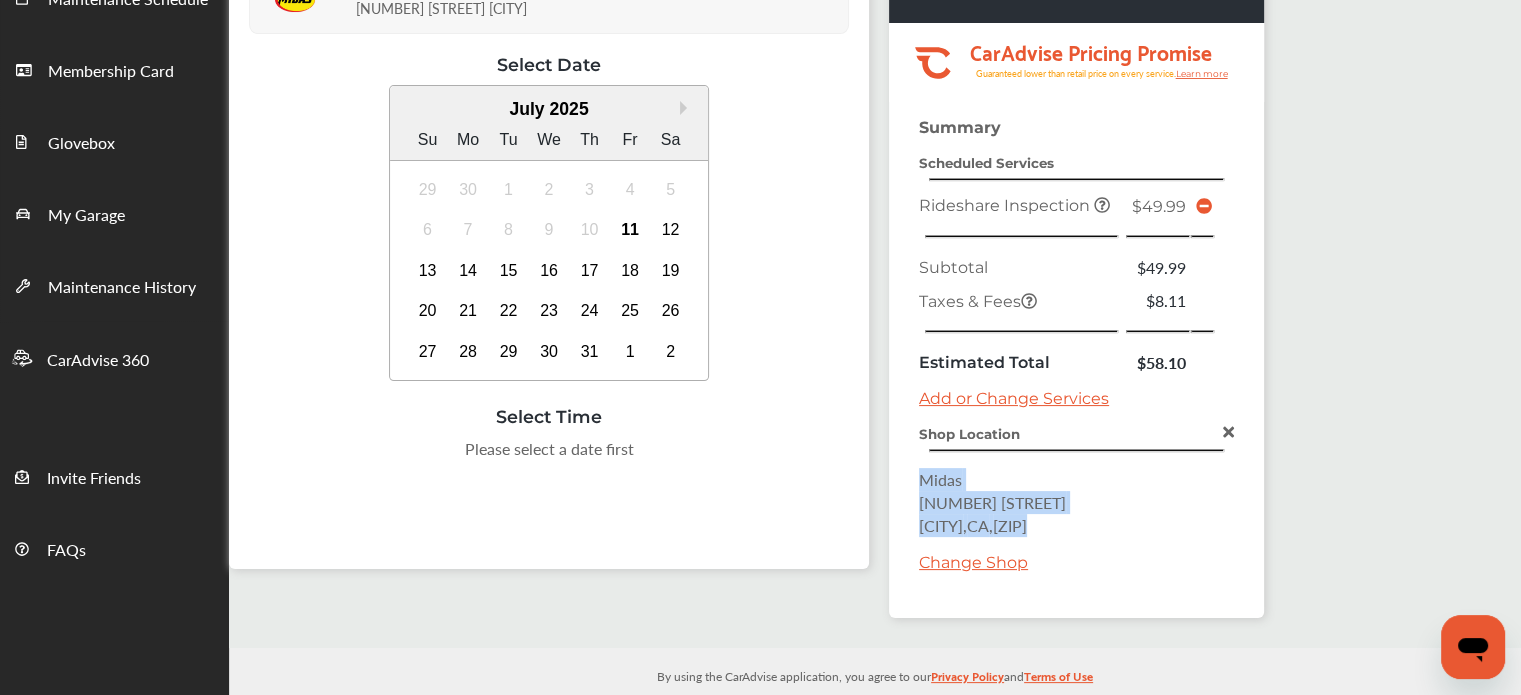 drag, startPoint x: 1080, startPoint y: 512, endPoint x: 917, endPoint y: 467, distance: 169.09761 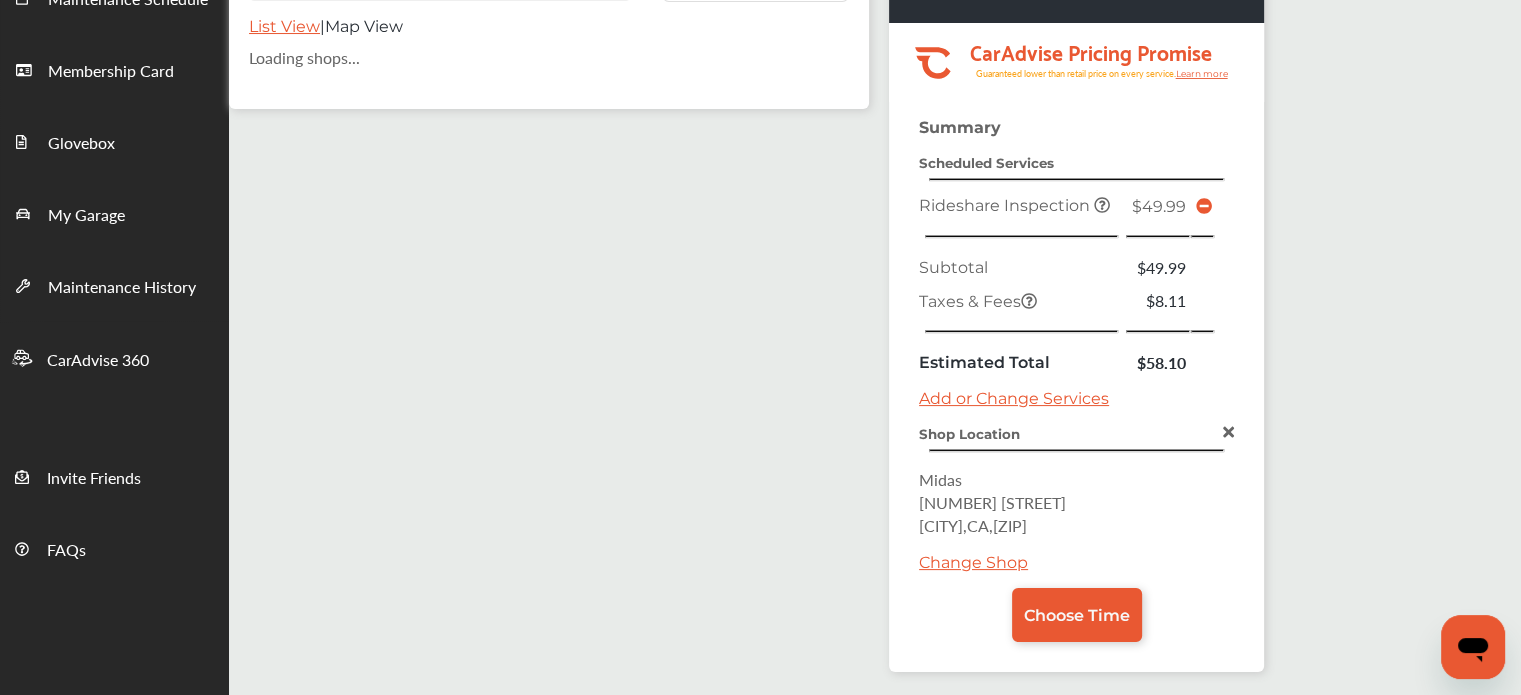 scroll, scrollTop: 0, scrollLeft: 0, axis: both 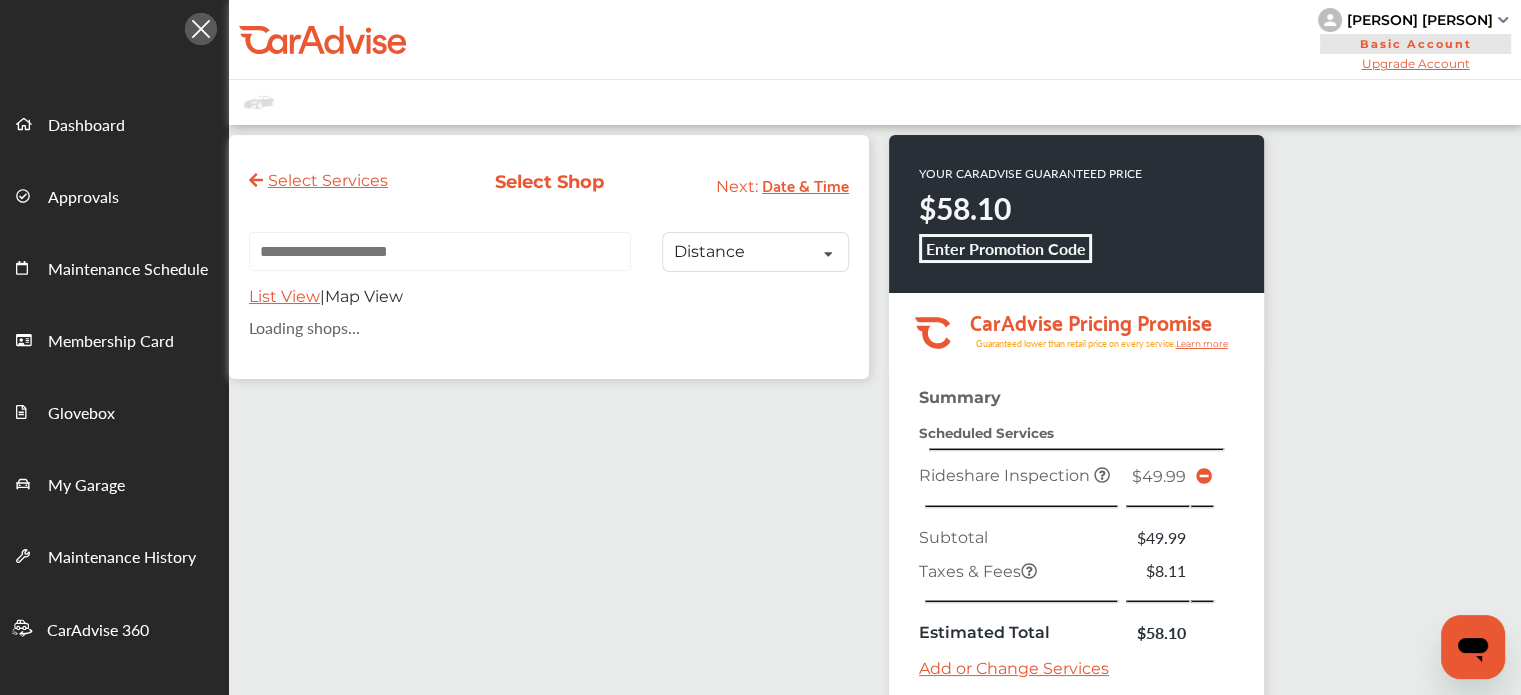 click at bounding box center (440, 251) 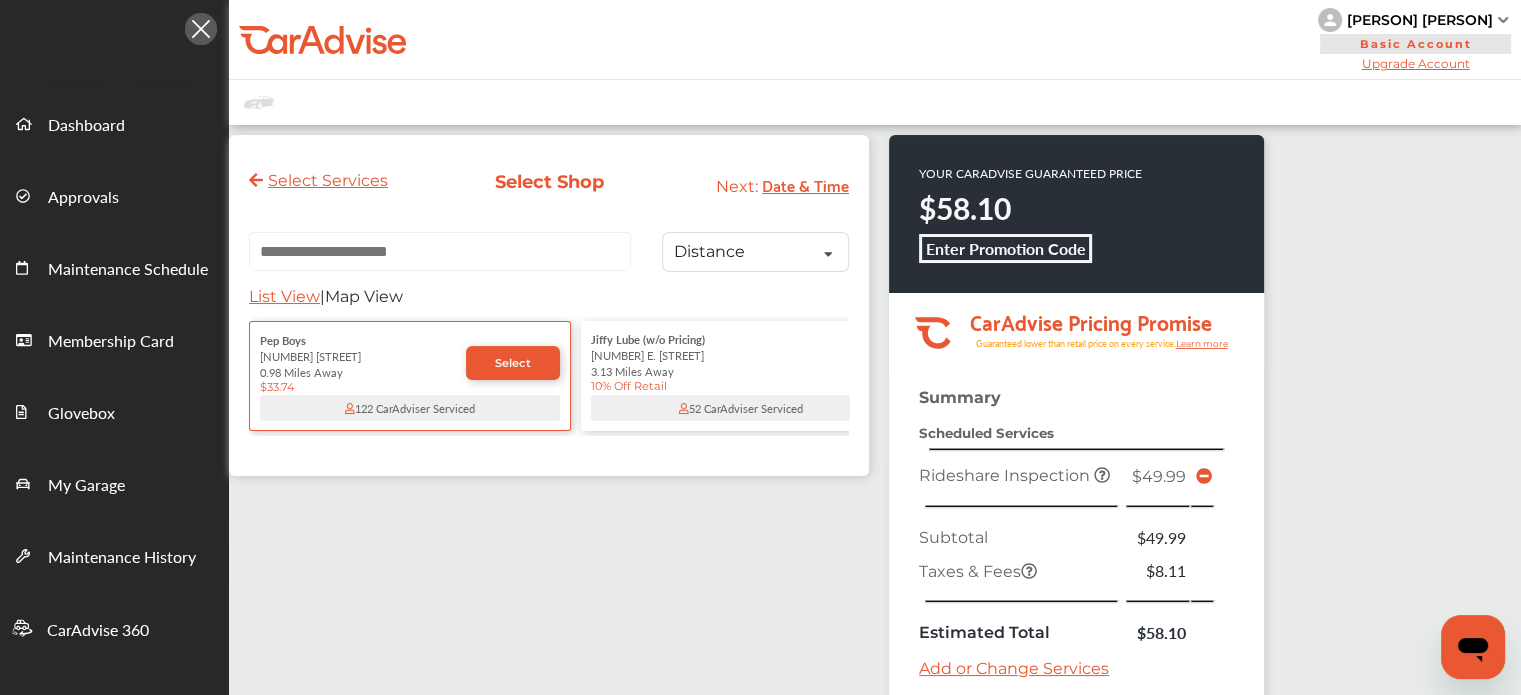 click at bounding box center [440, 251] 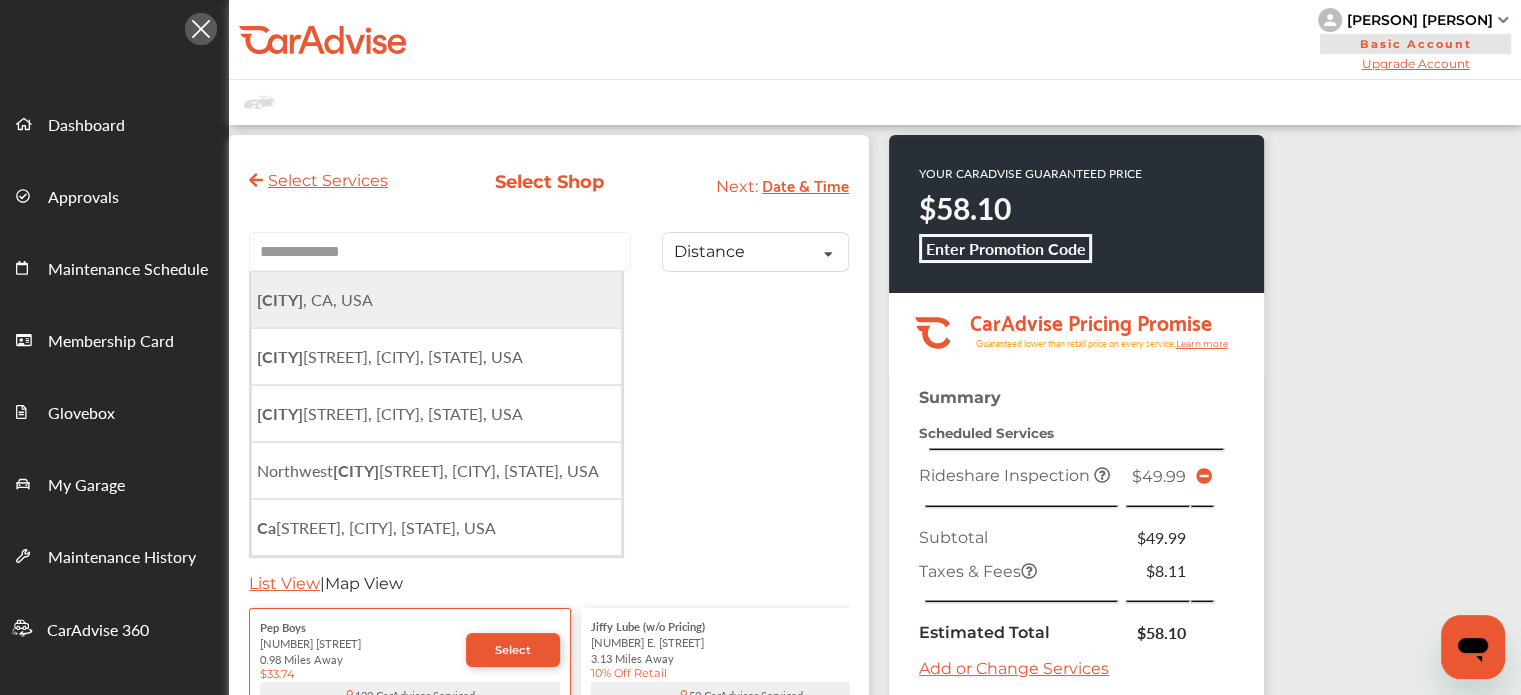 click on "[CITY] , [STATE], USA" at bounding box center (436, 299) 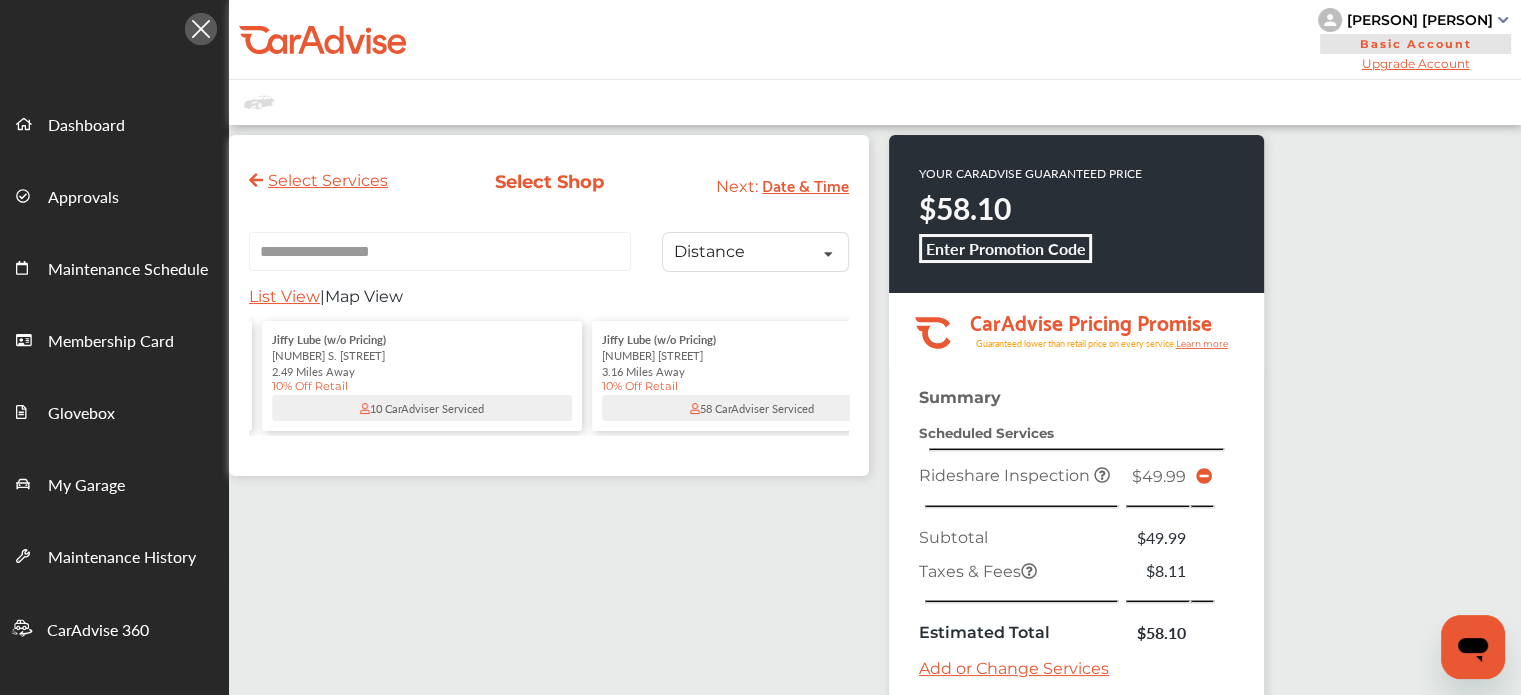 scroll, scrollTop: 0, scrollLeft: 1640, axis: horizontal 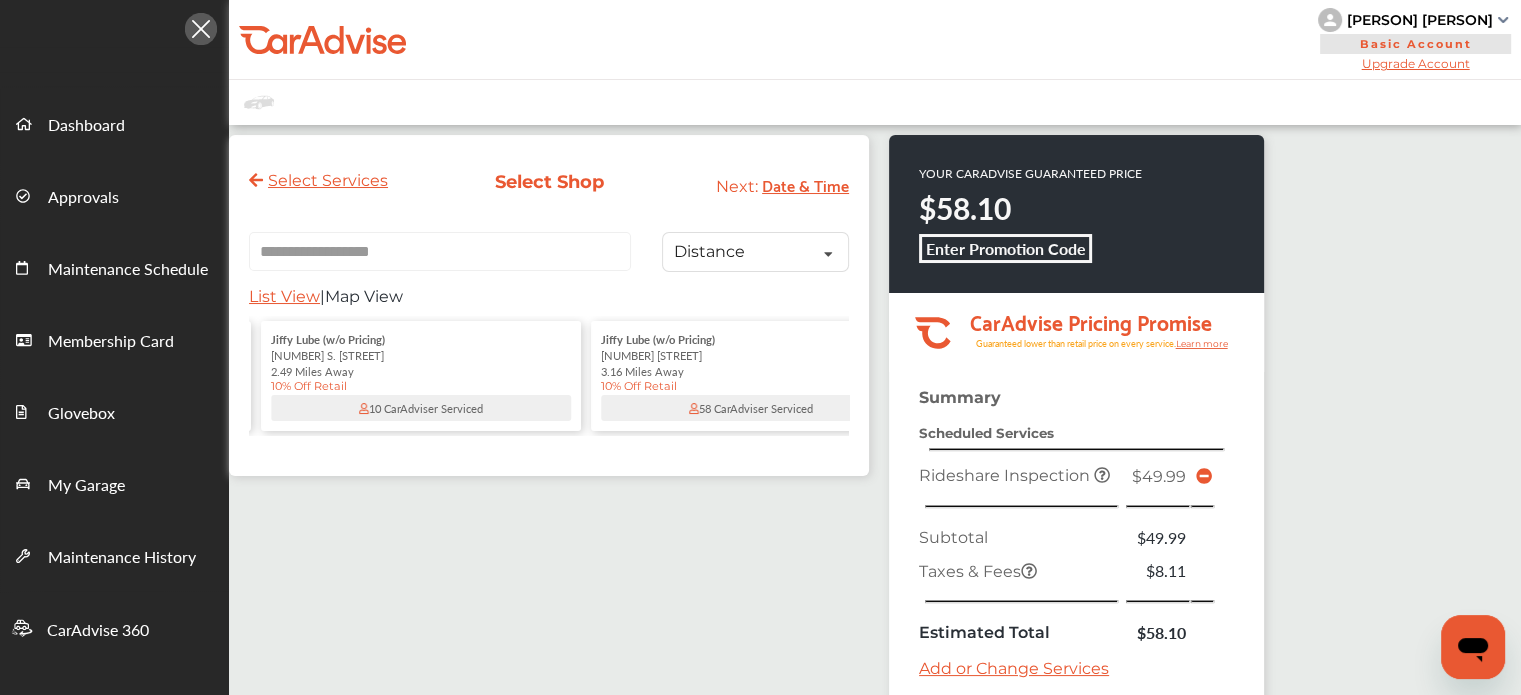 click on "2.49 Miles Away" at bounding box center (421, 371) 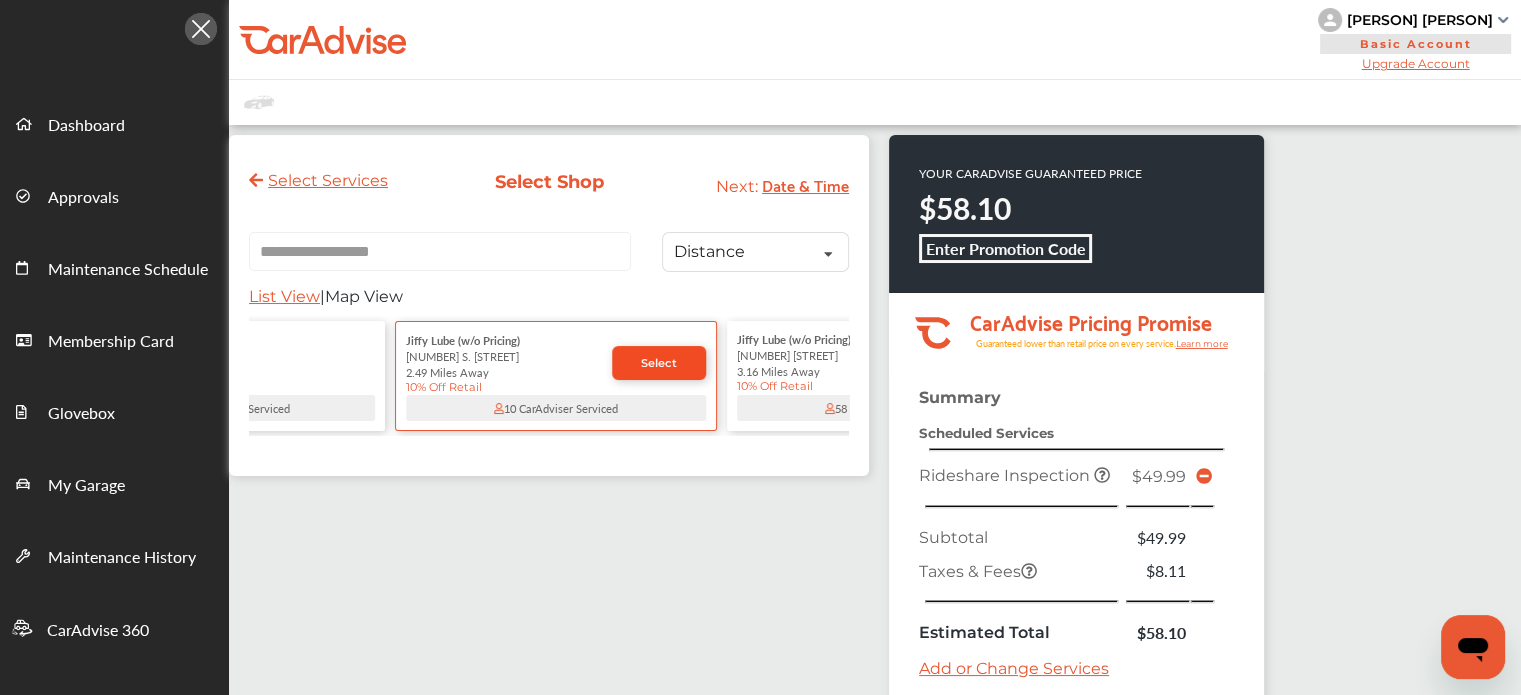 click on "Select" at bounding box center (659, 363) 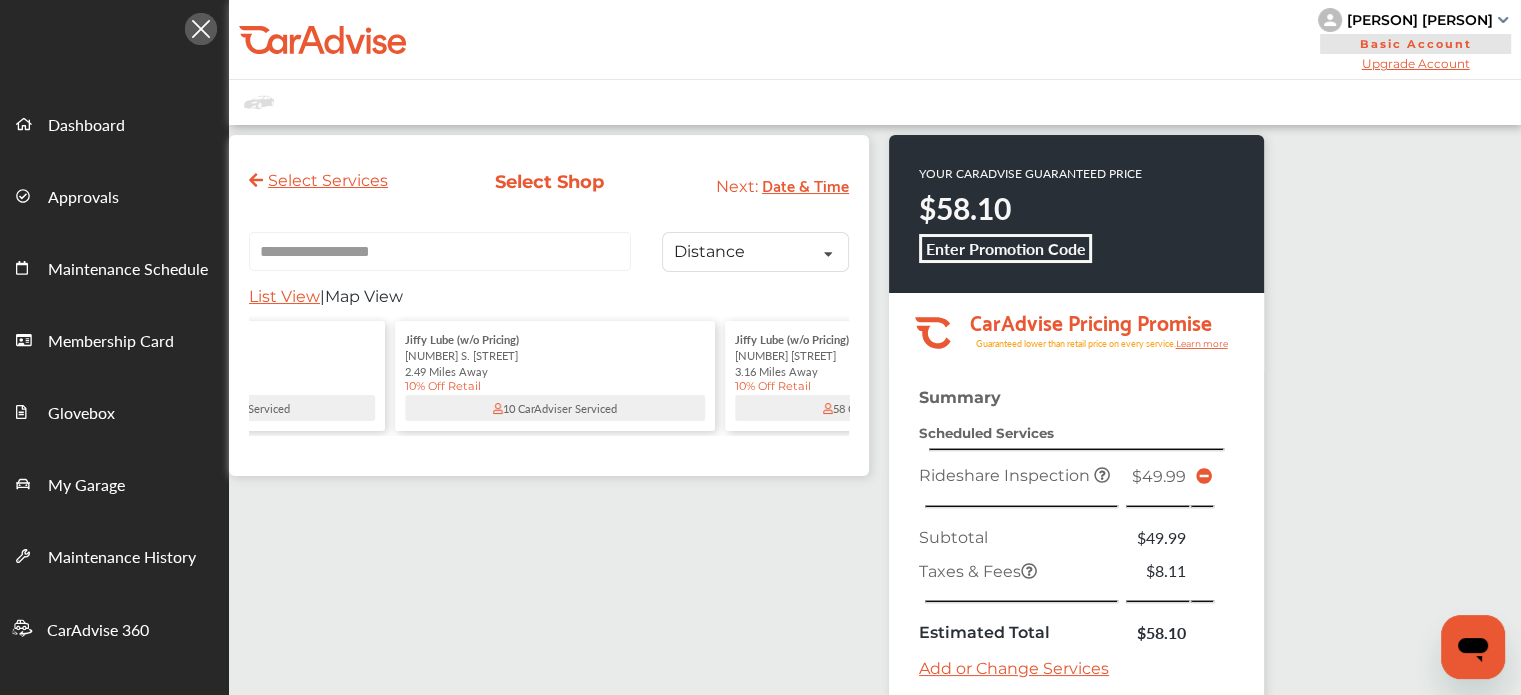 scroll, scrollTop: 0, scrollLeft: 0, axis: both 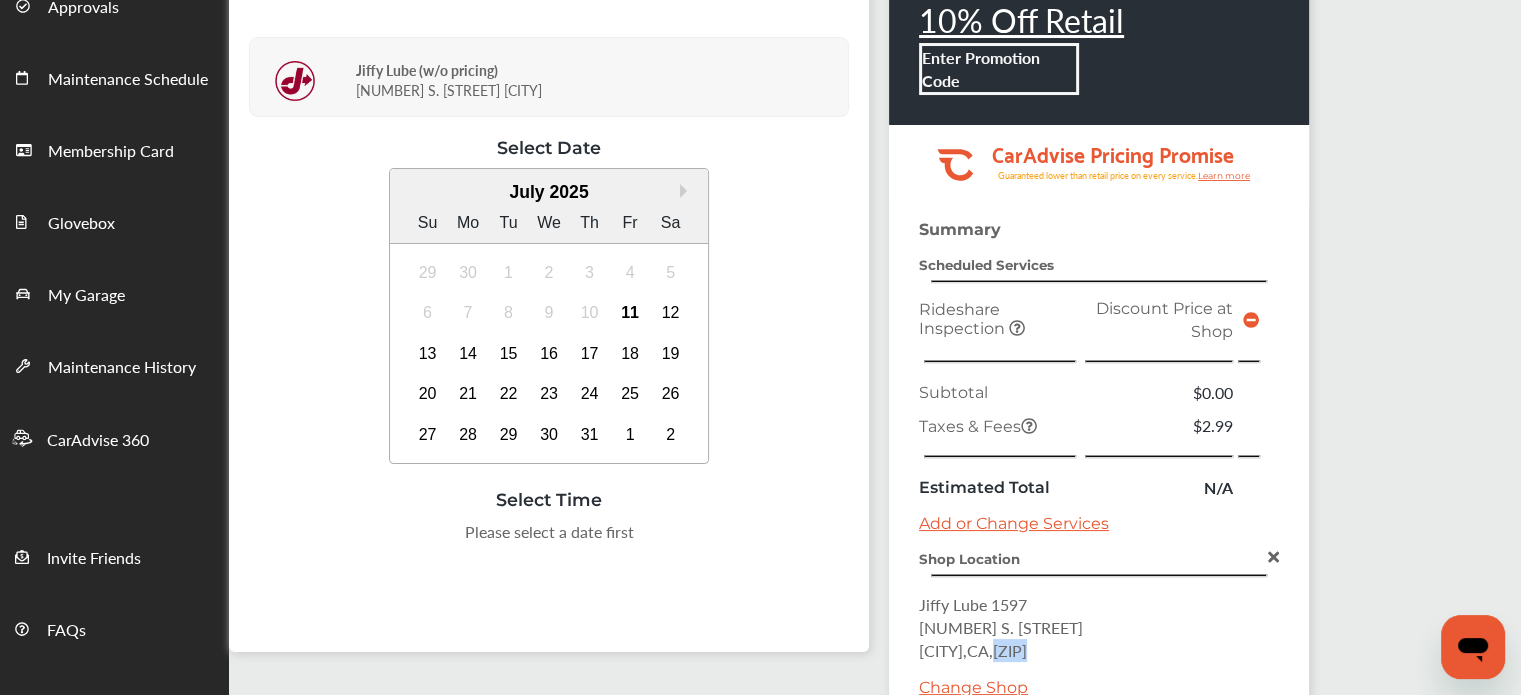 drag, startPoint x: 1088, startPoint y: 644, endPoint x: 1042, endPoint y: 649, distance: 46.270943 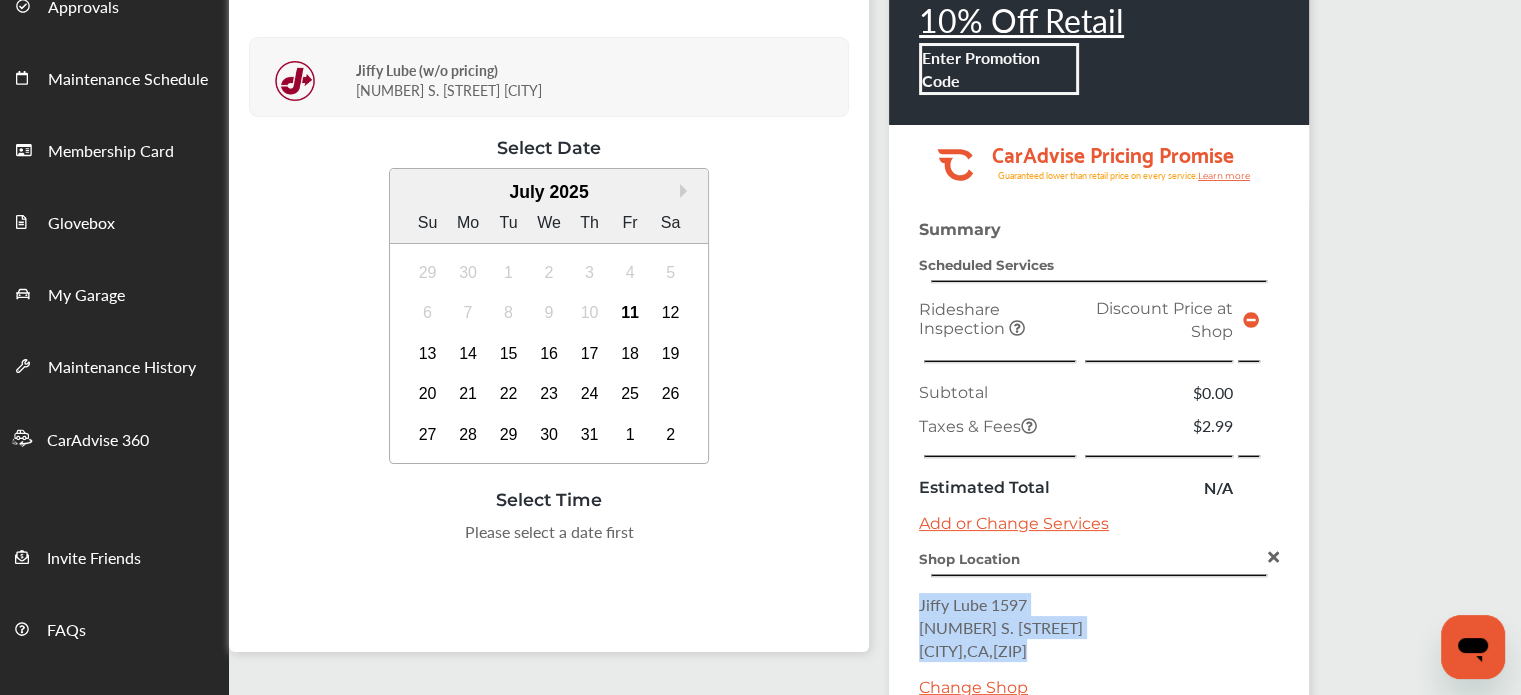 drag, startPoint x: 1089, startPoint y: 639, endPoint x: 916, endPoint y: 606, distance: 176.11928 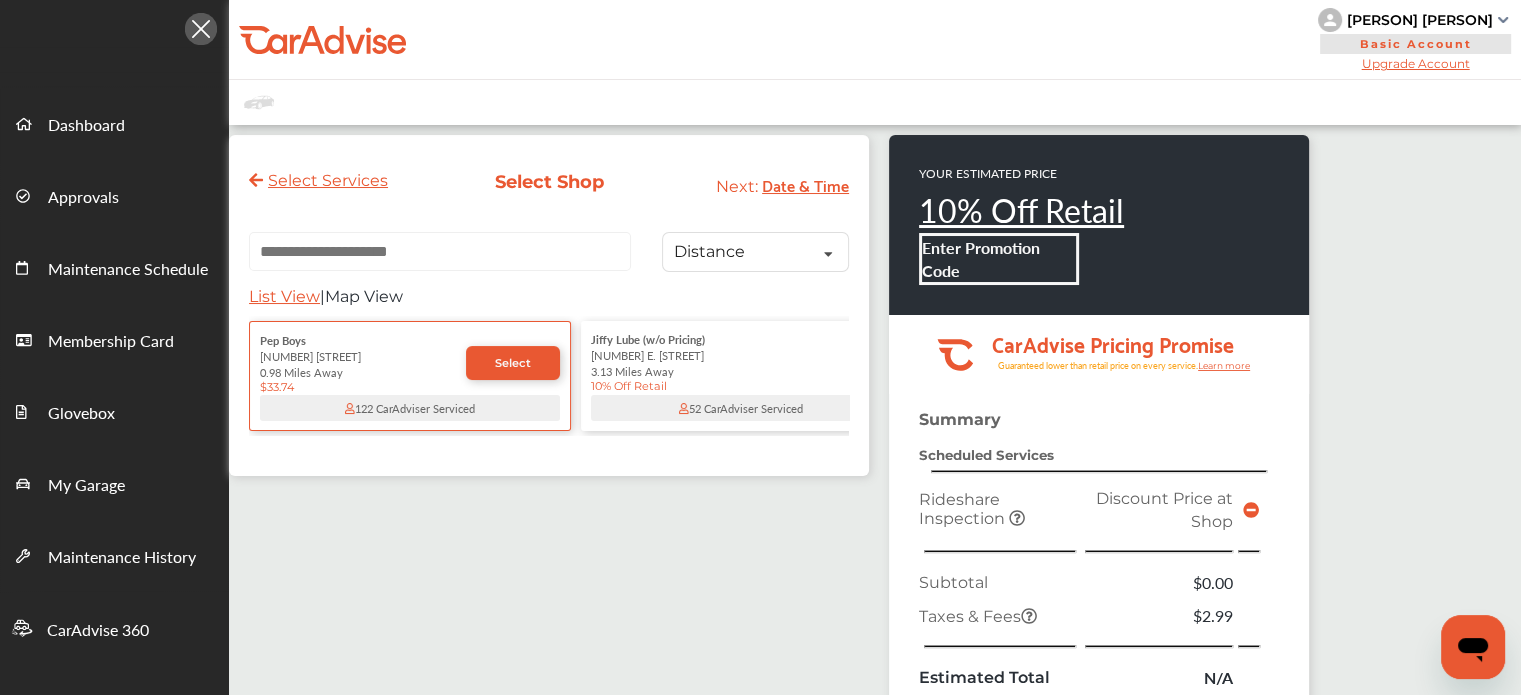 scroll, scrollTop: 0, scrollLeft: 0, axis: both 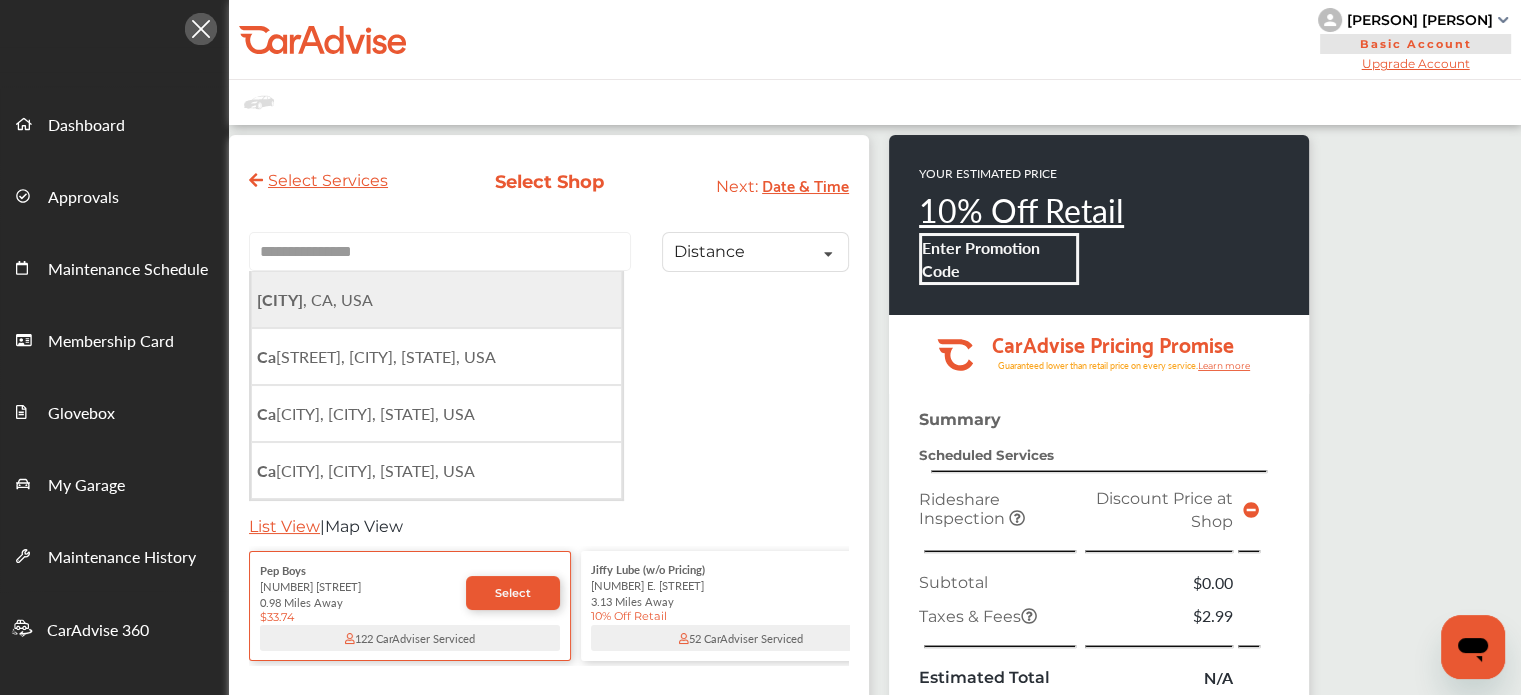click on "[CITY] , CA, USA" at bounding box center (315, 299) 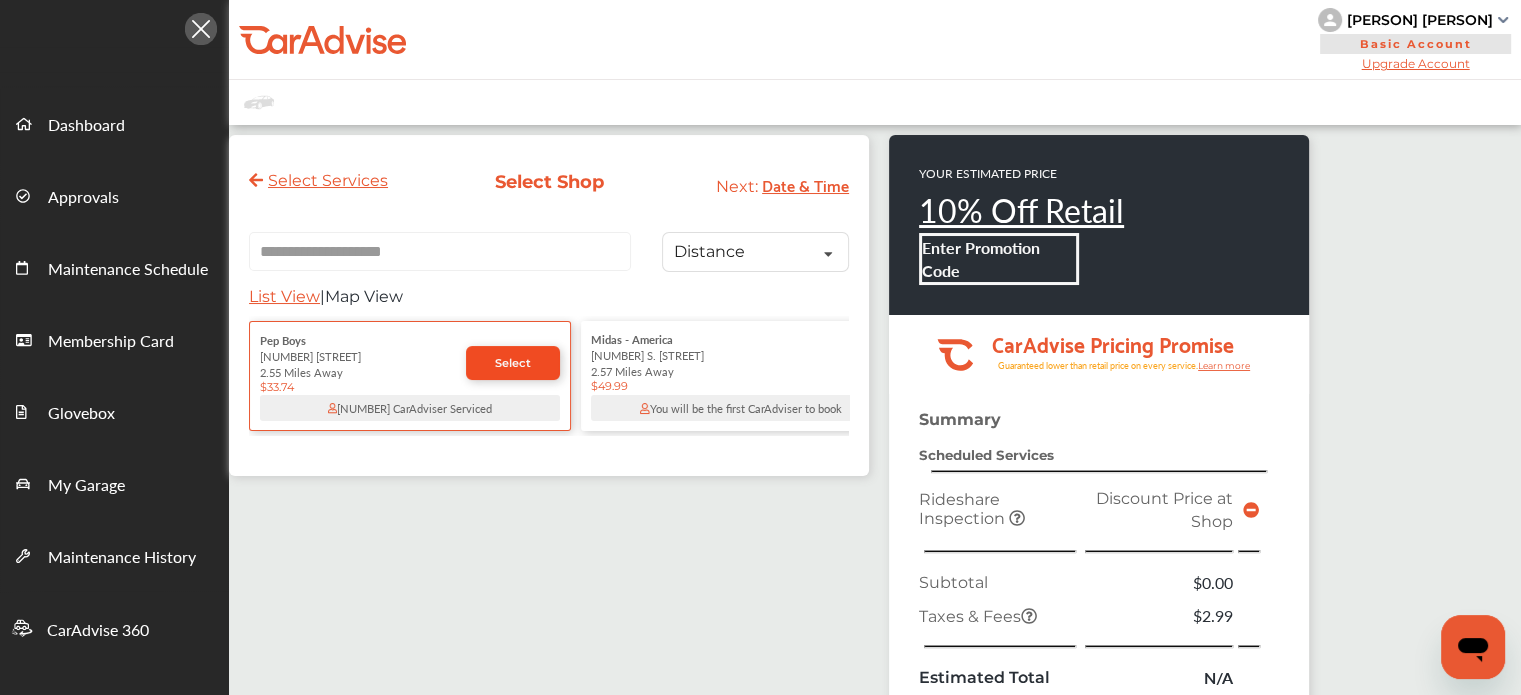 click on "Select" at bounding box center (513, 363) 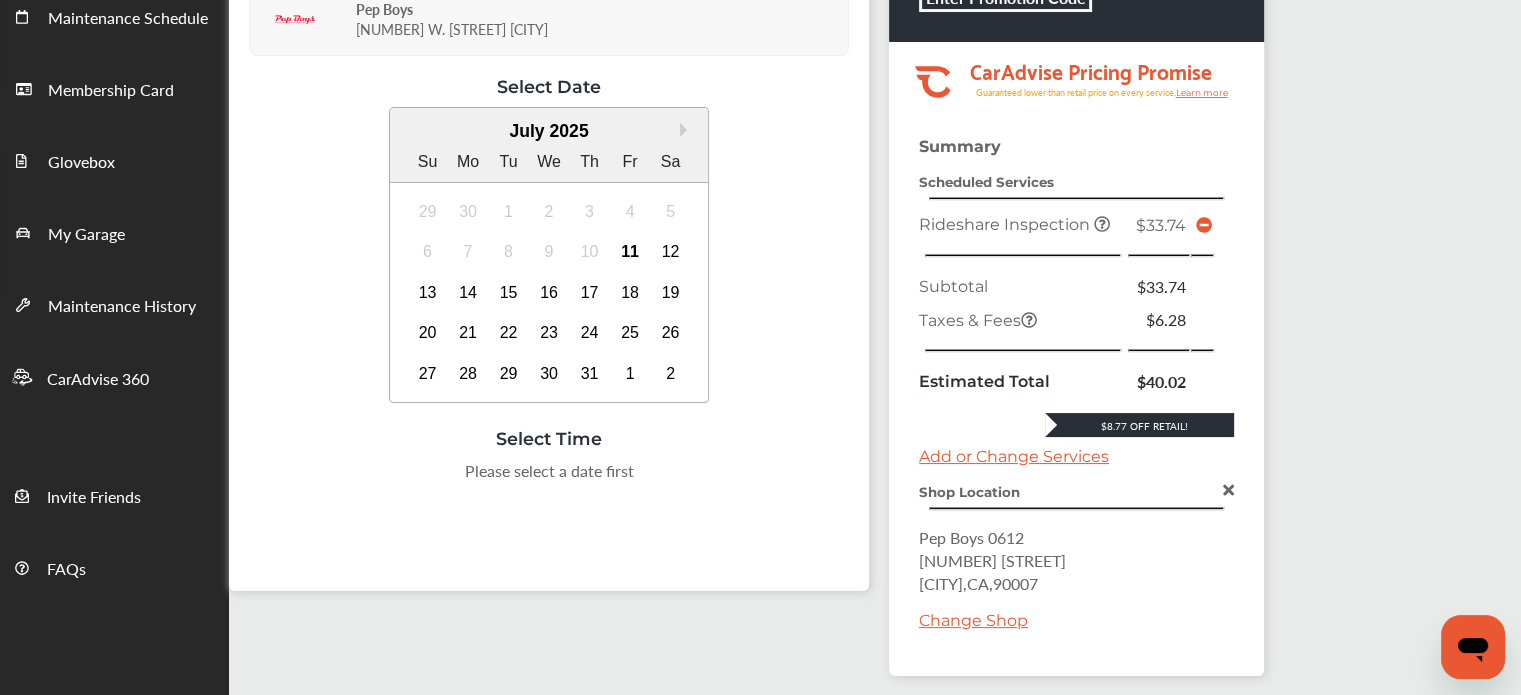 scroll, scrollTop: 260, scrollLeft: 0, axis: vertical 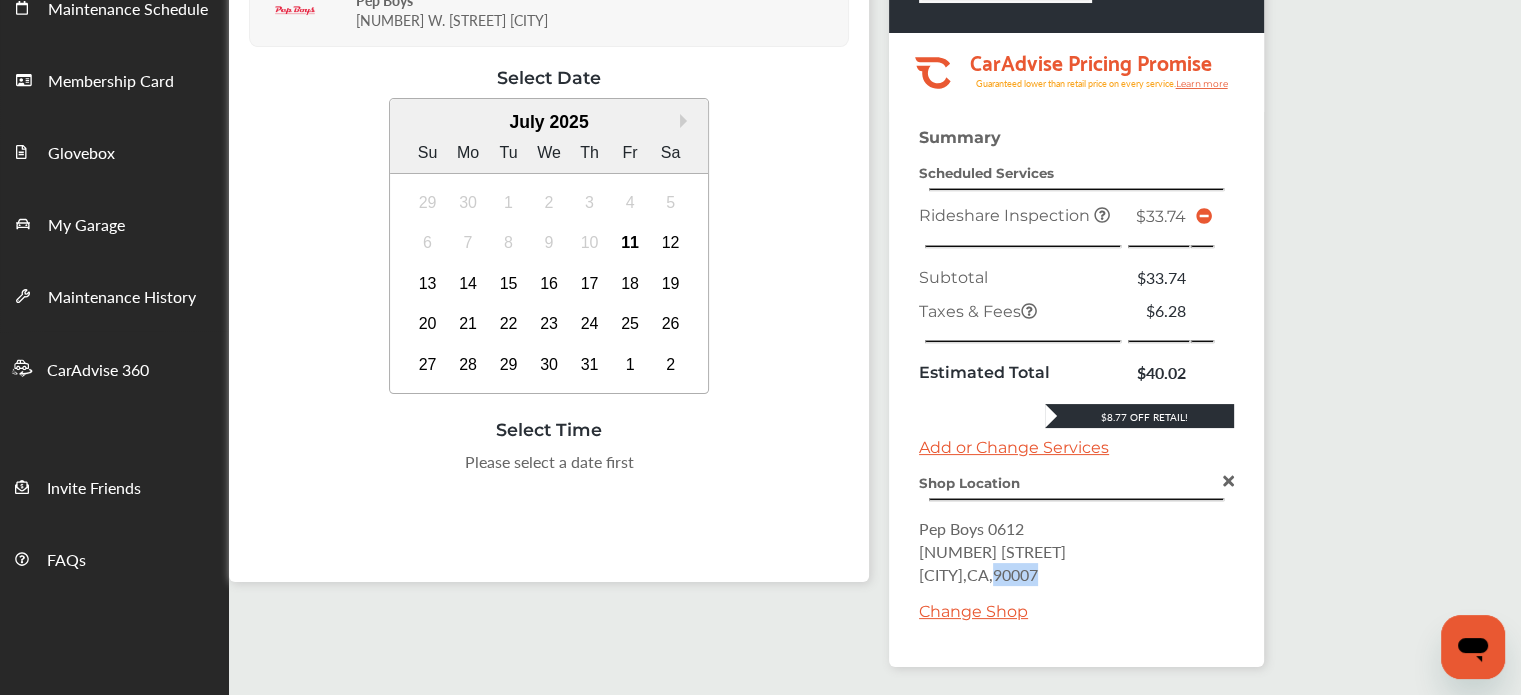 drag, startPoint x: 1096, startPoint y: 573, endPoint x: 1037, endPoint y: 568, distance: 59.211487 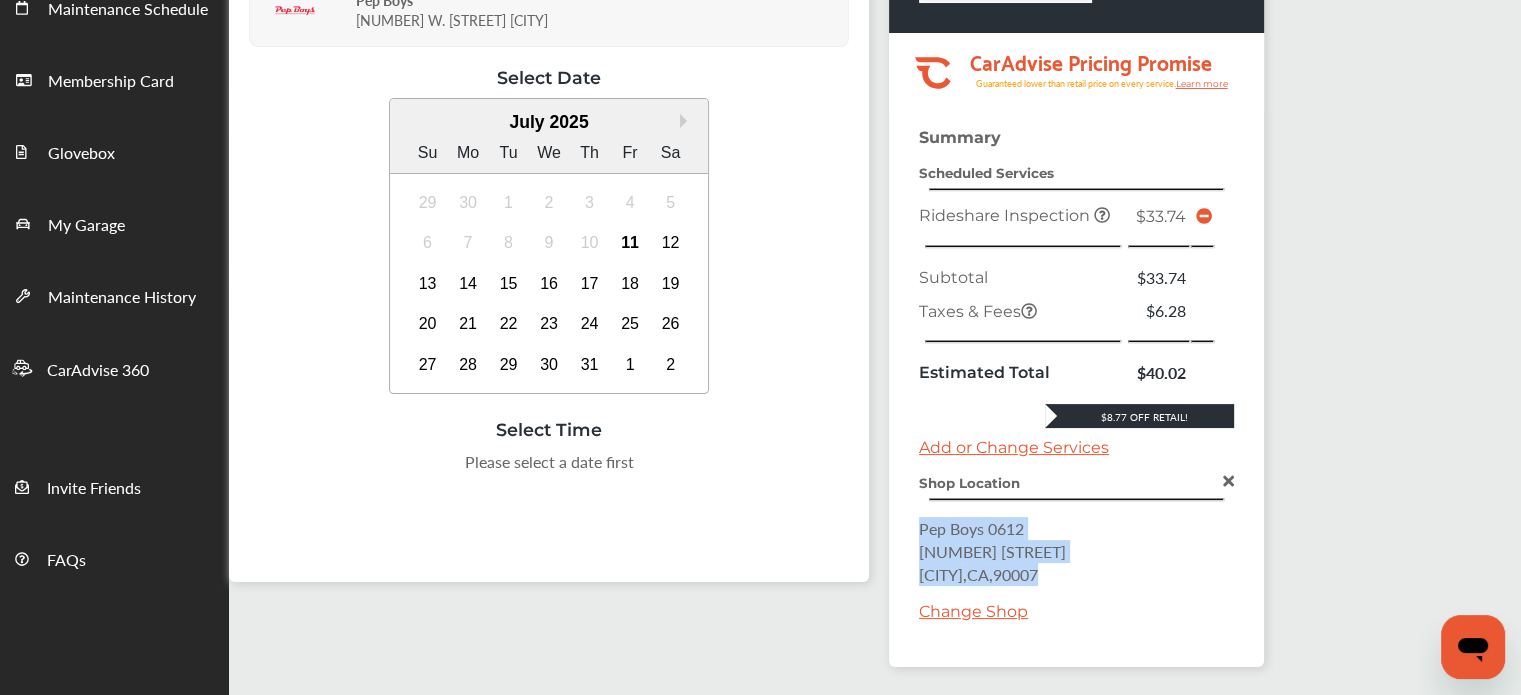 drag, startPoint x: 1096, startPoint y: 564, endPoint x: 921, endPoint y: 527, distance: 178.86867 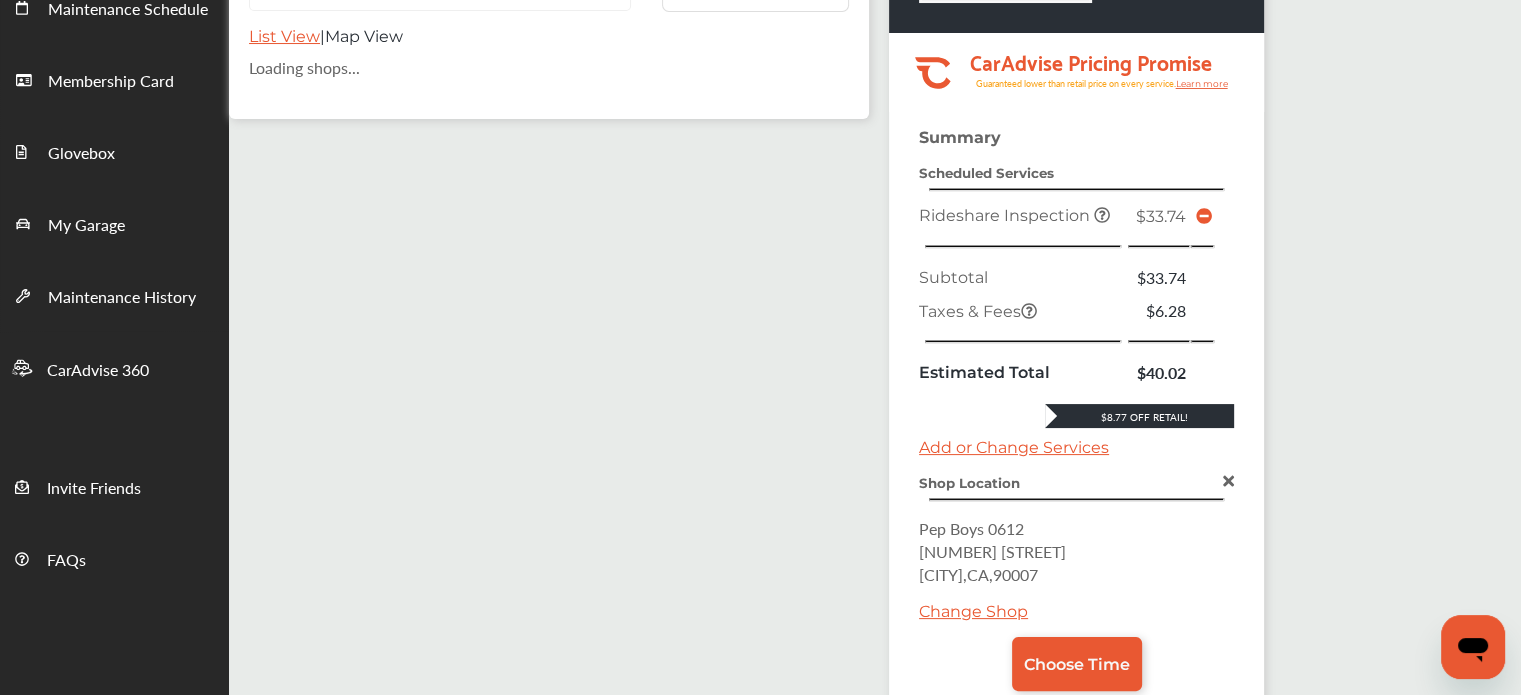 scroll, scrollTop: 0, scrollLeft: 0, axis: both 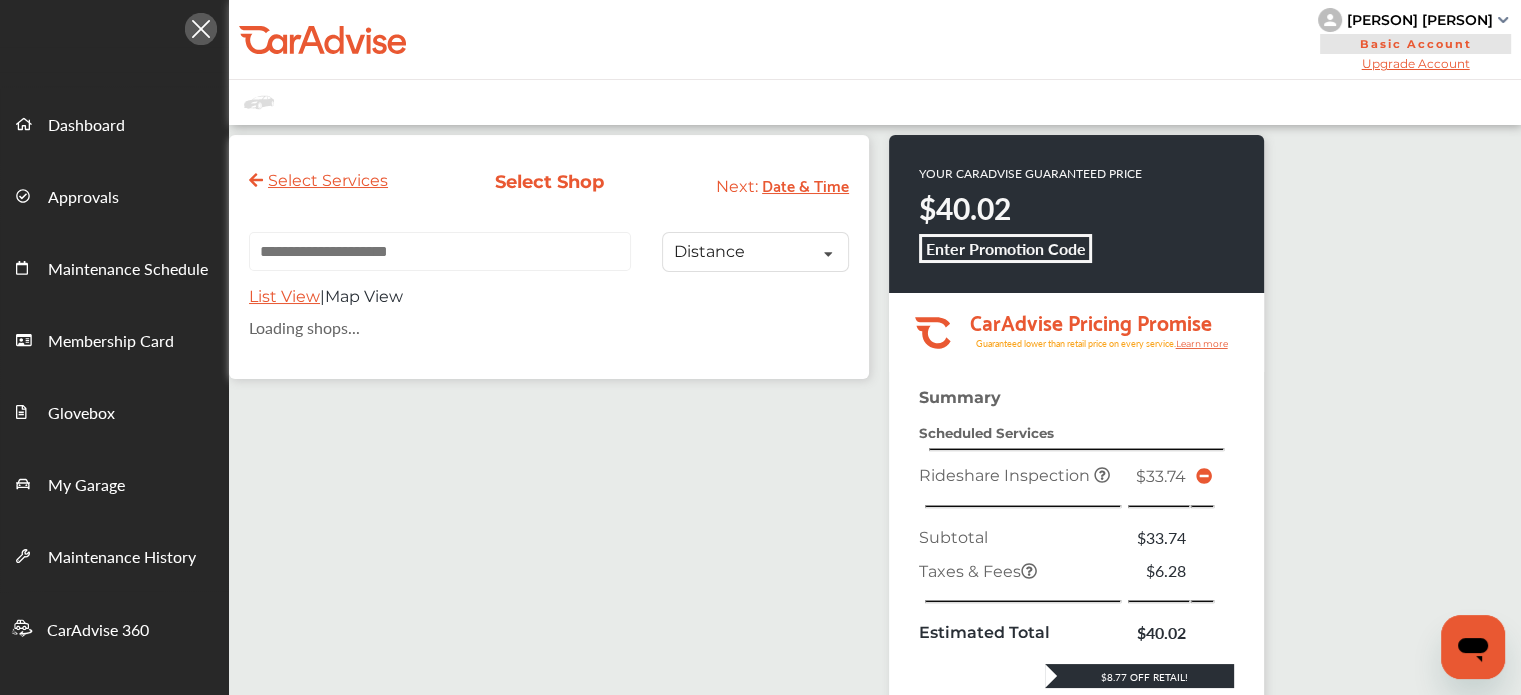 click at bounding box center [440, 251] 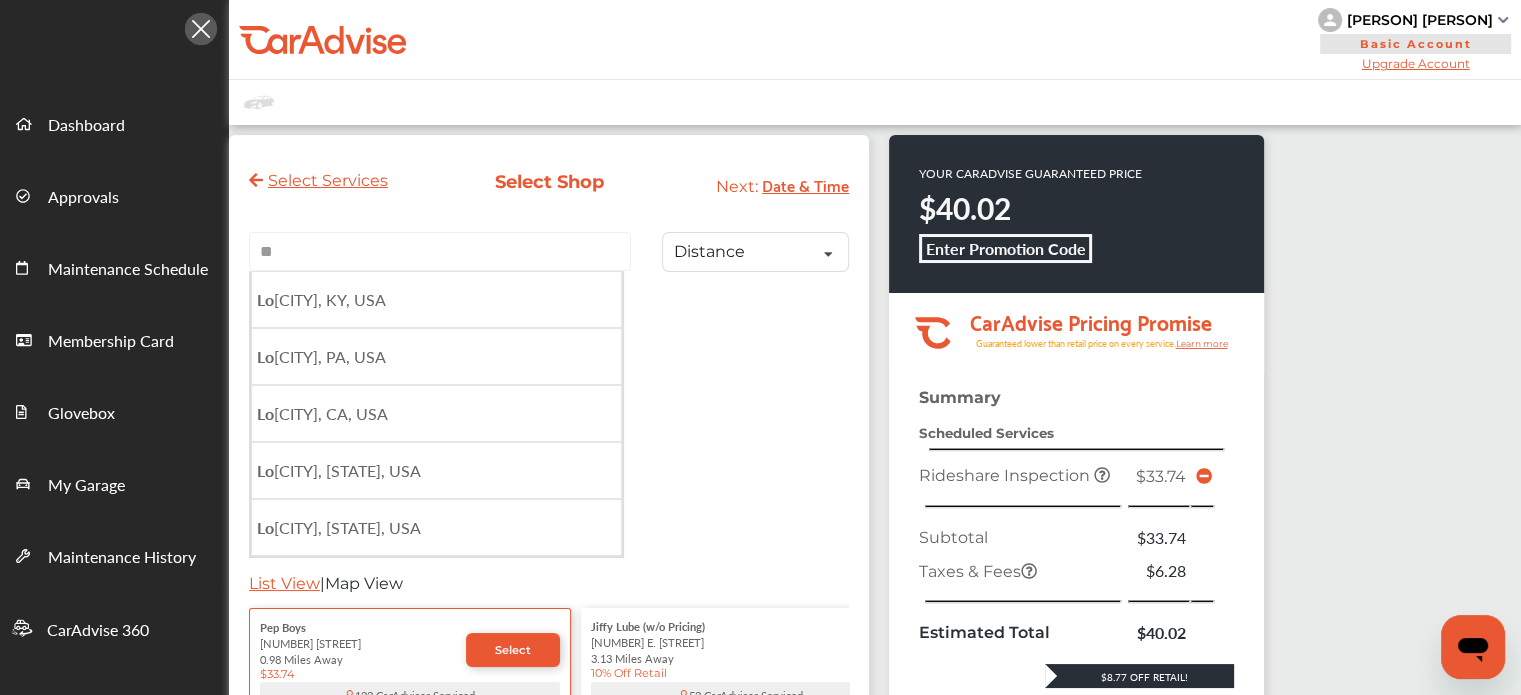 click on "**" at bounding box center [440, 251] 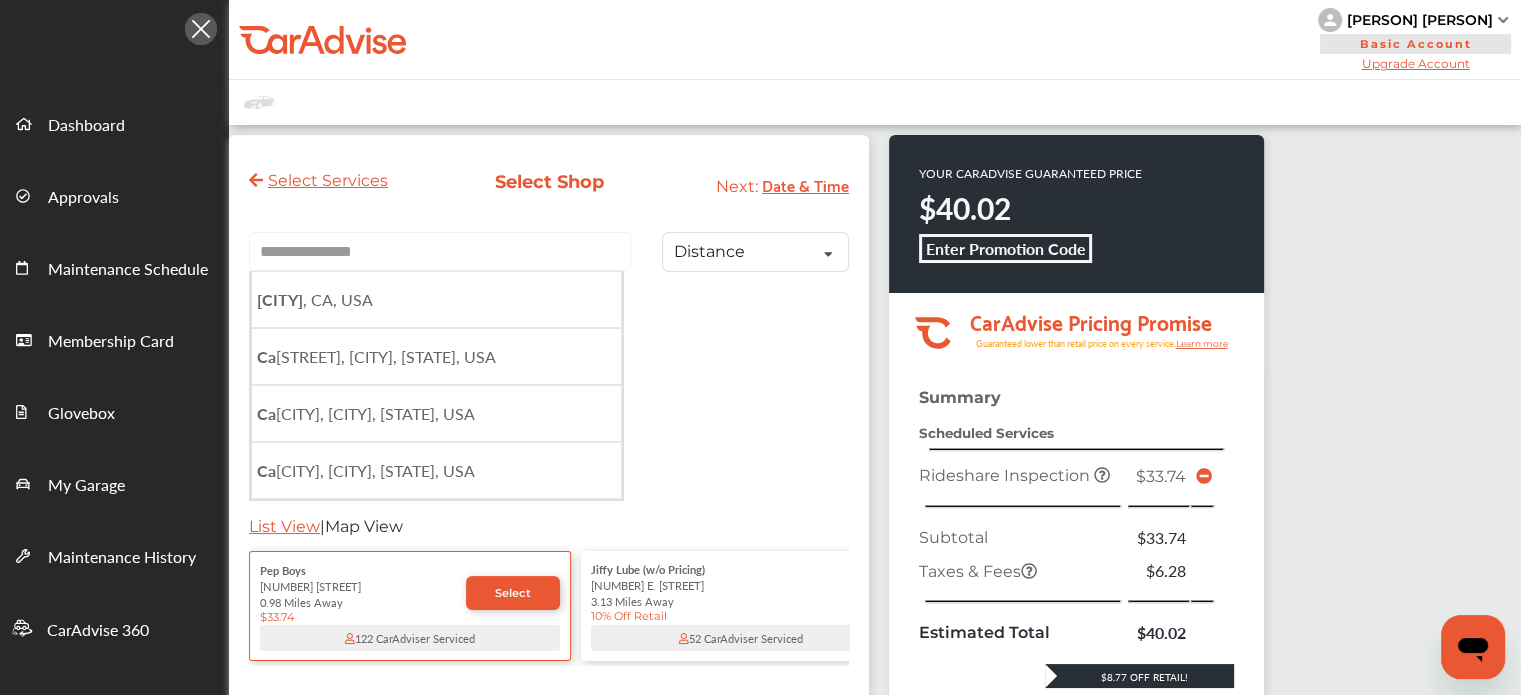 click on "[CITY] , CA, USA" at bounding box center (315, 299) 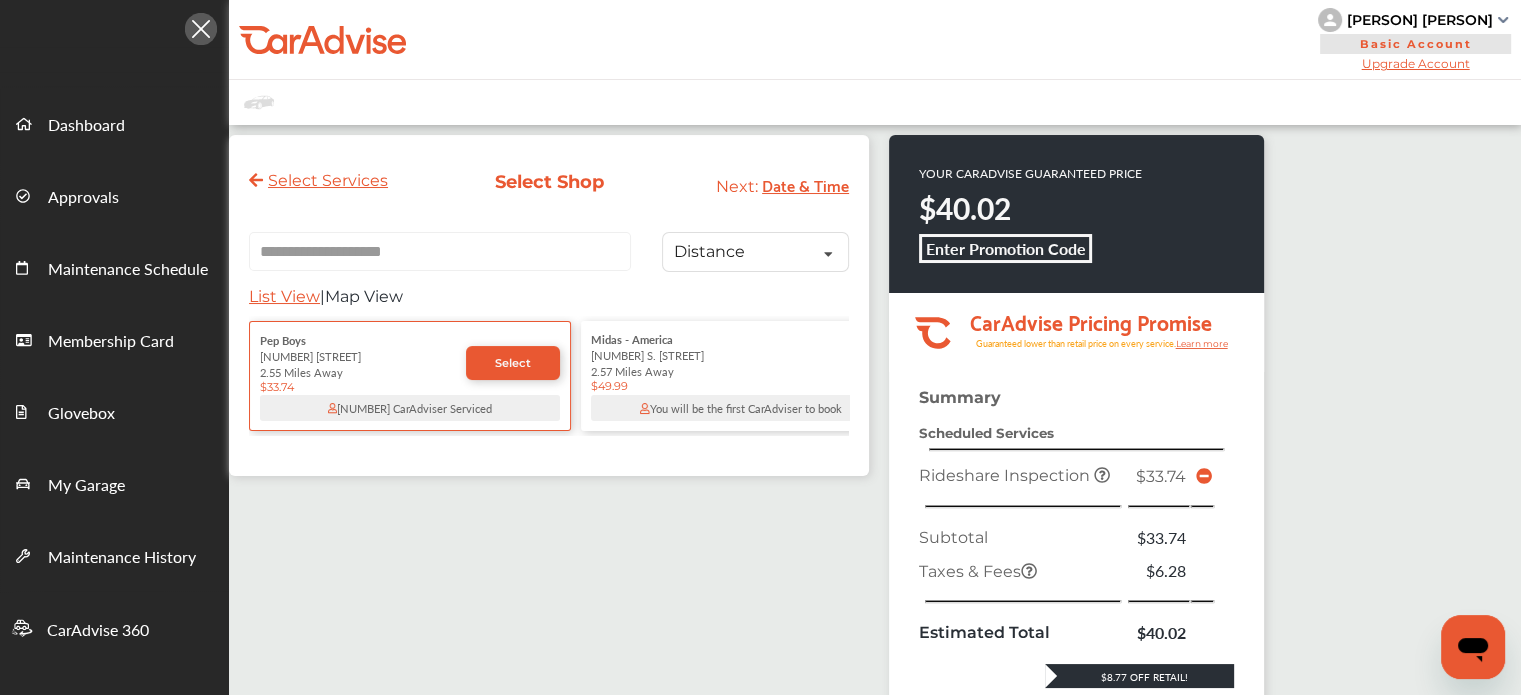 click on "2.57 Miles Away" at bounding box center [741, 371] 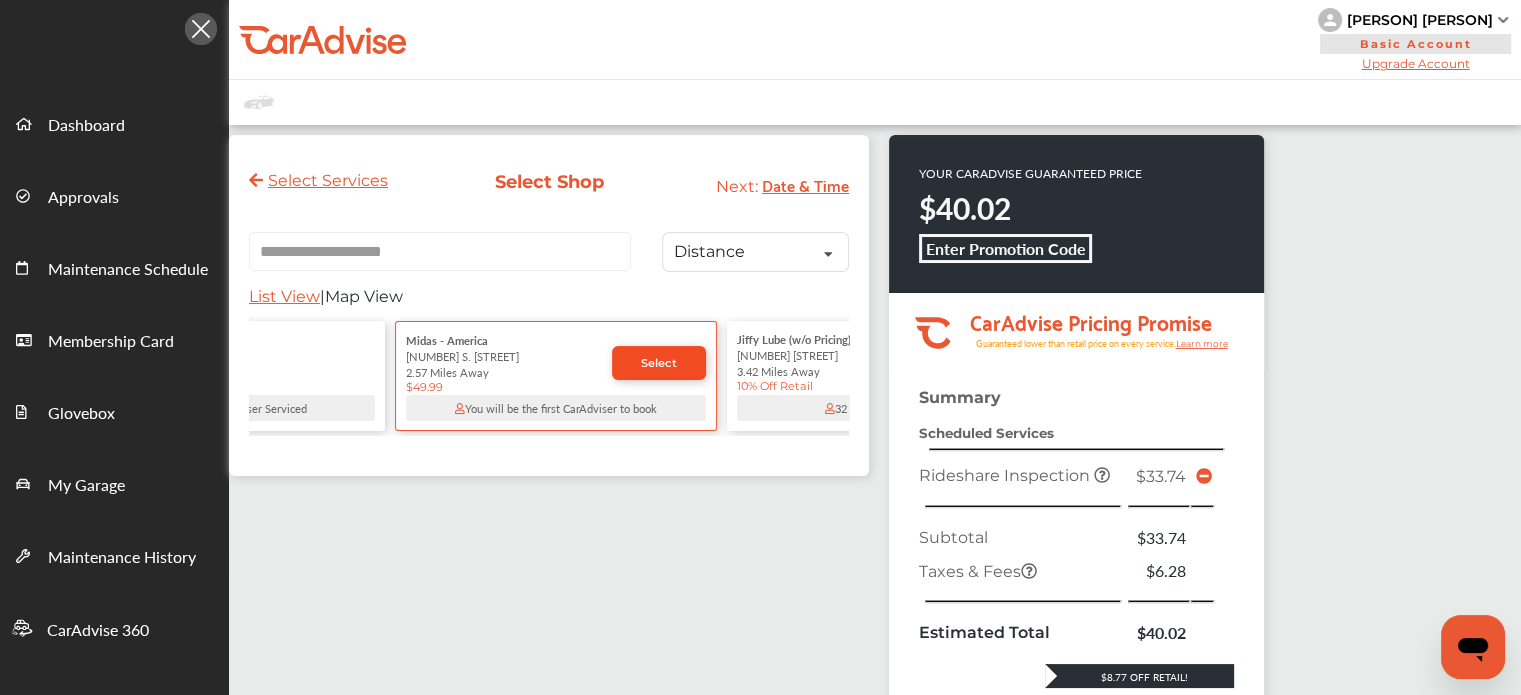 click on "Select" at bounding box center [659, 363] 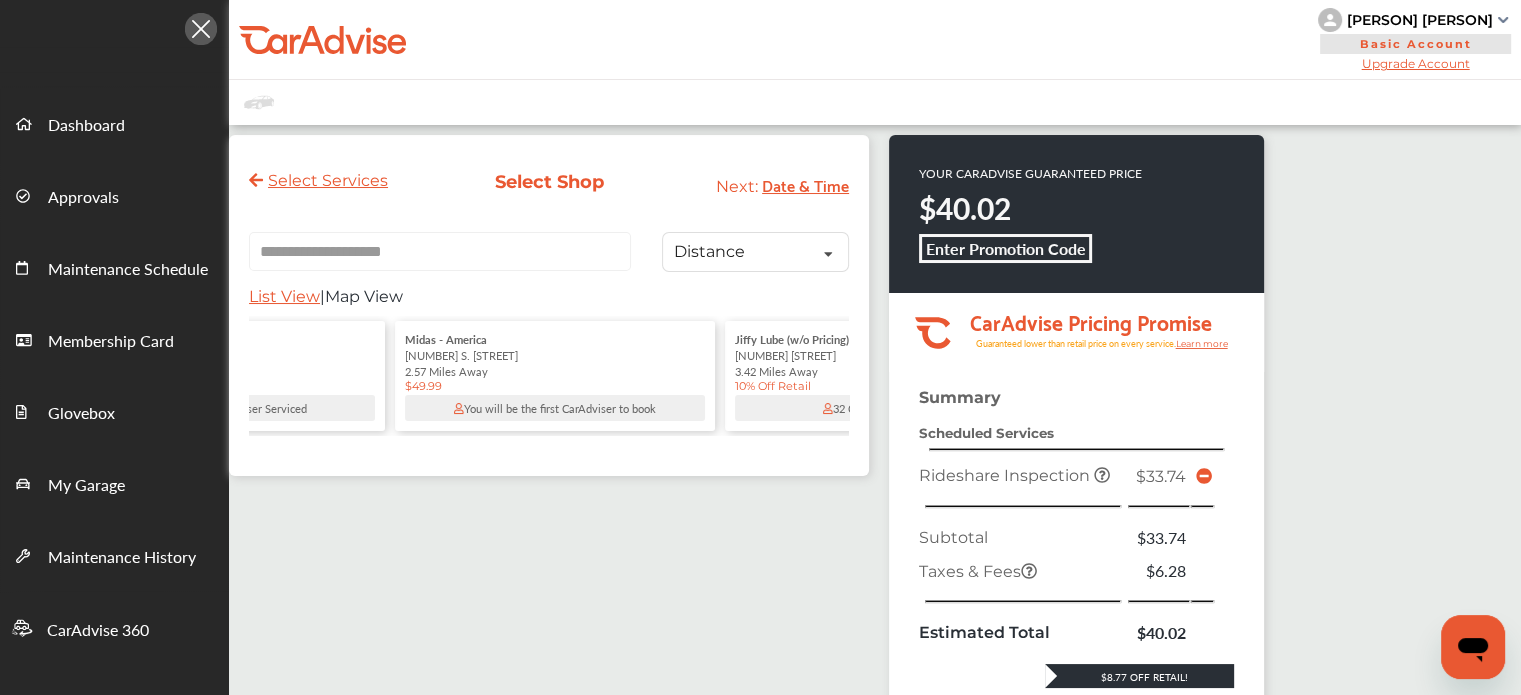scroll, scrollTop: 0, scrollLeft: 0, axis: both 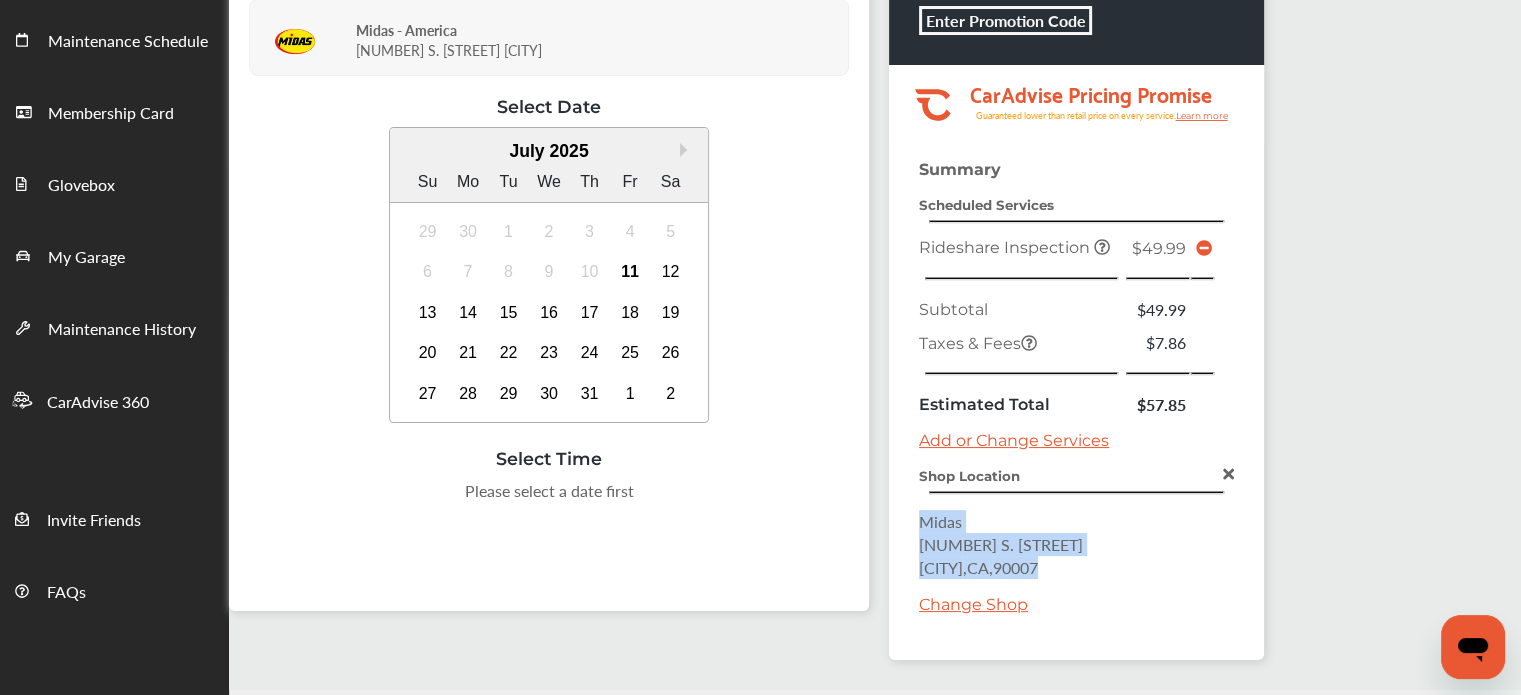 drag, startPoint x: 1086, startPoint y: 555, endPoint x: 920, endPoint y: 516, distance: 170.51979 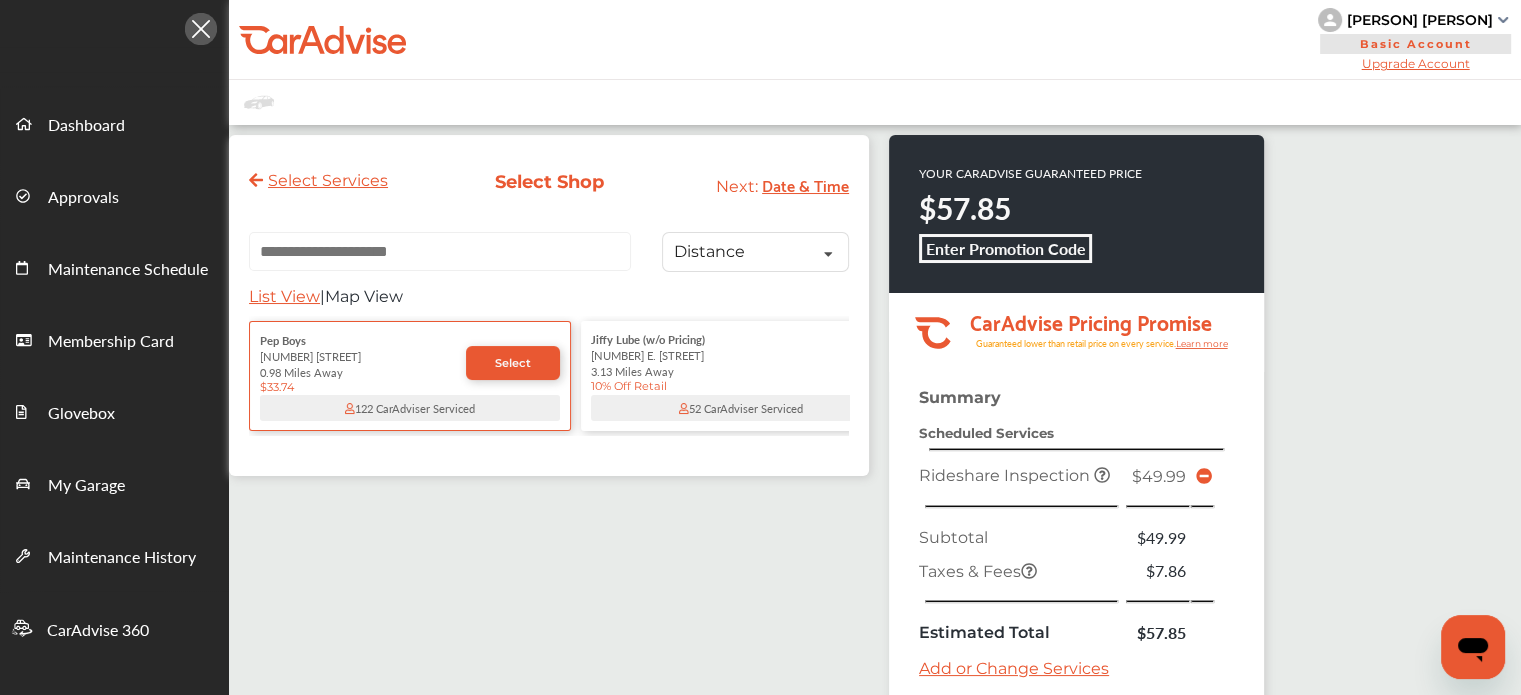 click at bounding box center [440, 251] 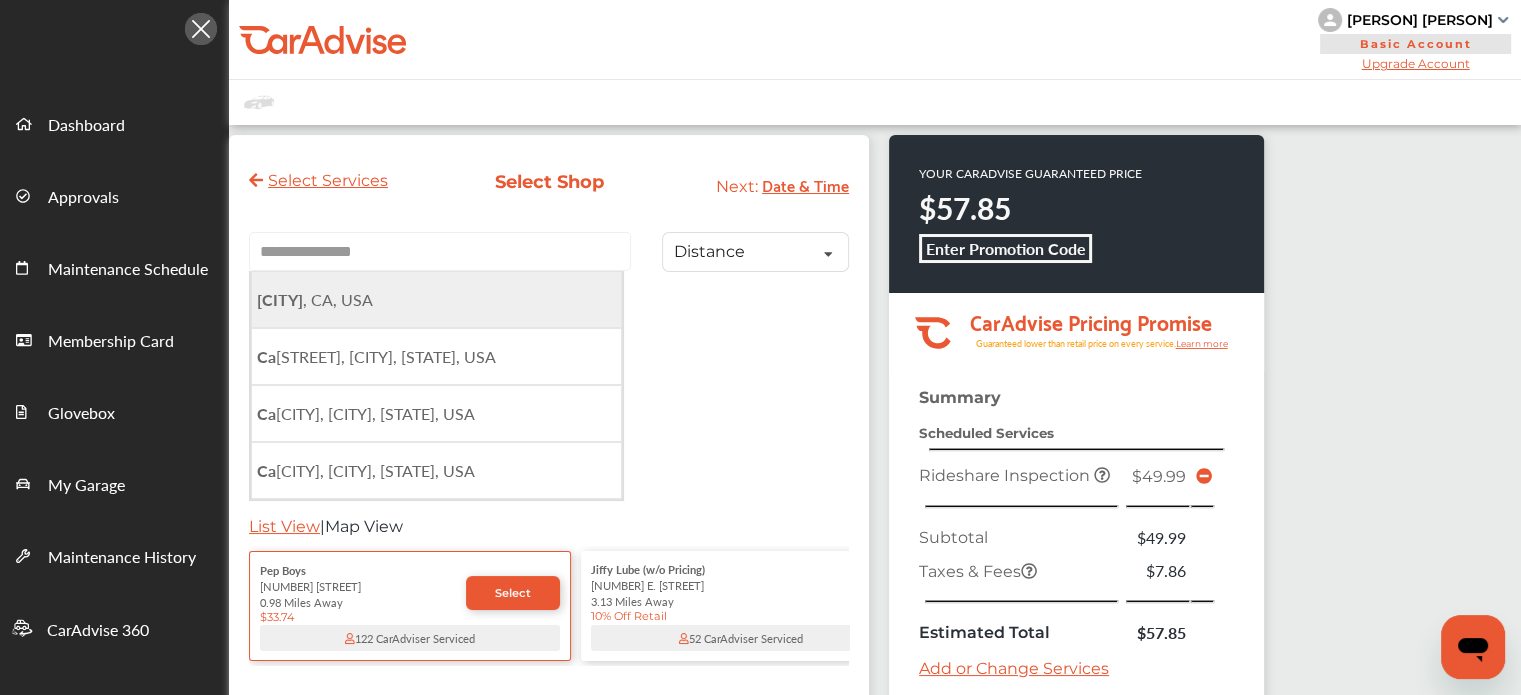click on "[CITY] , CA, USA" at bounding box center (436, 299) 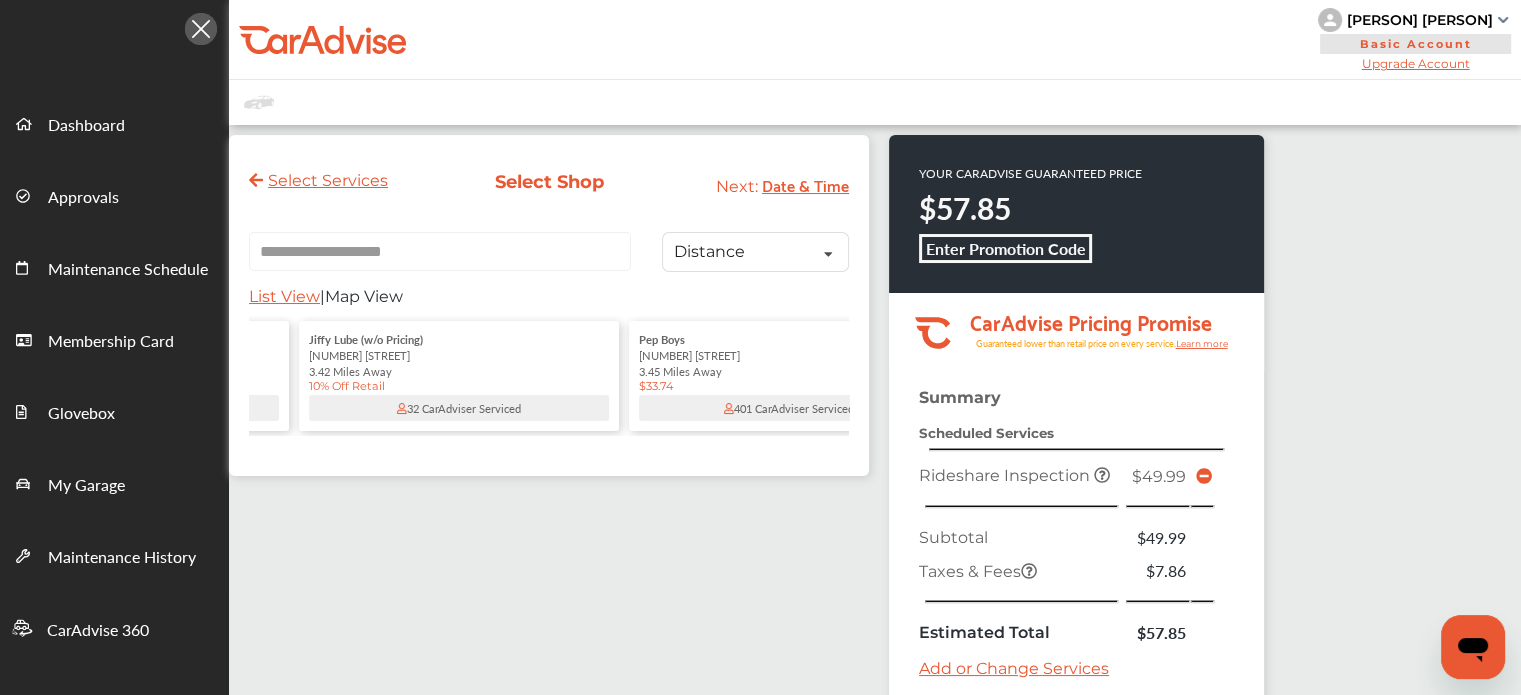 scroll, scrollTop: 0, scrollLeft: 652, axis: horizontal 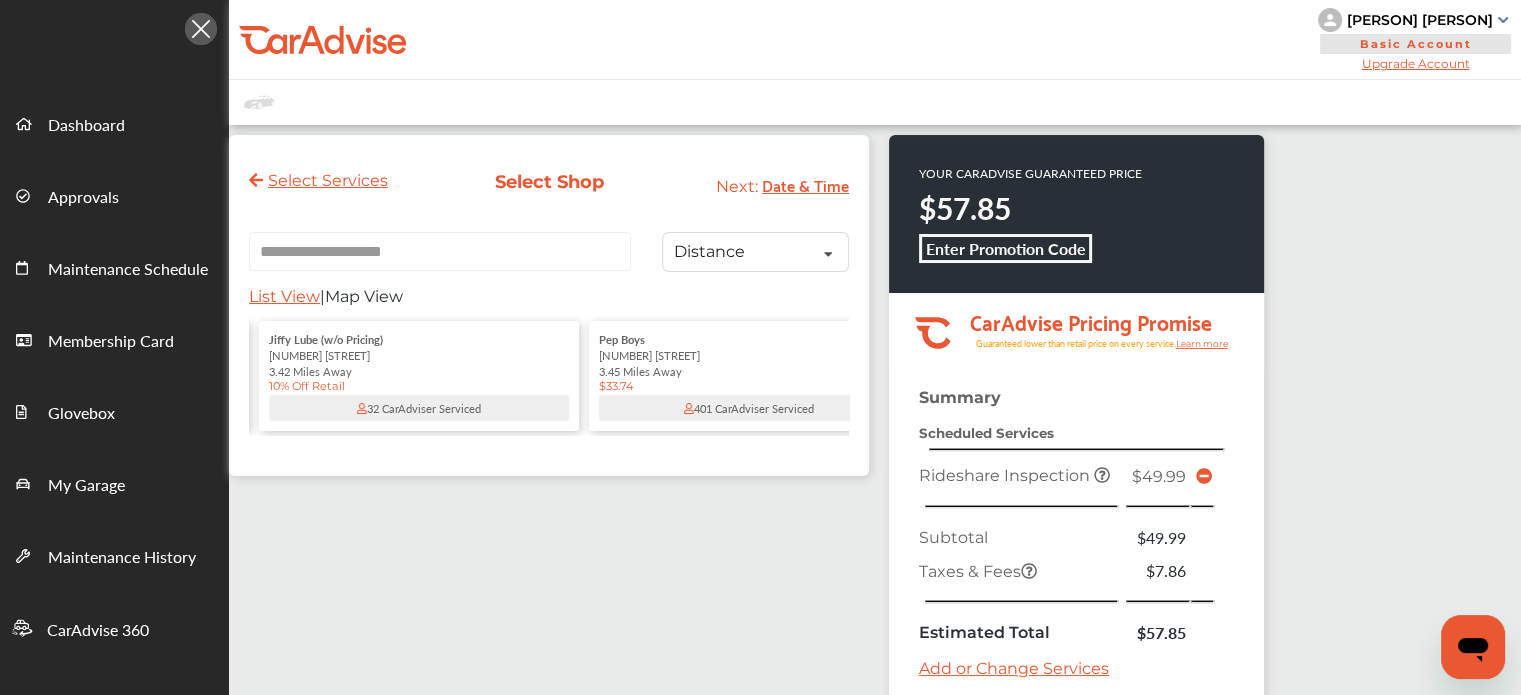 click on "3.42 Miles Away" at bounding box center [419, 371] 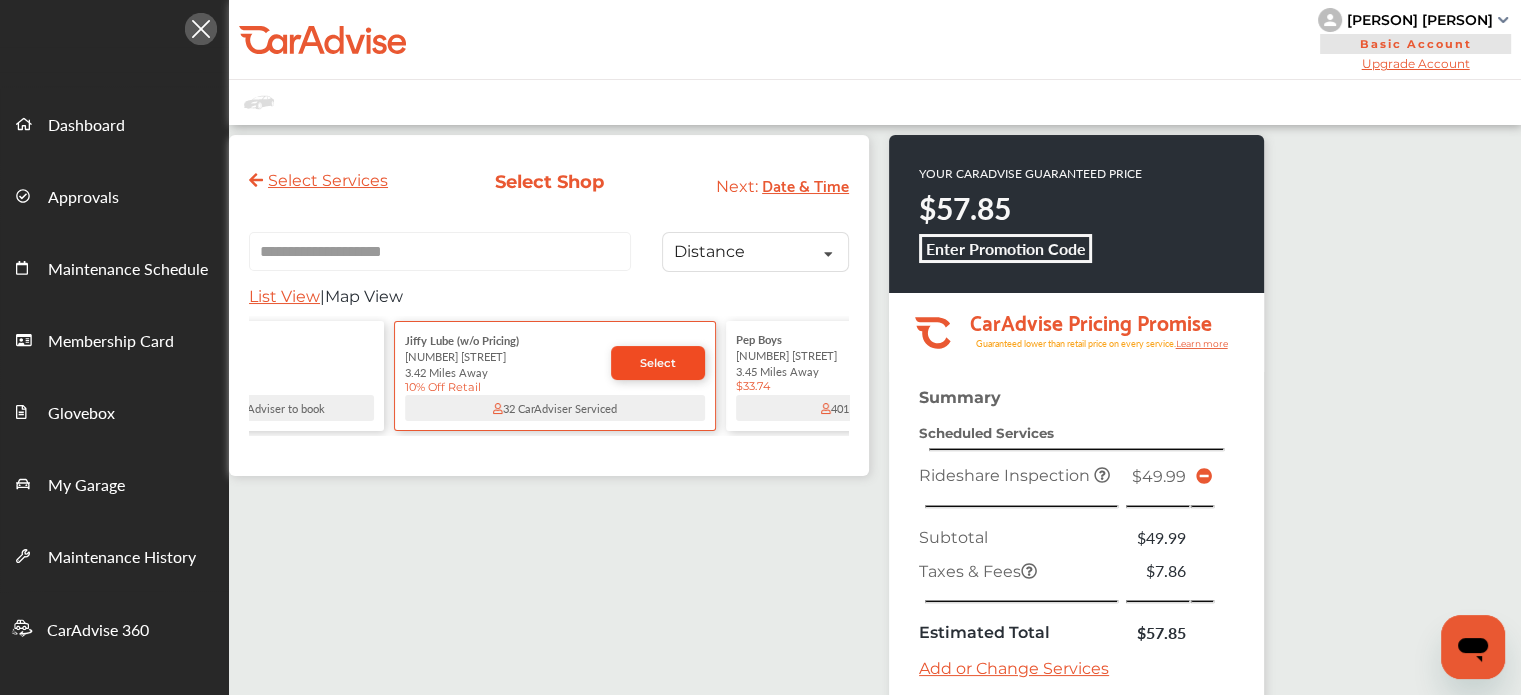 click on "Select" at bounding box center (658, 363) 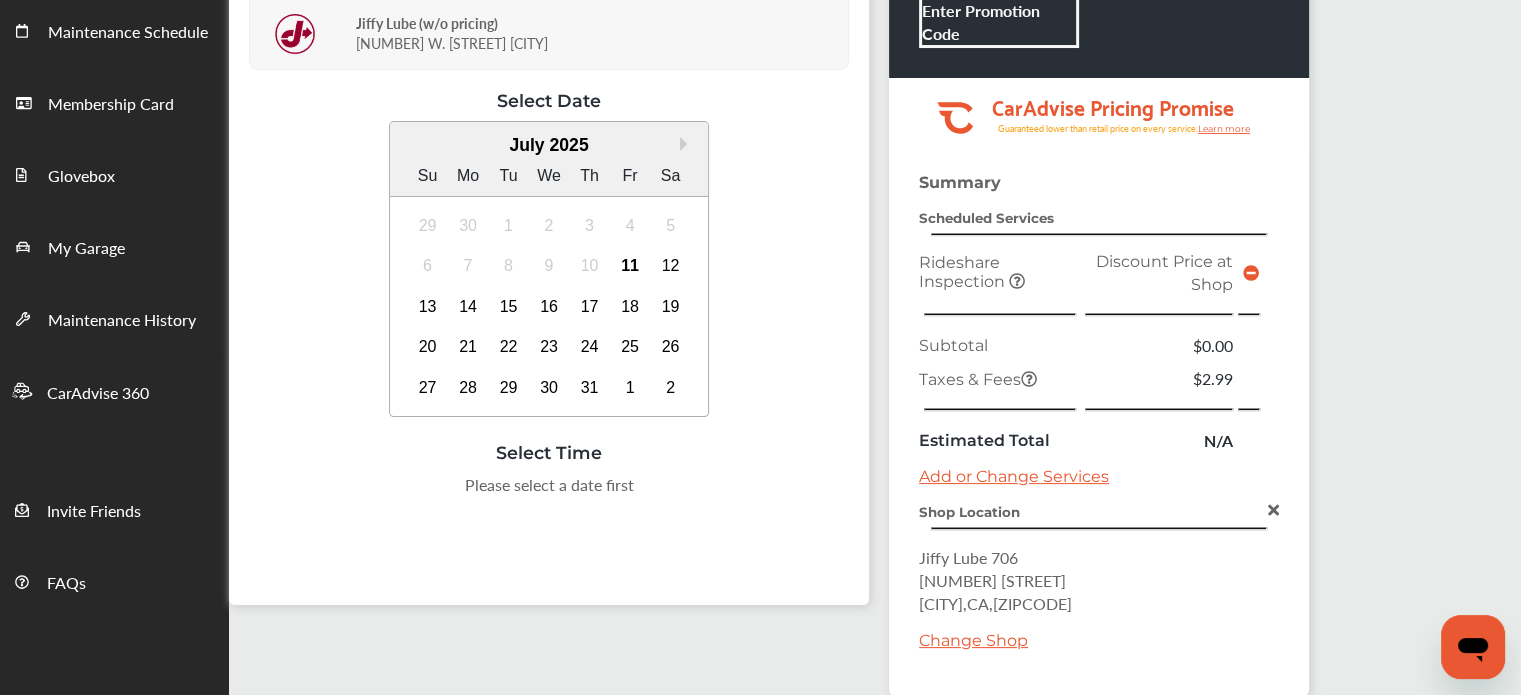 scroll, scrollTop: 246, scrollLeft: 0, axis: vertical 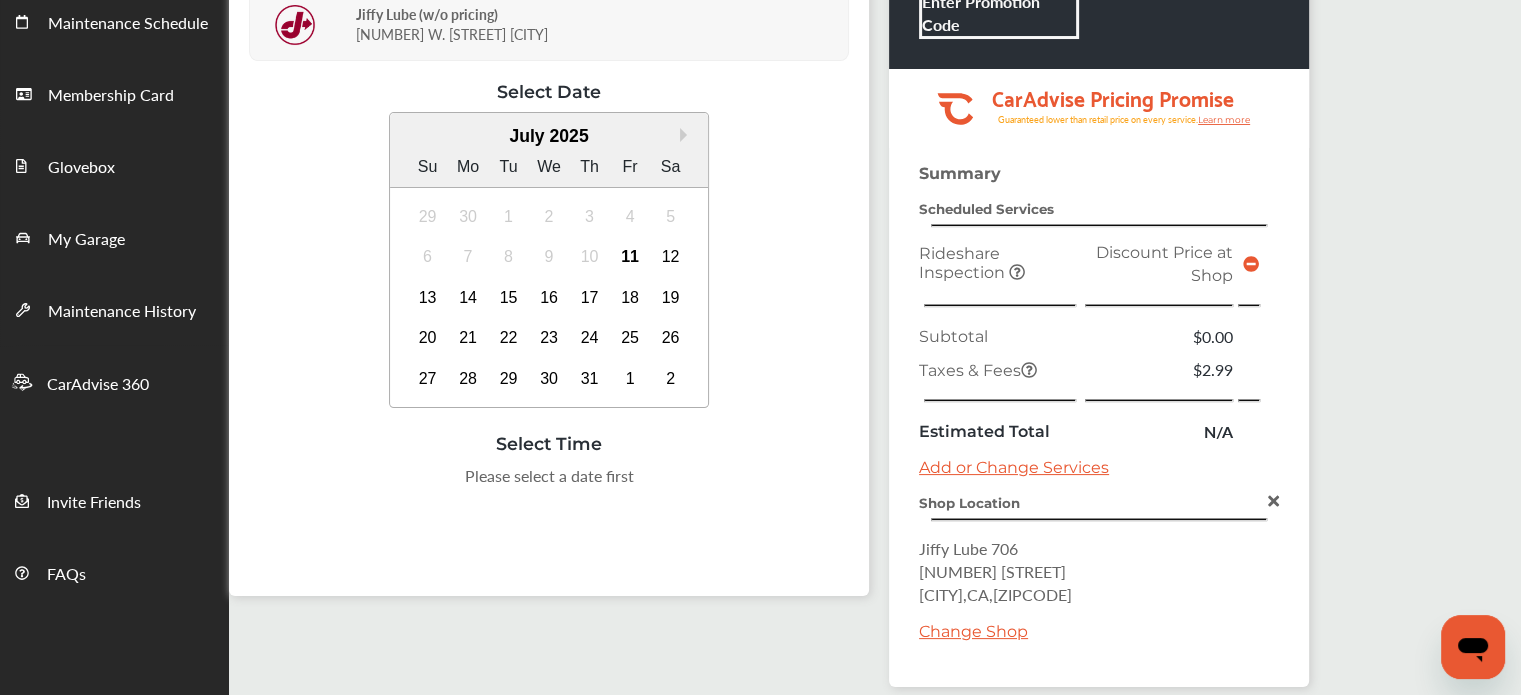 drag, startPoint x: 1087, startPoint y: 587, endPoint x: 1030, endPoint y: 591, distance: 57.14018 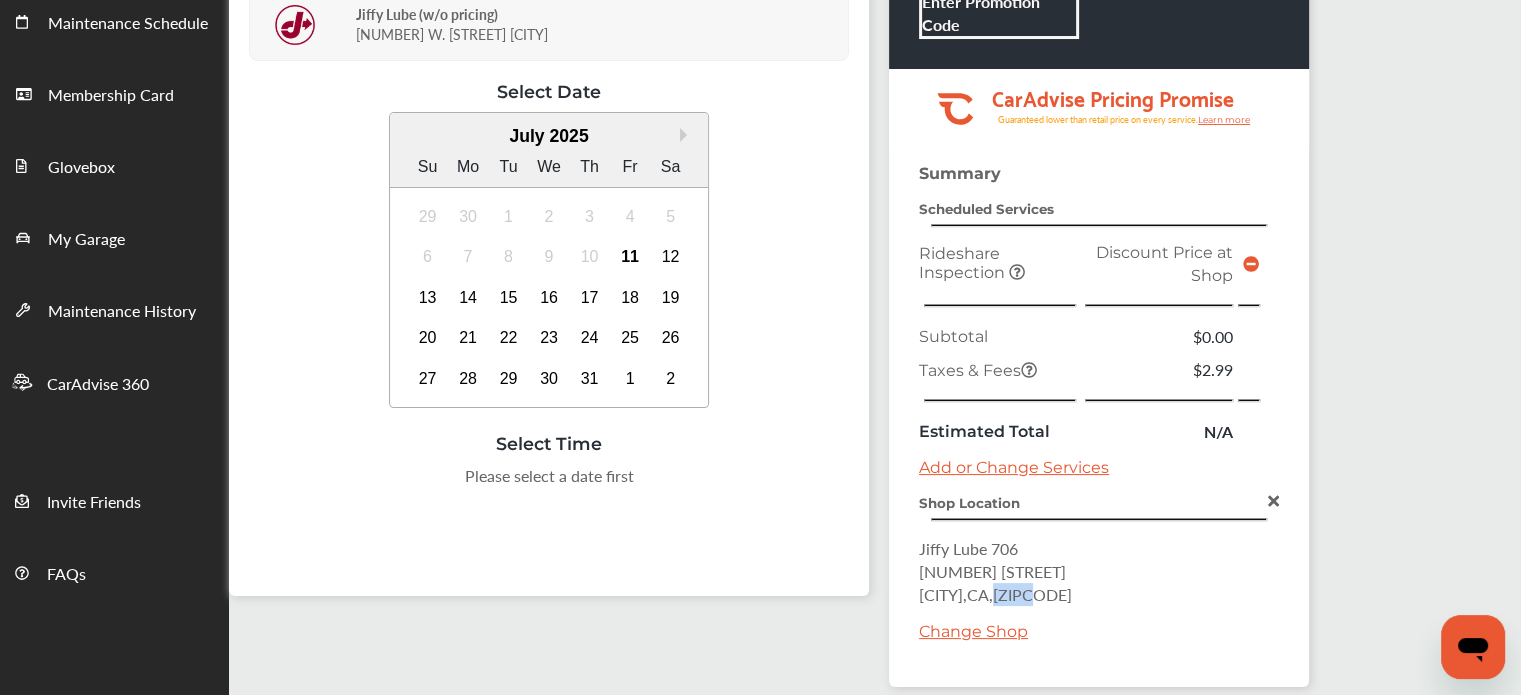 drag, startPoint x: 1084, startPoint y: 587, endPoint x: 1038, endPoint y: 587, distance: 46 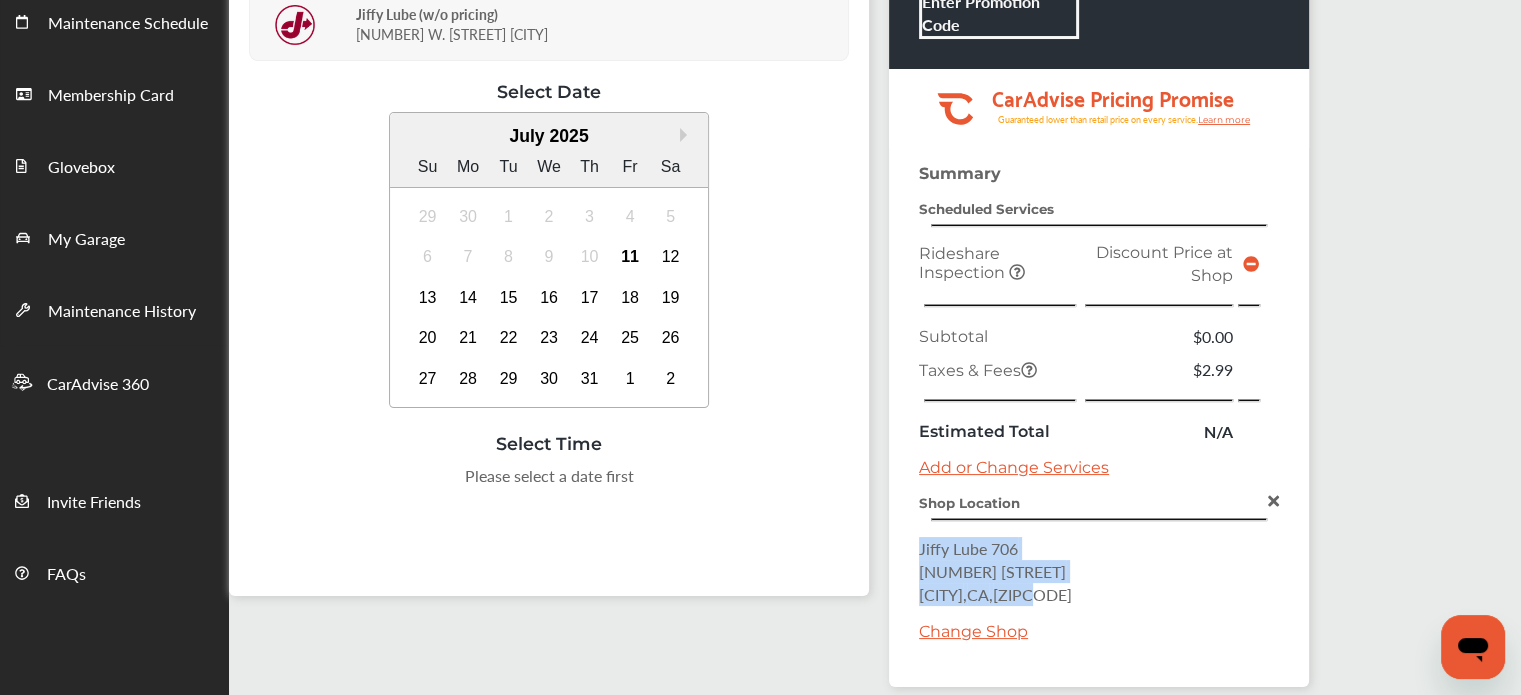 drag, startPoint x: 1090, startPoint y: 587, endPoint x: 917, endPoint y: 540, distance: 179.27075 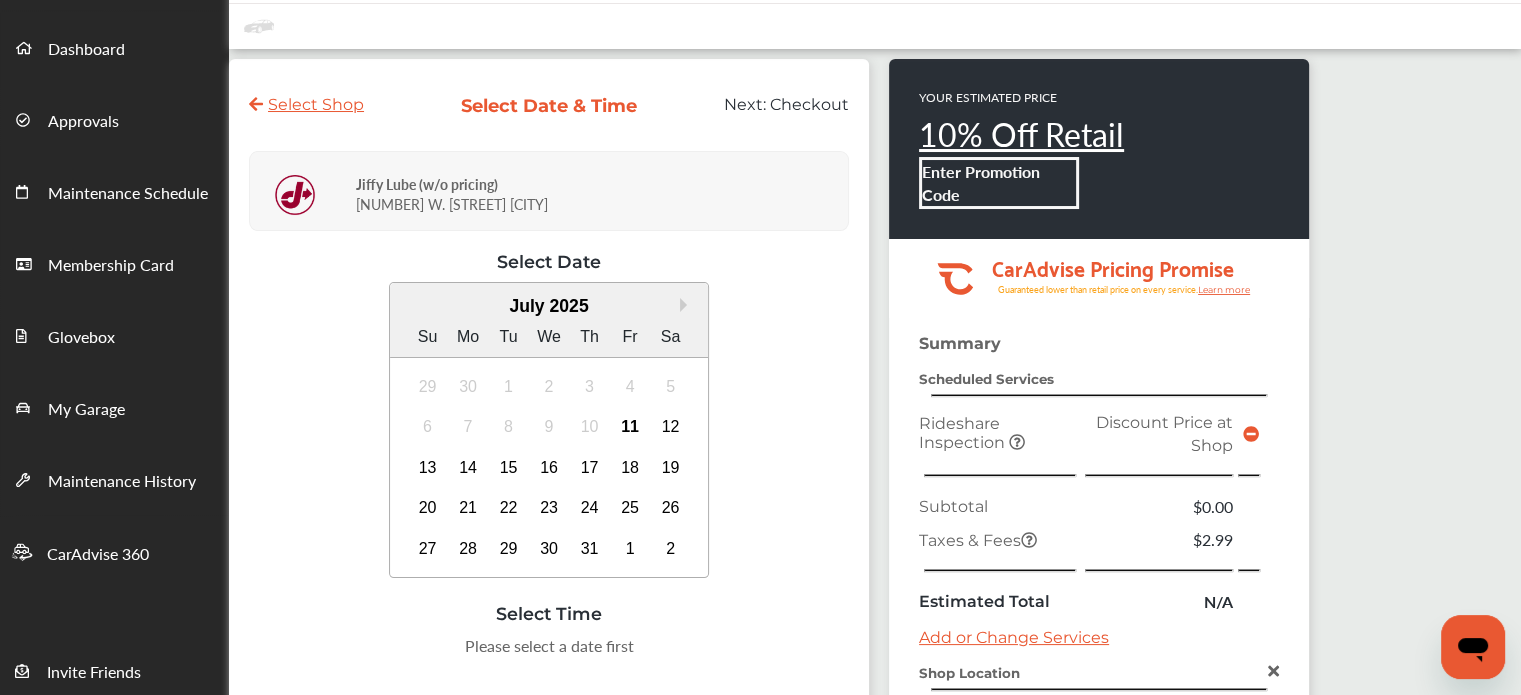 scroll, scrollTop: 63, scrollLeft: 0, axis: vertical 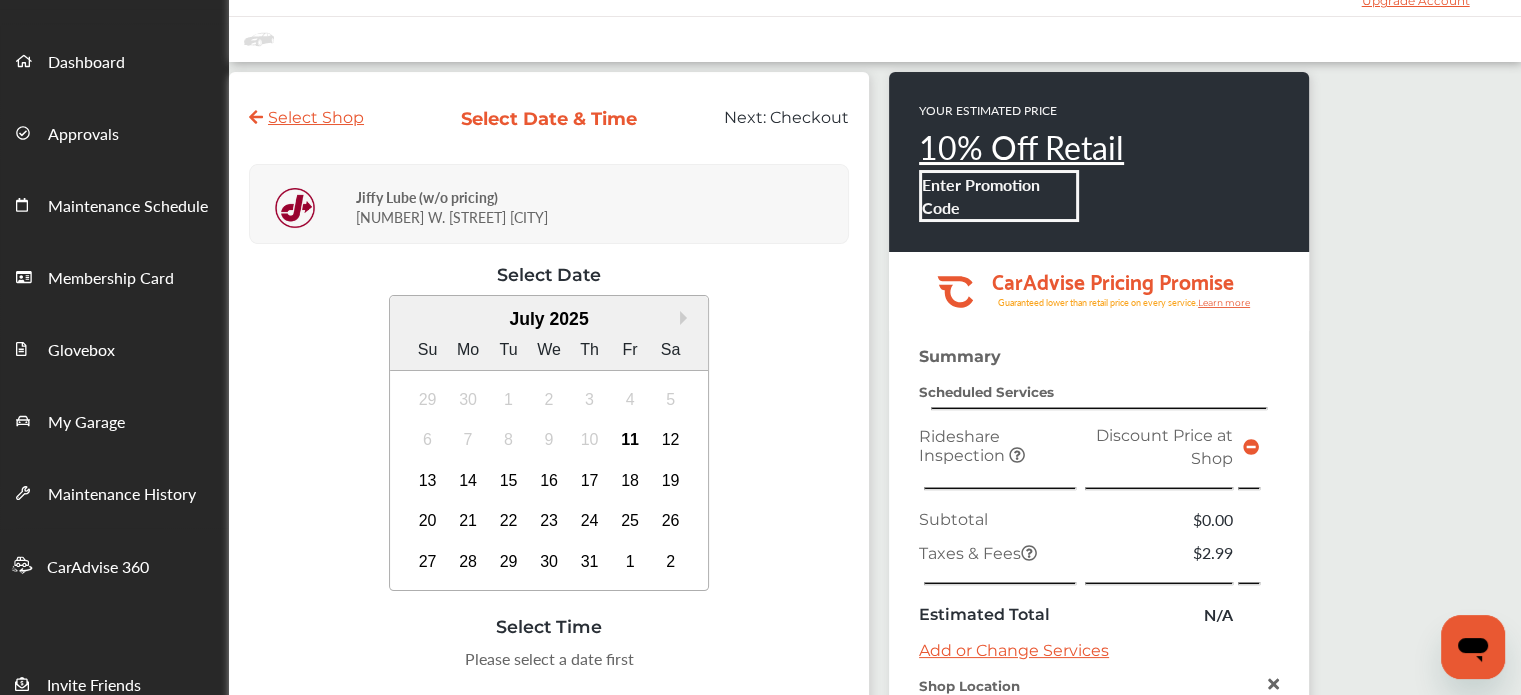 click on "Select Shop" at bounding box center [306, 117] 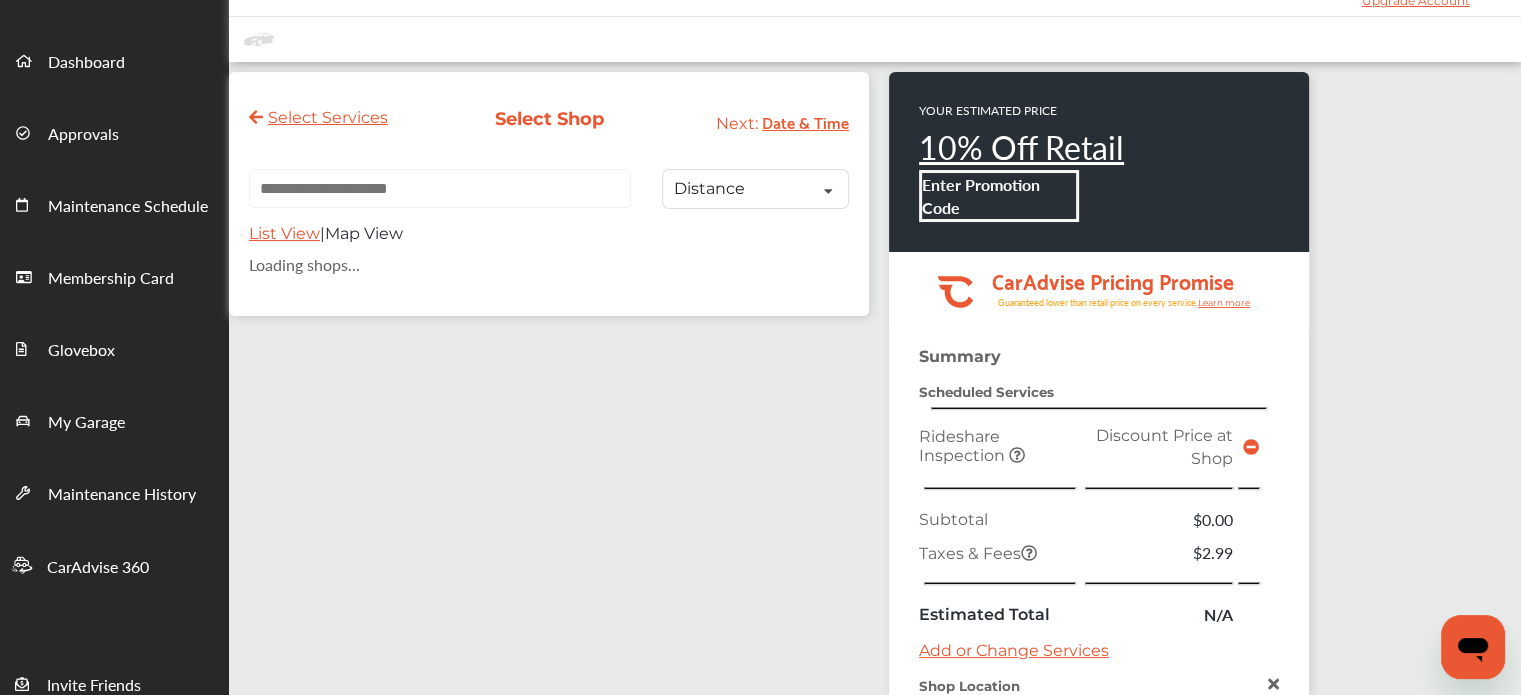 scroll, scrollTop: 0, scrollLeft: 0, axis: both 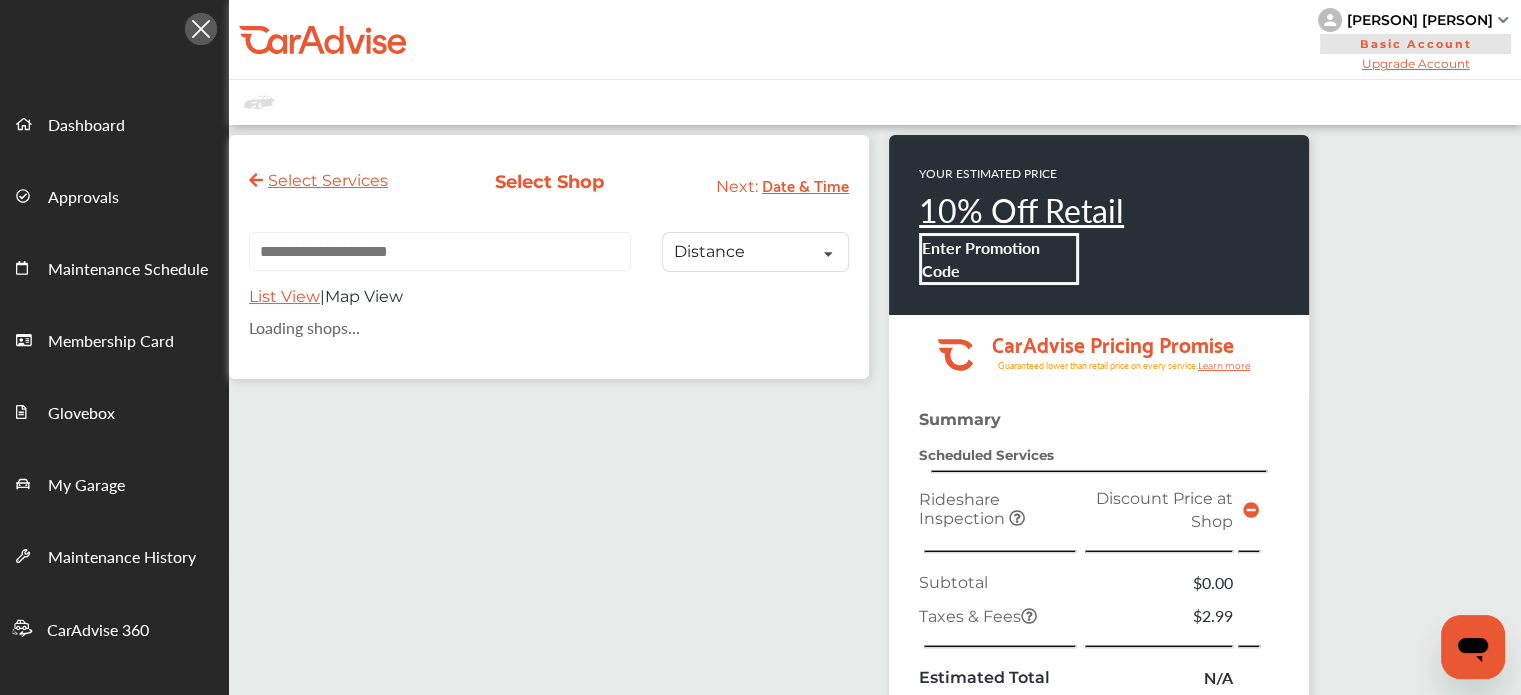 click at bounding box center (440, 251) 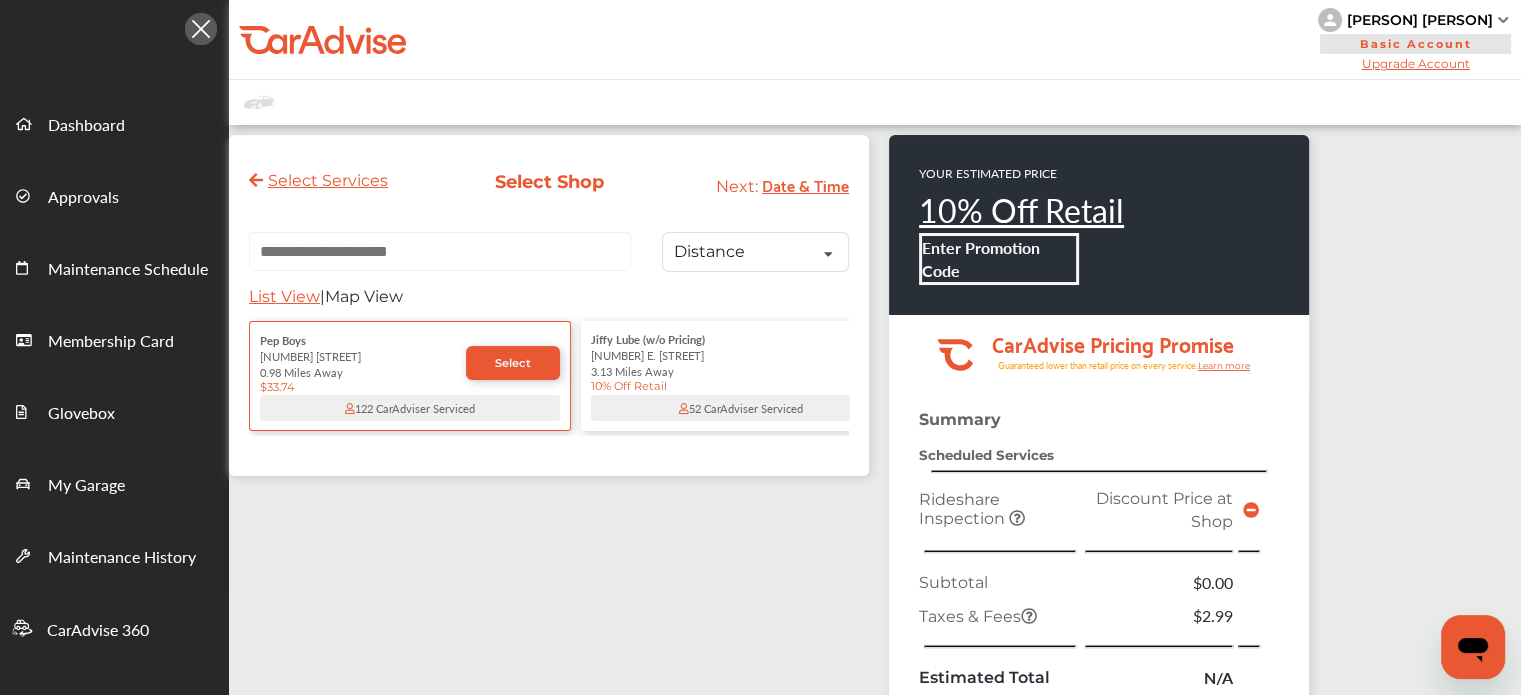 click at bounding box center [440, 251] 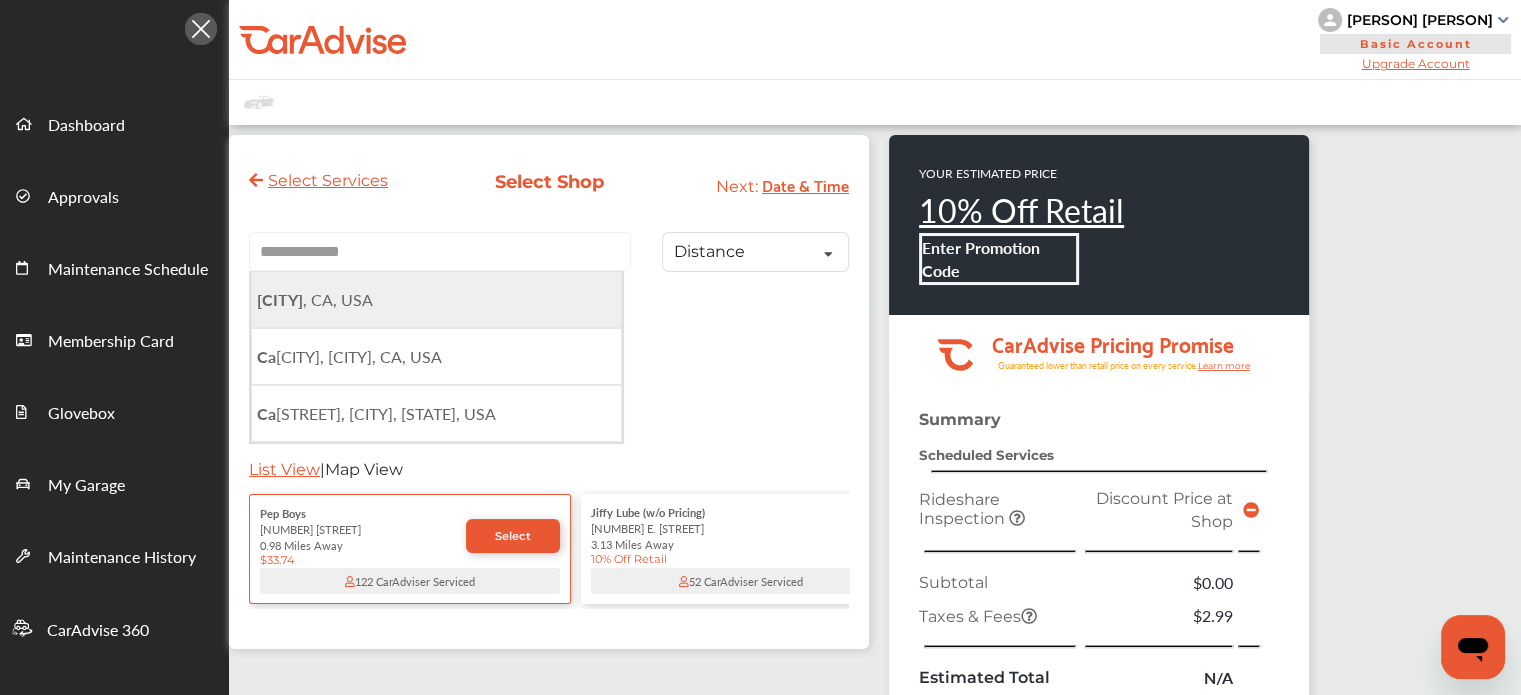 click on "[CITY] , CA, USA" at bounding box center [436, 299] 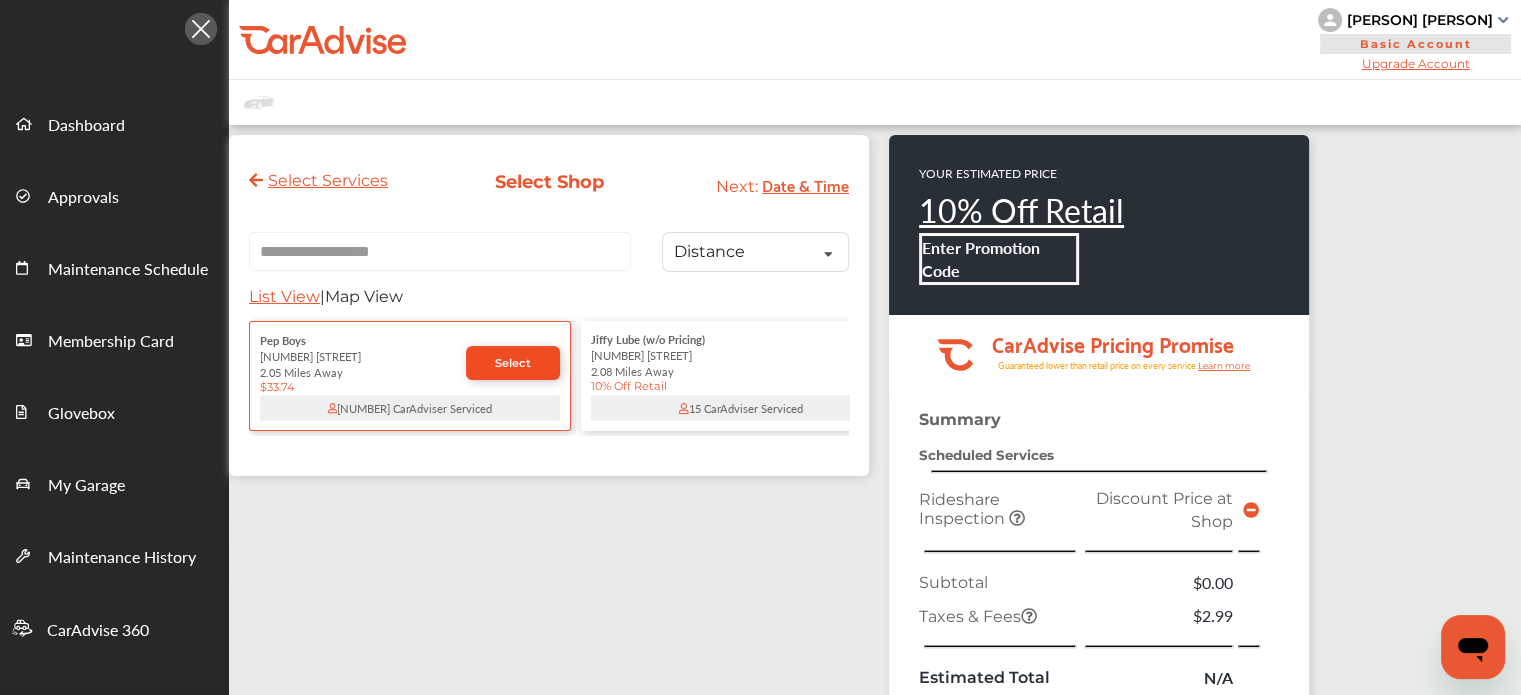 click on "Select" at bounding box center [513, 363] 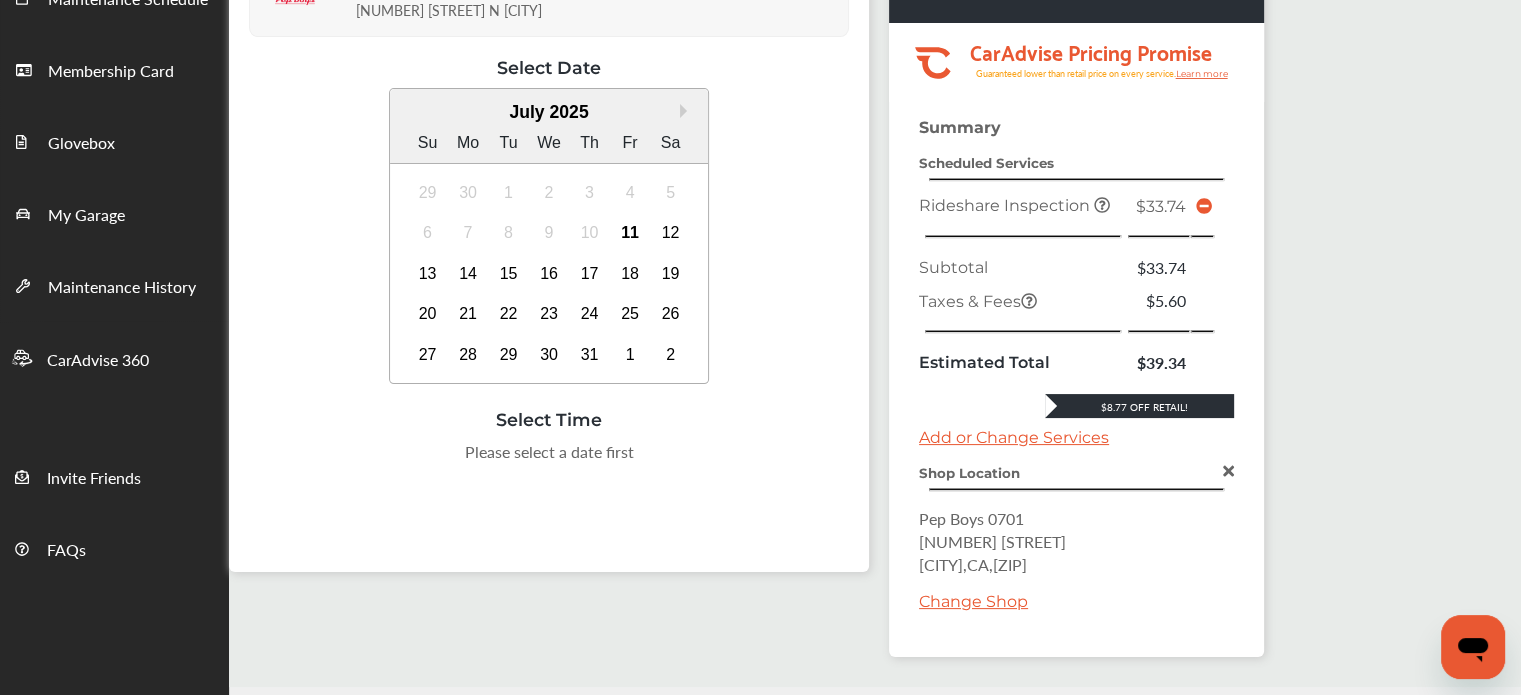 scroll, scrollTop: 276, scrollLeft: 0, axis: vertical 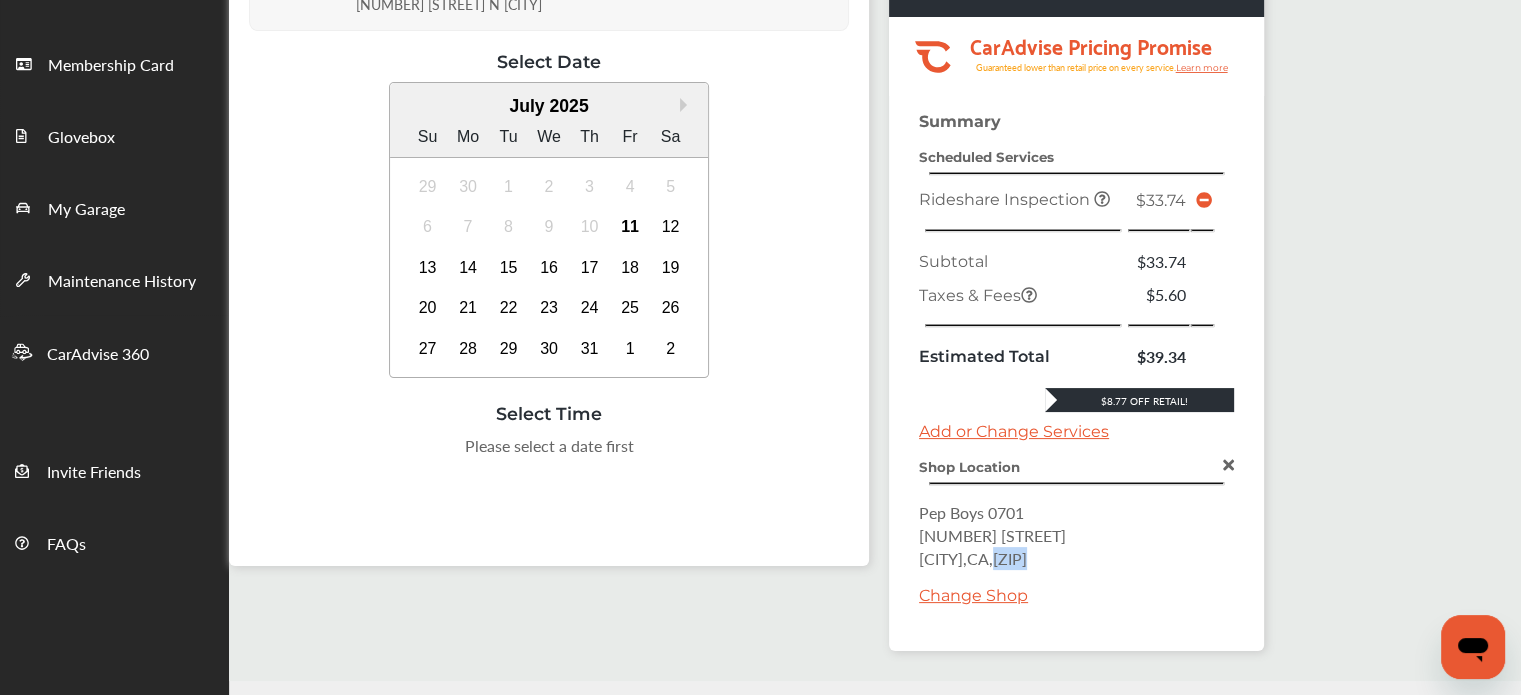 drag, startPoint x: 1071, startPoint y: 547, endPoint x: 1020, endPoint y: 550, distance: 51.088158 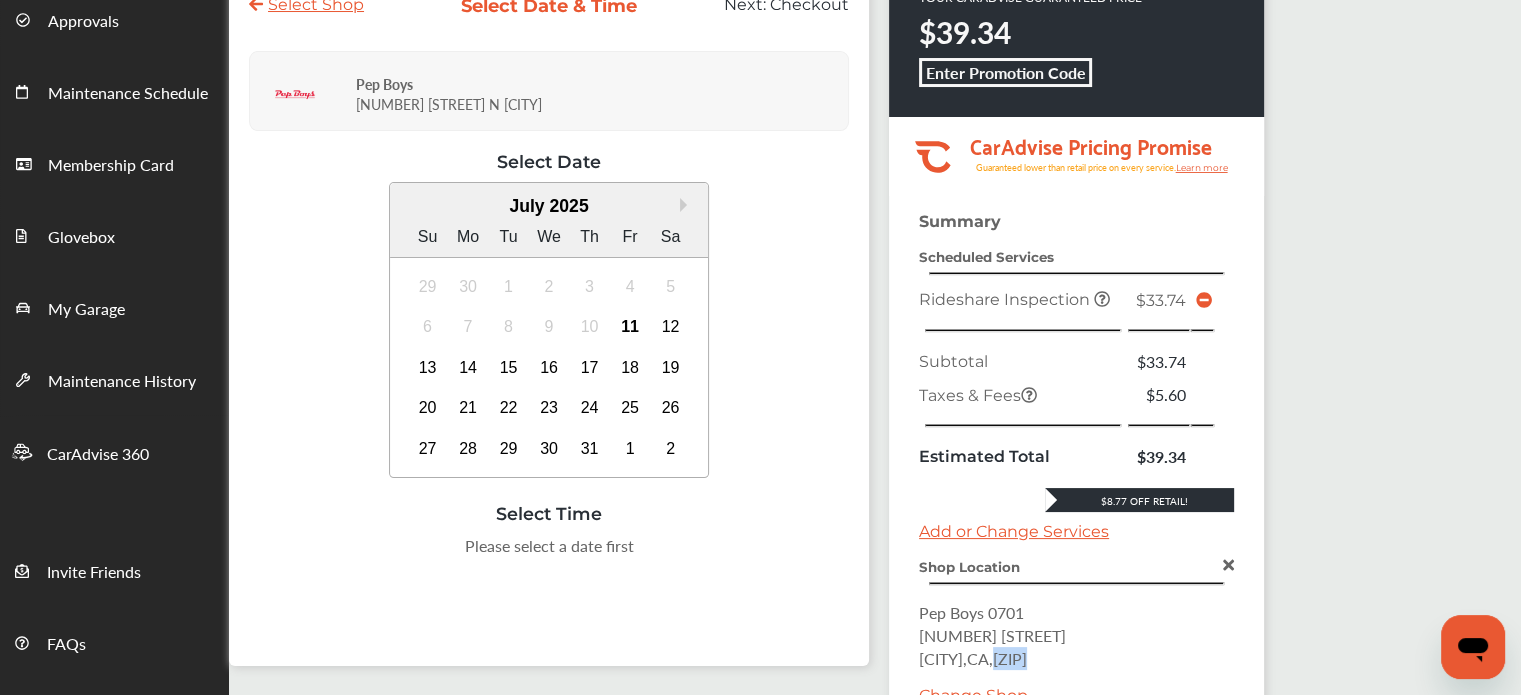 scroll, scrollTop: 167, scrollLeft: 0, axis: vertical 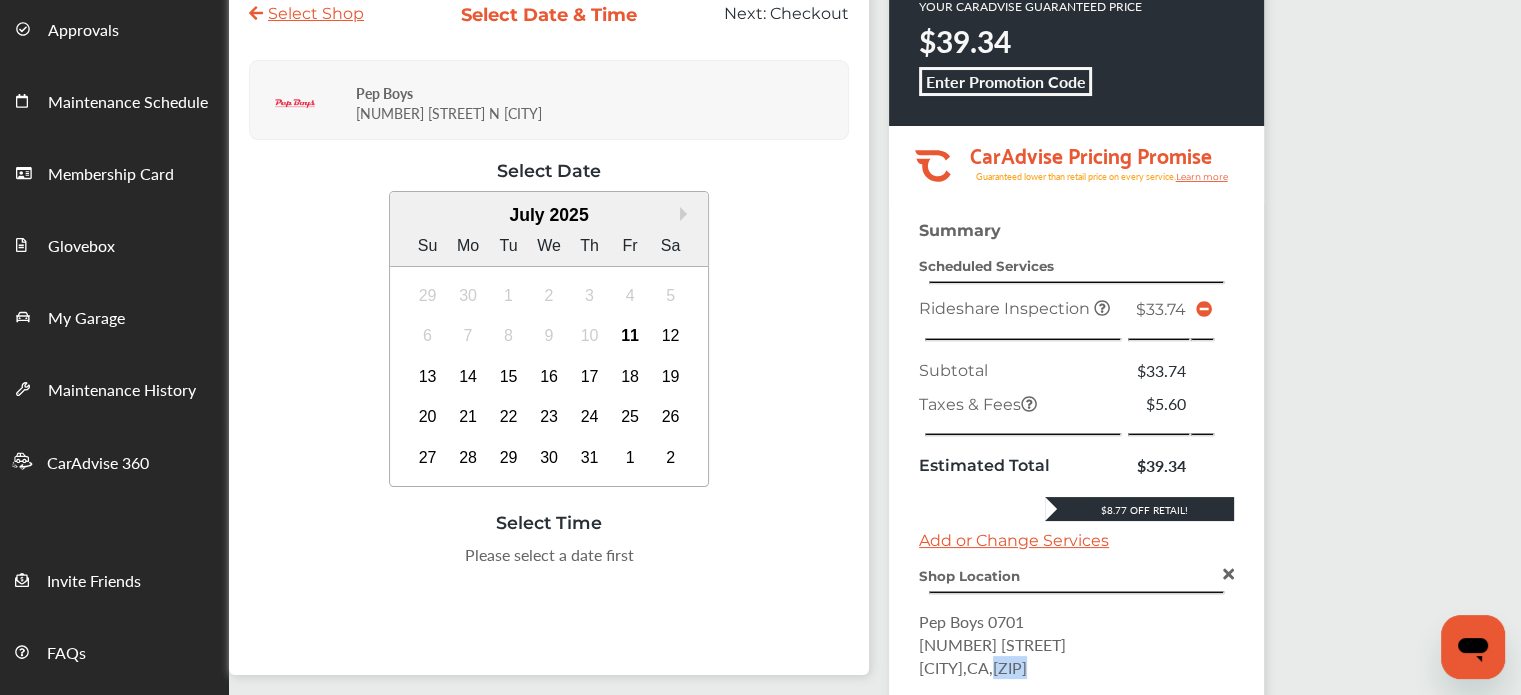 click on "Select Shop" at bounding box center [306, 13] 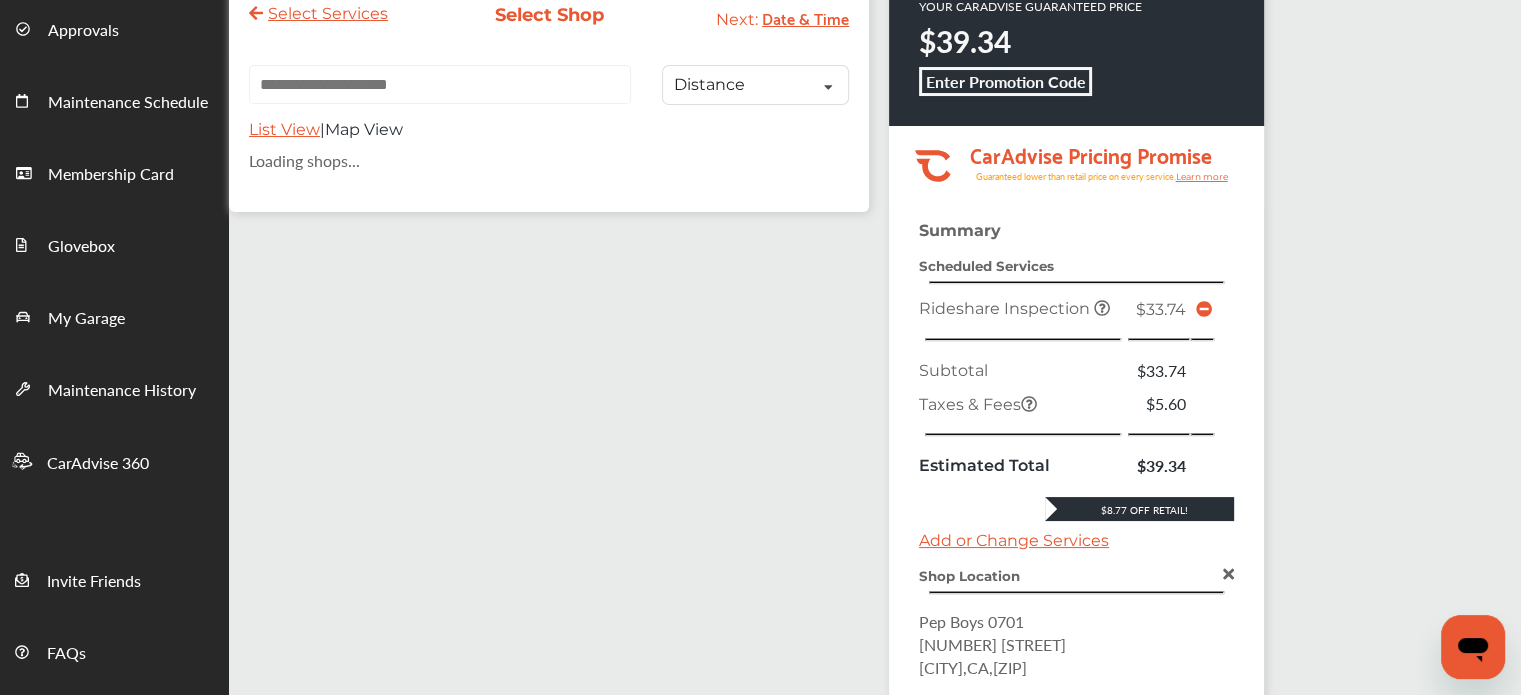 scroll, scrollTop: 0, scrollLeft: 0, axis: both 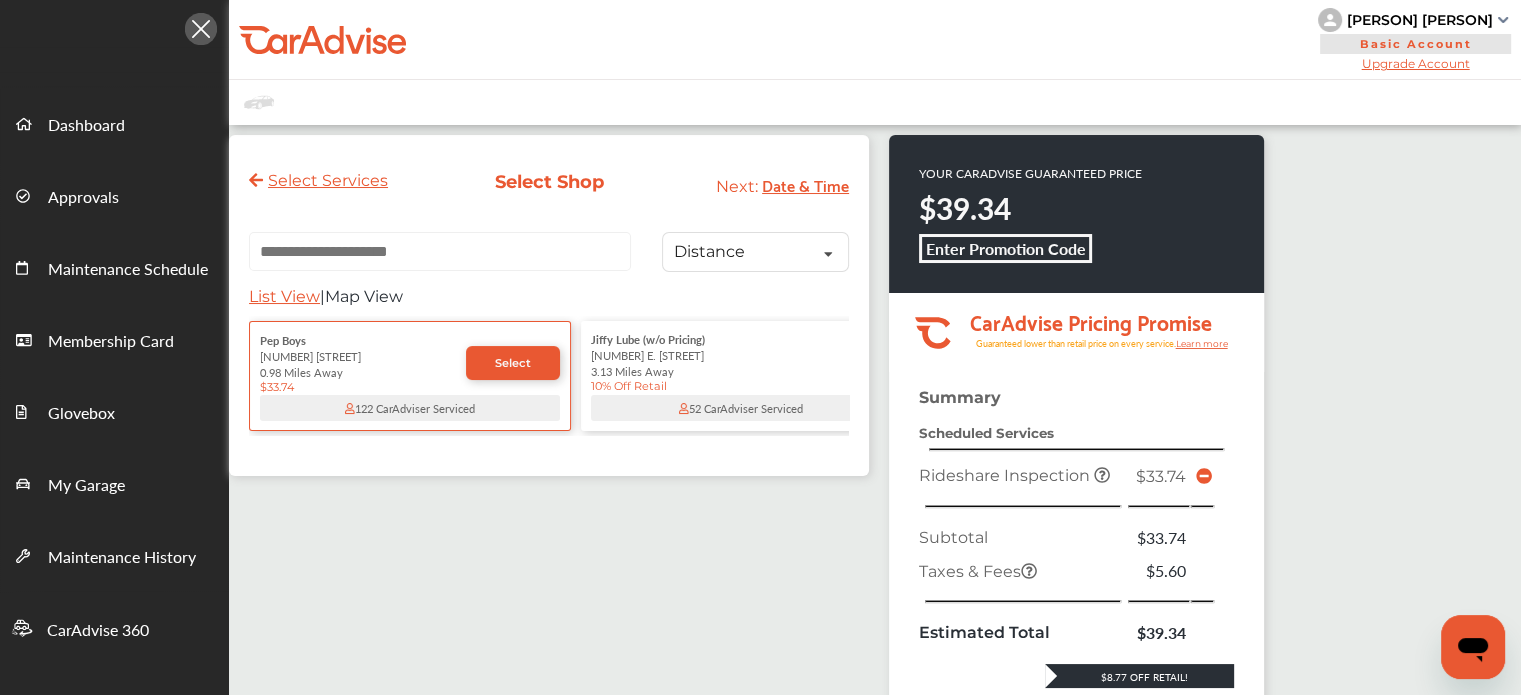 click at bounding box center (440, 251) 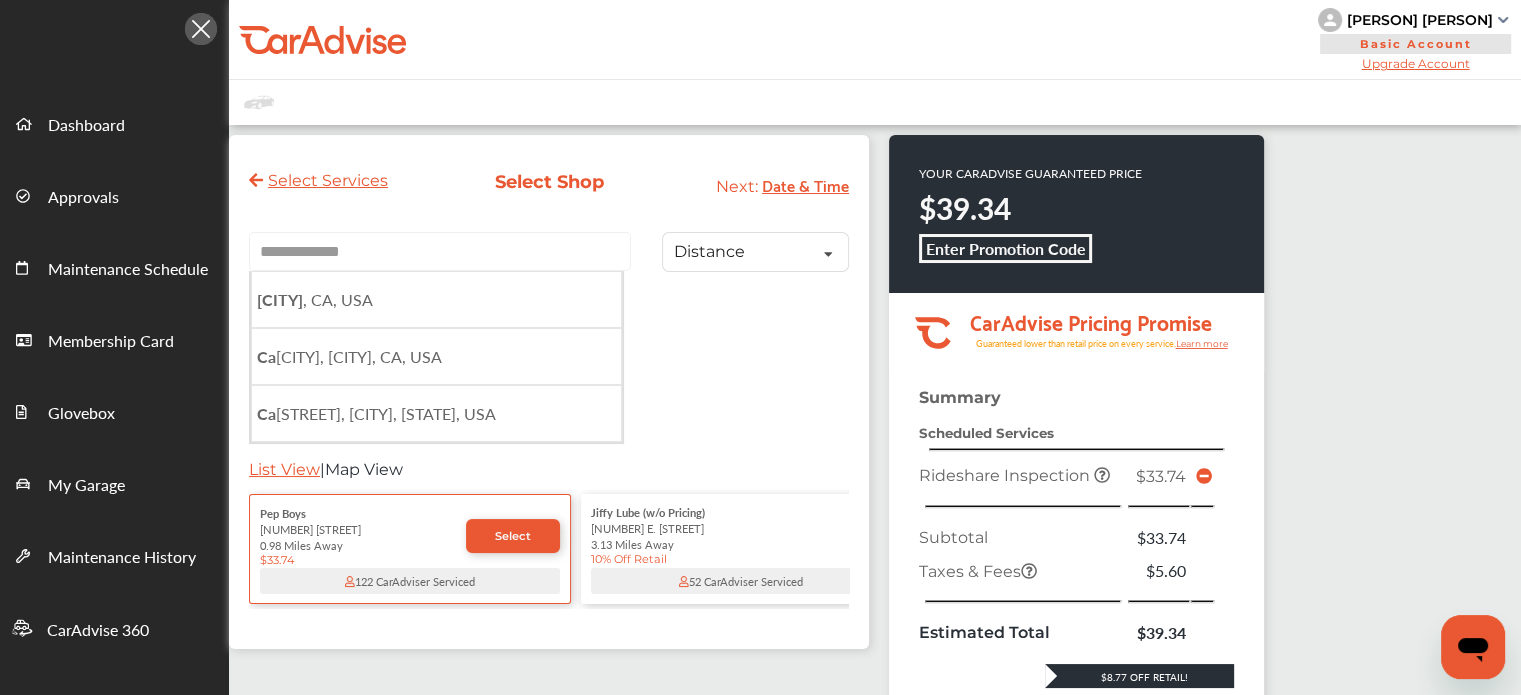 click on "[CITY] , CA, USA" at bounding box center (436, 299) 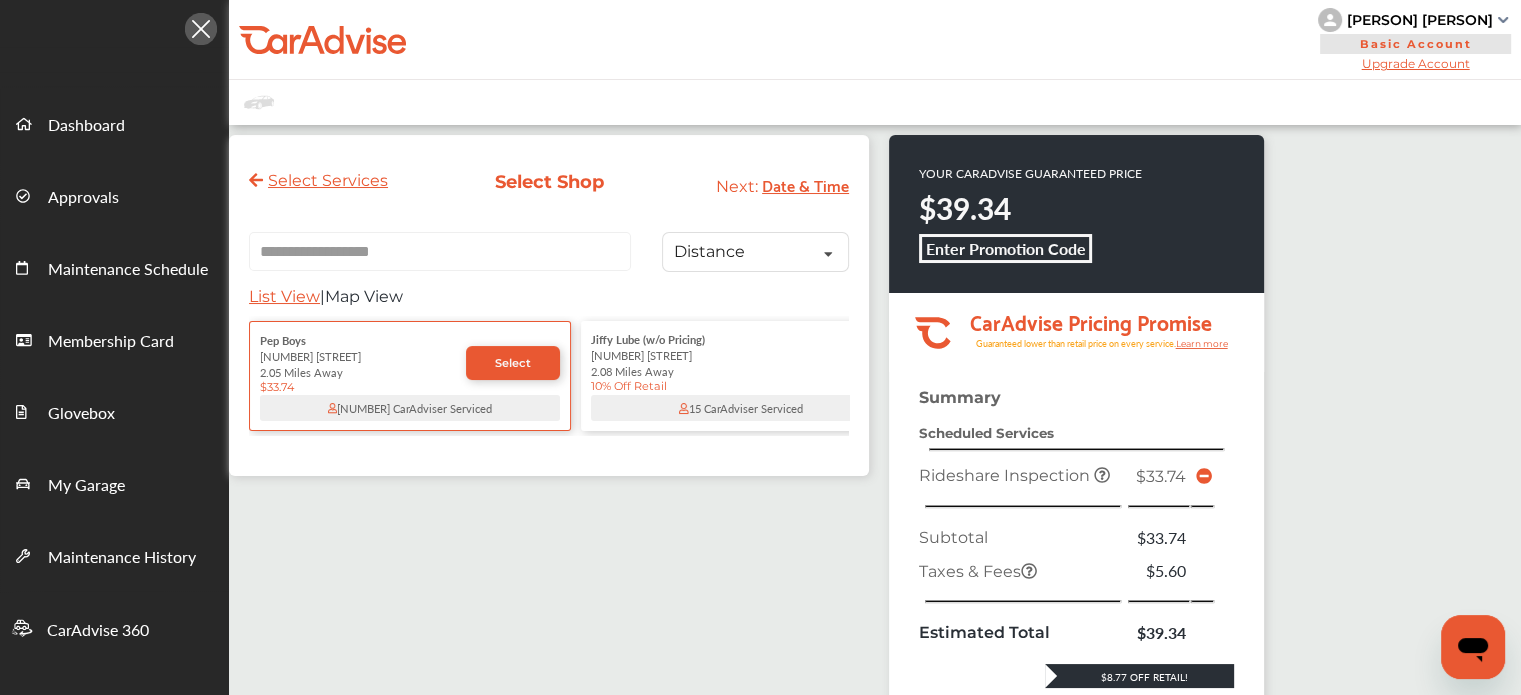 click on "2.08 Miles Away" at bounding box center [741, 371] 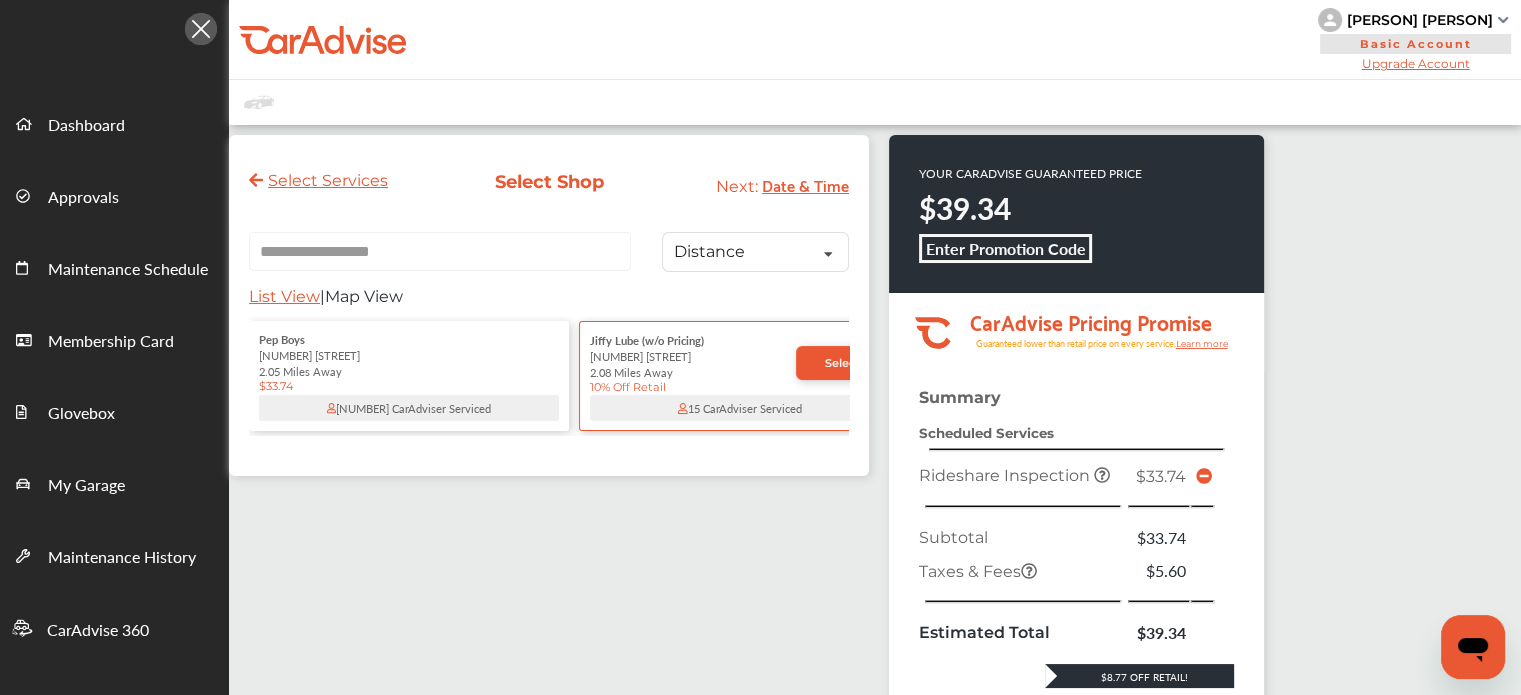 scroll, scrollTop: 0, scrollLeft: 184, axis: horizontal 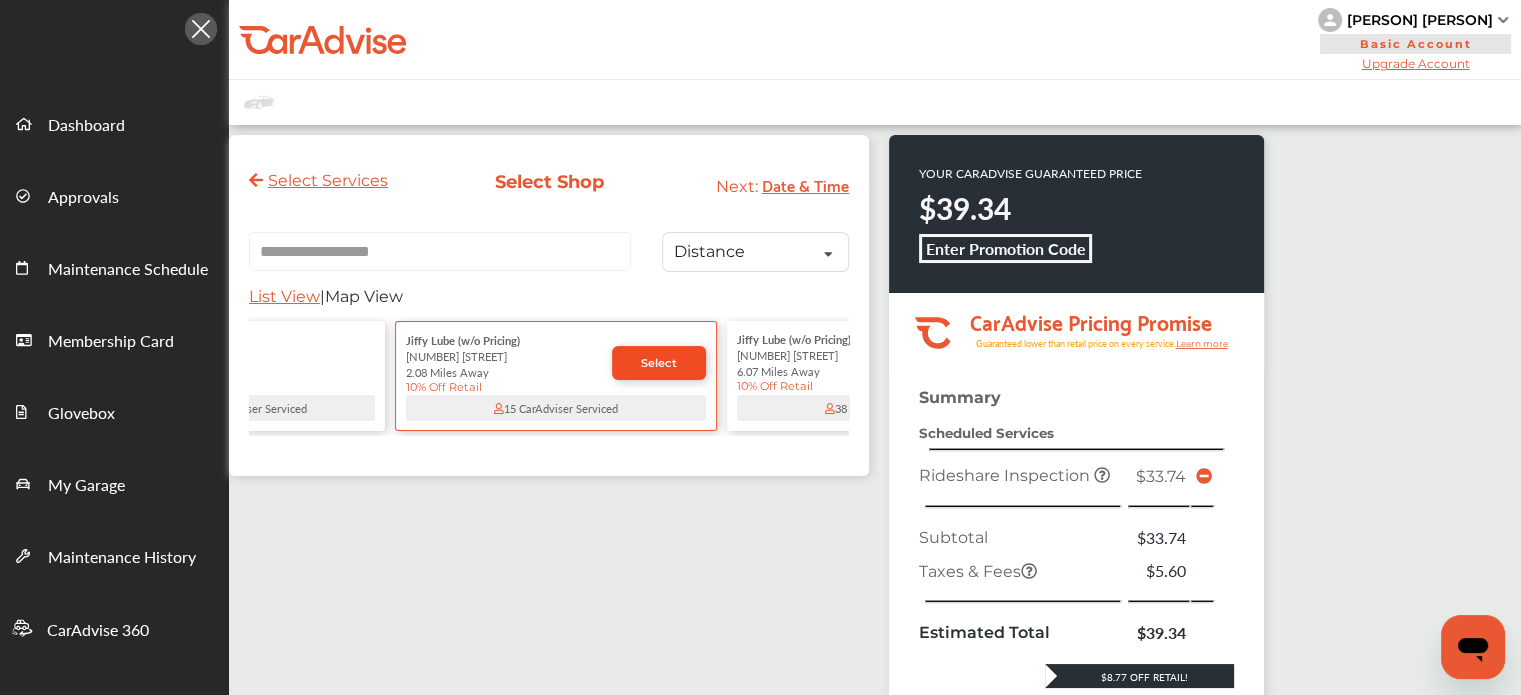 click on "Select" at bounding box center (659, 363) 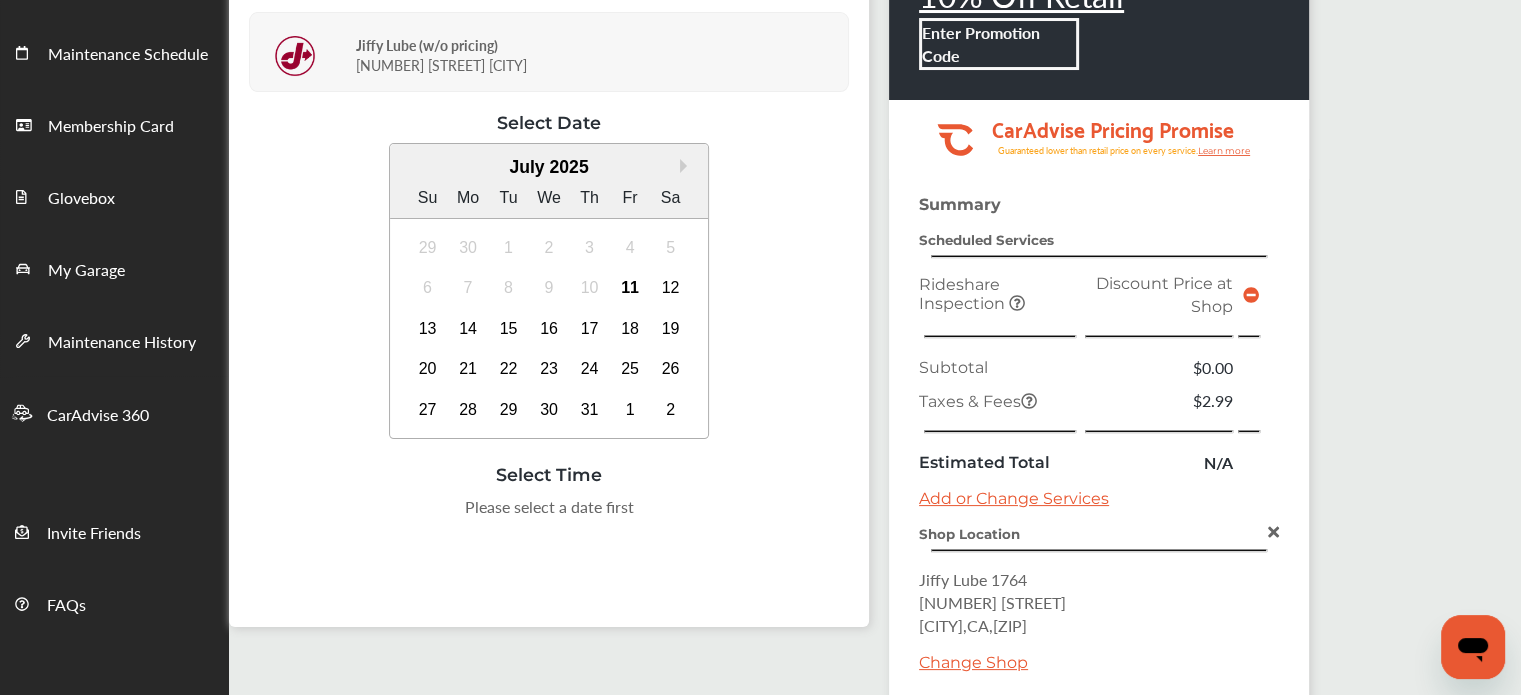 scroll, scrollTop: 222, scrollLeft: 0, axis: vertical 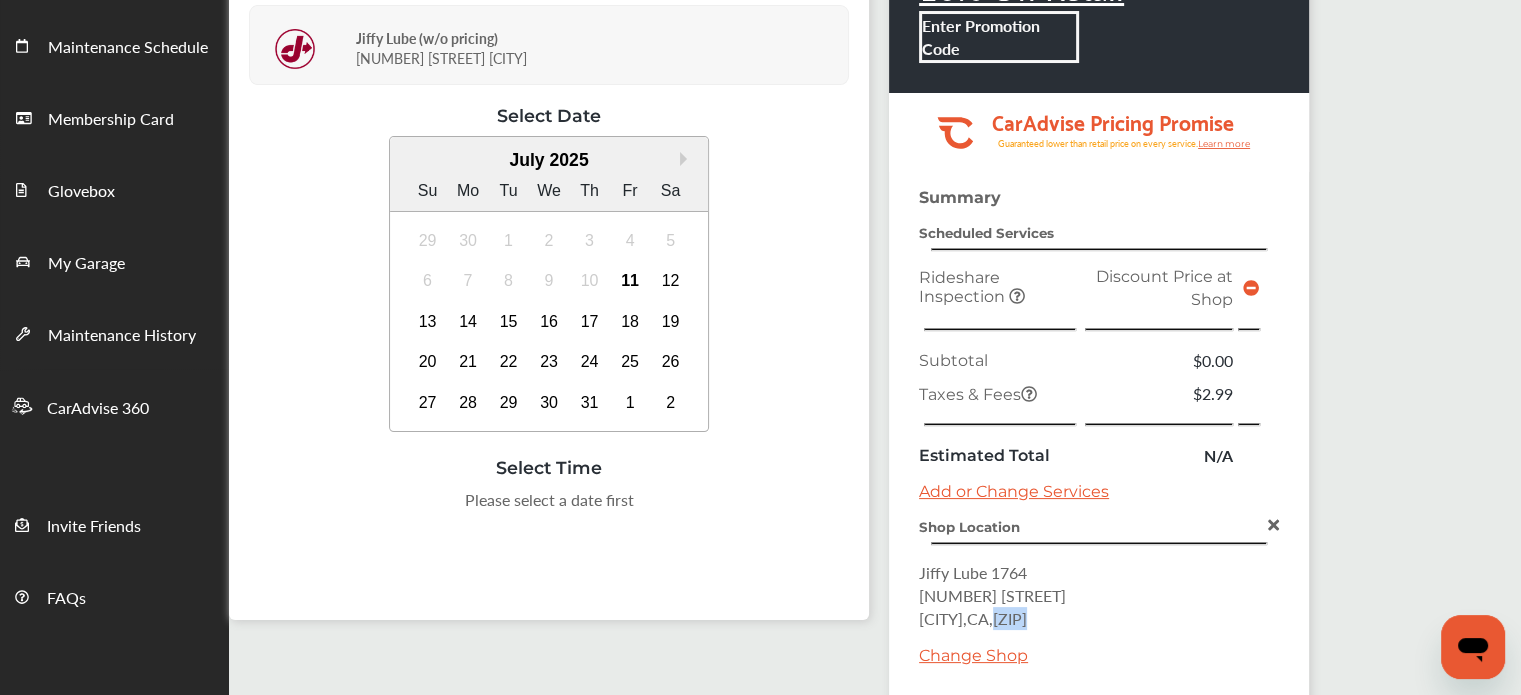 drag, startPoint x: 1091, startPoint y: 607, endPoint x: 1019, endPoint y: 610, distance: 72.06247 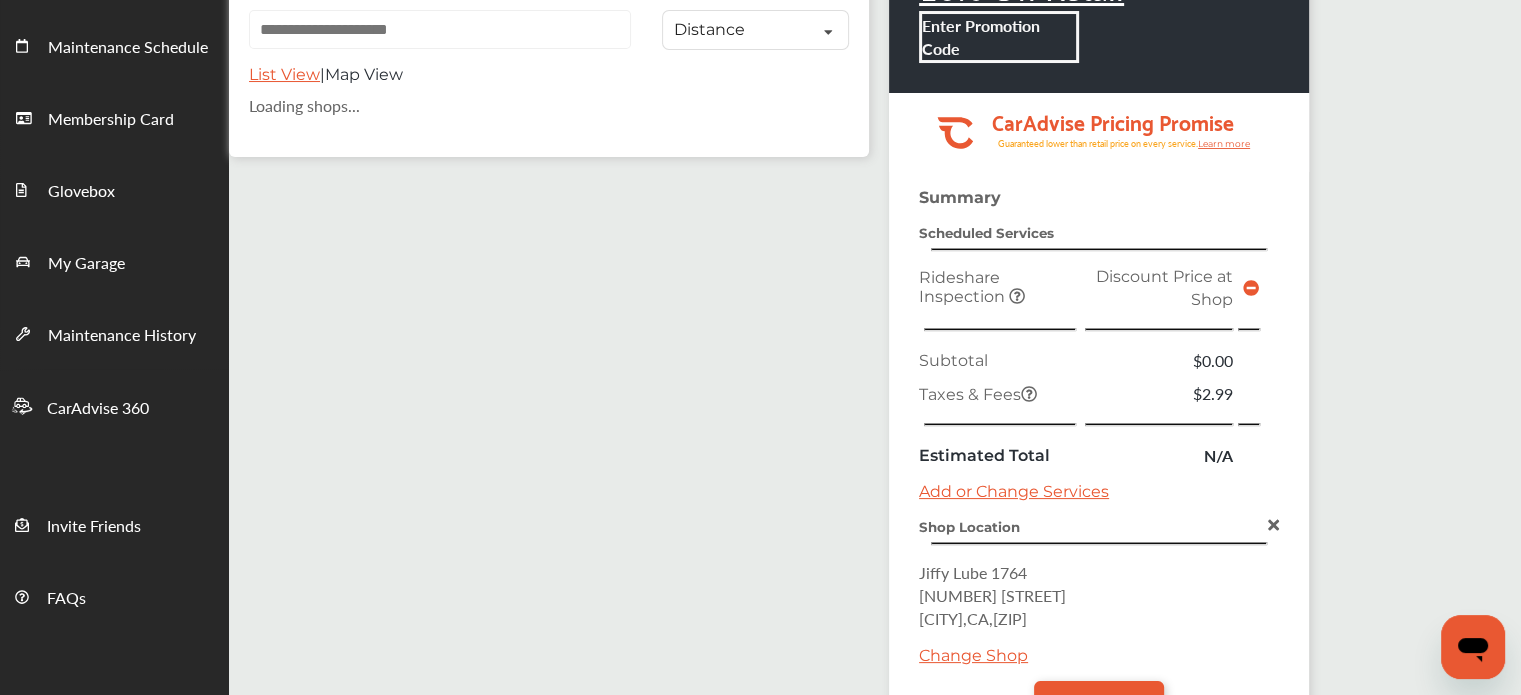 scroll, scrollTop: 0, scrollLeft: 0, axis: both 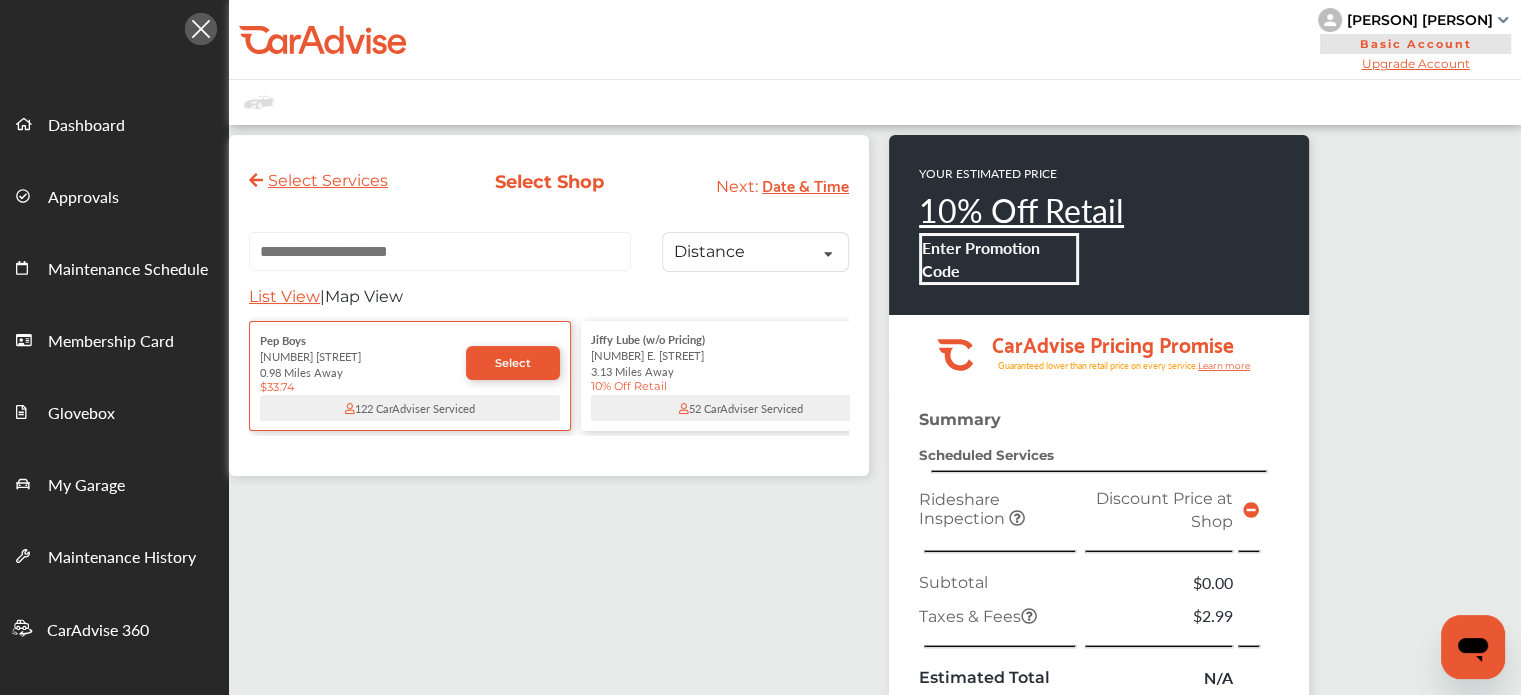 click at bounding box center [440, 251] 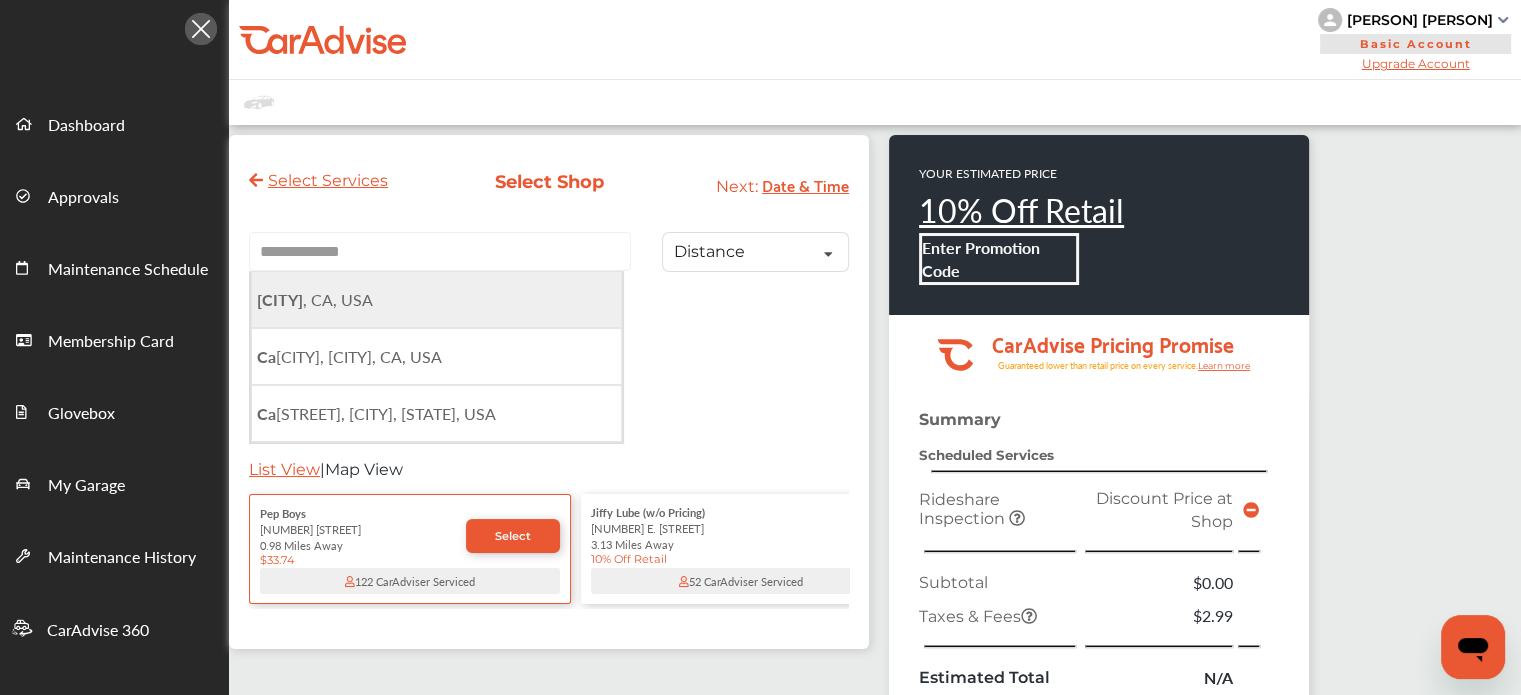 click on "[CITY] , CA, USA" at bounding box center (436, 299) 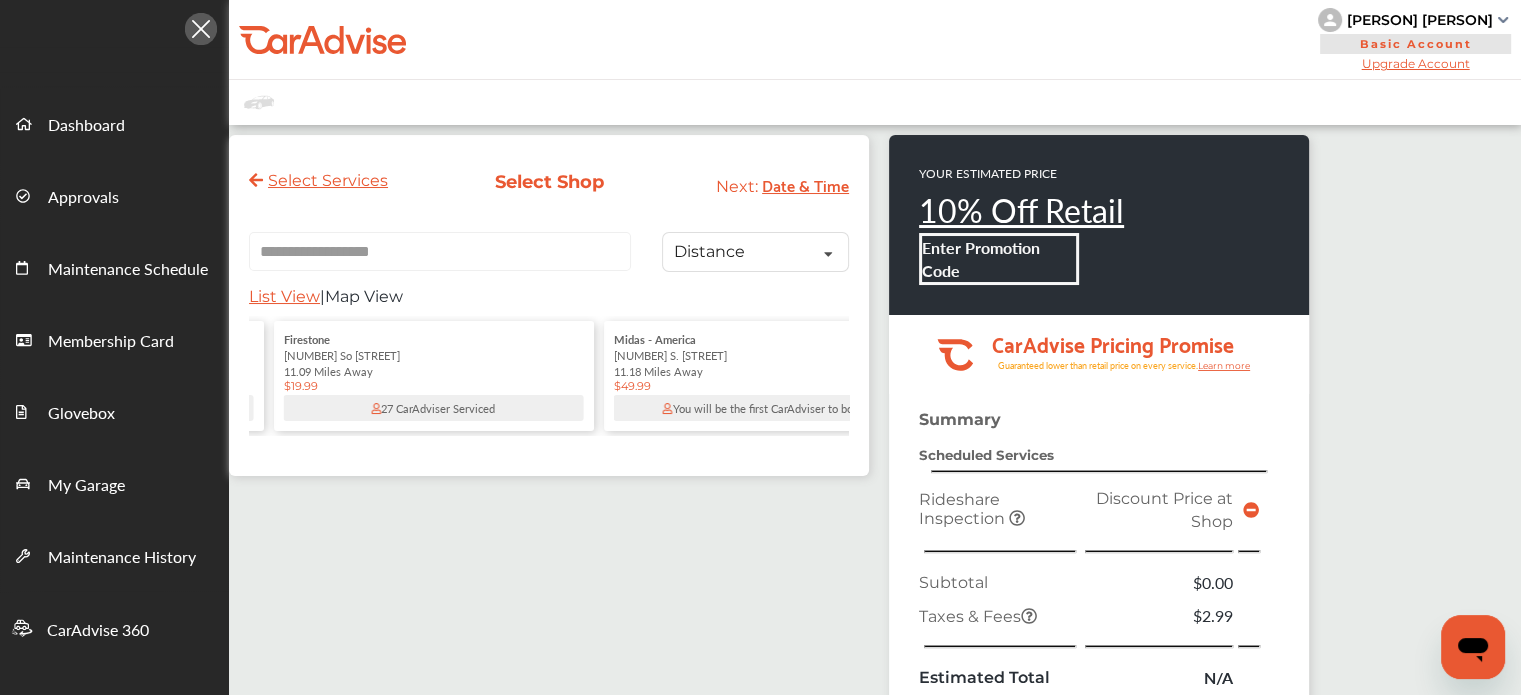scroll, scrollTop: 0, scrollLeft: 4440, axis: horizontal 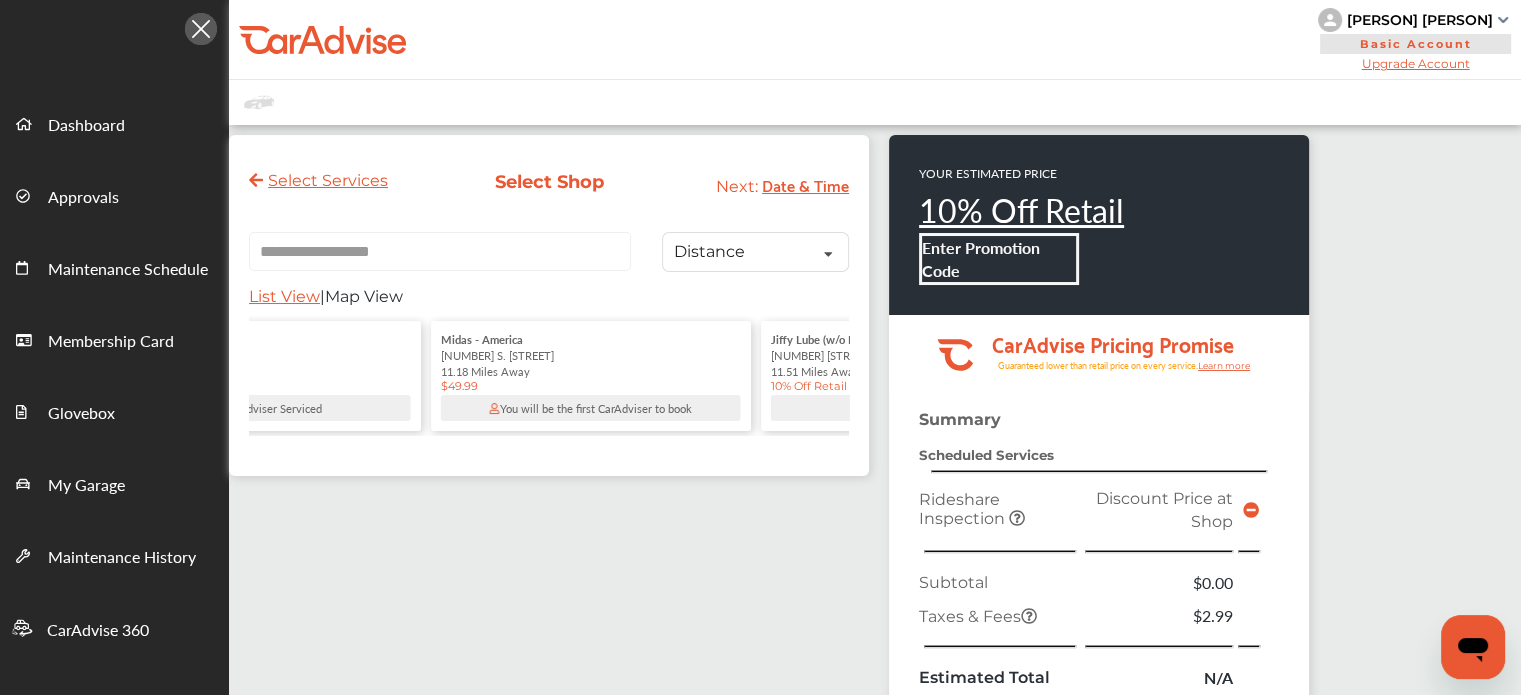 click on "[NUMBER] S. [STREET]" at bounding box center (591, 355) 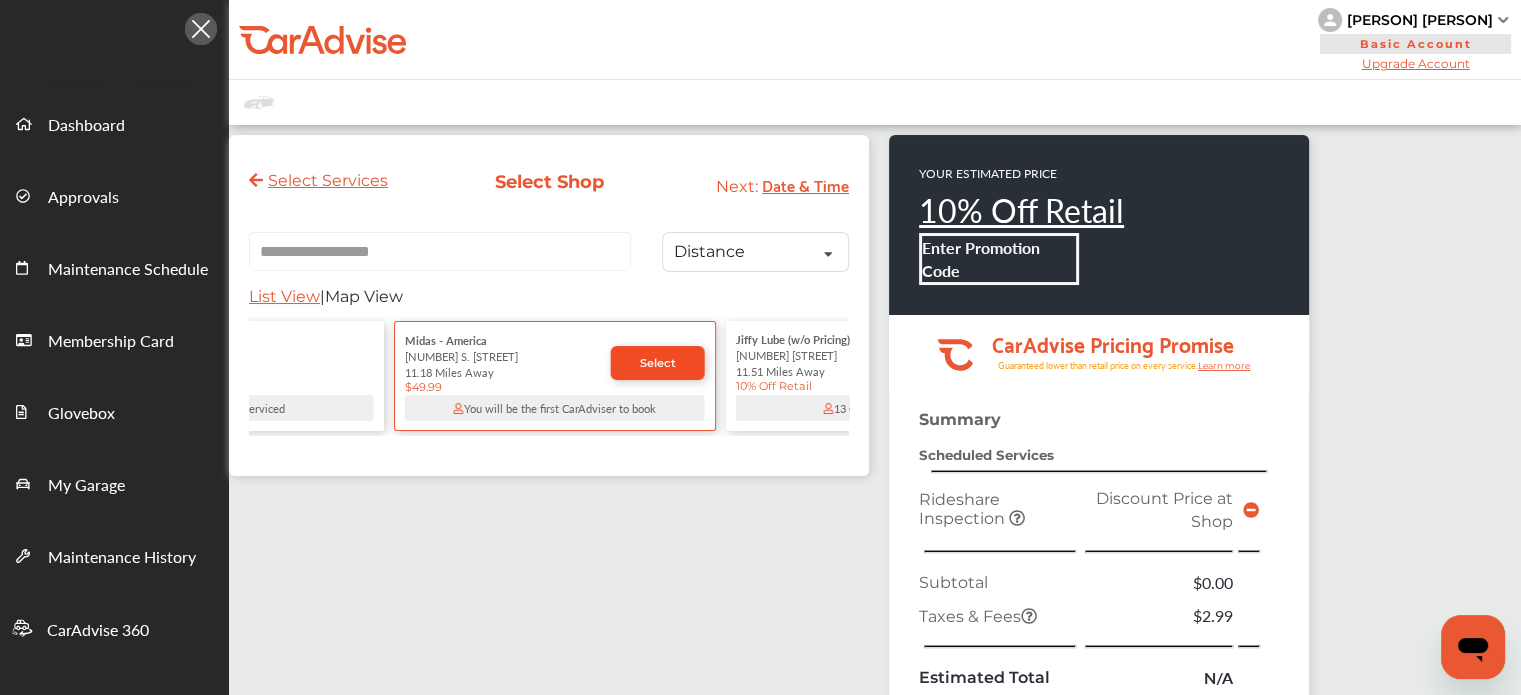 click on "Select" at bounding box center [658, 363] 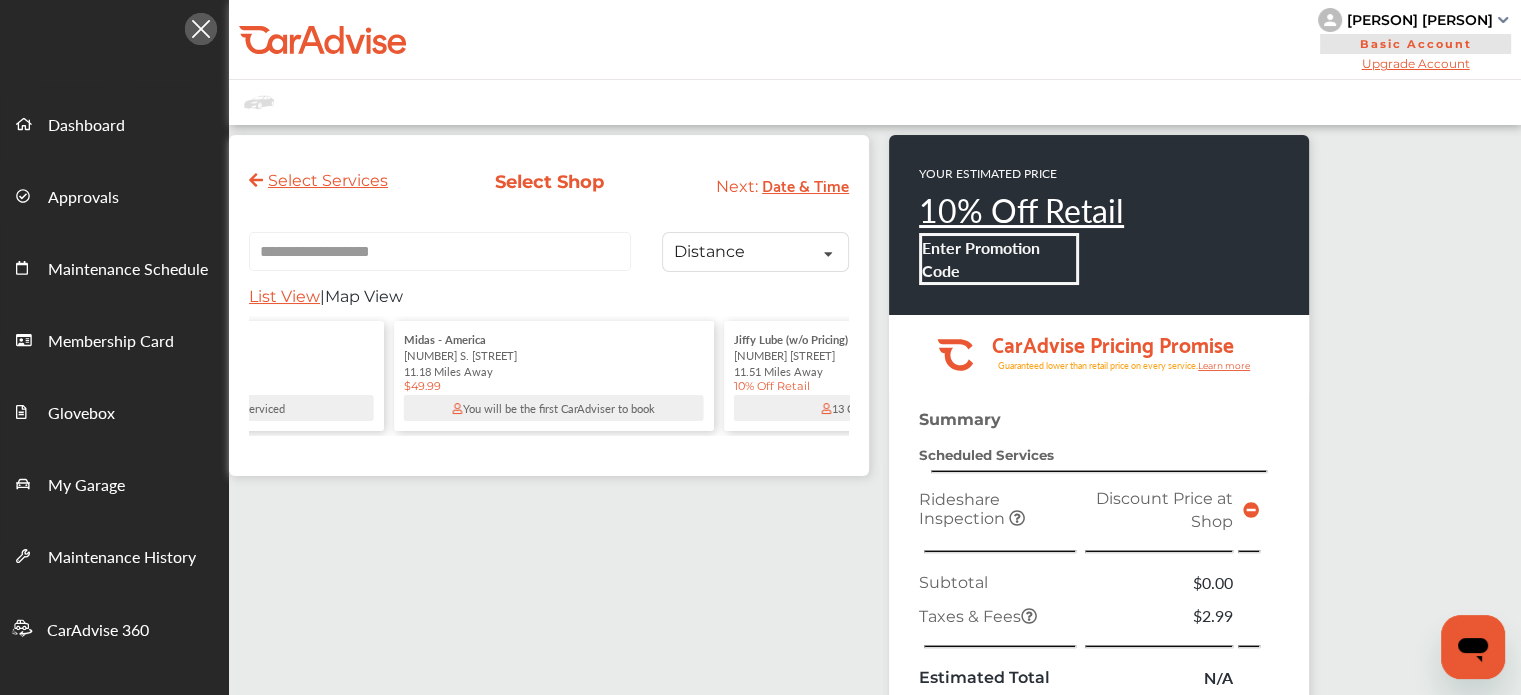 scroll, scrollTop: 0, scrollLeft: 0, axis: both 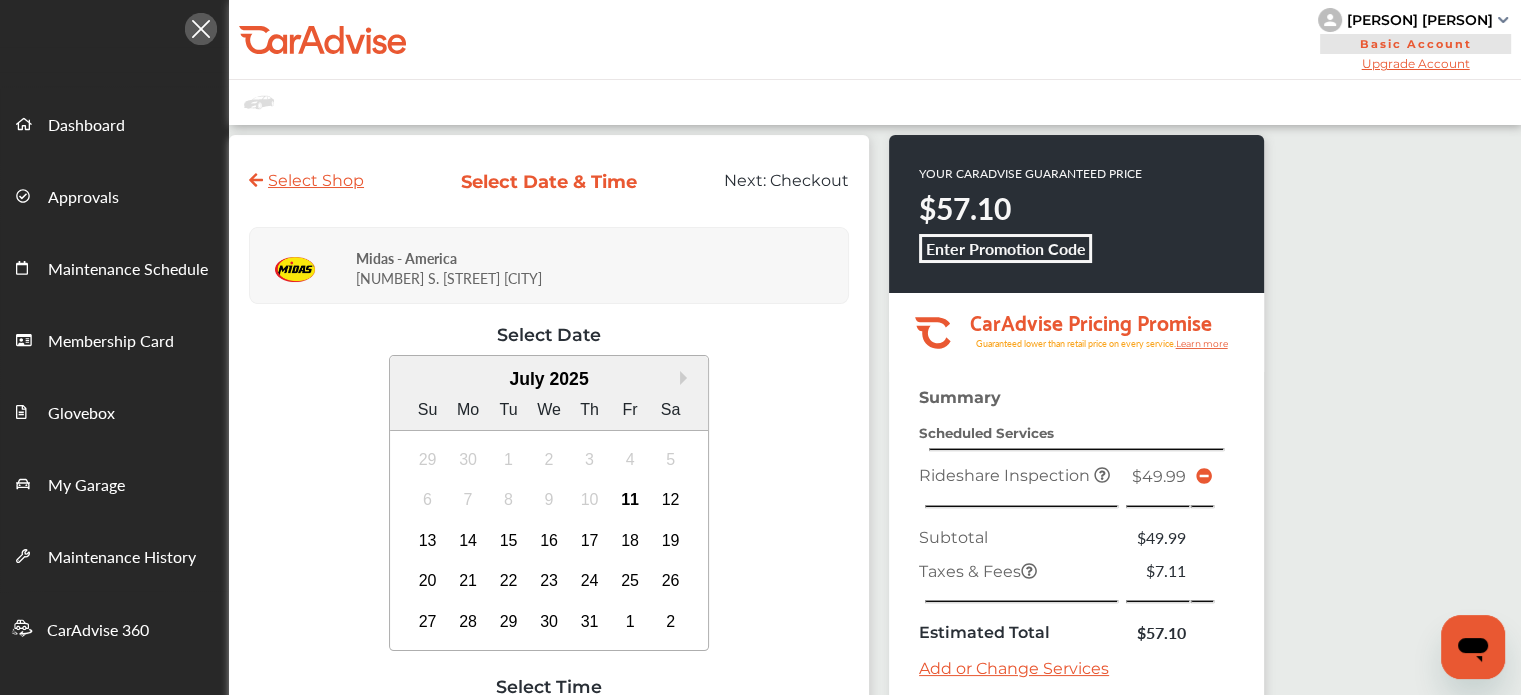 click on "Select Shop" at bounding box center [306, 180] 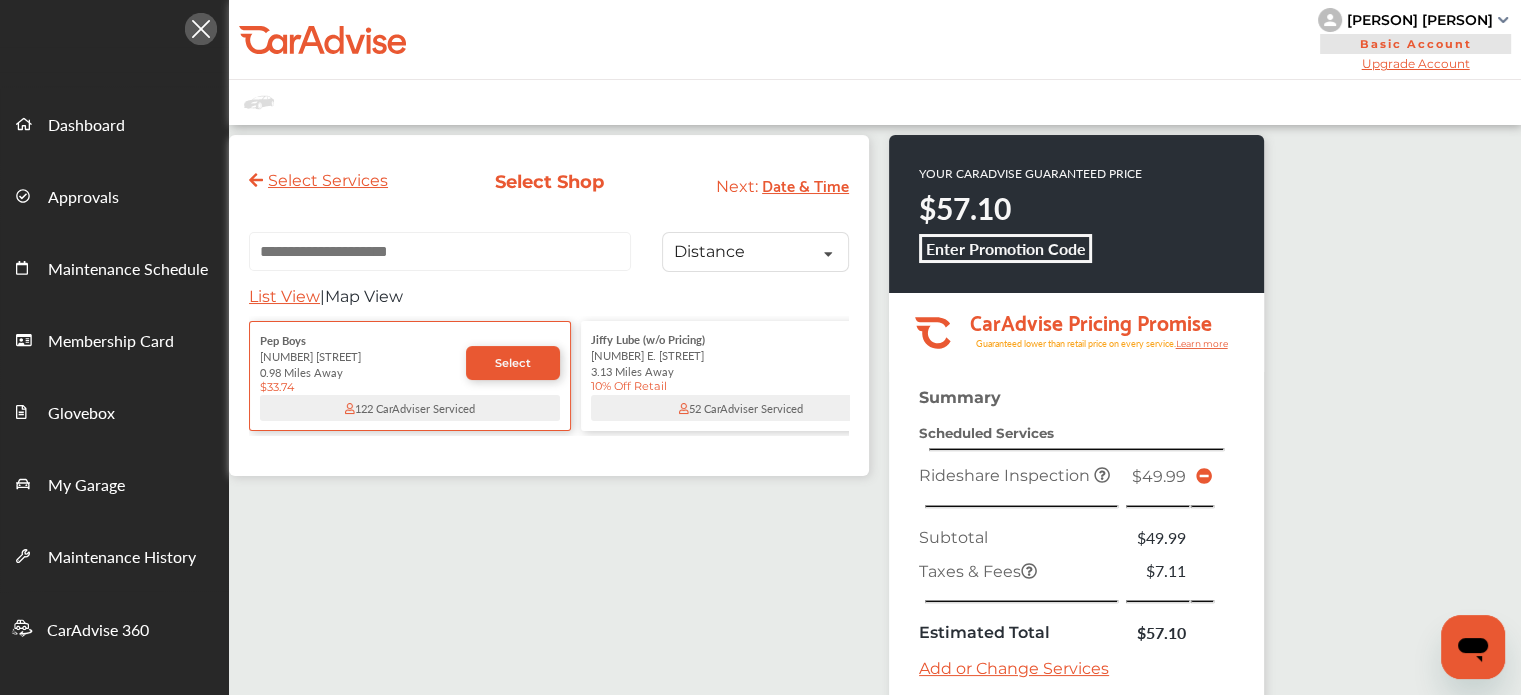 click at bounding box center (440, 251) 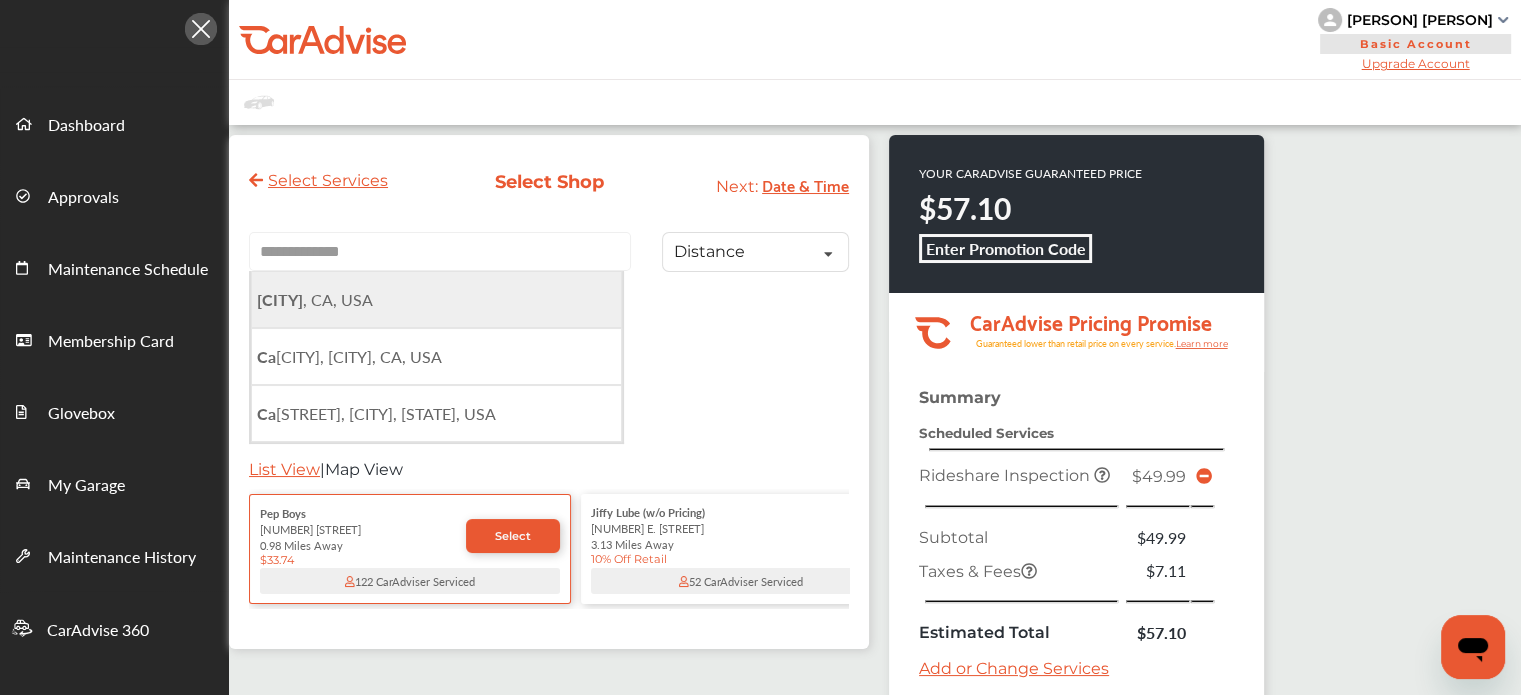click on "[CITY] , CA, USA" at bounding box center (315, 299) 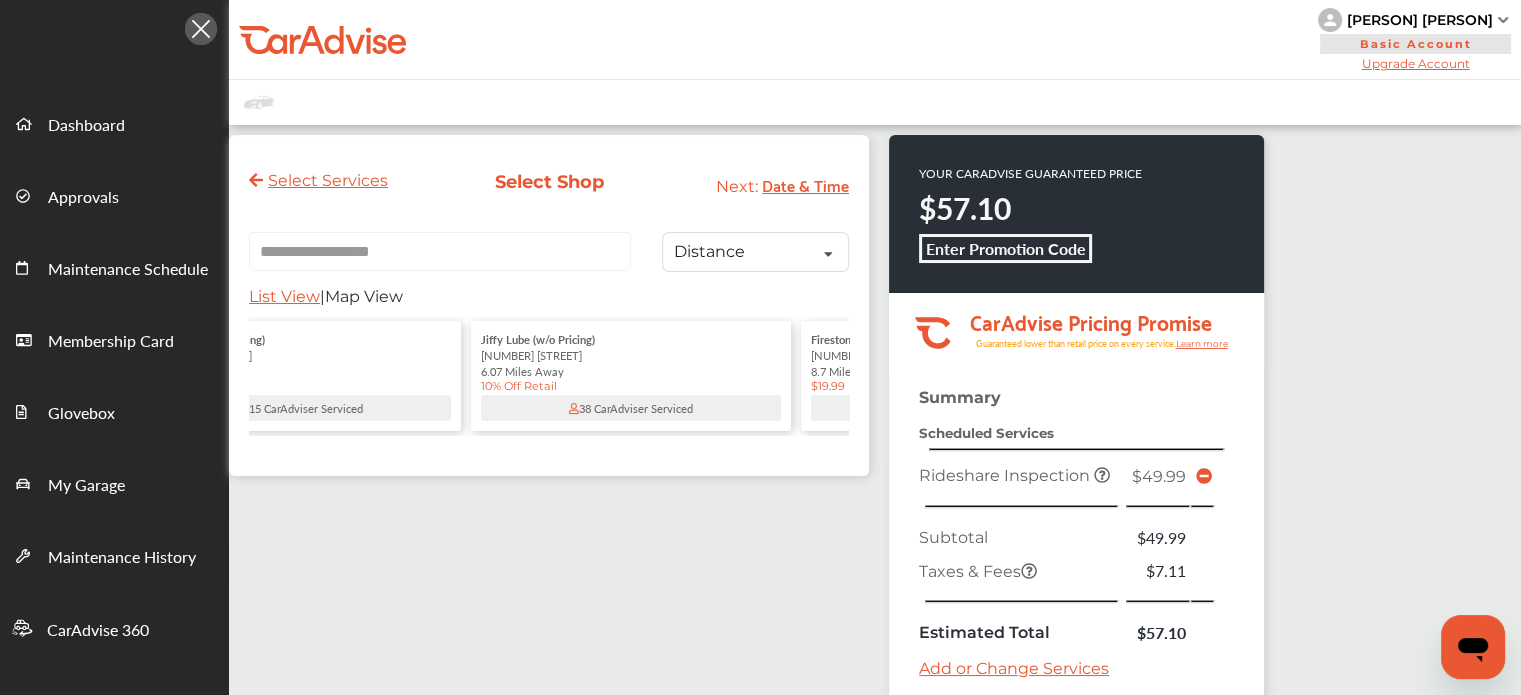 scroll, scrollTop: 0, scrollLeft: 507, axis: horizontal 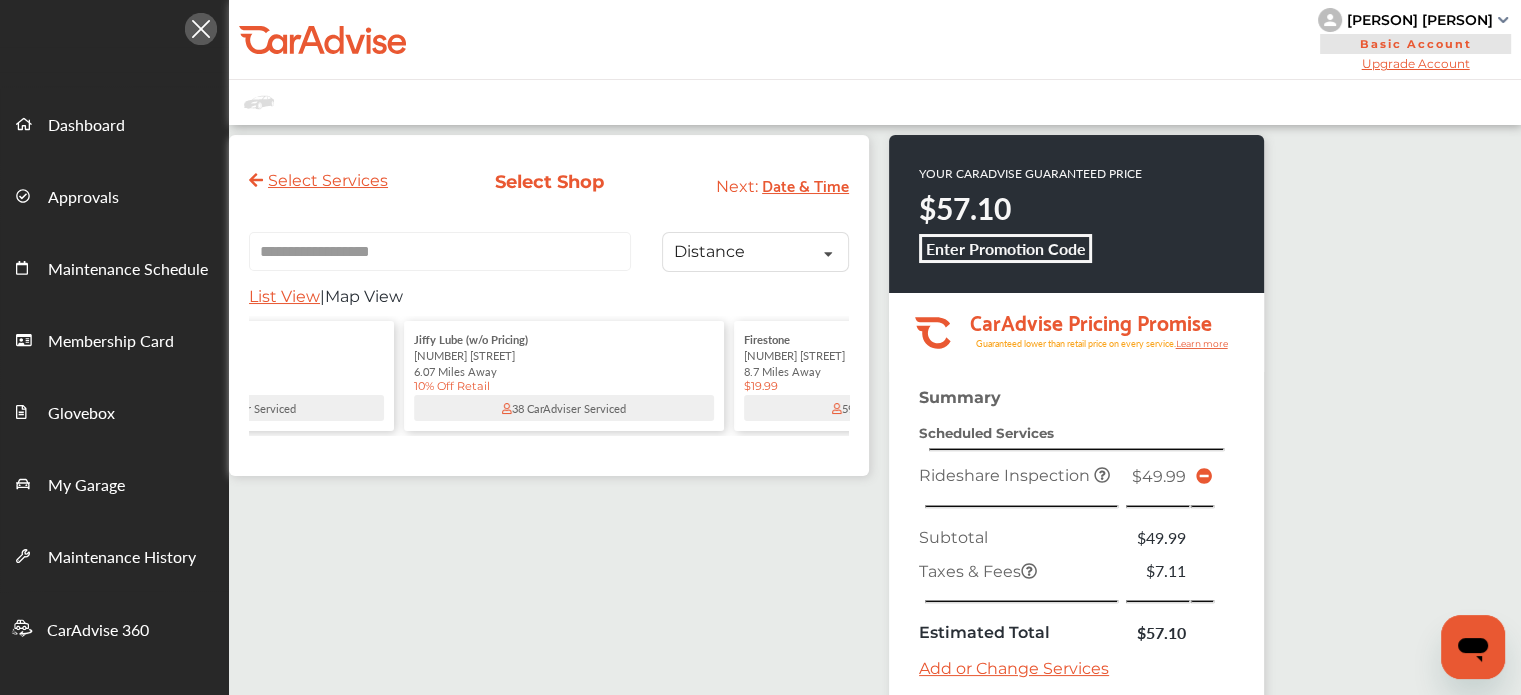 click on "[NUMBER] [STREET]" at bounding box center [564, 355] 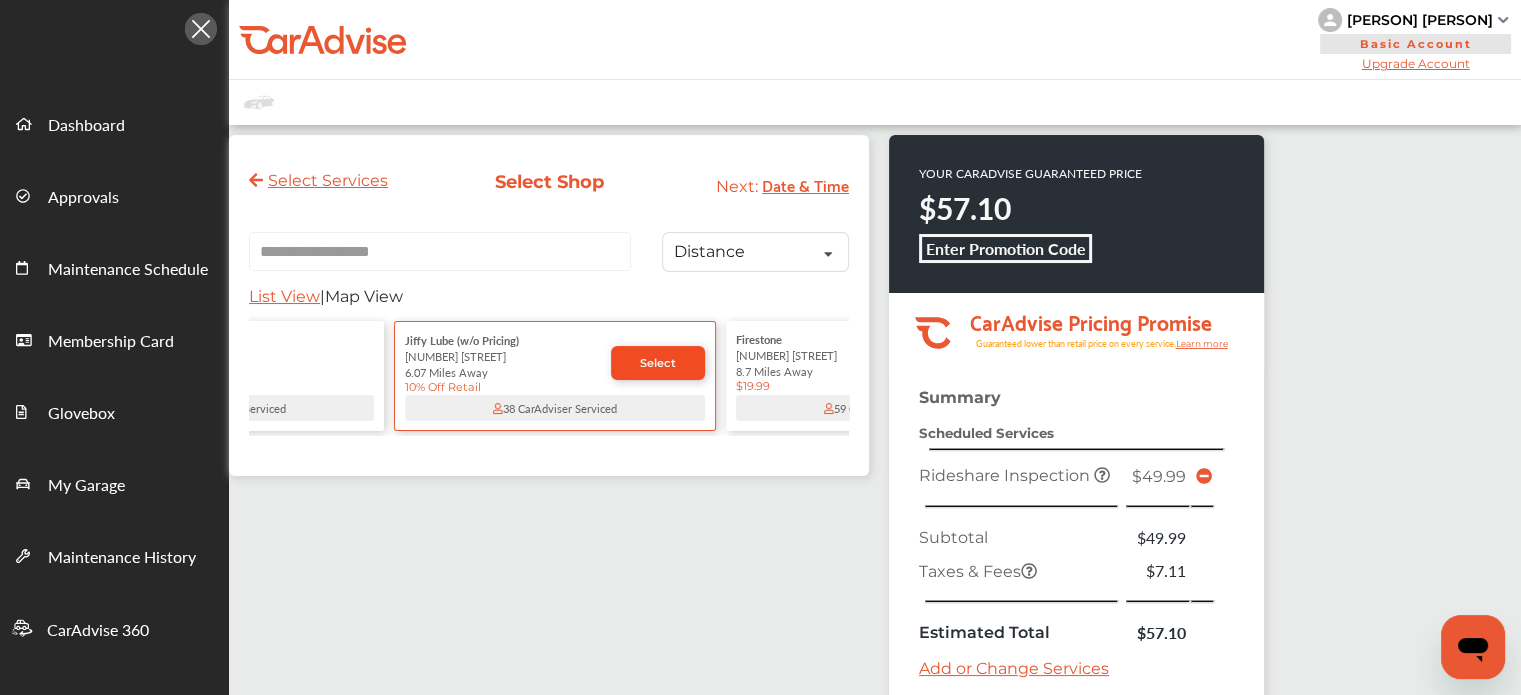 click on "Select" at bounding box center [658, 363] 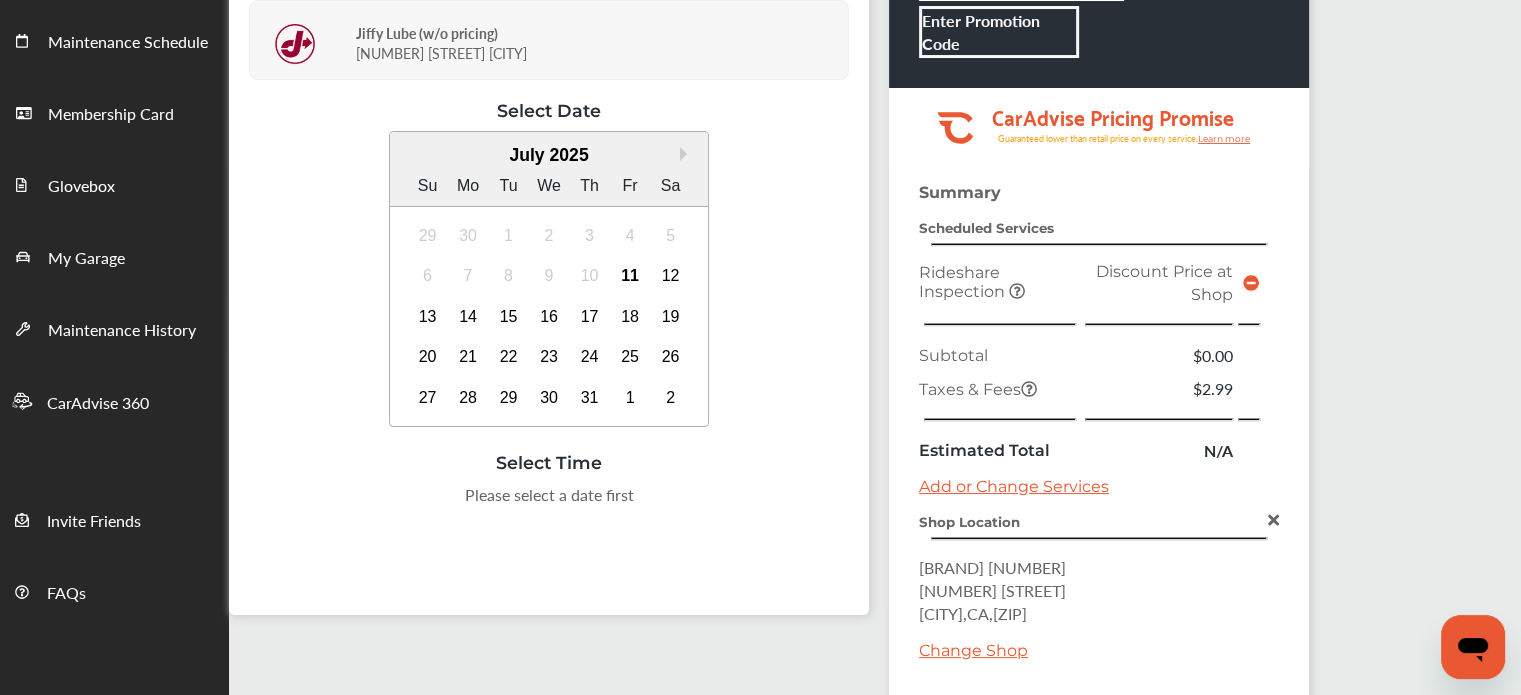 scroll, scrollTop: 233, scrollLeft: 0, axis: vertical 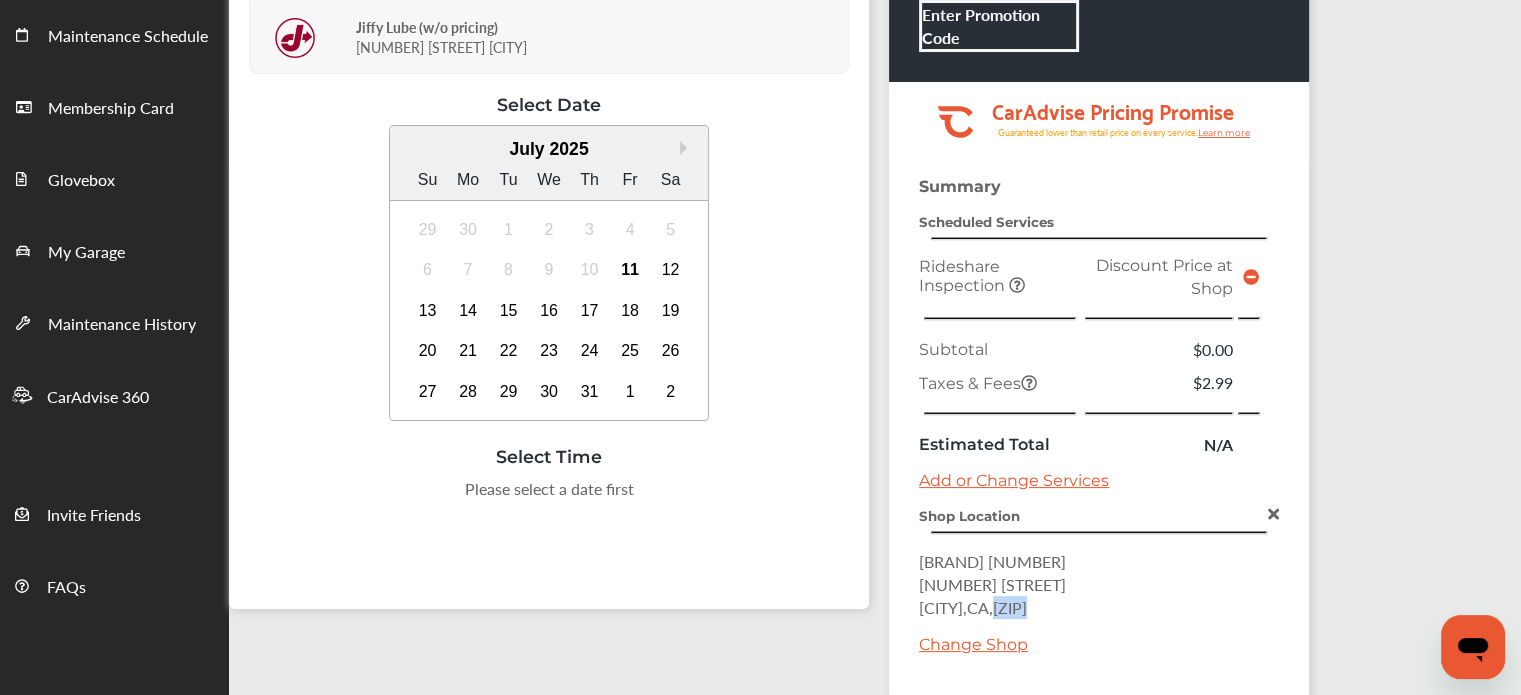 drag, startPoint x: 1068, startPoint y: 591, endPoint x: 1016, endPoint y: 596, distance: 52.23983 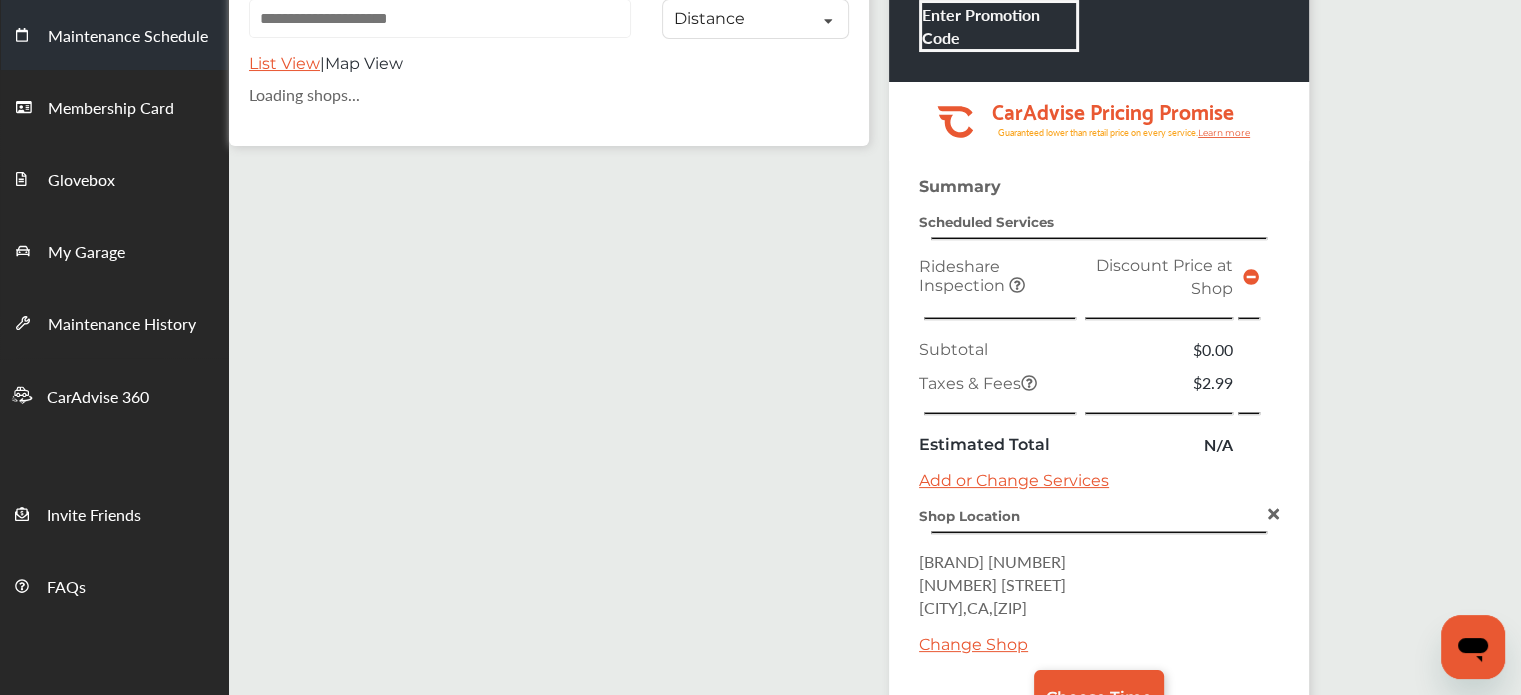 scroll, scrollTop: 0, scrollLeft: 0, axis: both 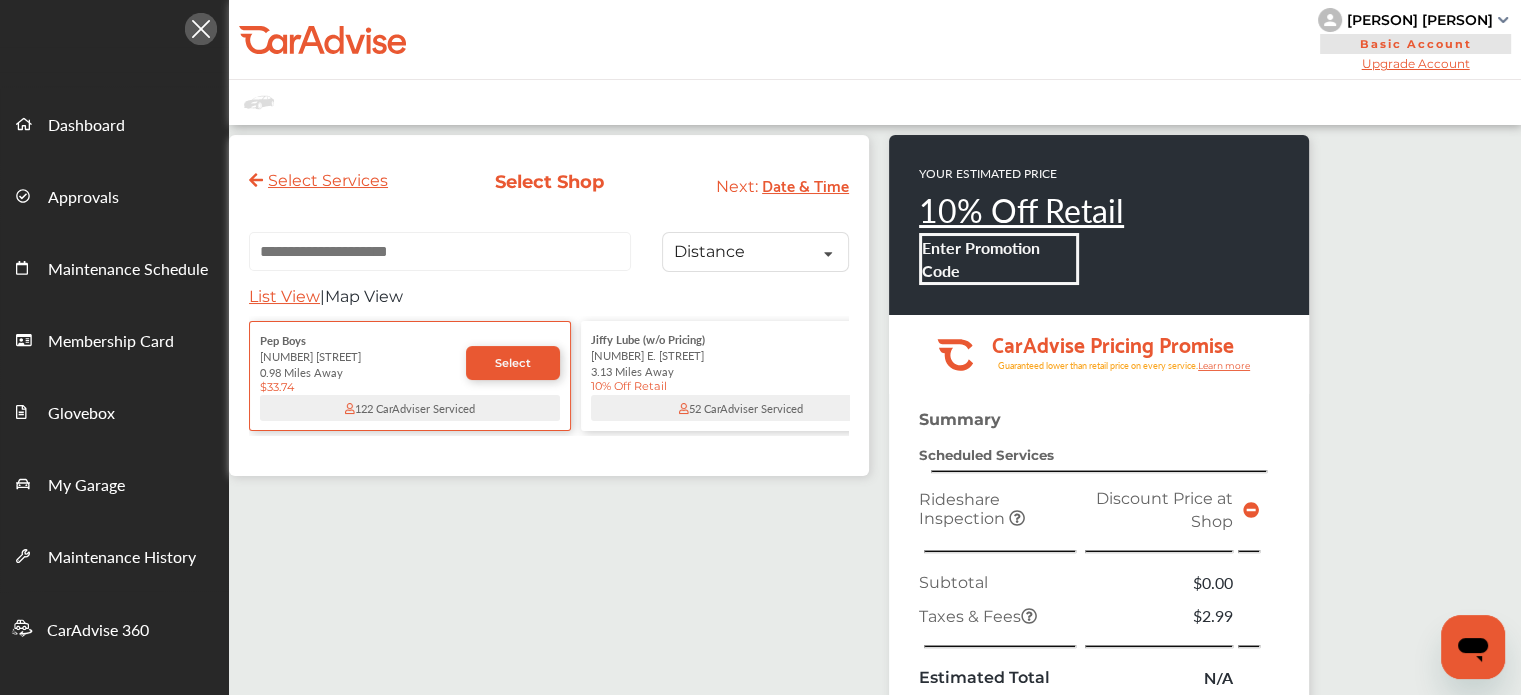 click at bounding box center [440, 251] 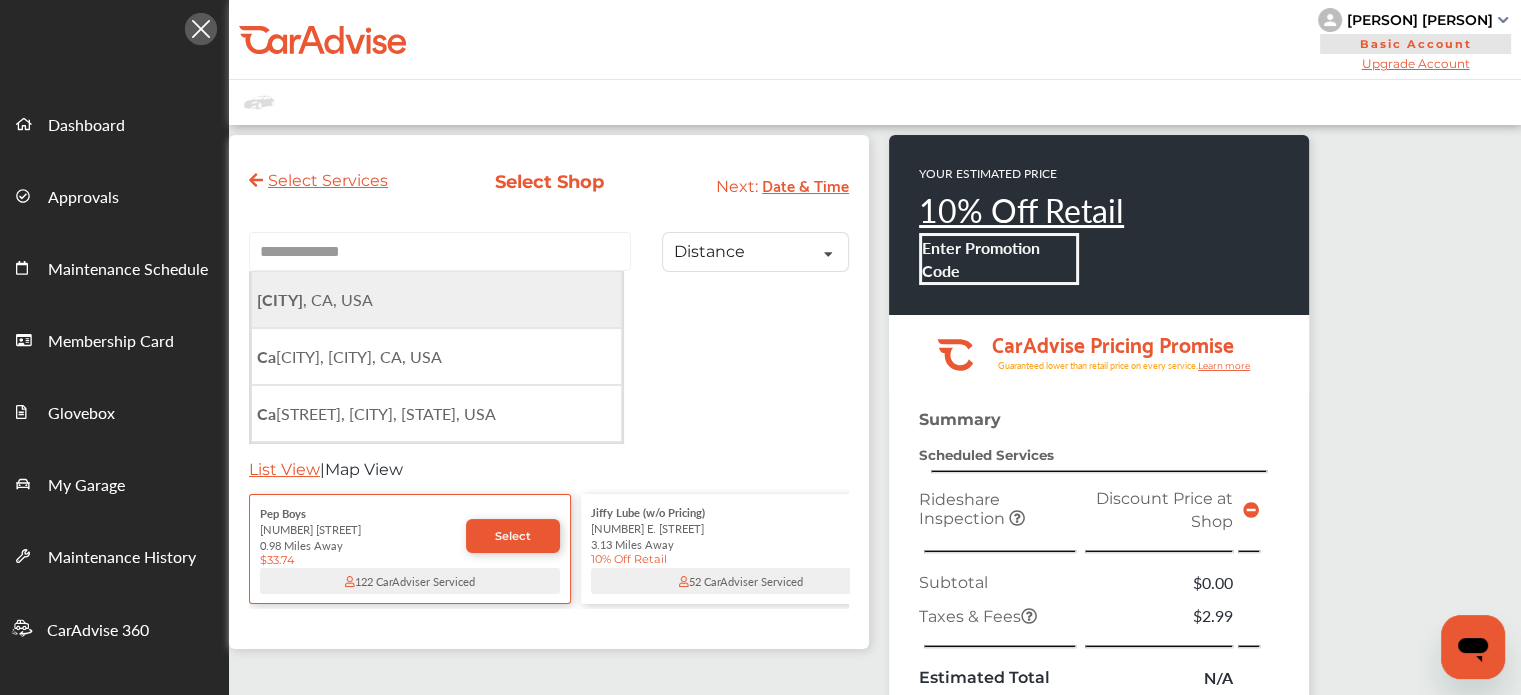 click on "[CITY] , CA, USA" at bounding box center (436, 299) 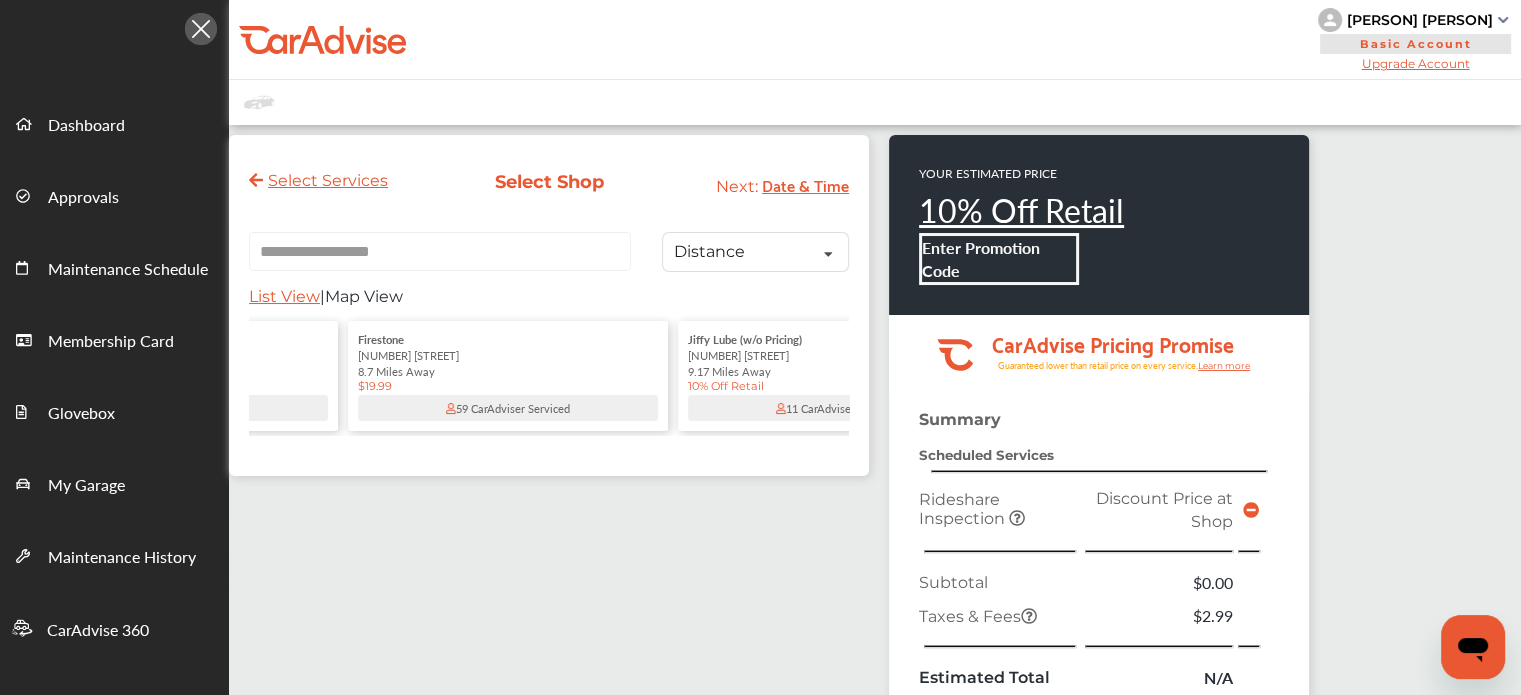 scroll, scrollTop: 0, scrollLeft: 920, axis: horizontal 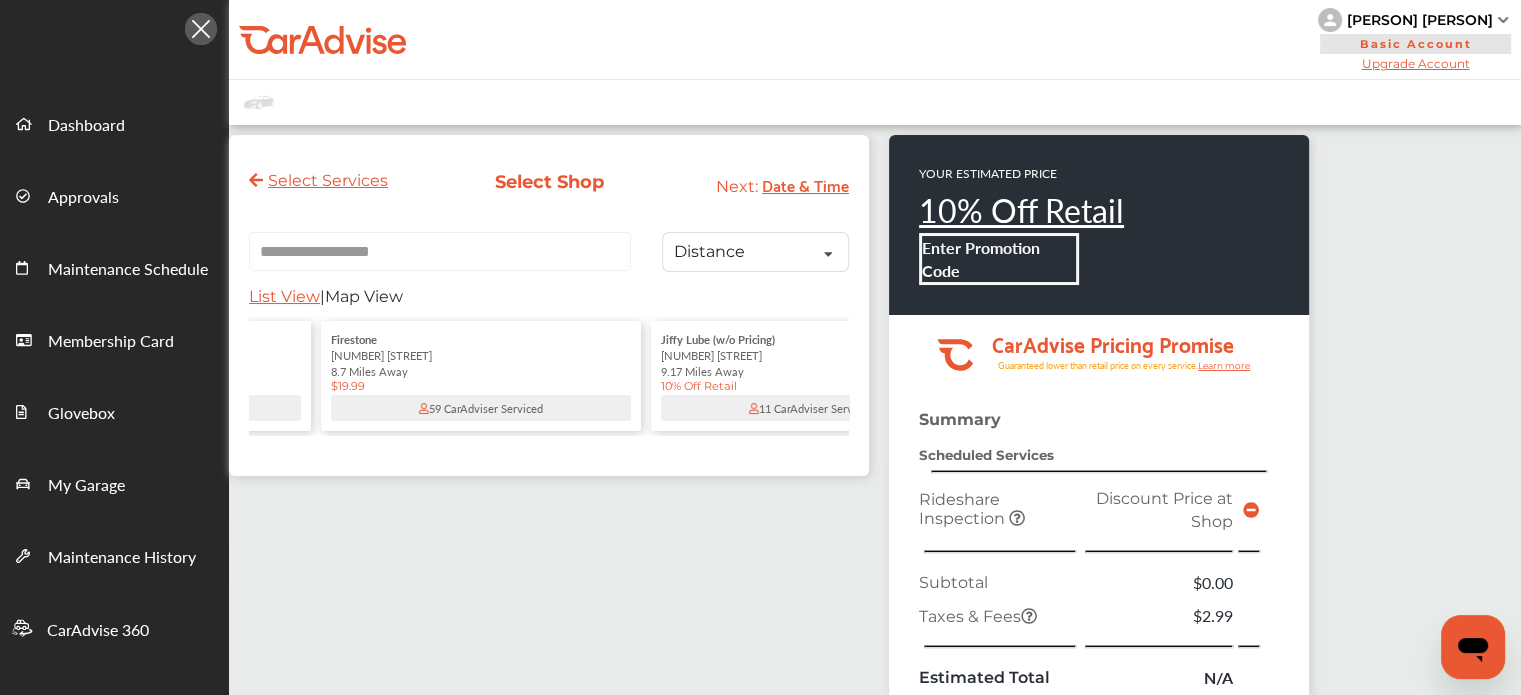 click on "Firestone 1223 W. San Marcos Blvd 8.7 Miles Away $19.99" at bounding box center (481, 362) 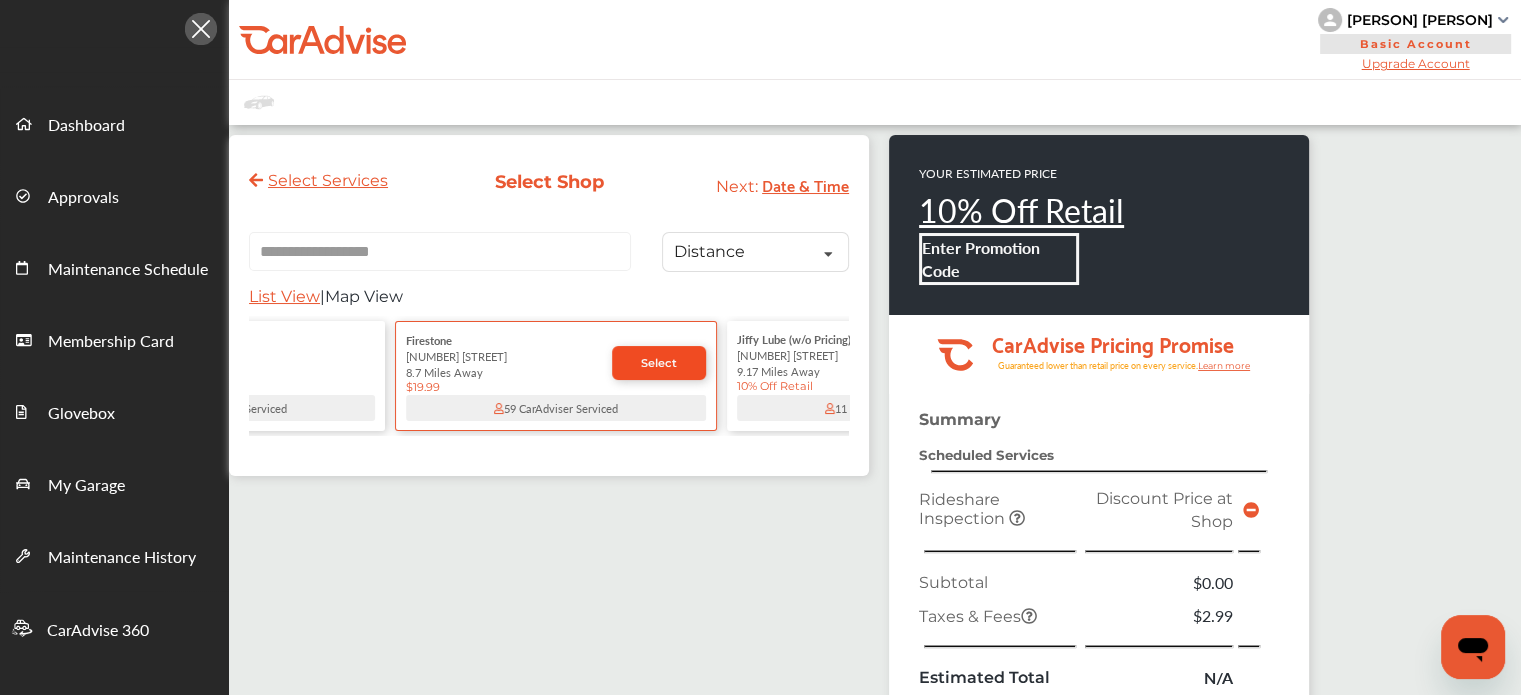 click on "Select" at bounding box center (659, 363) 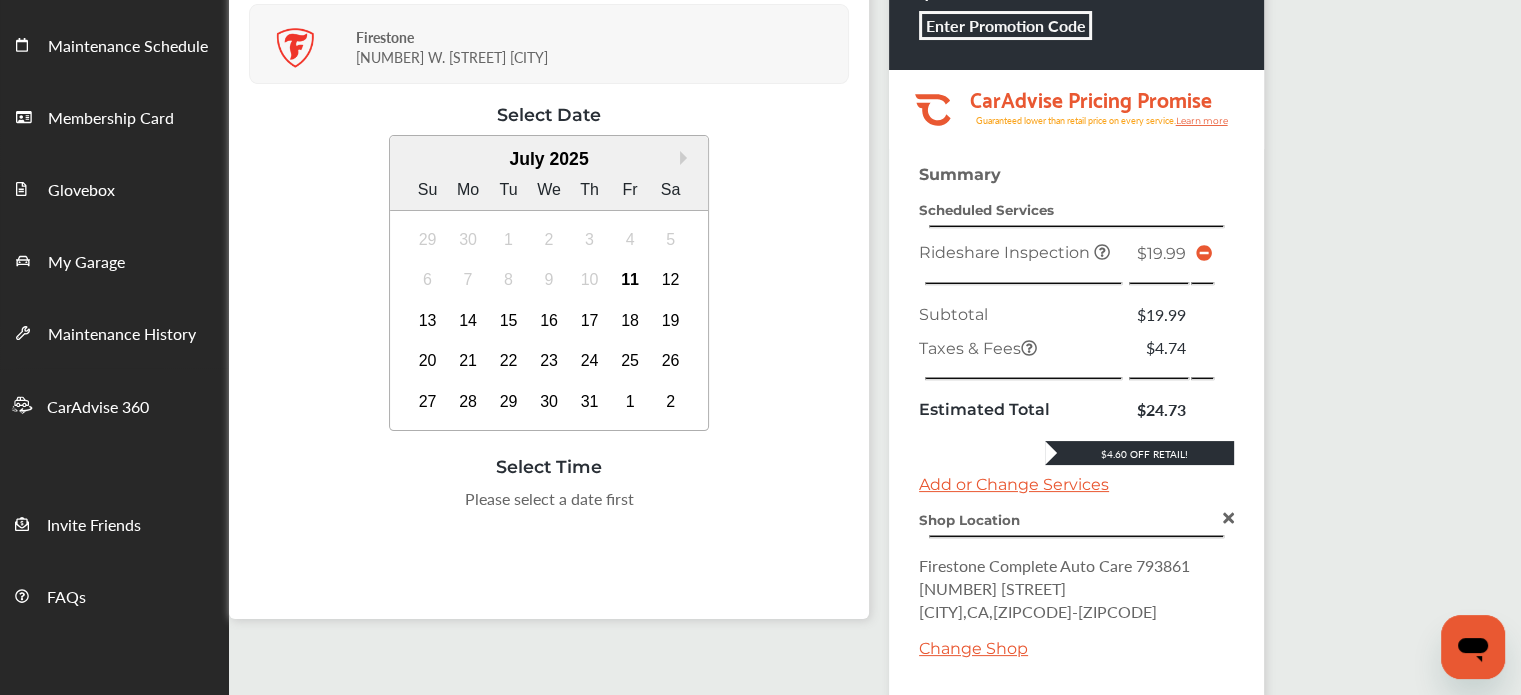 scroll, scrollTop: 224, scrollLeft: 0, axis: vertical 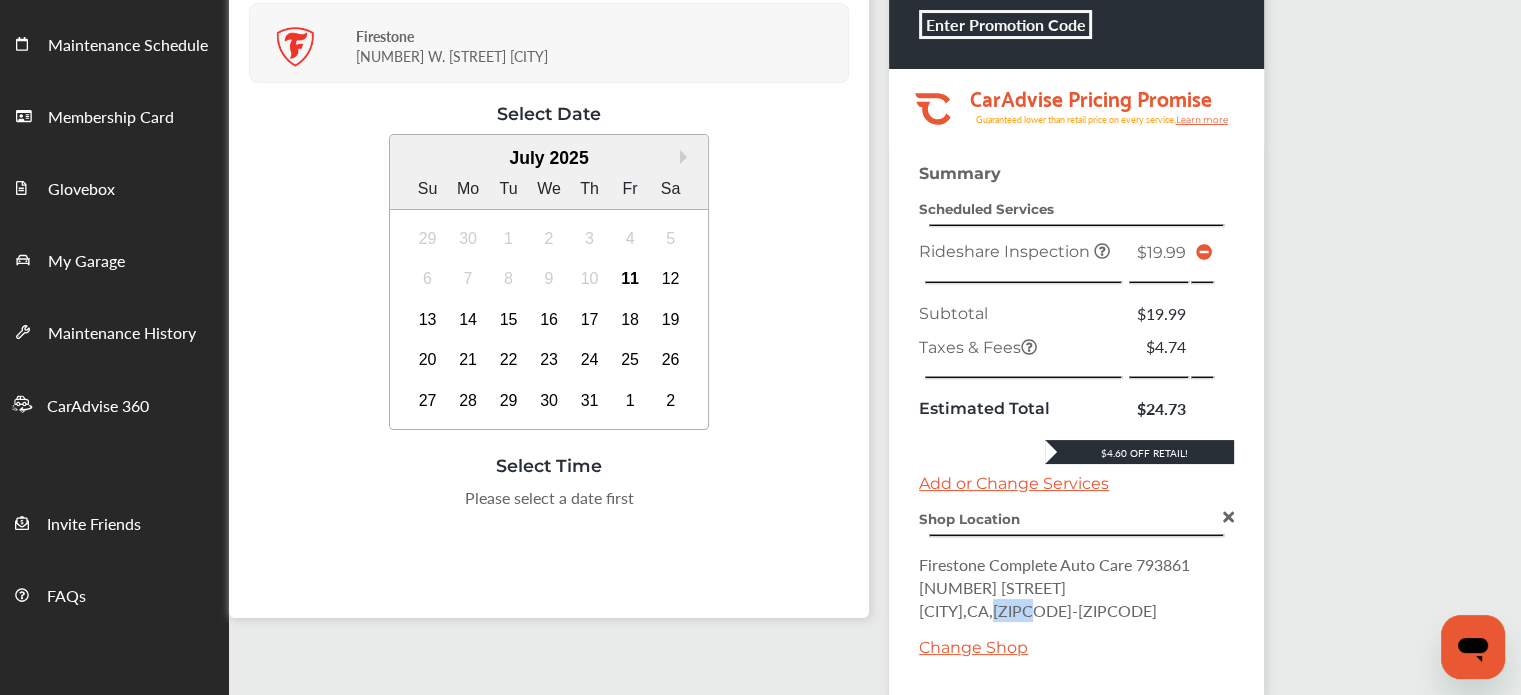 drag, startPoint x: 1079, startPoint y: 606, endPoint x: 1034, endPoint y: 601, distance: 45.276924 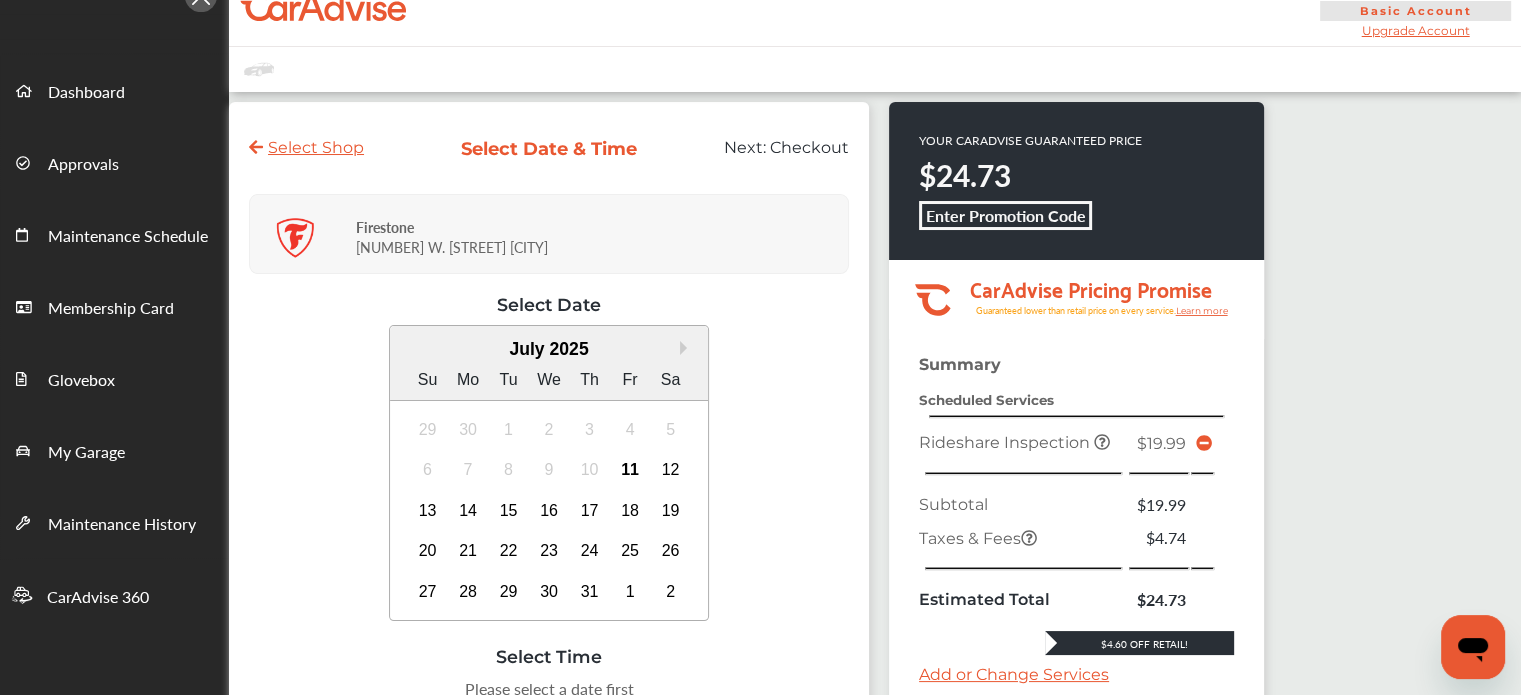 scroll, scrollTop: 0, scrollLeft: 0, axis: both 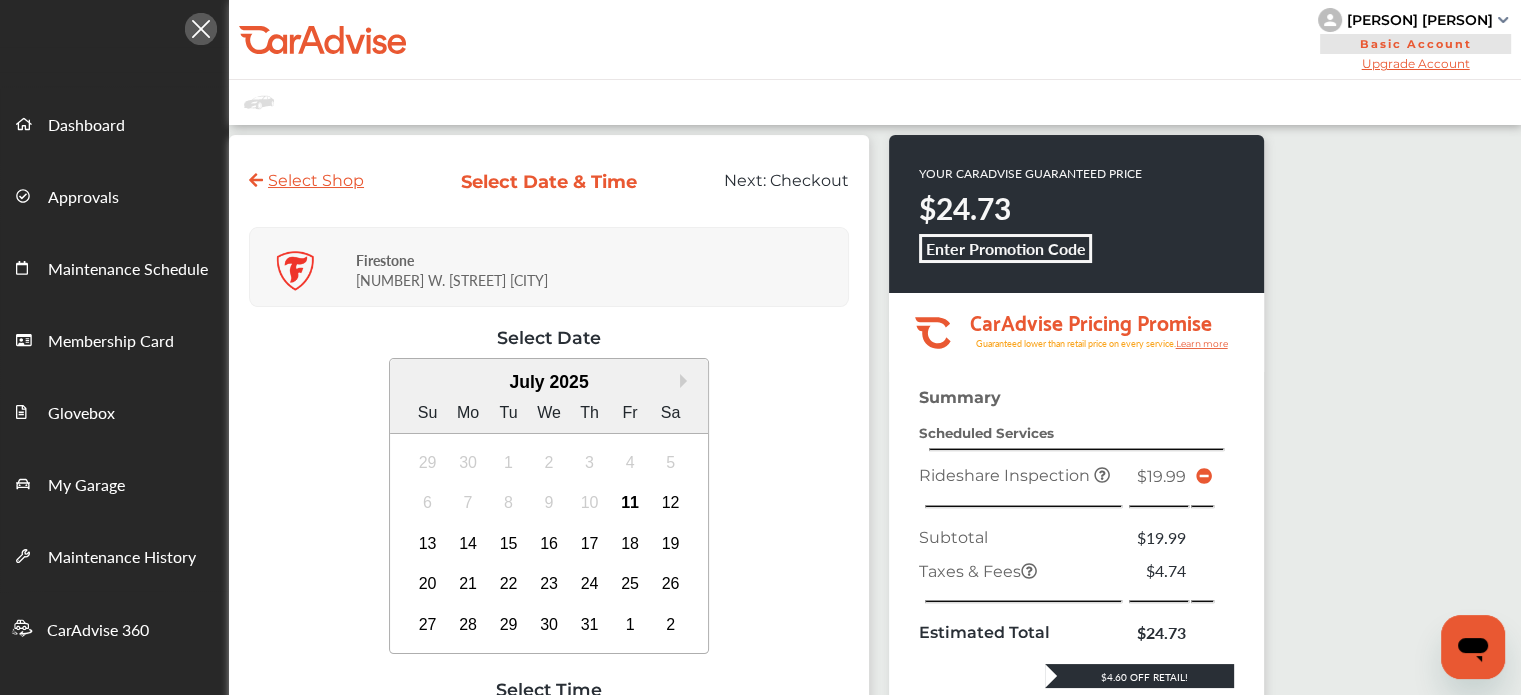 click on "Select Shop" at bounding box center [306, 180] 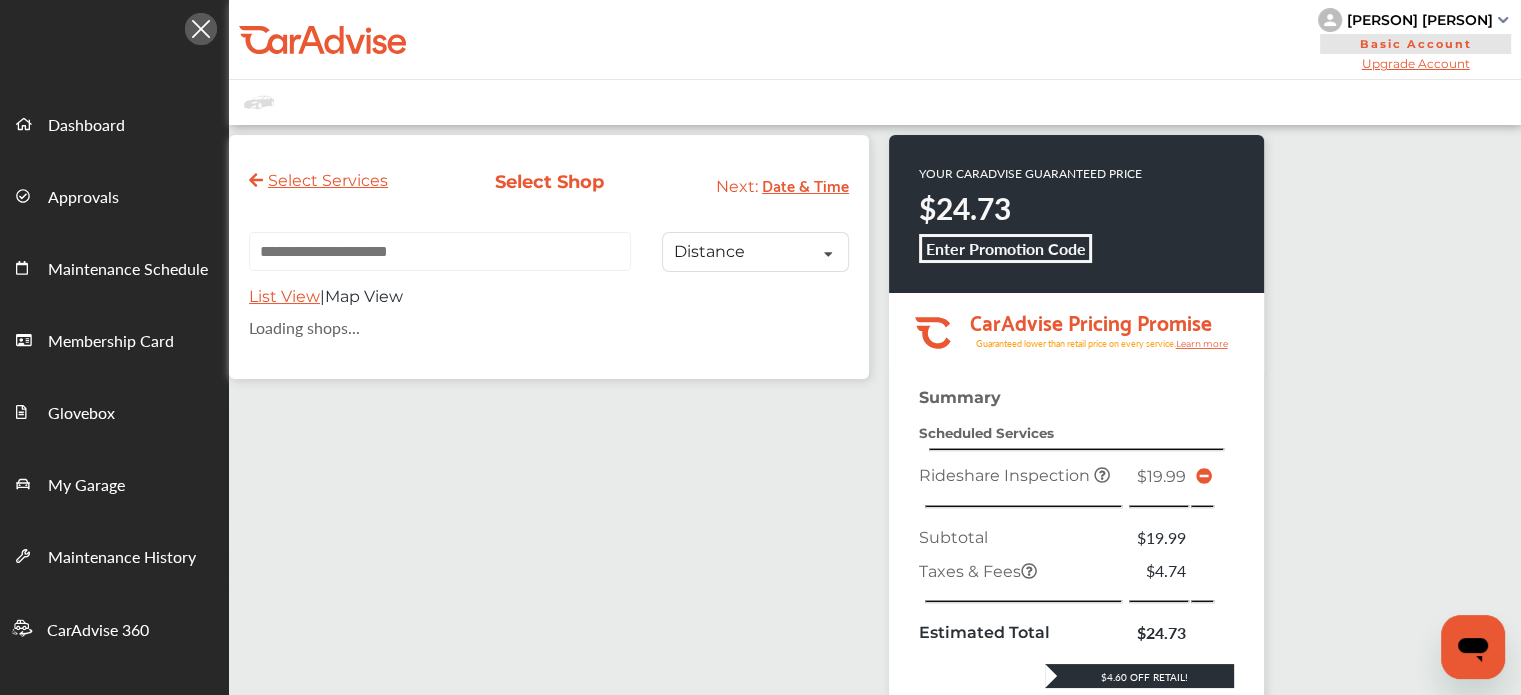 click at bounding box center (440, 251) 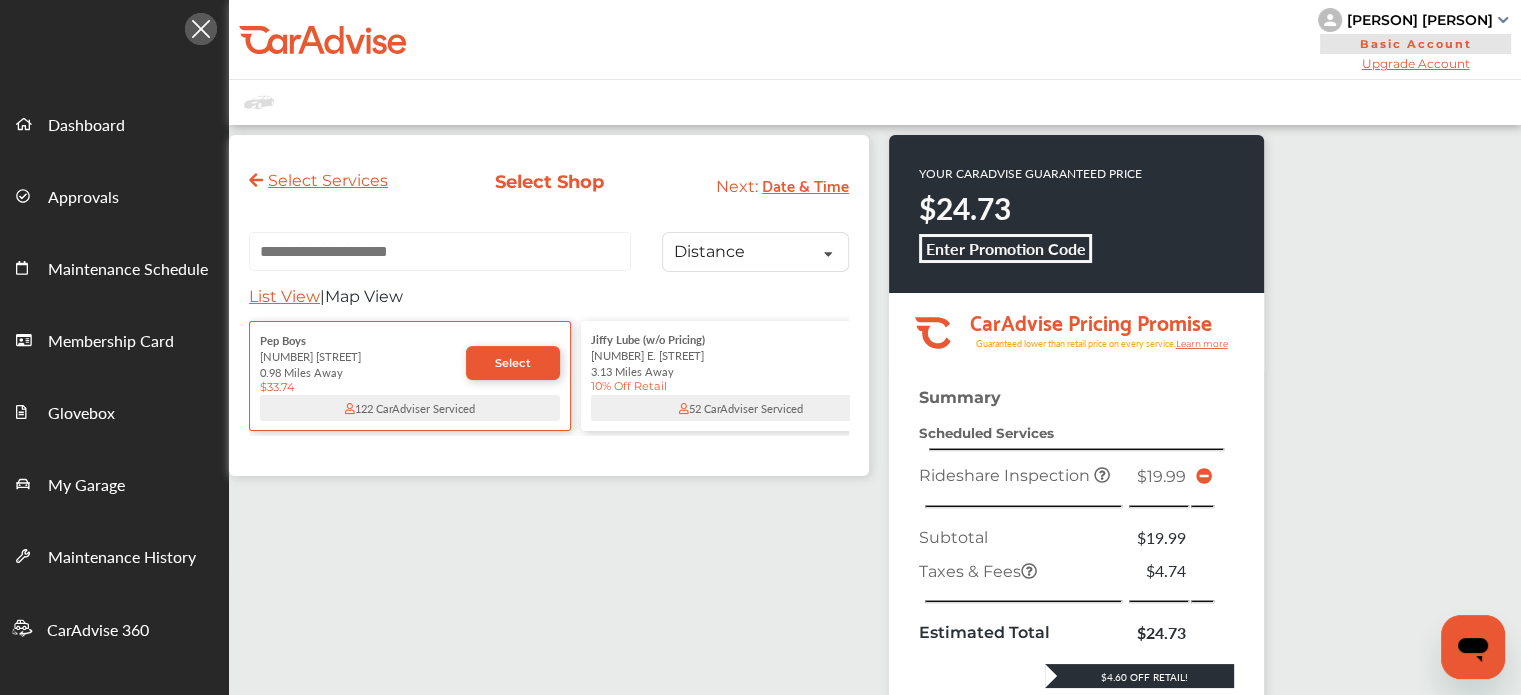 click at bounding box center [440, 251] 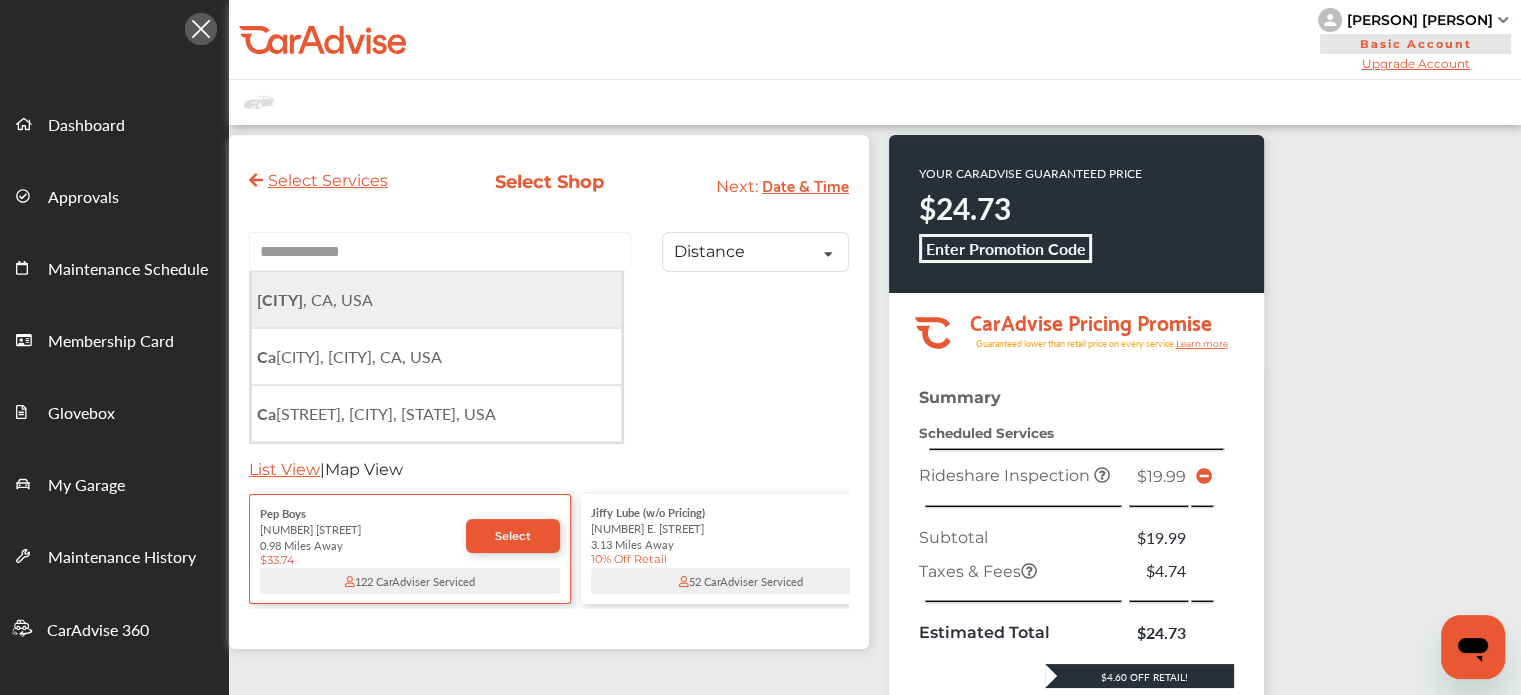 click on "[CITY] , CA, USA" at bounding box center (436, 299) 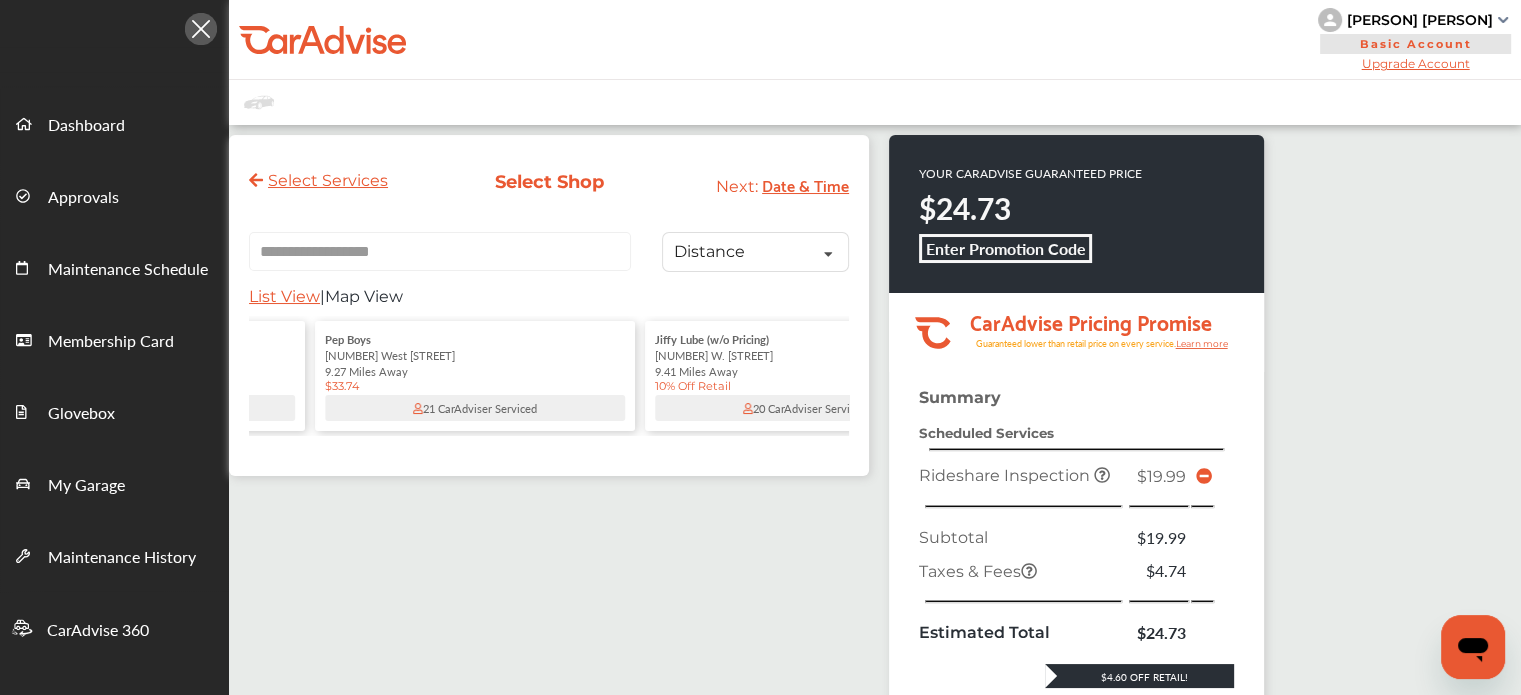 scroll, scrollTop: 0, scrollLeft: 1626, axis: horizontal 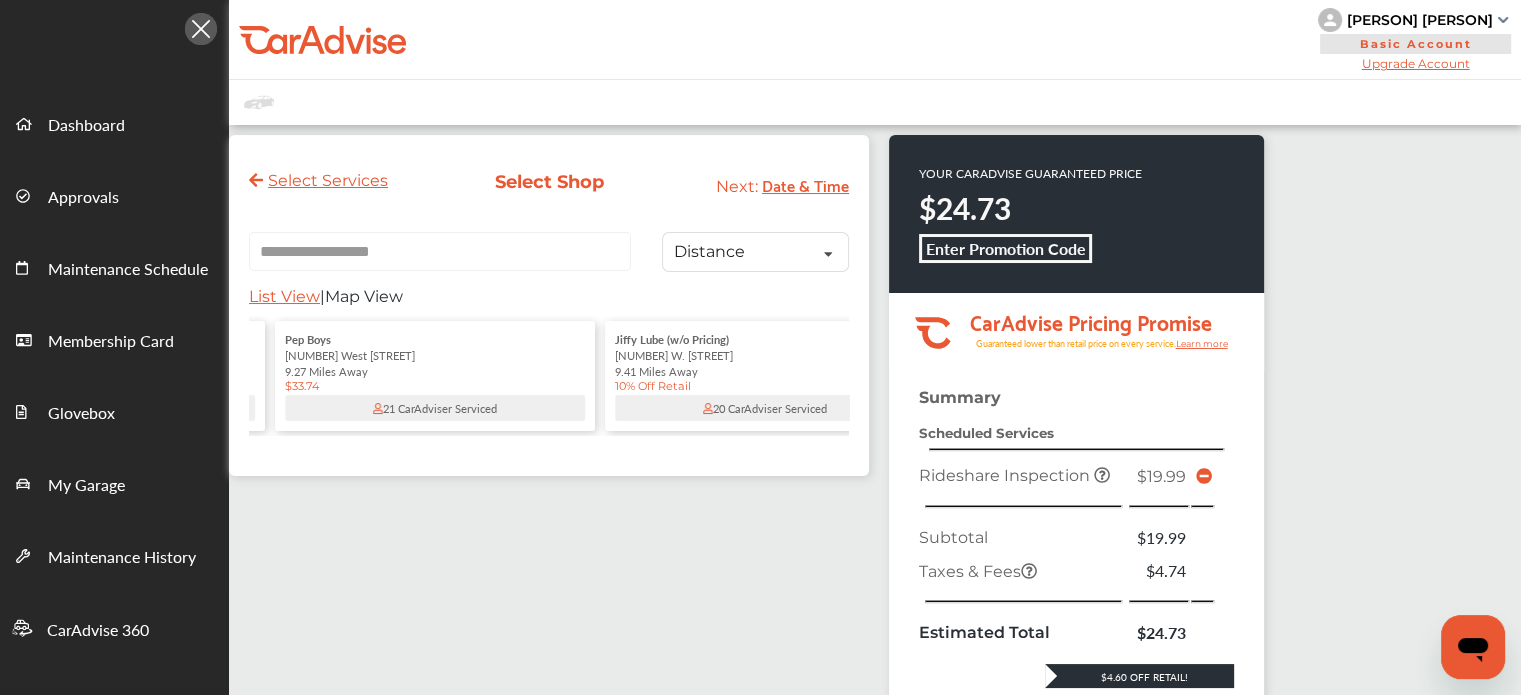 click on "9.27 Miles Away" at bounding box center (435, 371) 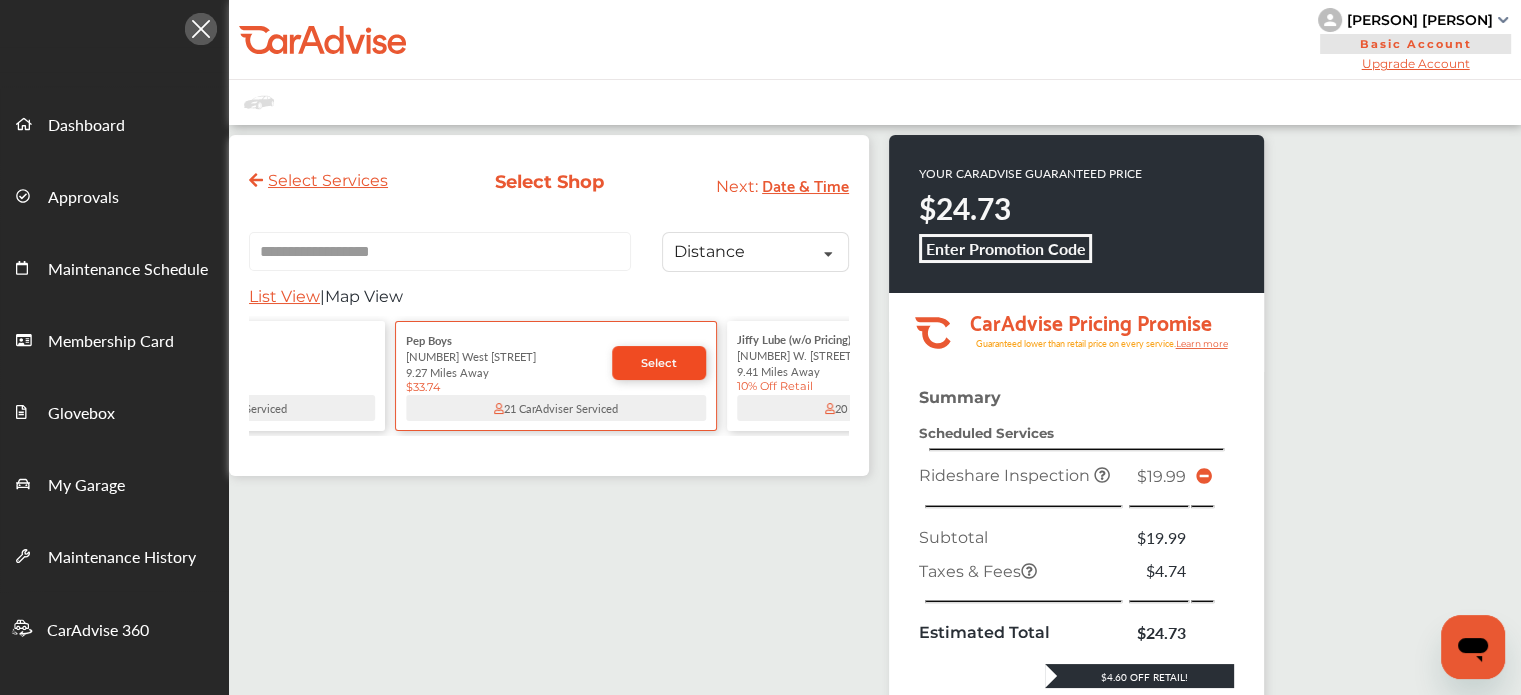 click on "Select" at bounding box center (659, 363) 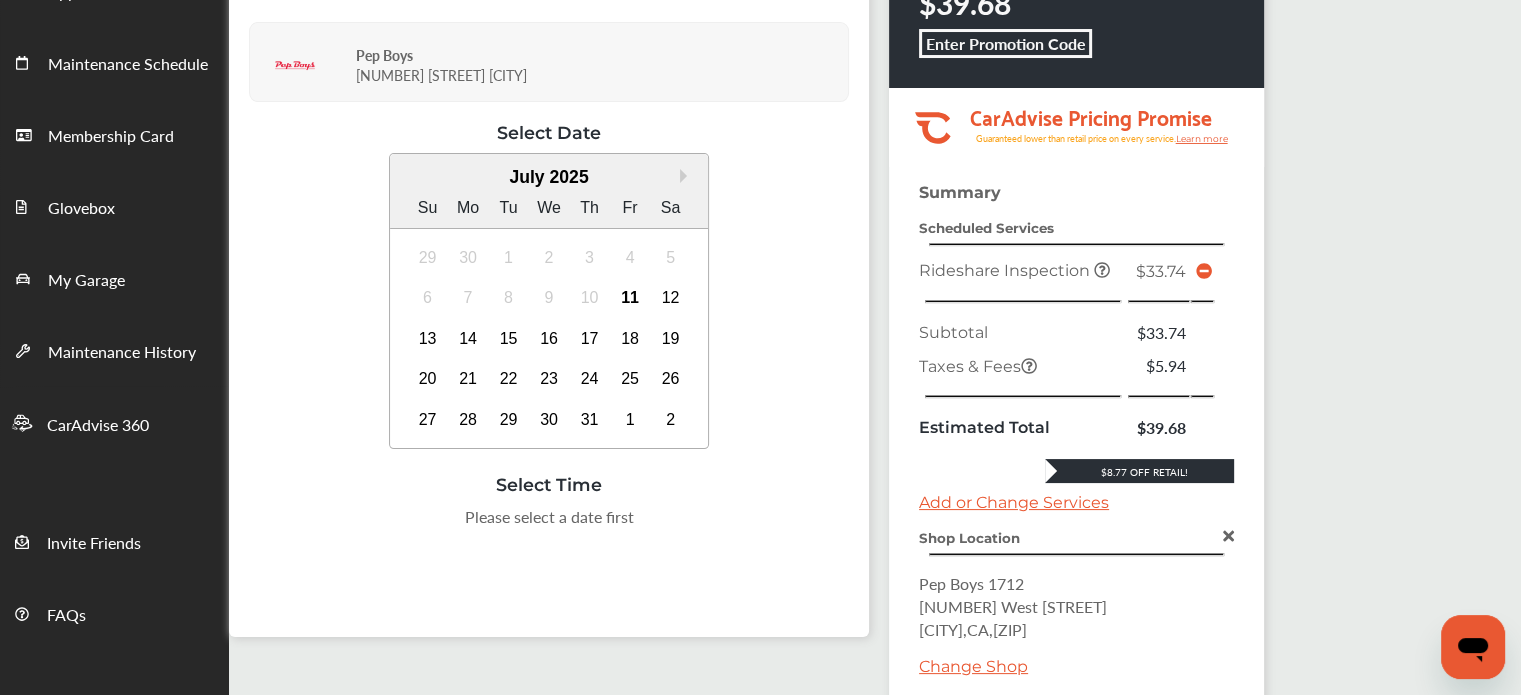 scroll, scrollTop: 265, scrollLeft: 0, axis: vertical 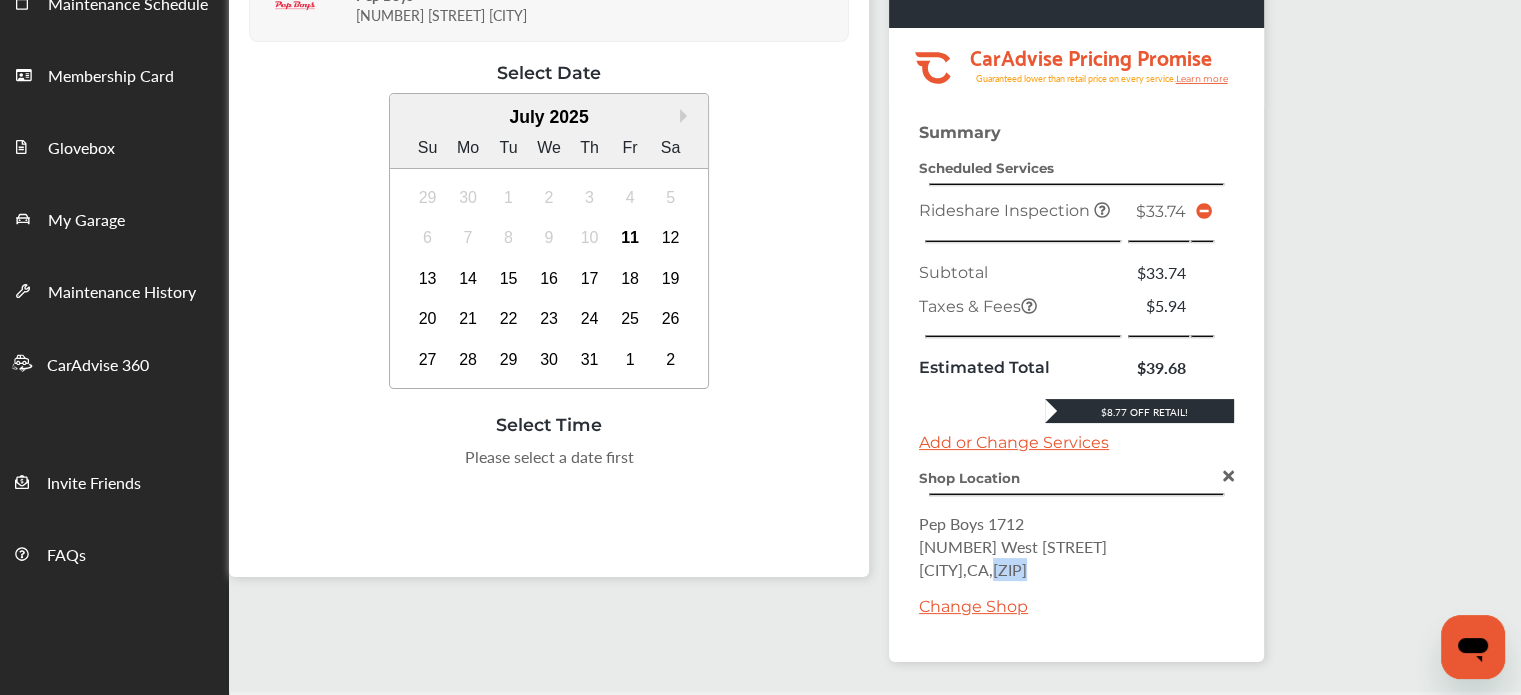 drag, startPoint x: 1092, startPoint y: 570, endPoint x: 1037, endPoint y: 560, distance: 55.9017 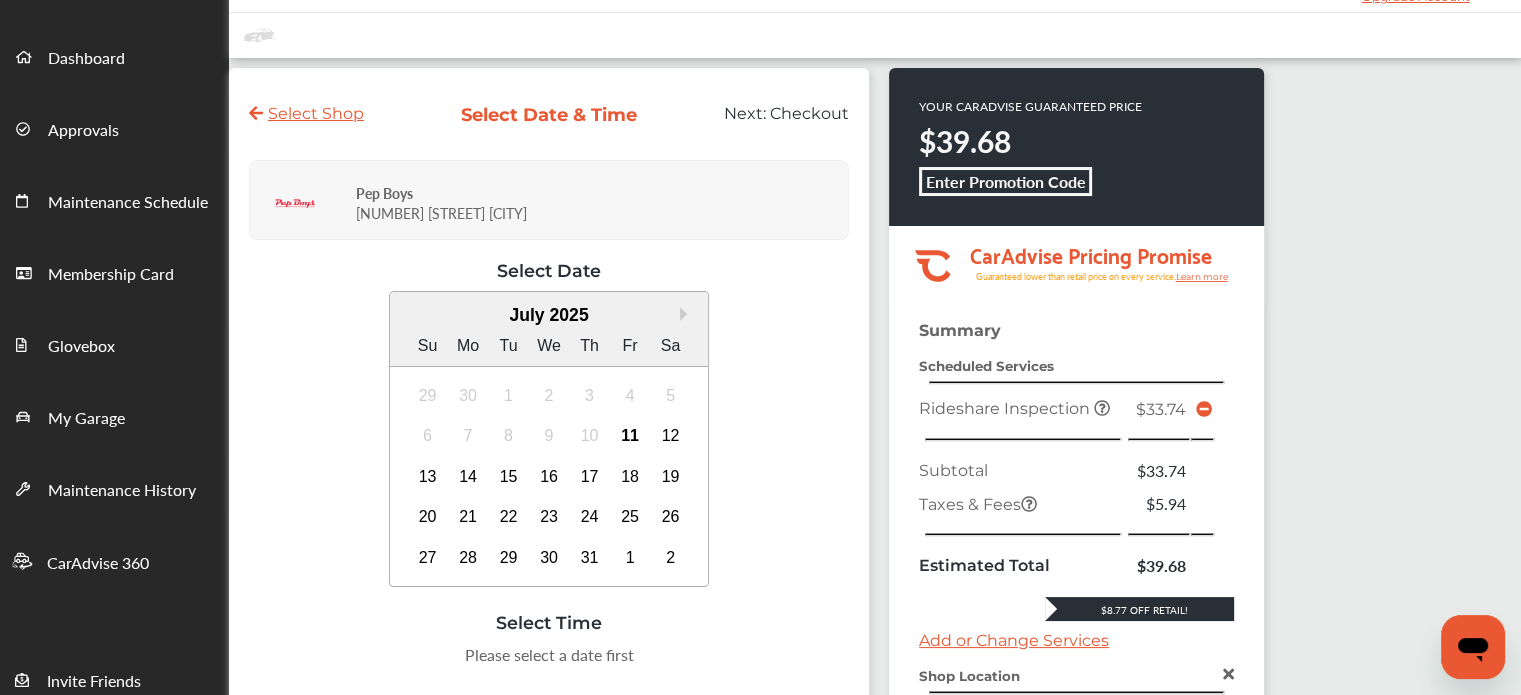 scroll, scrollTop: 65, scrollLeft: 0, axis: vertical 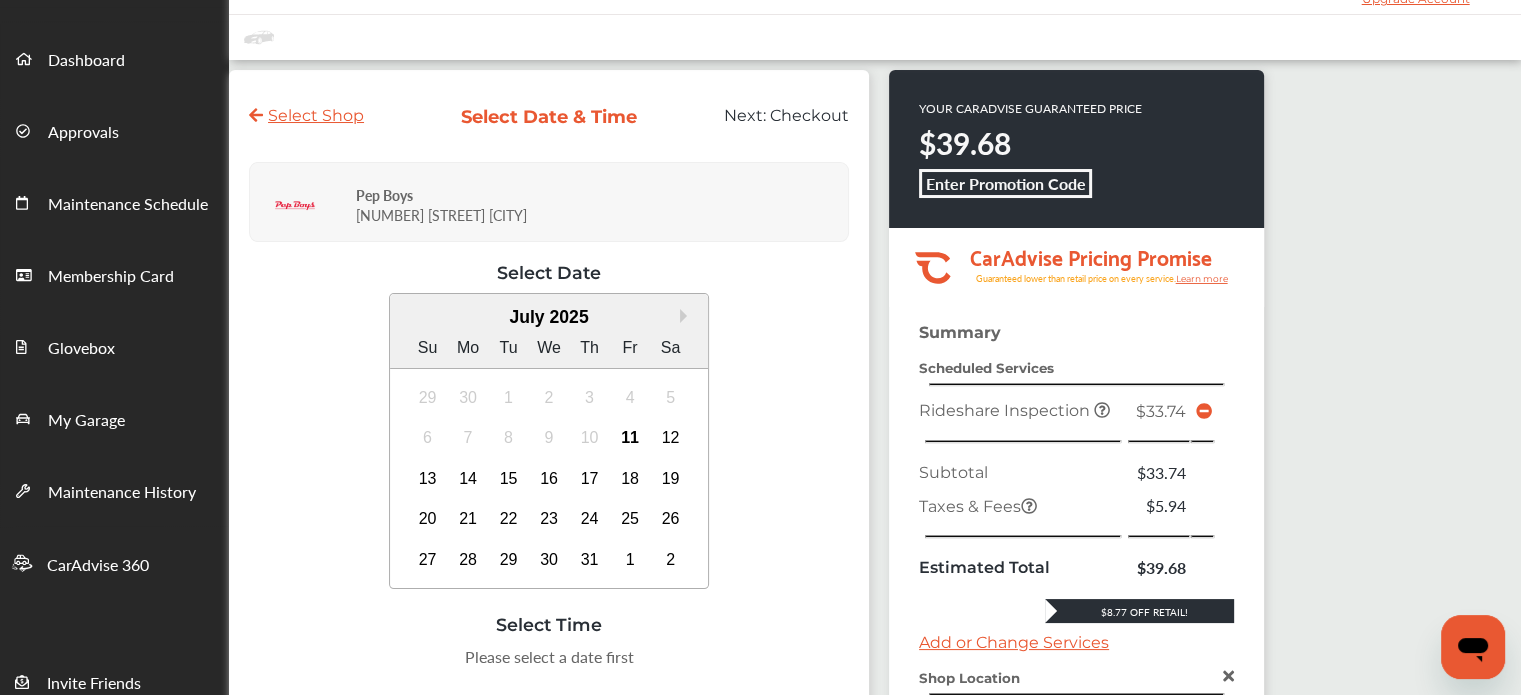 click on "Select Shop" at bounding box center (306, 115) 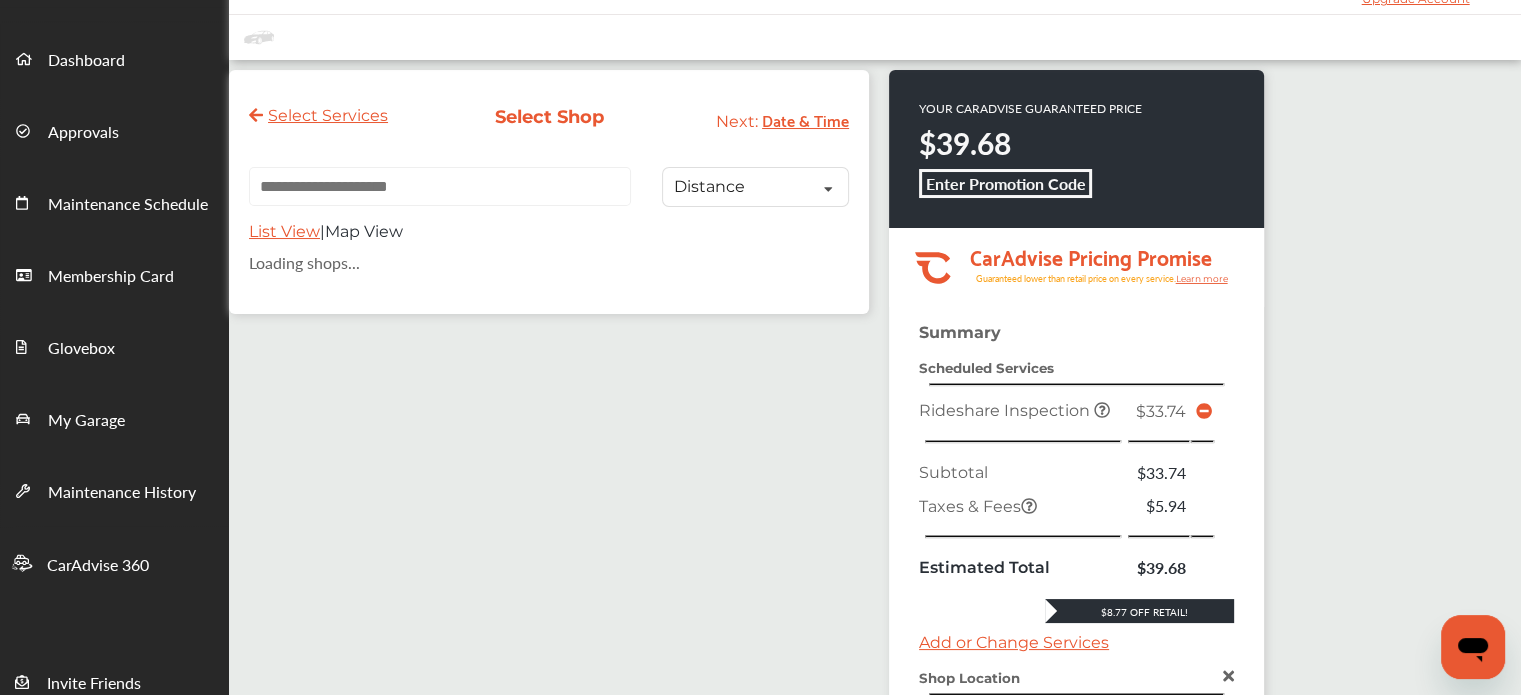 scroll, scrollTop: 0, scrollLeft: 0, axis: both 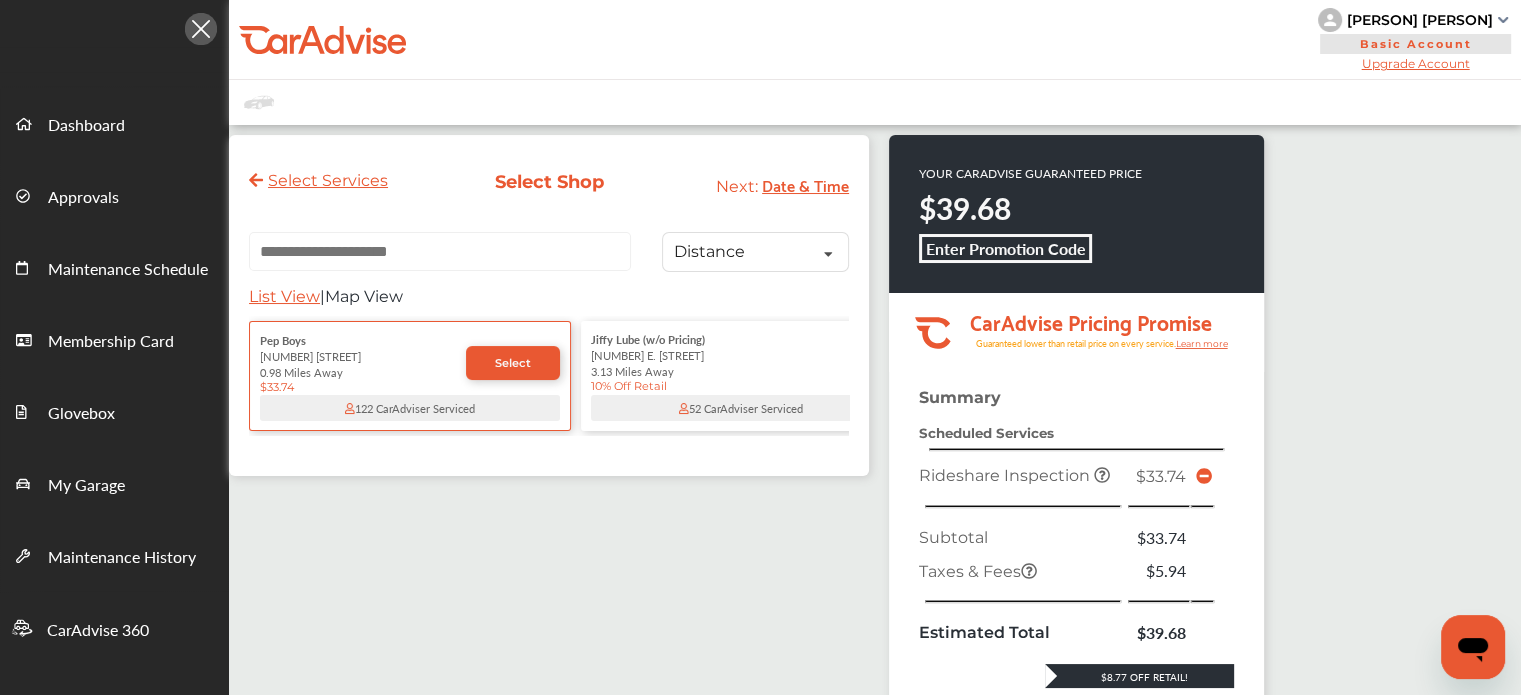 click at bounding box center (440, 251) 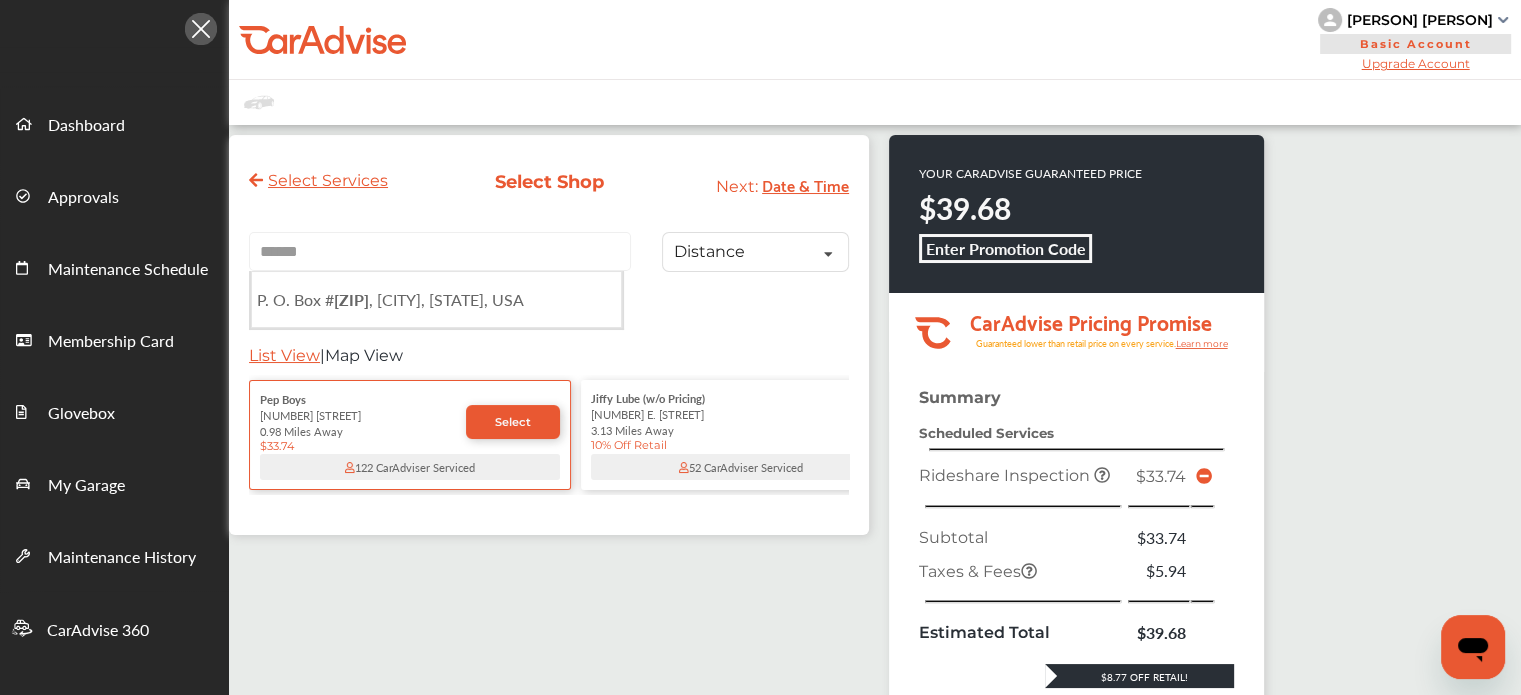 click on "******" at bounding box center (440, 251) 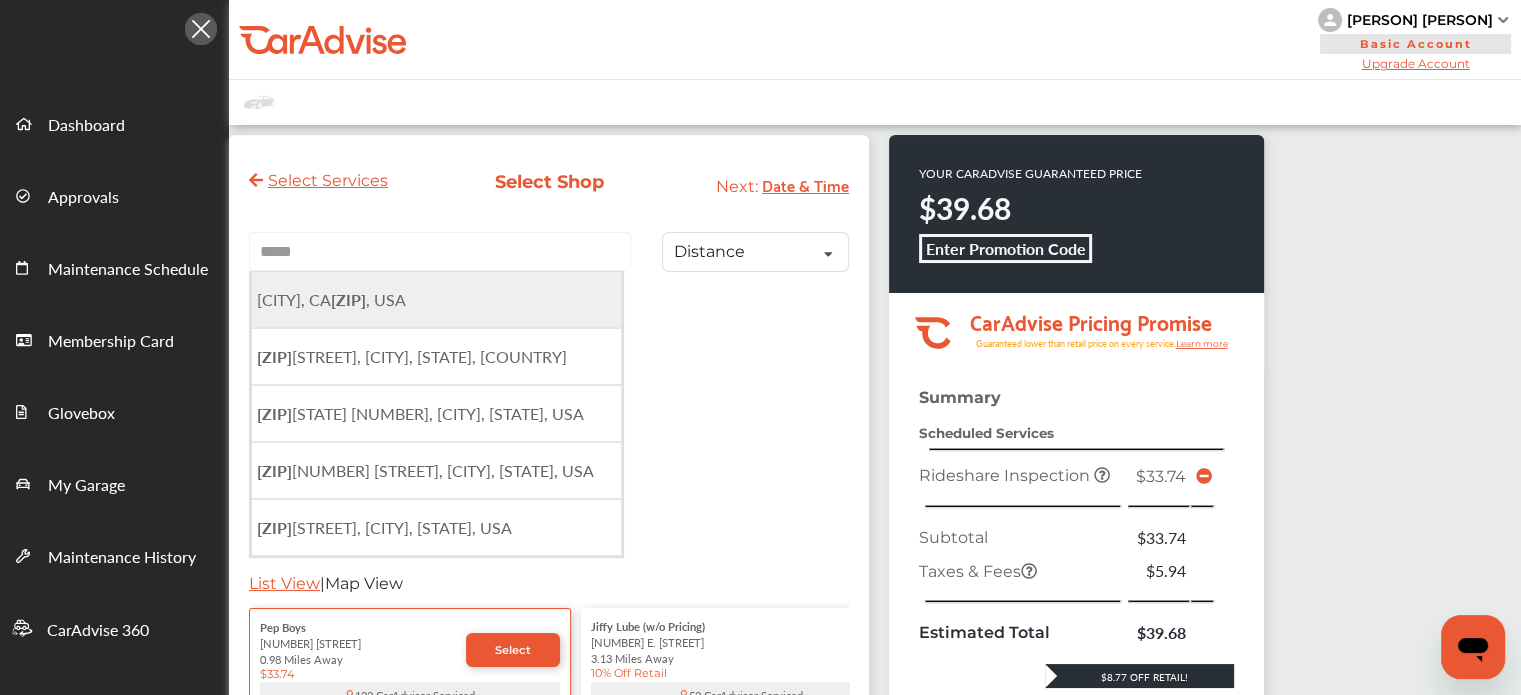 click on "[CITY], CA [ZIP] , USA" at bounding box center [331, 299] 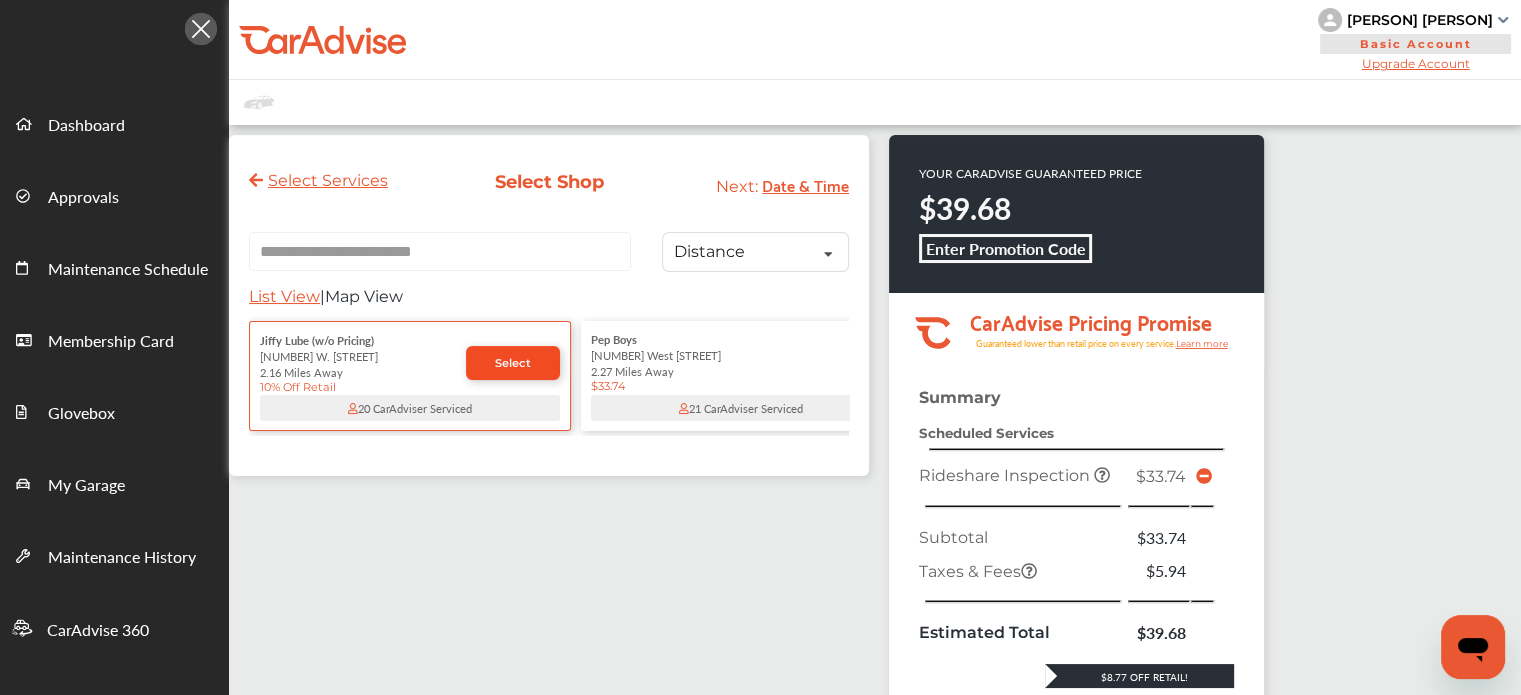 click on "Select" at bounding box center [513, 363] 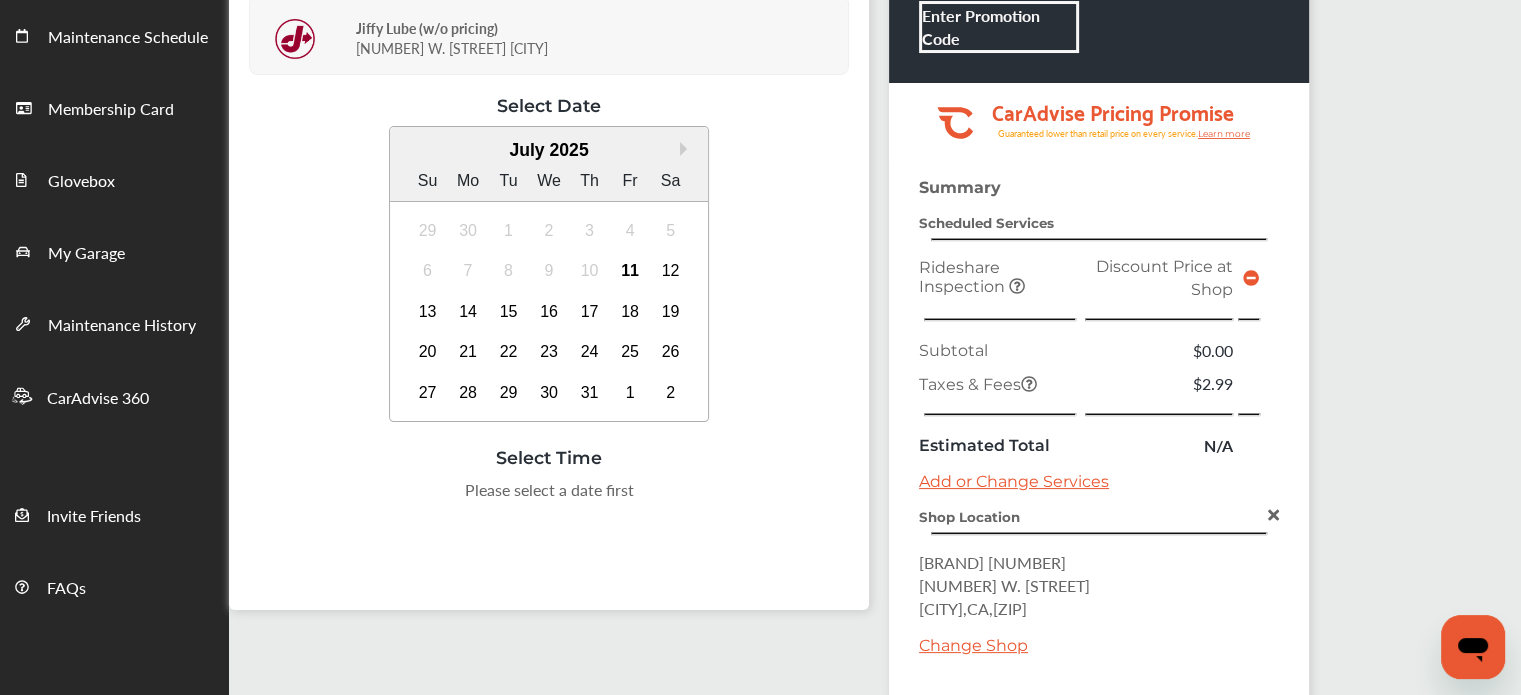 scroll, scrollTop: 242, scrollLeft: 0, axis: vertical 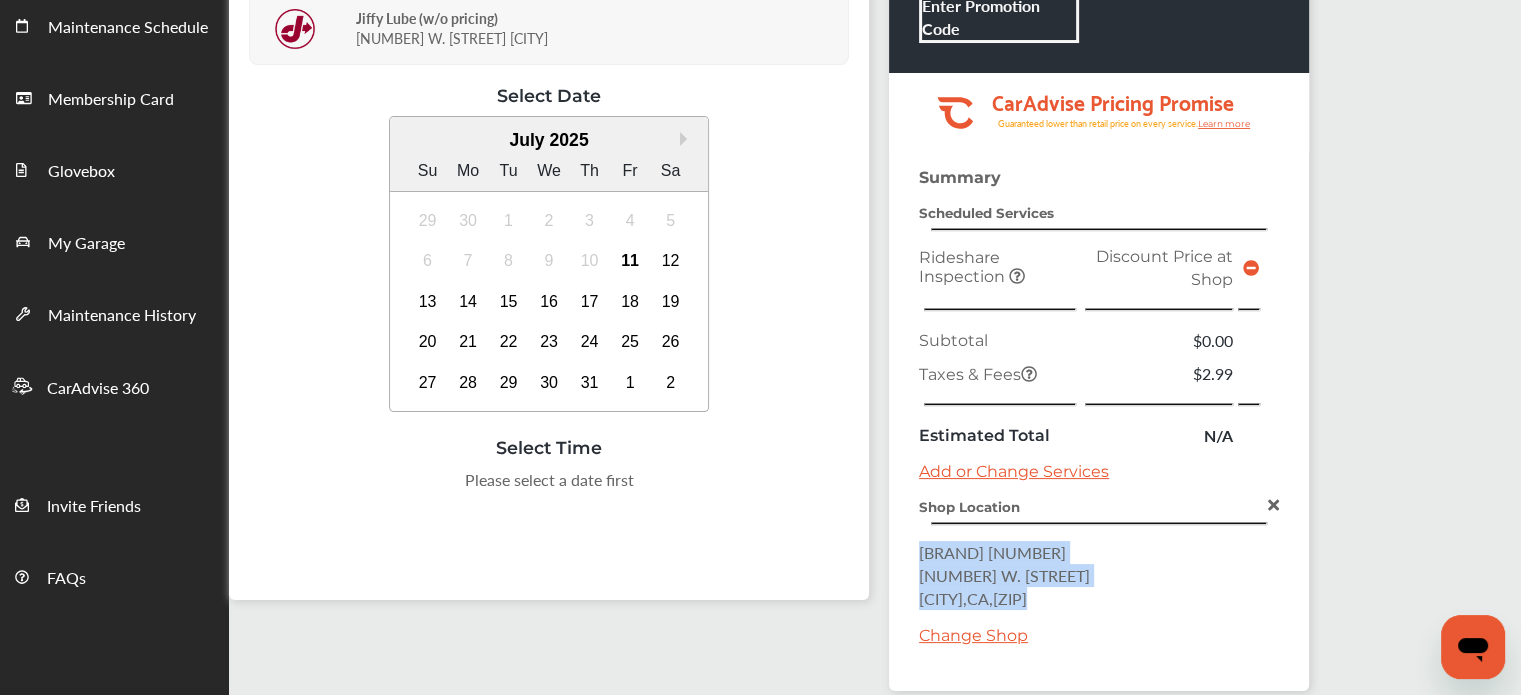 drag, startPoint x: 1086, startPoint y: 593, endPoint x: 915, endPoint y: 548, distance: 176.82195 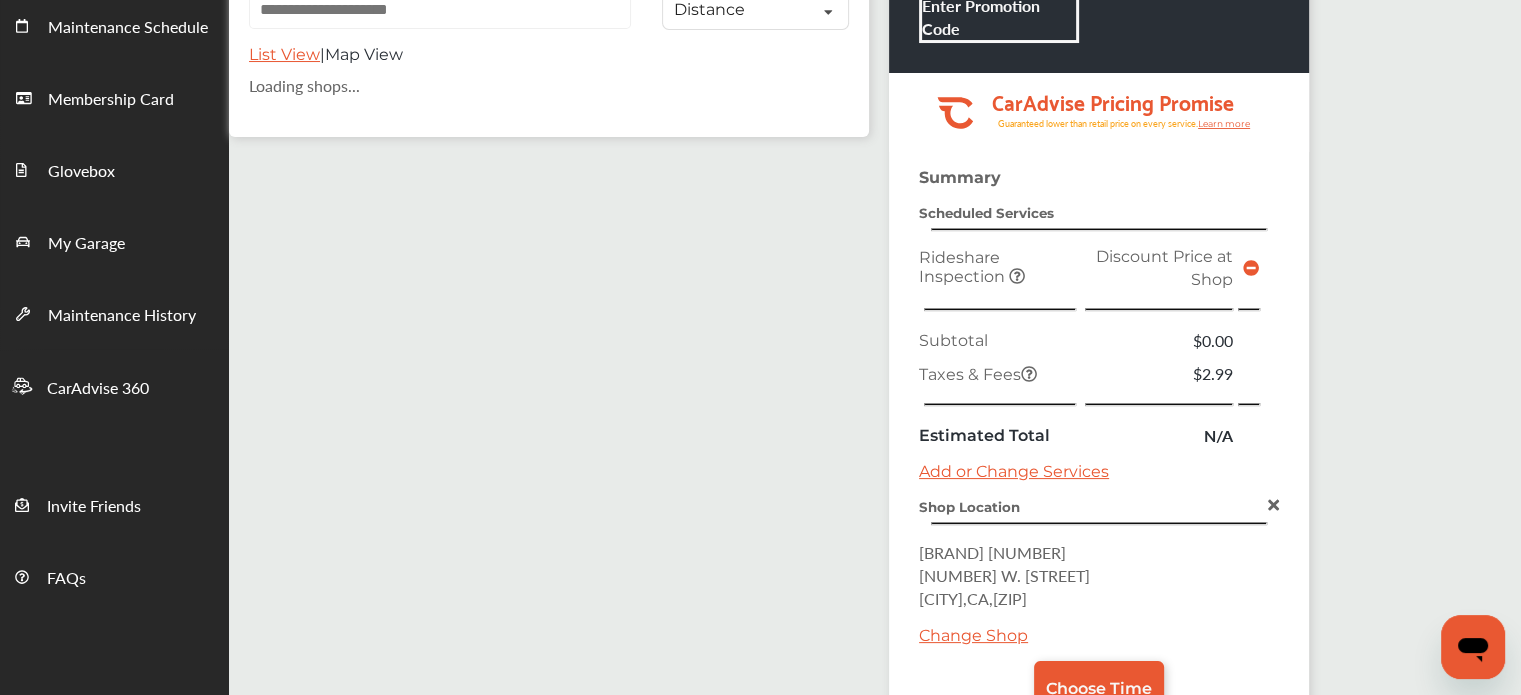 scroll, scrollTop: 0, scrollLeft: 0, axis: both 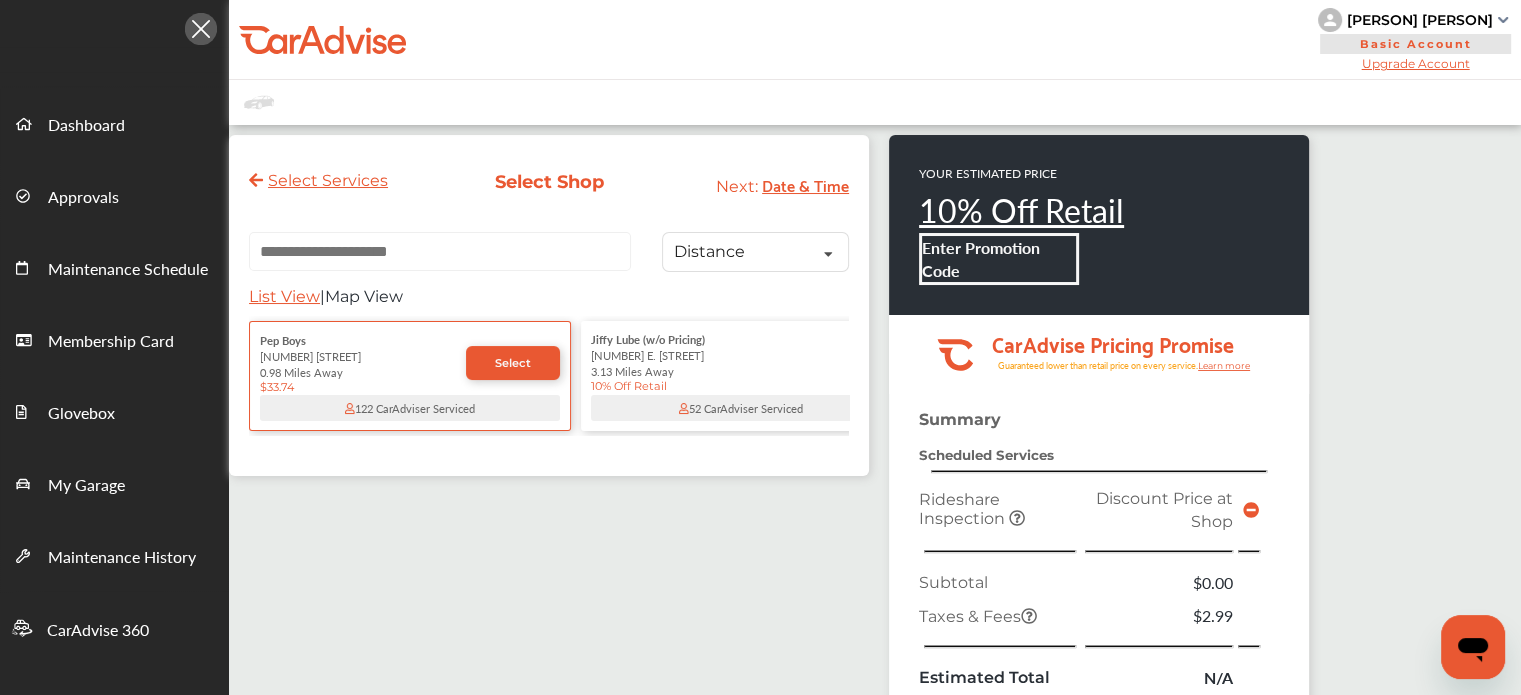 click at bounding box center (440, 251) 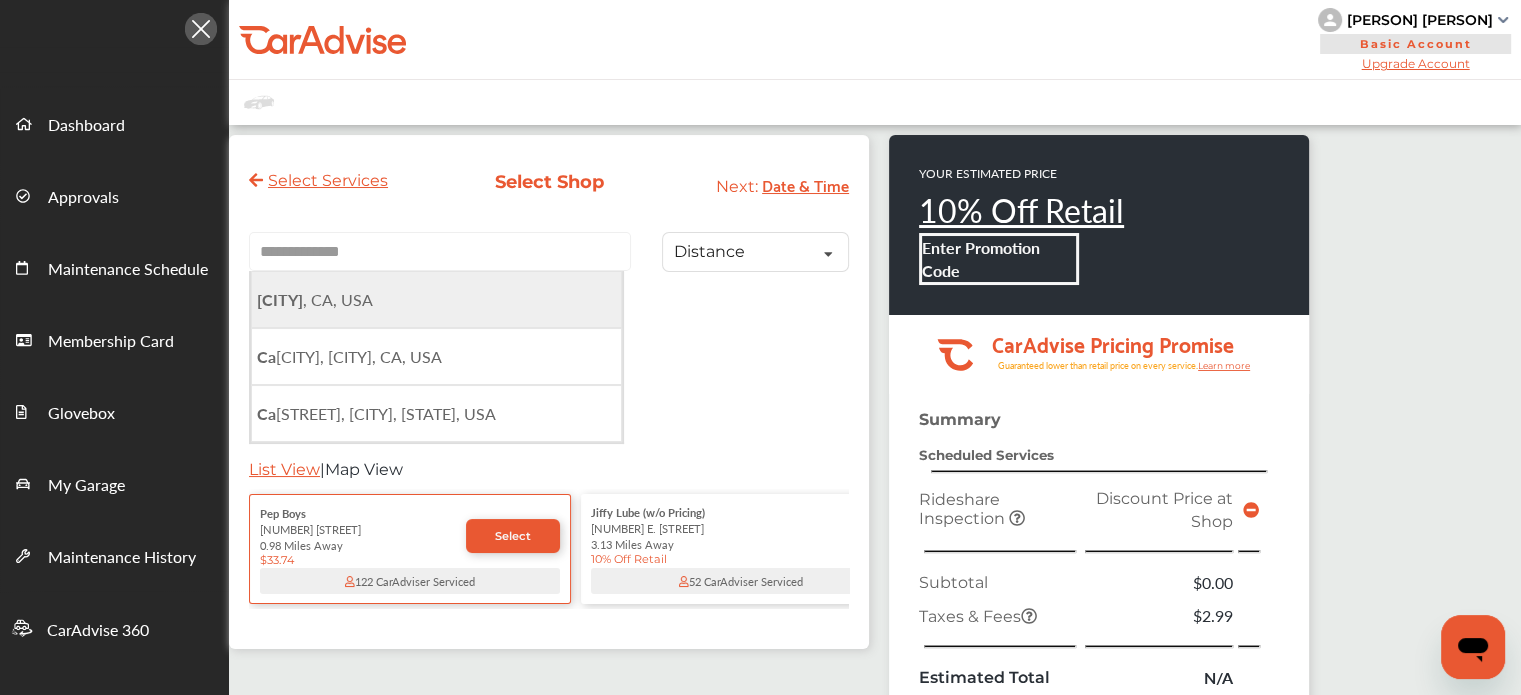 click on "[CITY] , CA, USA" at bounding box center (436, 299) 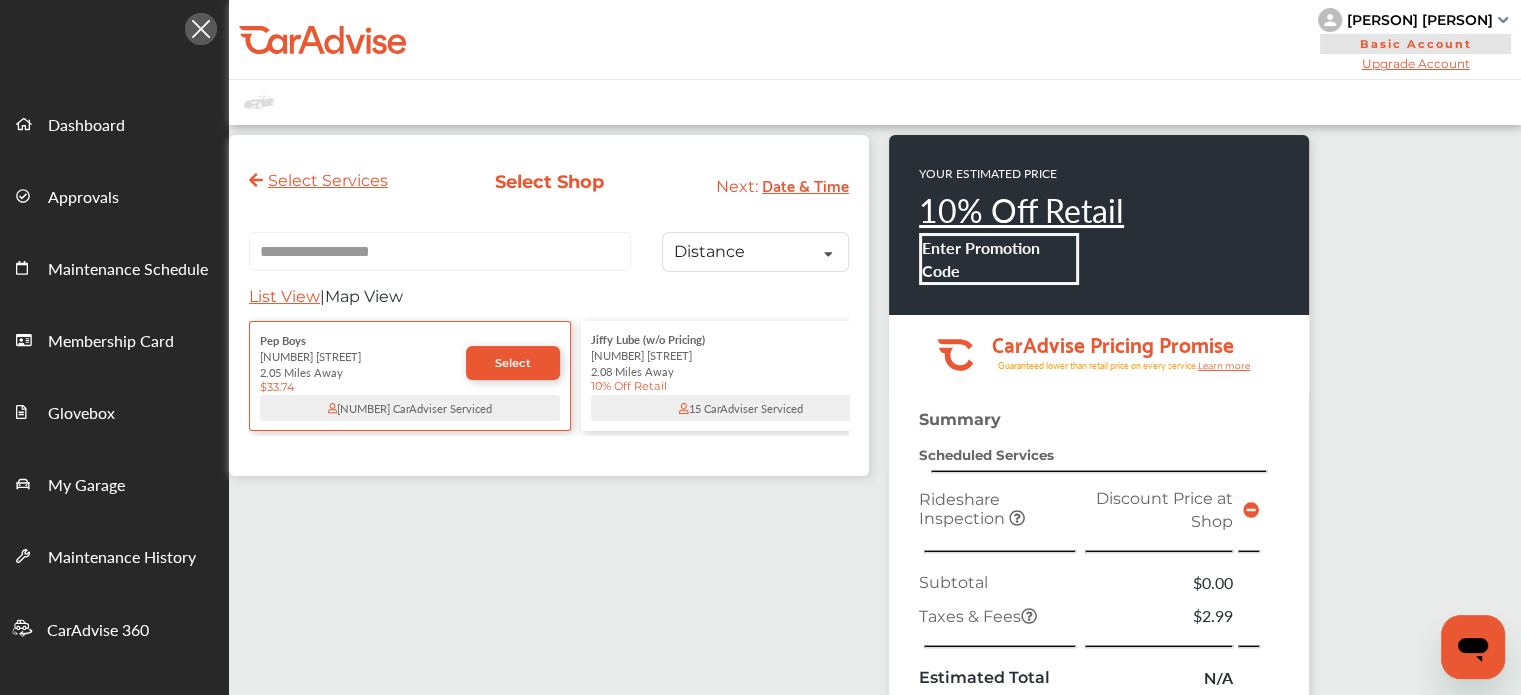 scroll, scrollTop: 0, scrollLeft: 0, axis: both 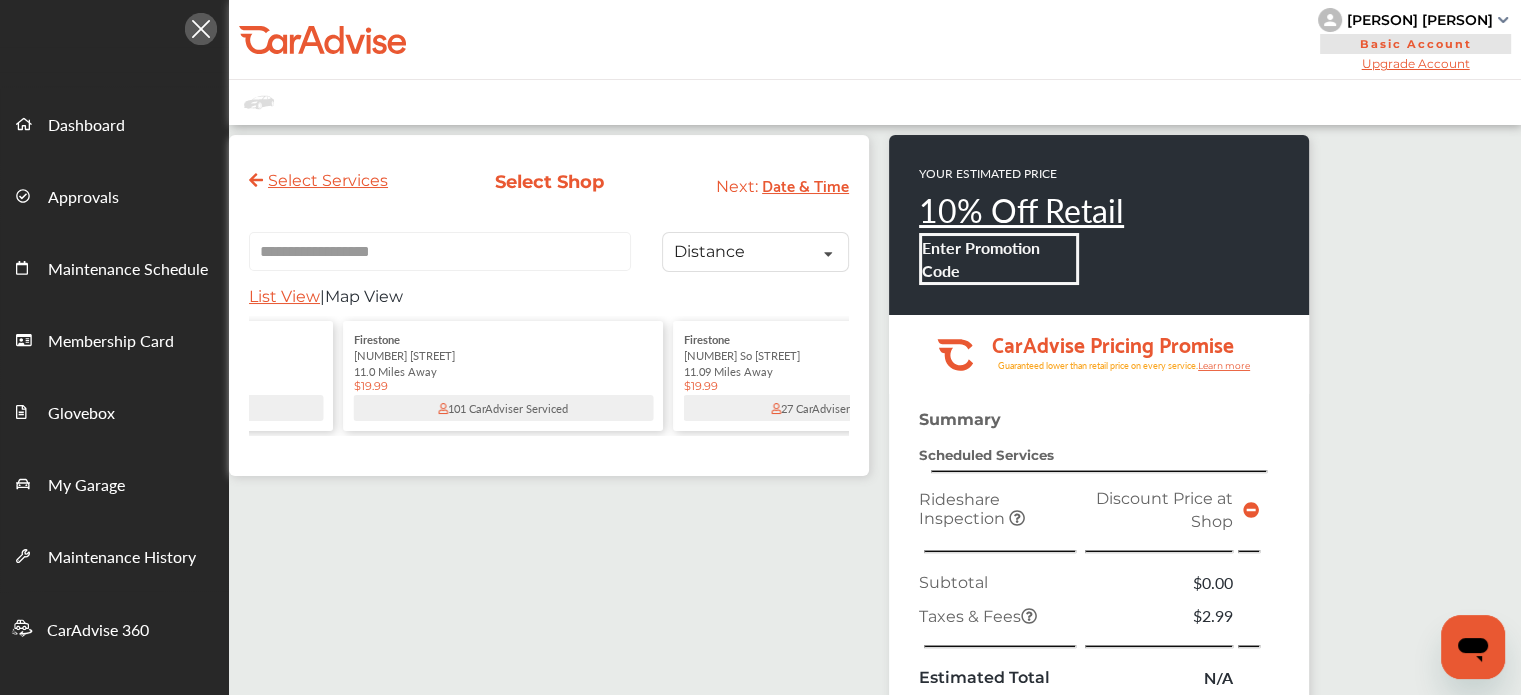 click on "Firestone [NUMBER] [STREET] [NUMBER] Miles Away $[PRICE]" at bounding box center [503, 362] 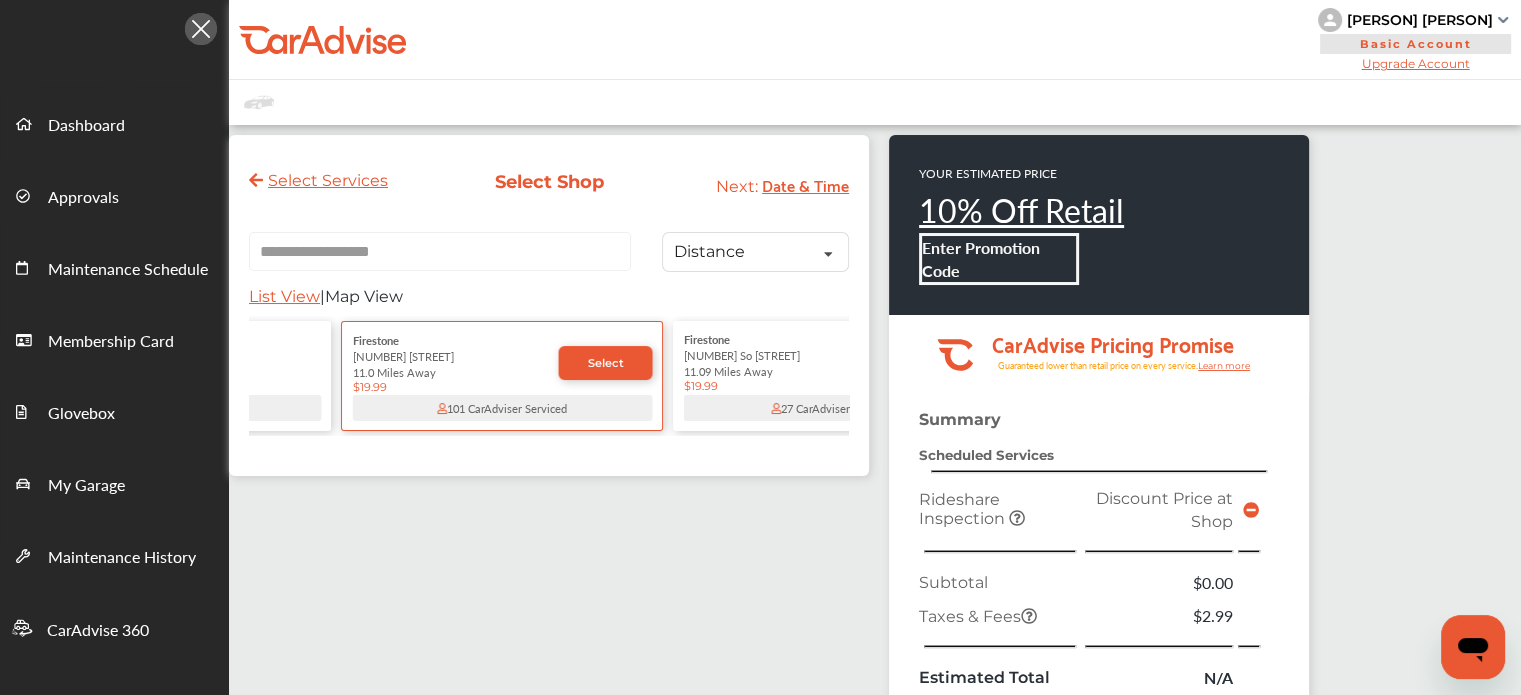 scroll, scrollTop: 0, scrollLeft: 3815, axis: horizontal 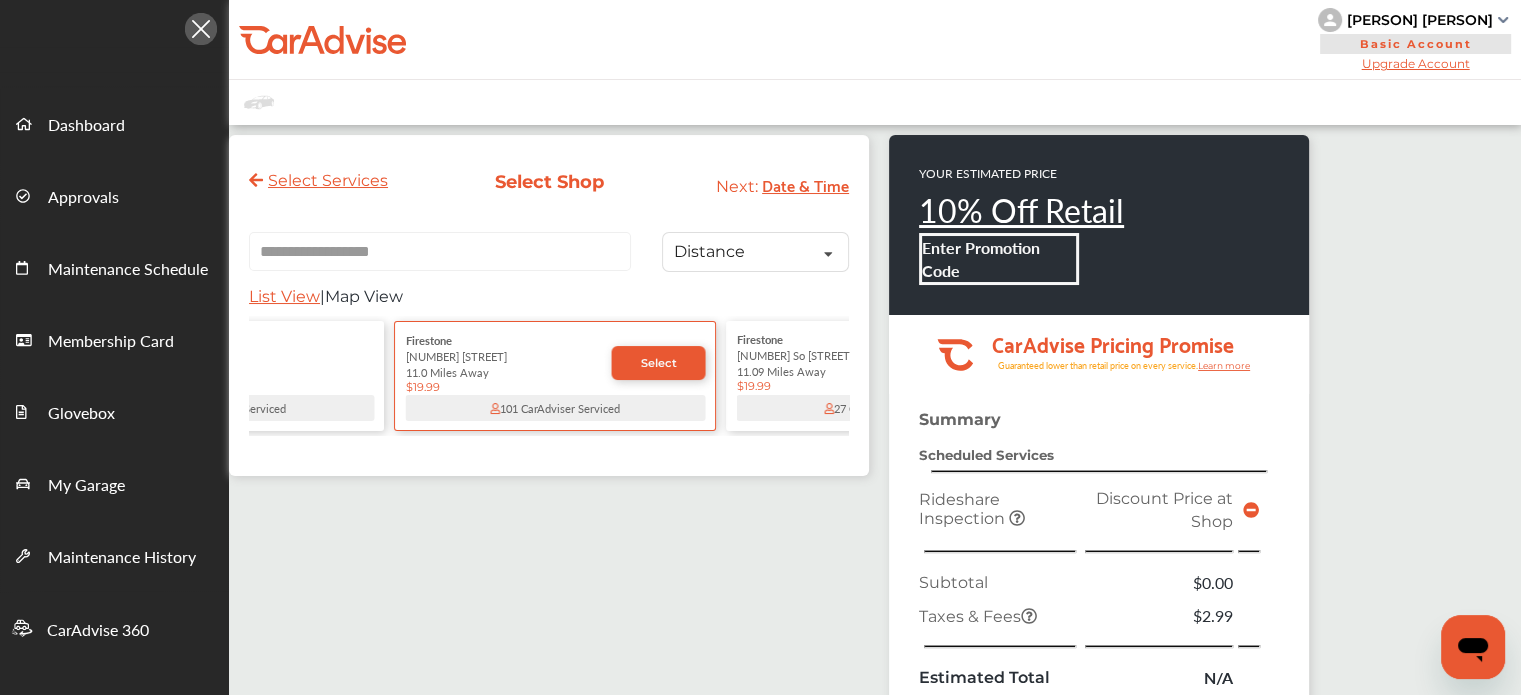 click on "Firestone [NUMBER] [STREET] [NUMBER] Miles Away $[PRICE] Select [NUMBER] CarAdviser Serviced" at bounding box center [555, 376] 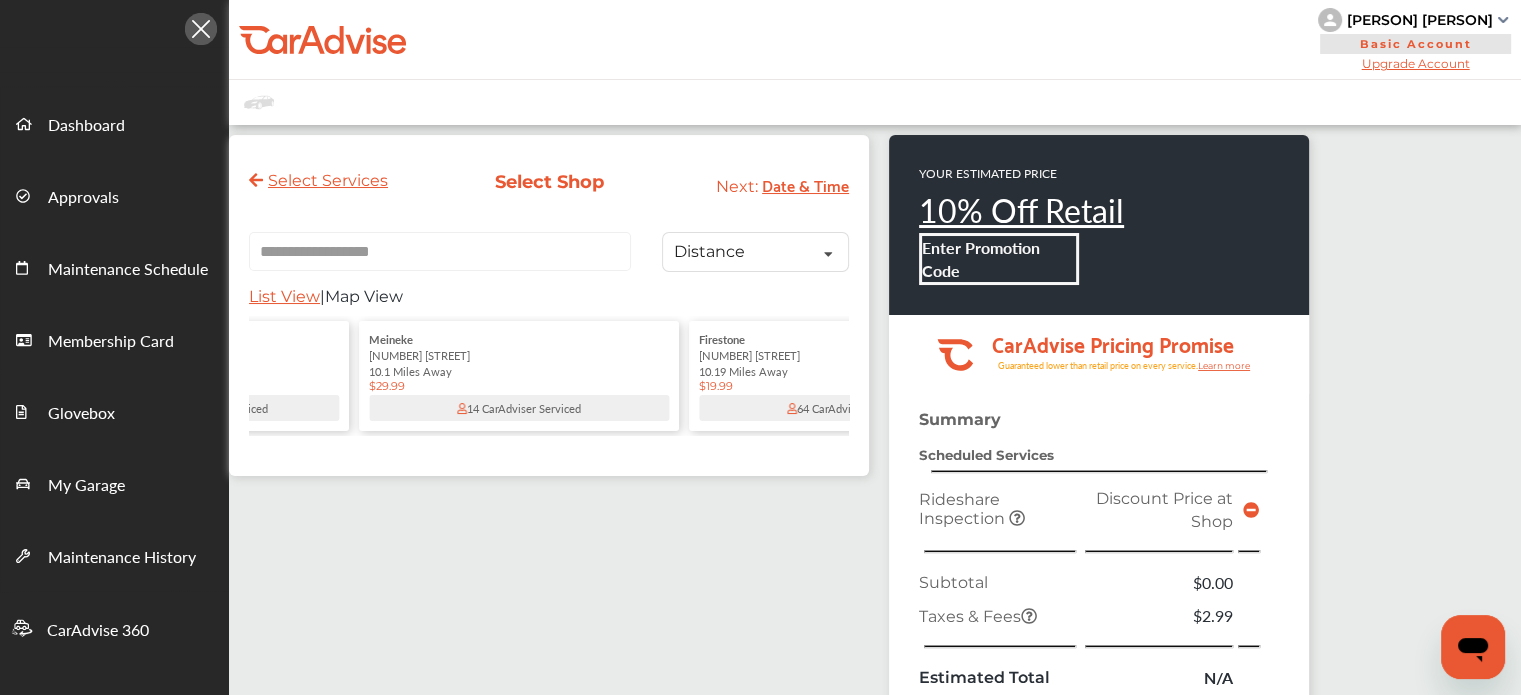 scroll, scrollTop: 0, scrollLeft: 2930, axis: horizontal 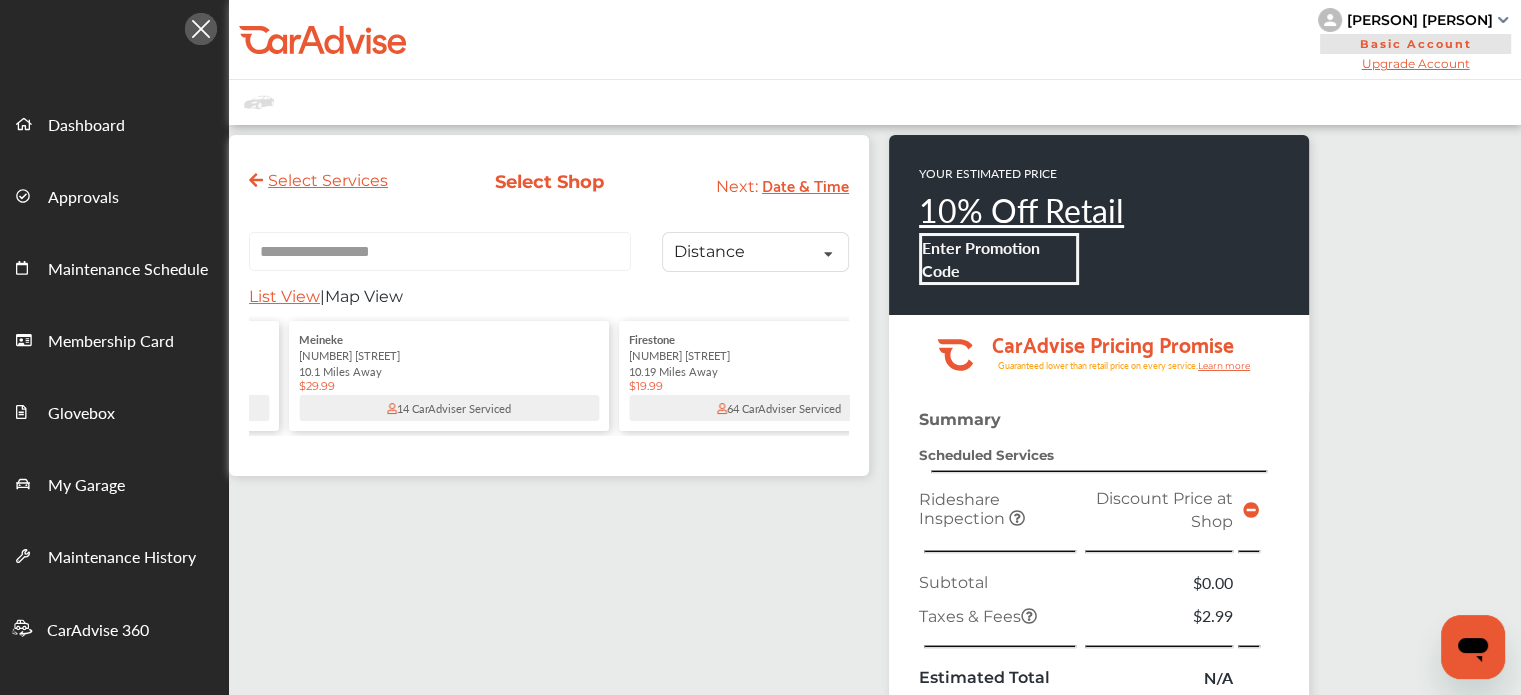 click on "10.1 Miles Away" at bounding box center [449, 371] 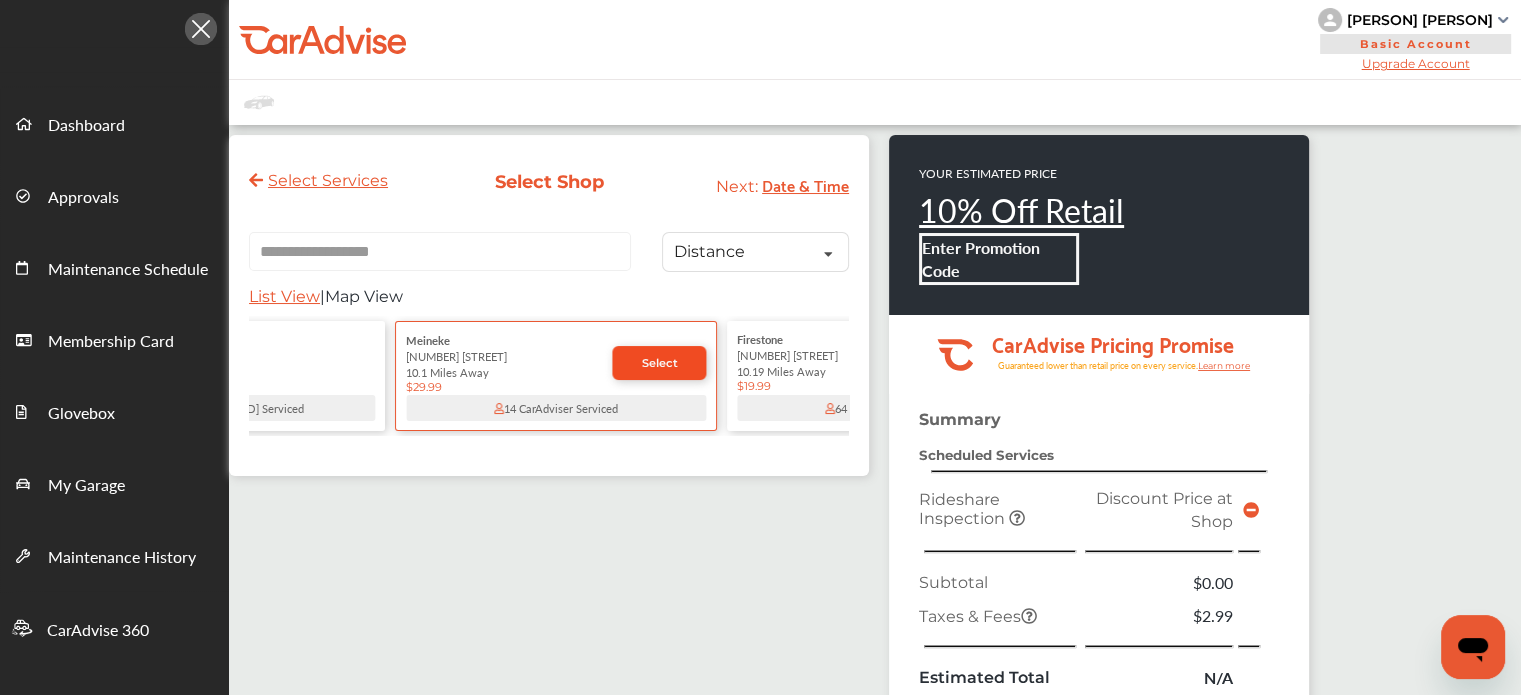 click on "Select" at bounding box center (659, 363) 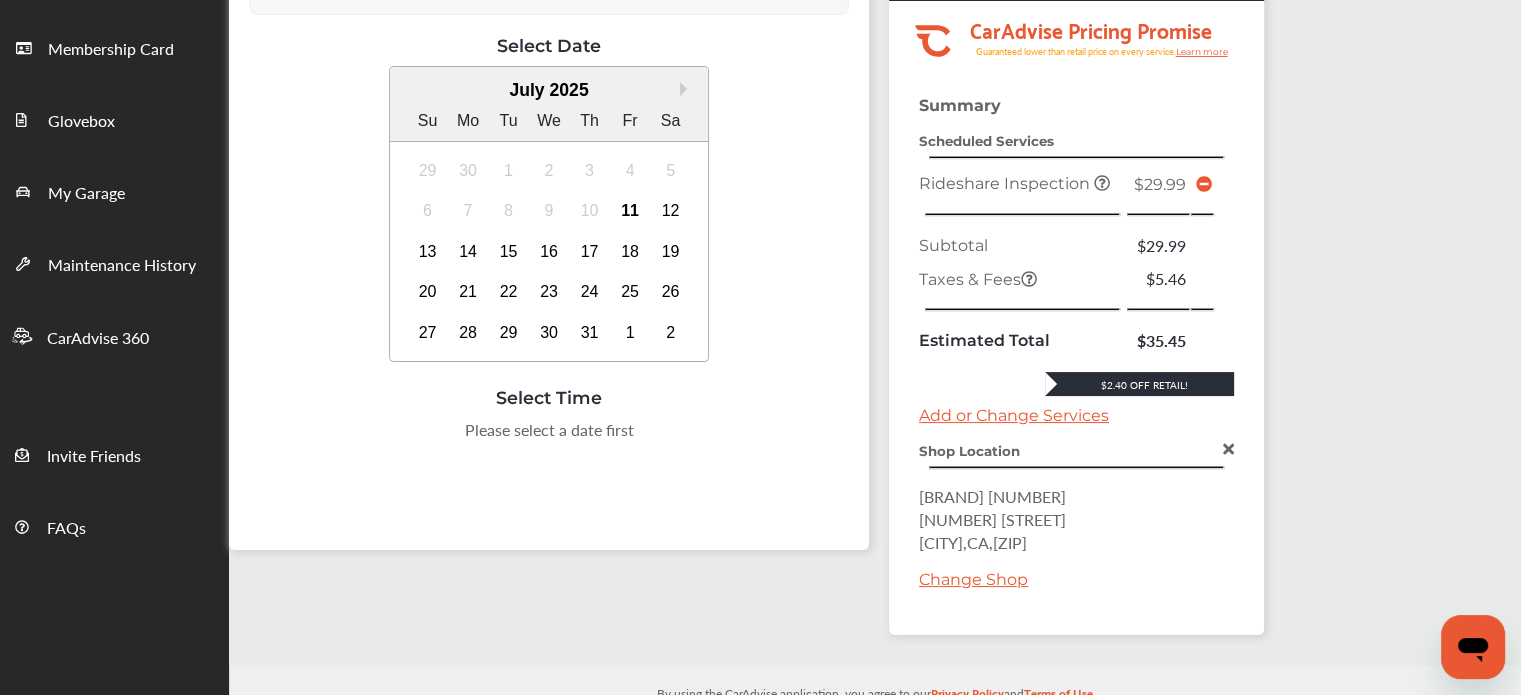 scroll, scrollTop: 295, scrollLeft: 0, axis: vertical 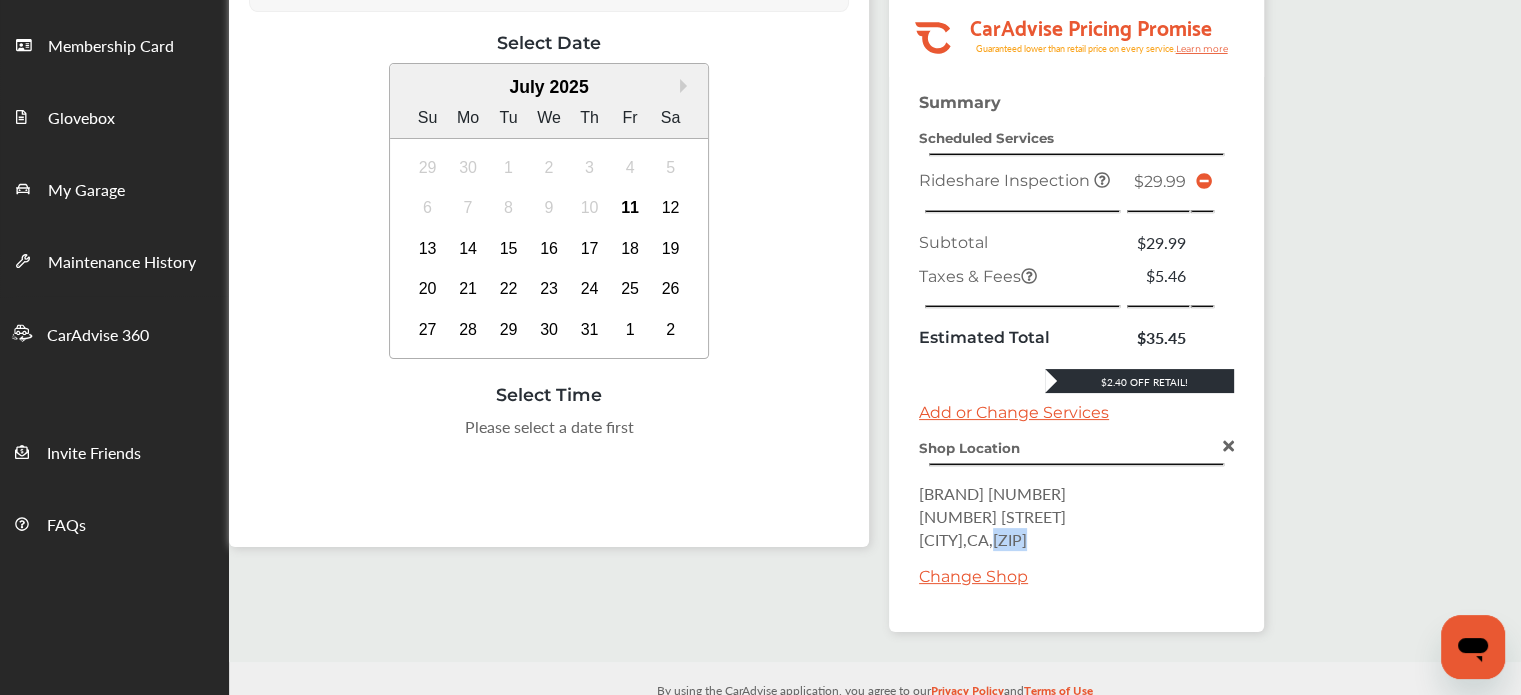 drag, startPoint x: 1092, startPoint y: 530, endPoint x: 1028, endPoint y: 535, distance: 64.195015 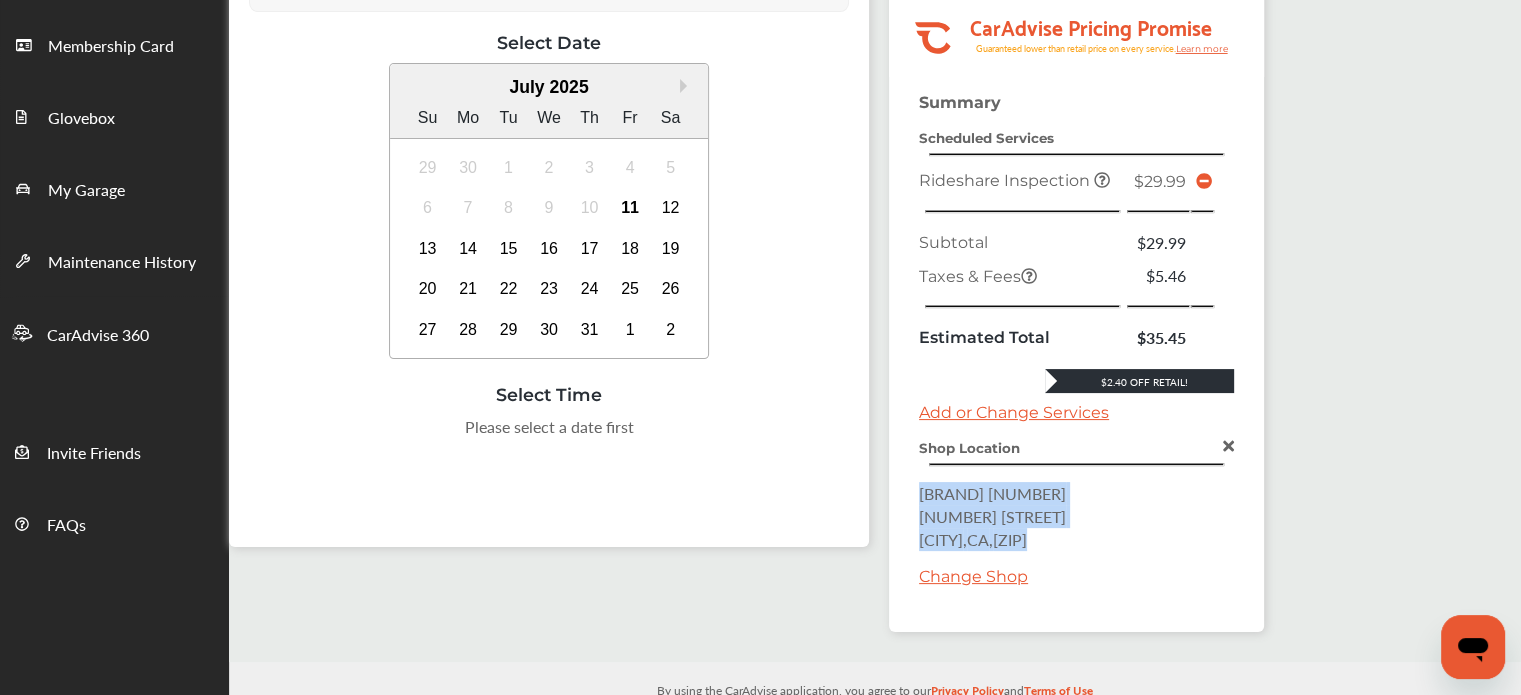 drag, startPoint x: 1098, startPoint y: 531, endPoint x: 918, endPoint y: 495, distance: 183.5647 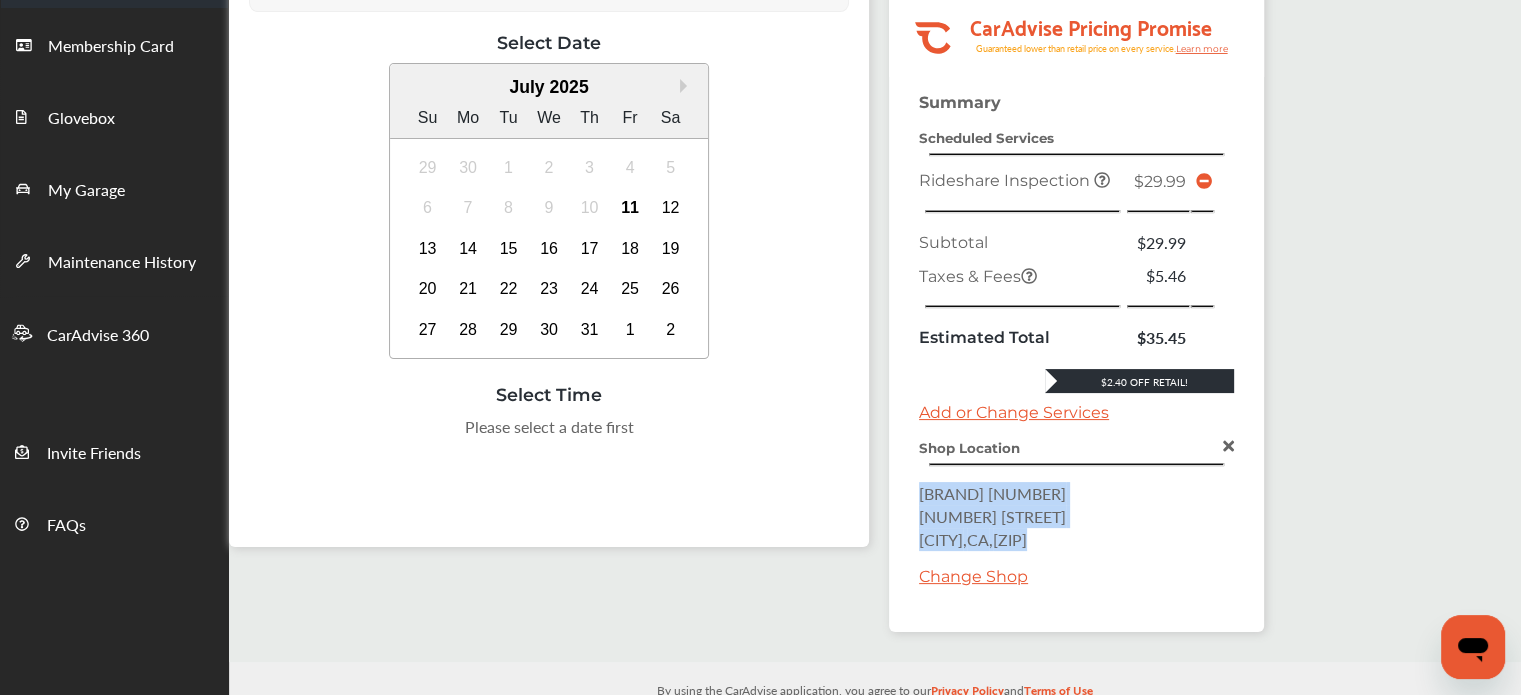 scroll, scrollTop: 0, scrollLeft: 0, axis: both 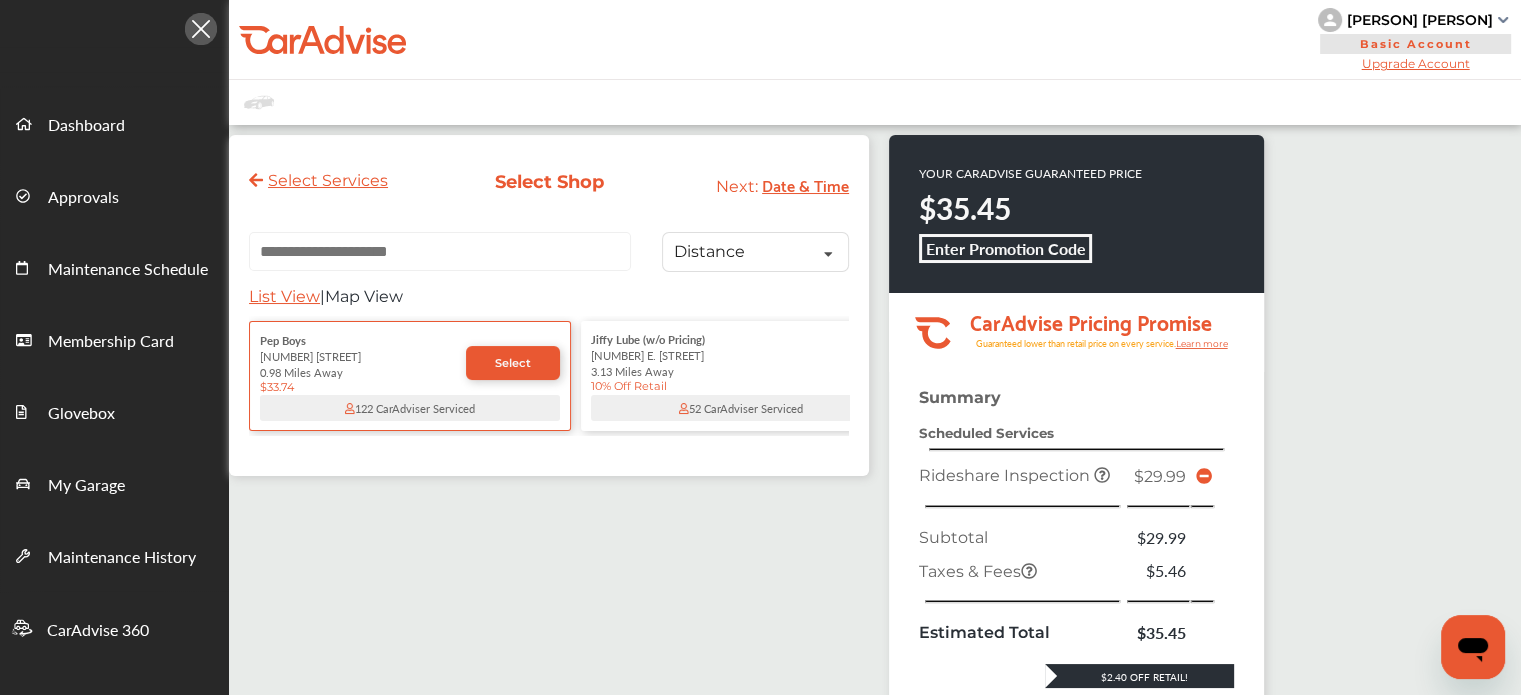 click at bounding box center (440, 251) 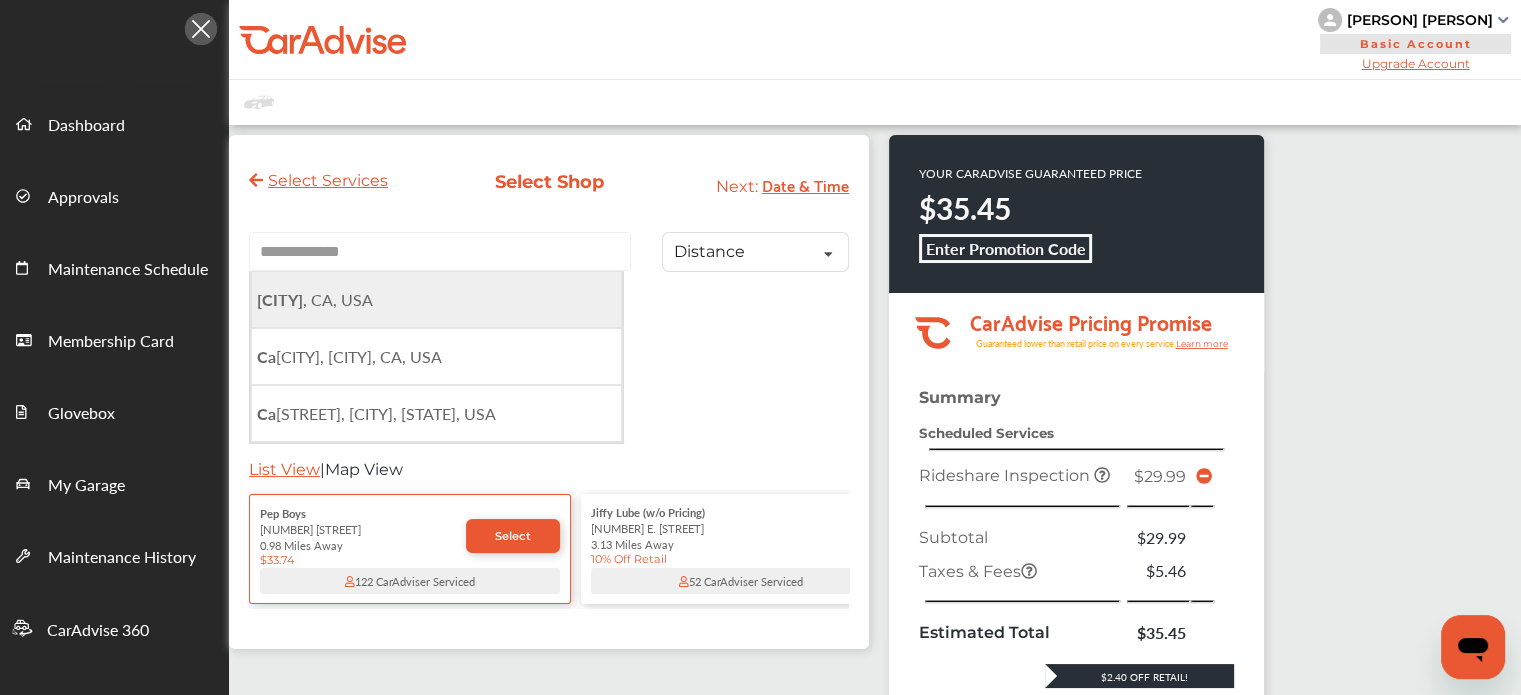 click on "[CITY] , CA, USA" at bounding box center [436, 299] 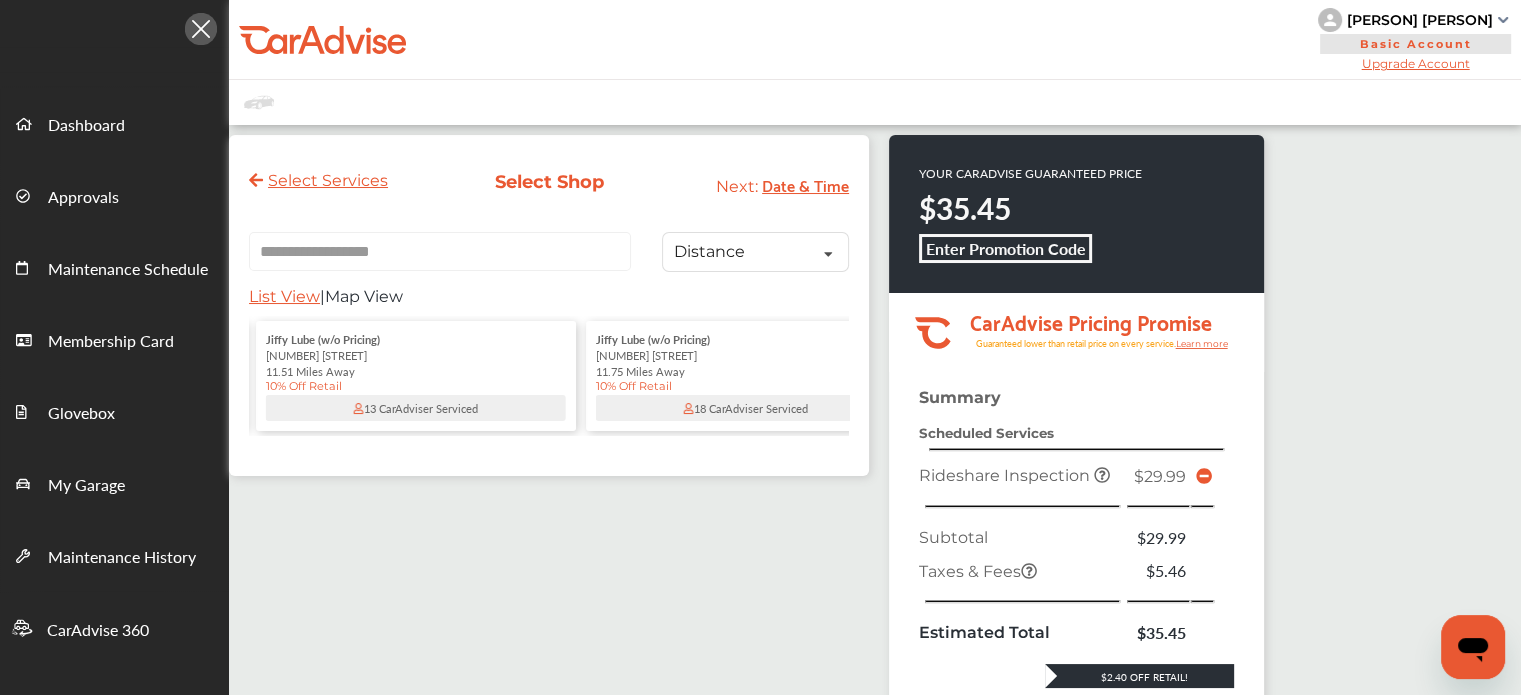scroll, scrollTop: 0, scrollLeft: 4972, axis: horizontal 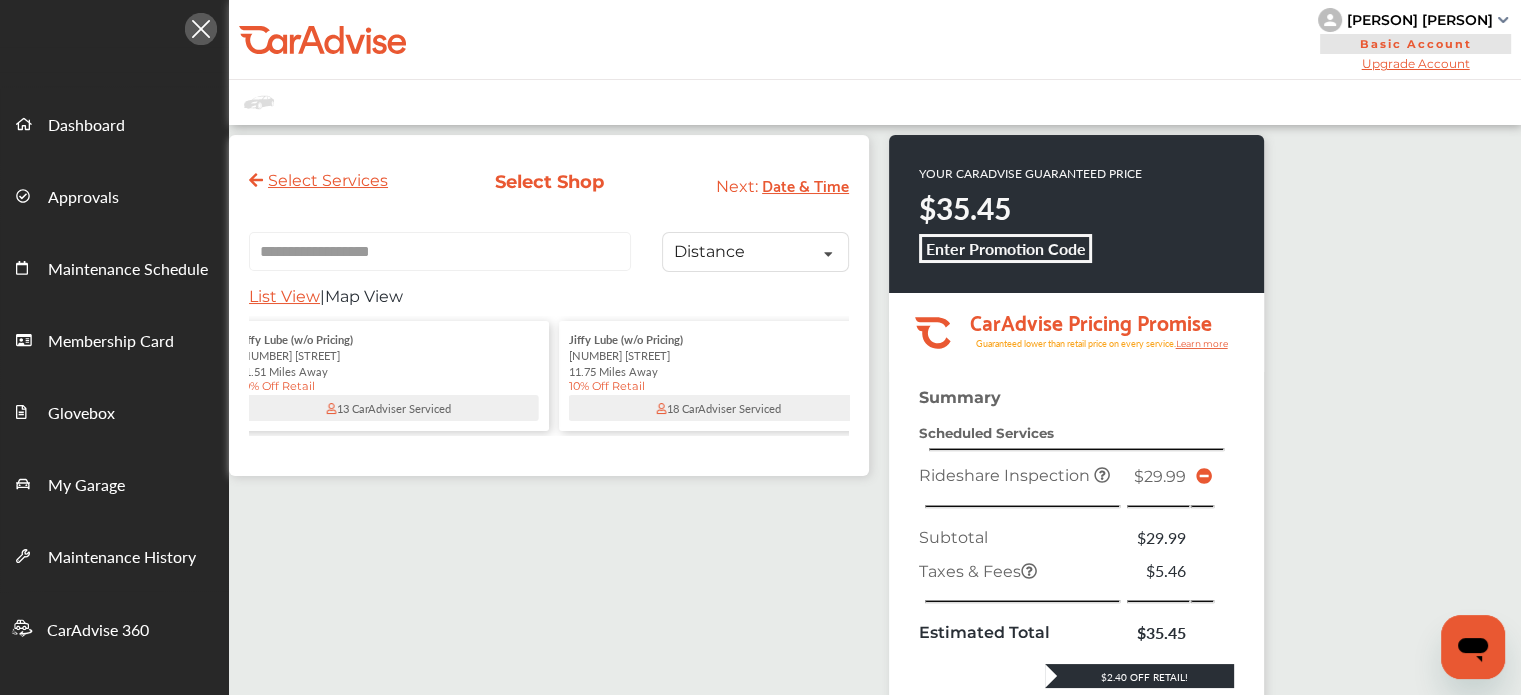 click on "Jiffy Lube (w/o Pricing)" at bounding box center (626, 339) 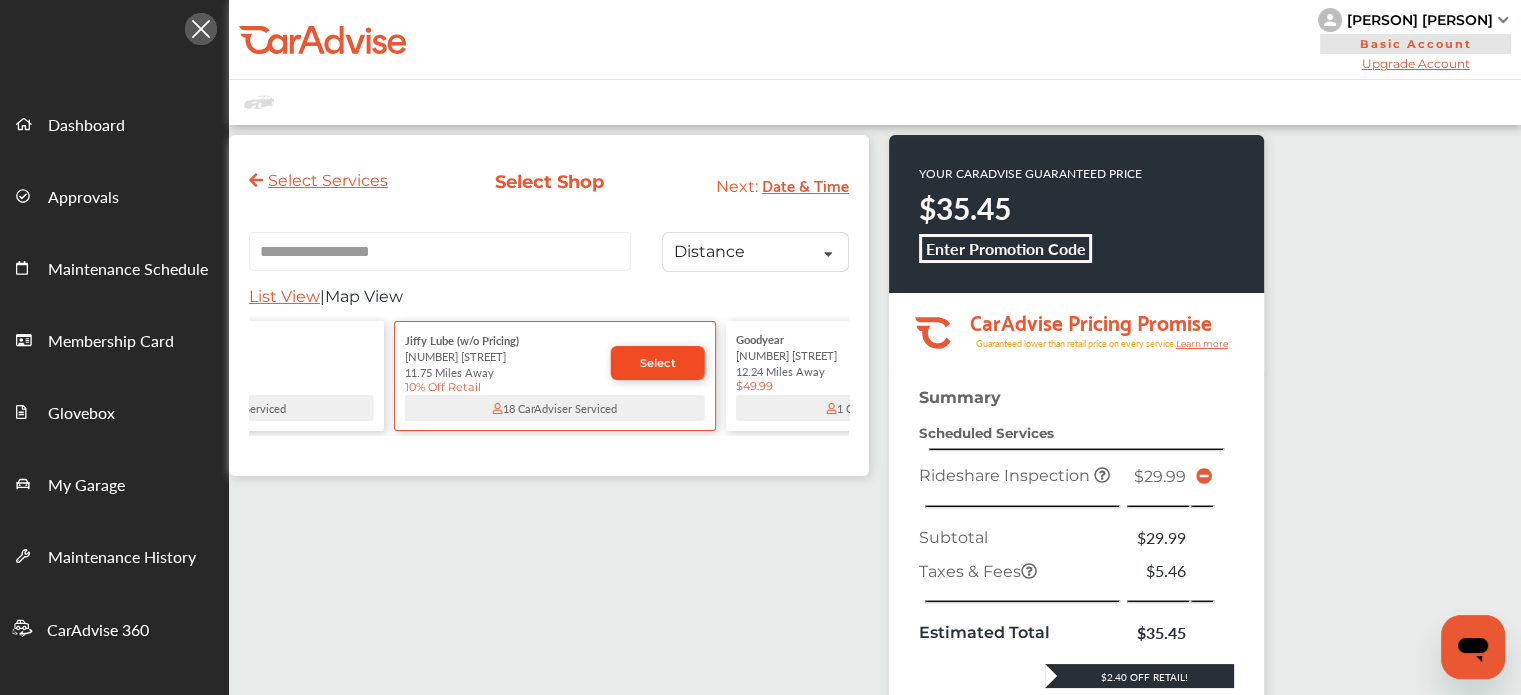 click on "Select" at bounding box center (658, 363) 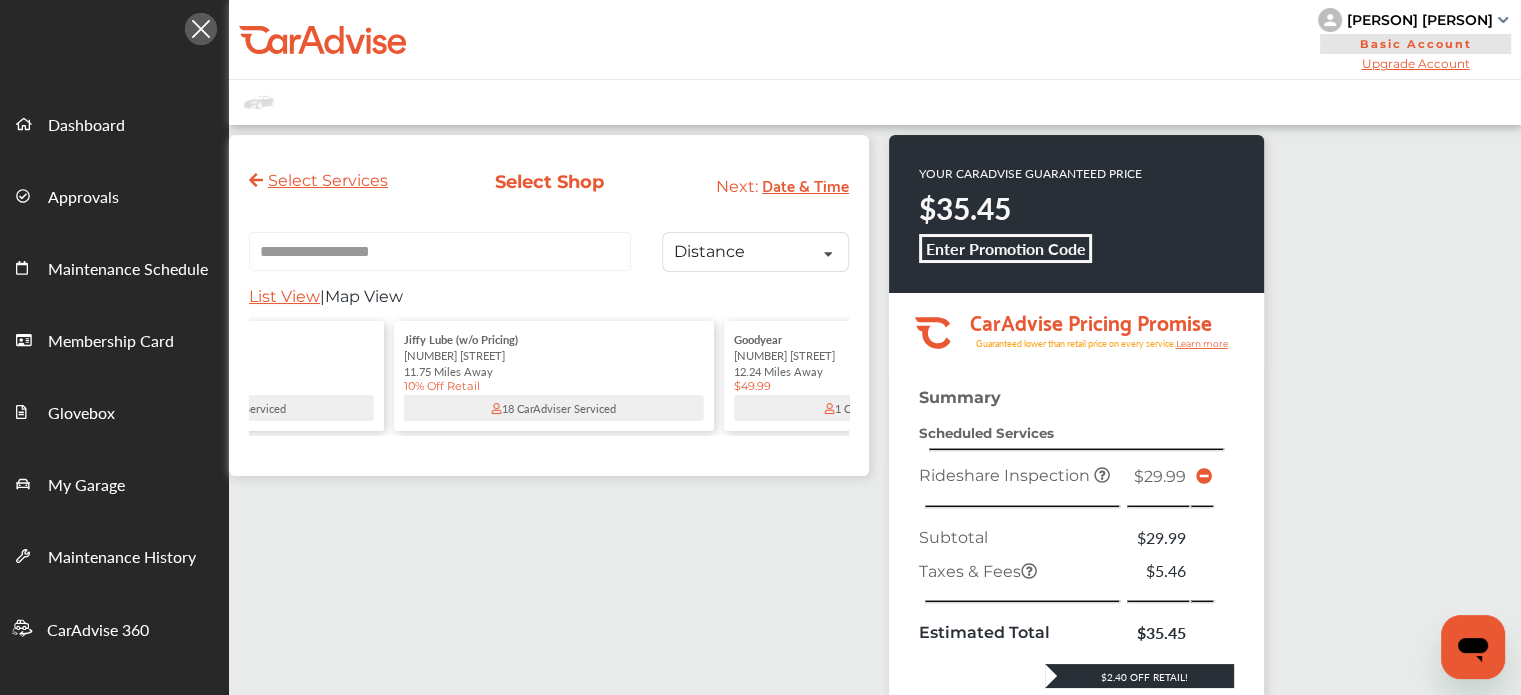 scroll, scrollTop: 0, scrollLeft: 0, axis: both 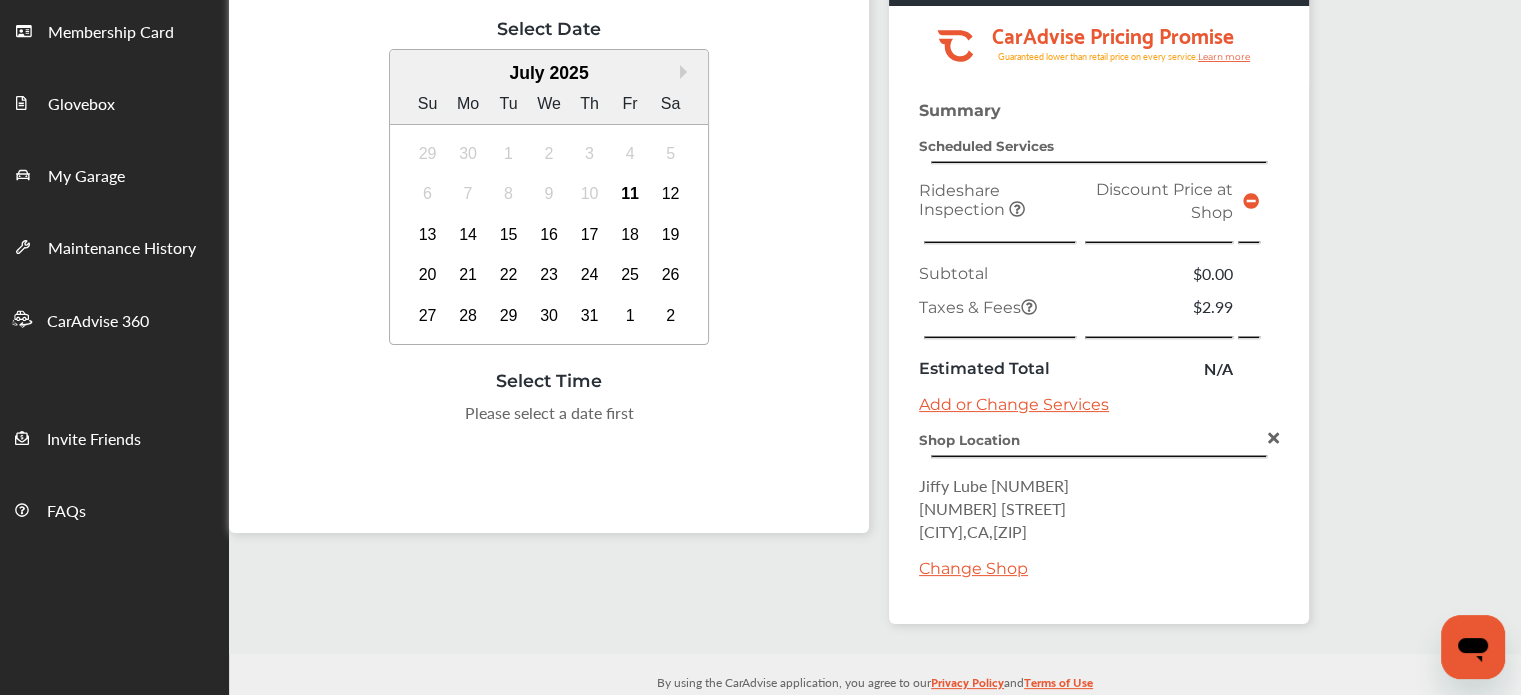 click 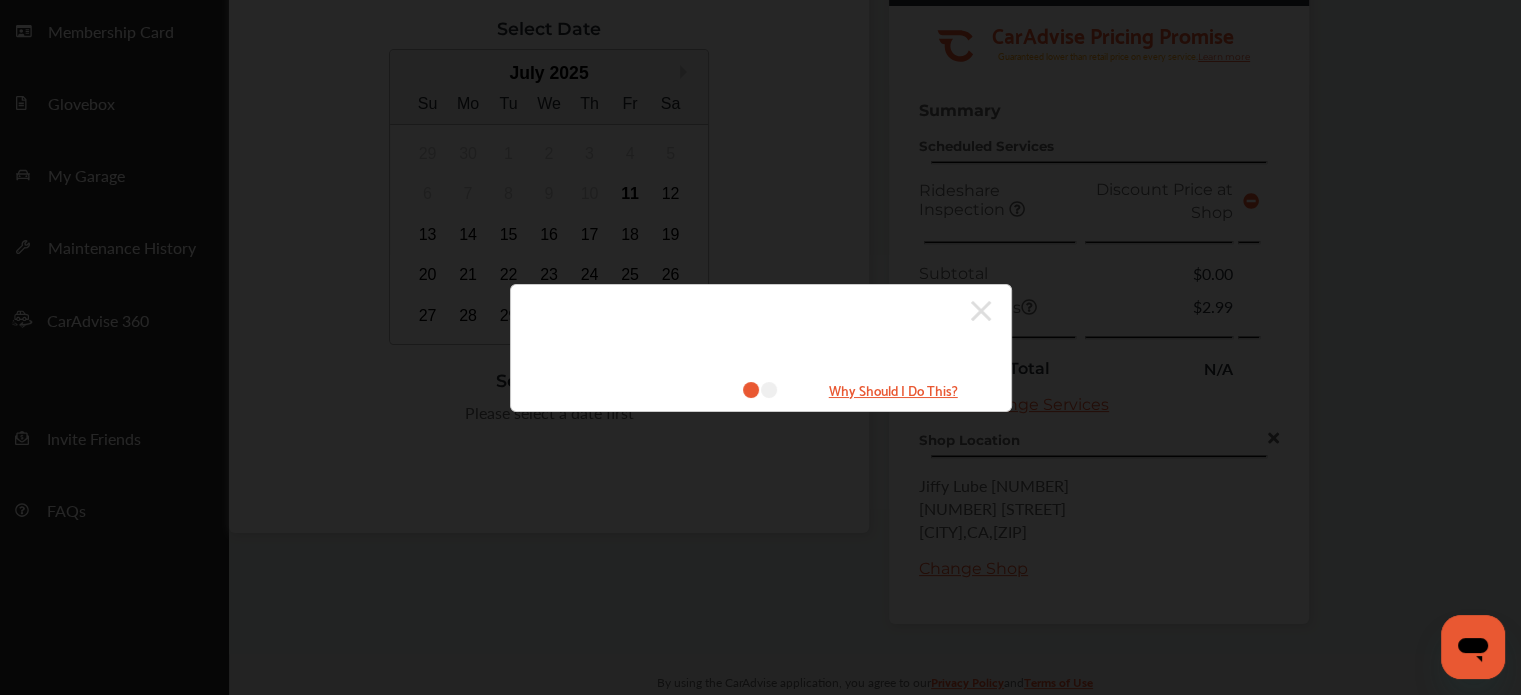 click 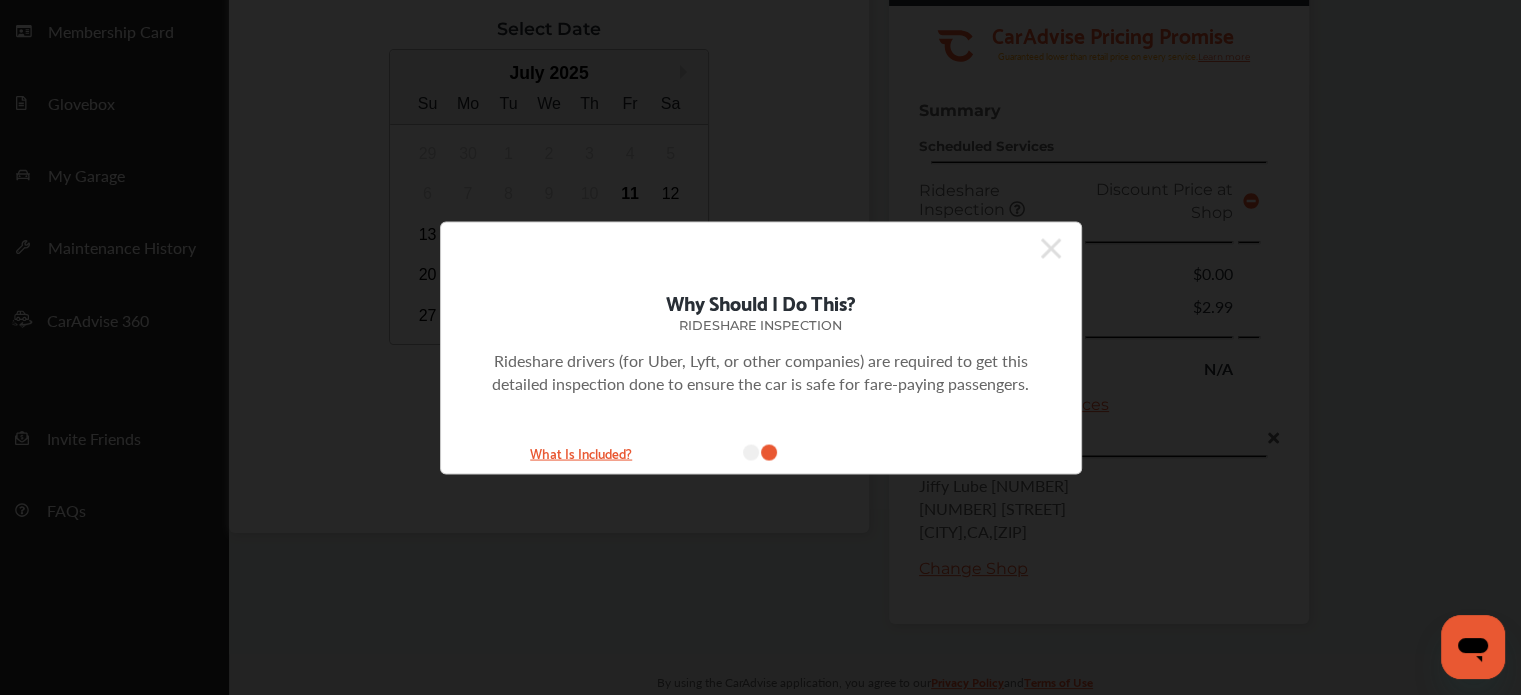 click 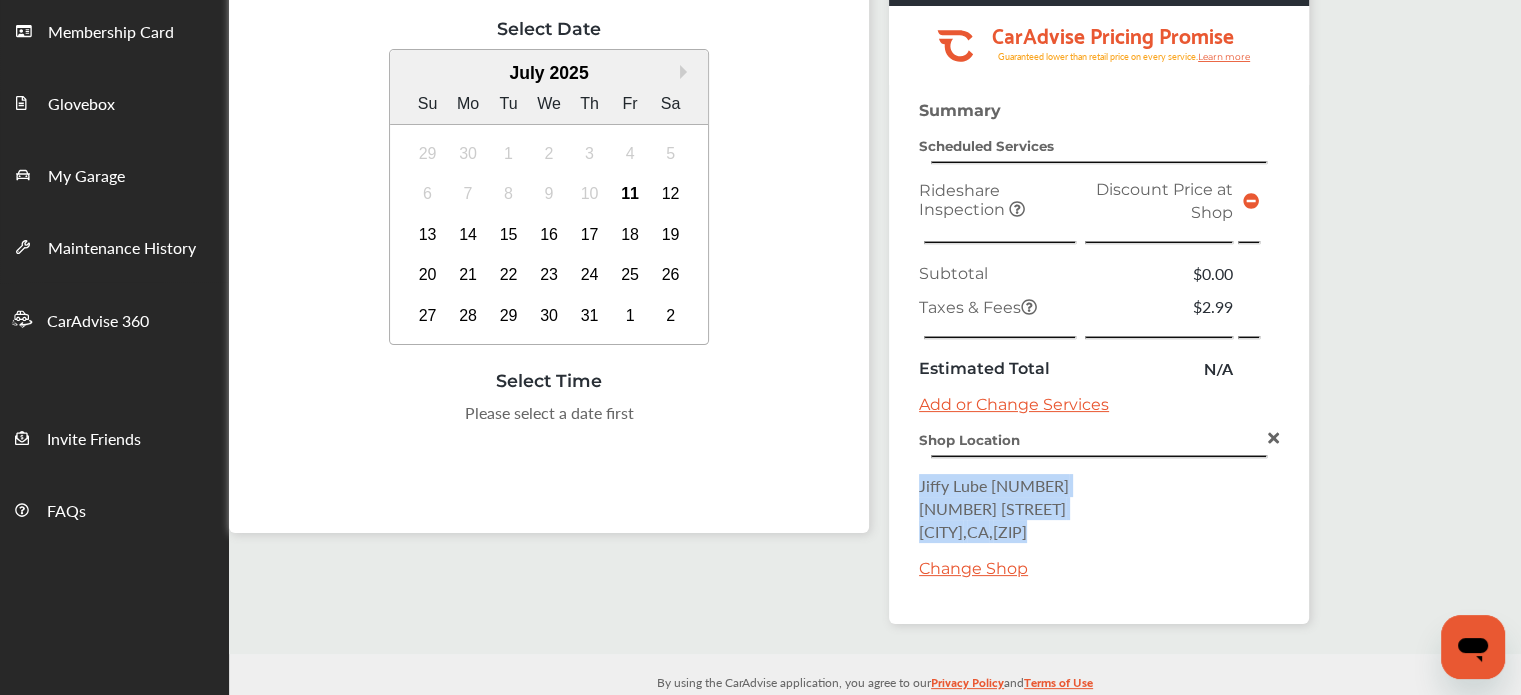 drag, startPoint x: 1076, startPoint y: 523, endPoint x: 917, endPoint y: 485, distance: 163.47783 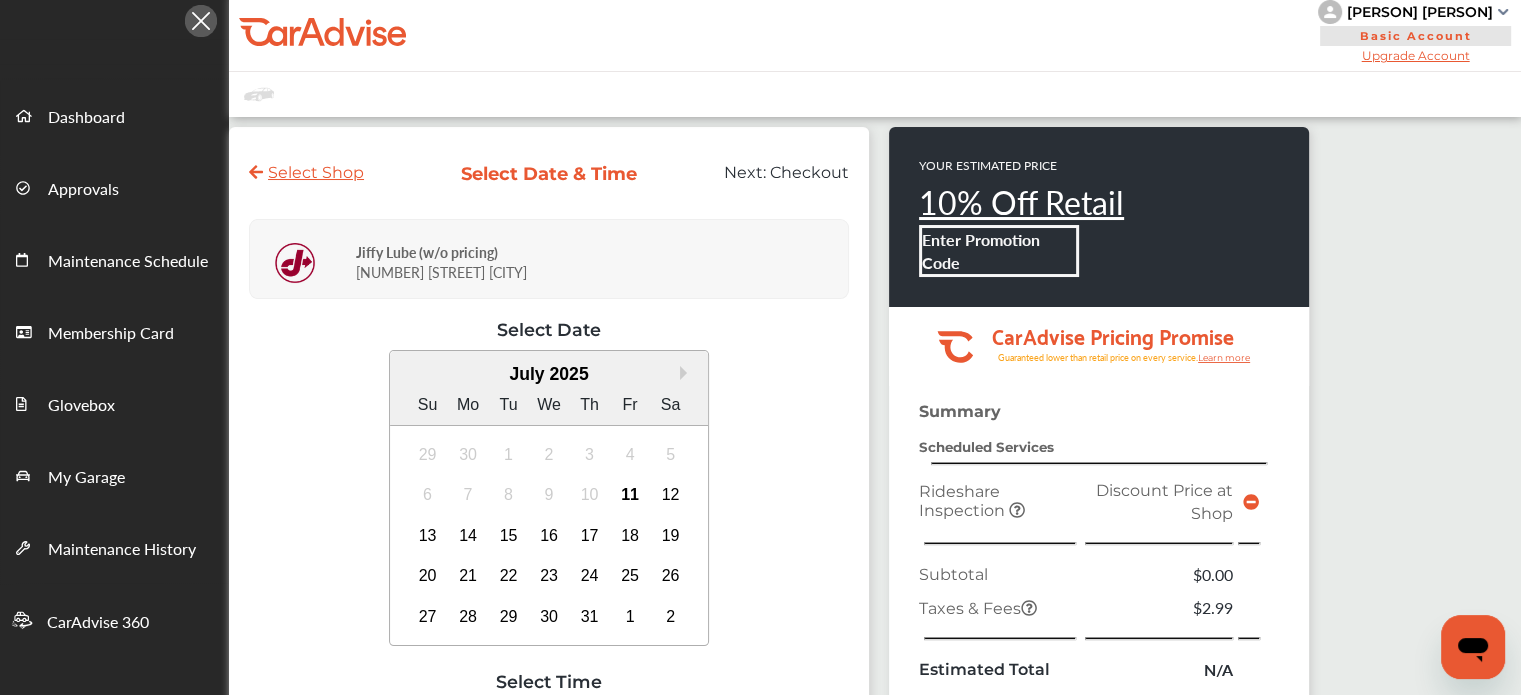 scroll, scrollTop: 0, scrollLeft: 0, axis: both 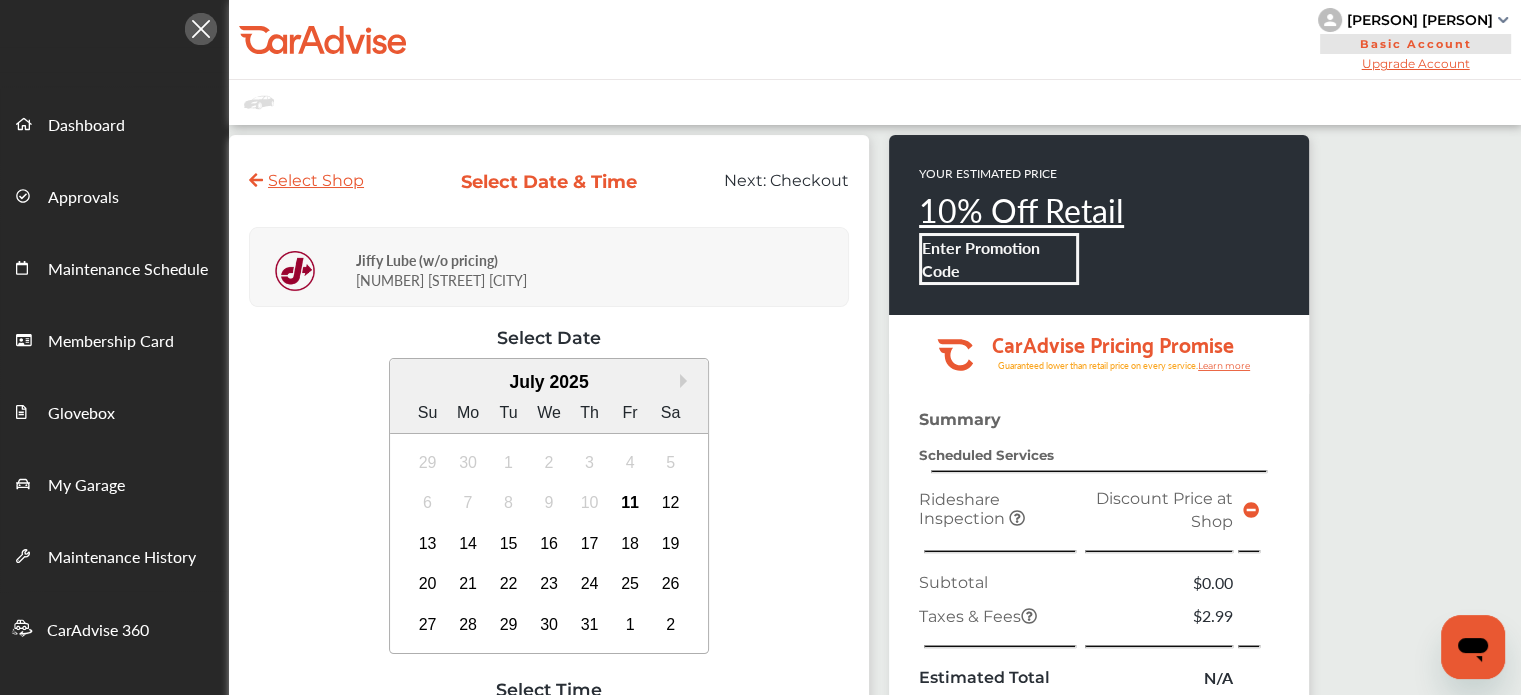 click on "Select Shop Select Date & Time Next:   Checkout" at bounding box center [549, 183] 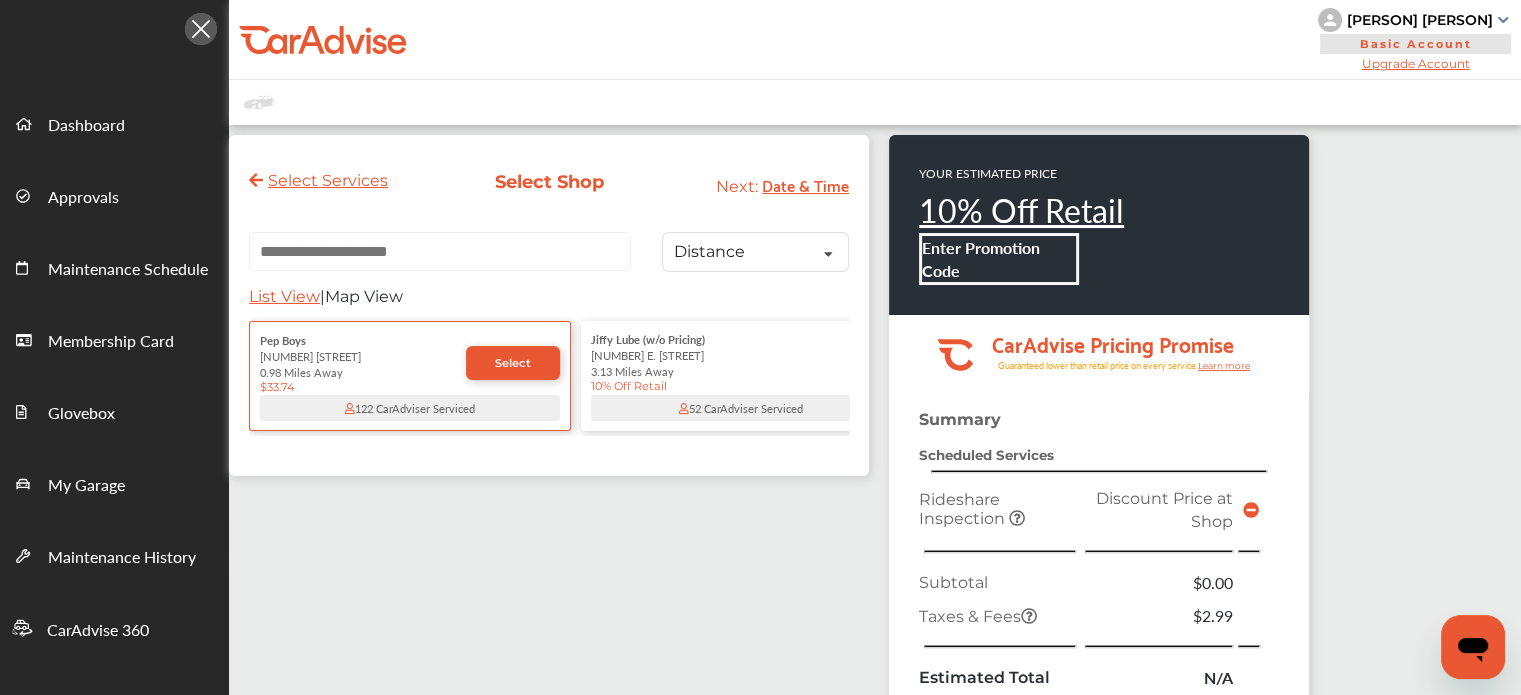 click at bounding box center (440, 251) 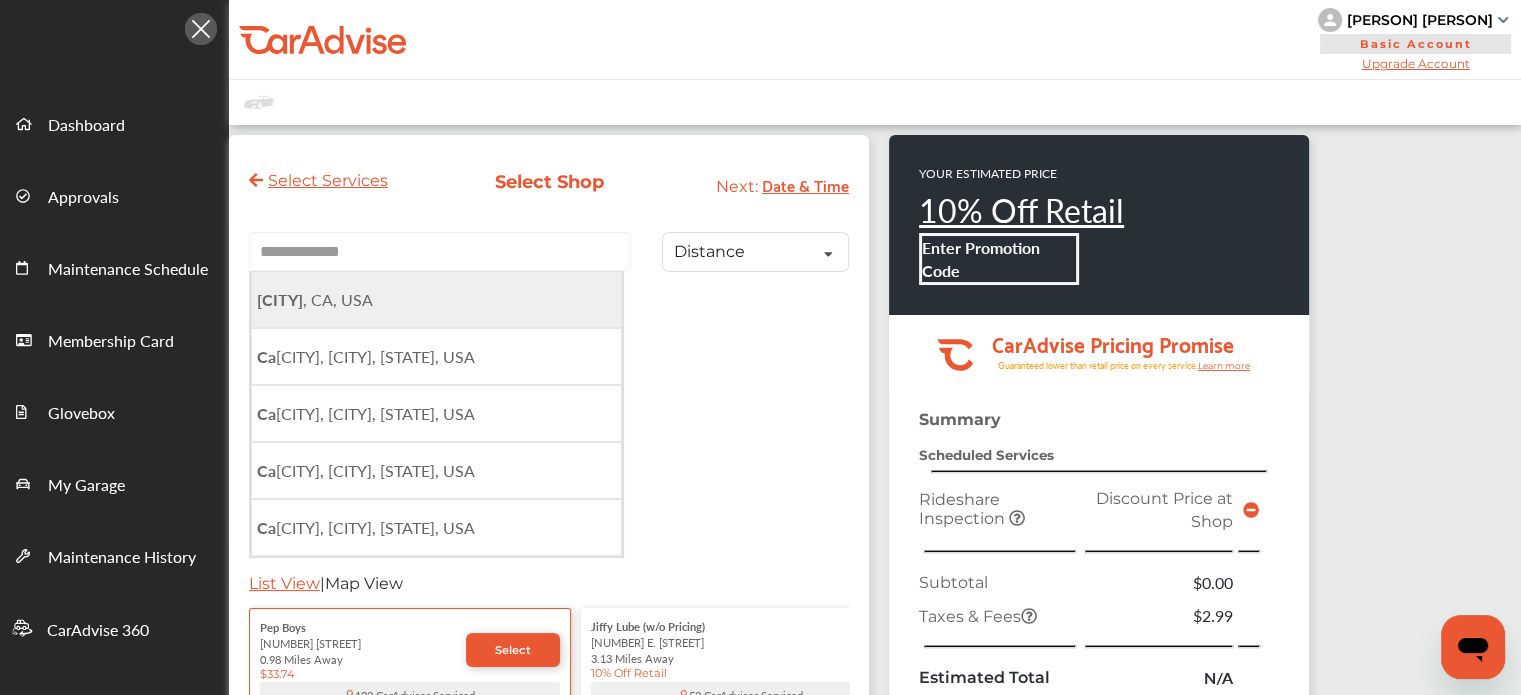 click on "[CITY] , [STATE], USA" at bounding box center (436, 299) 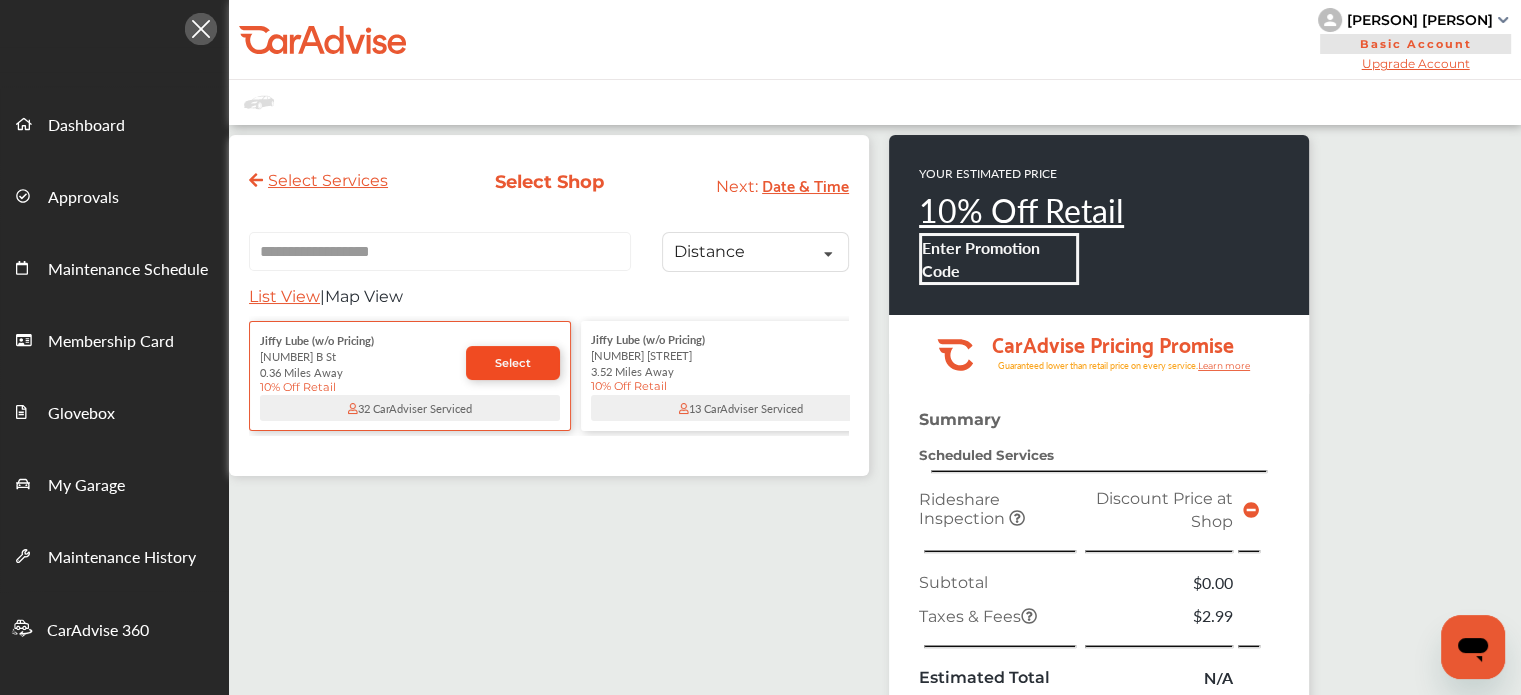 click on "Select" at bounding box center (513, 363) 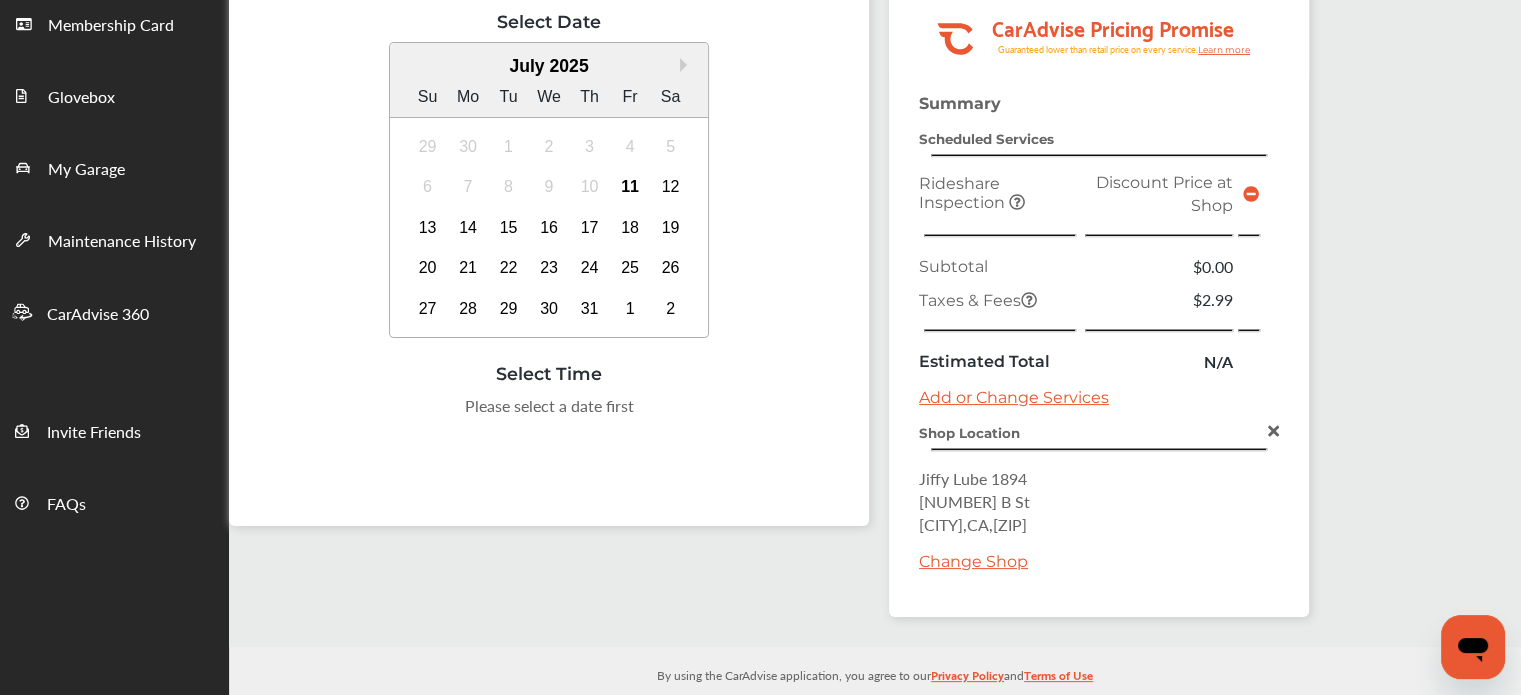 scroll, scrollTop: 331, scrollLeft: 0, axis: vertical 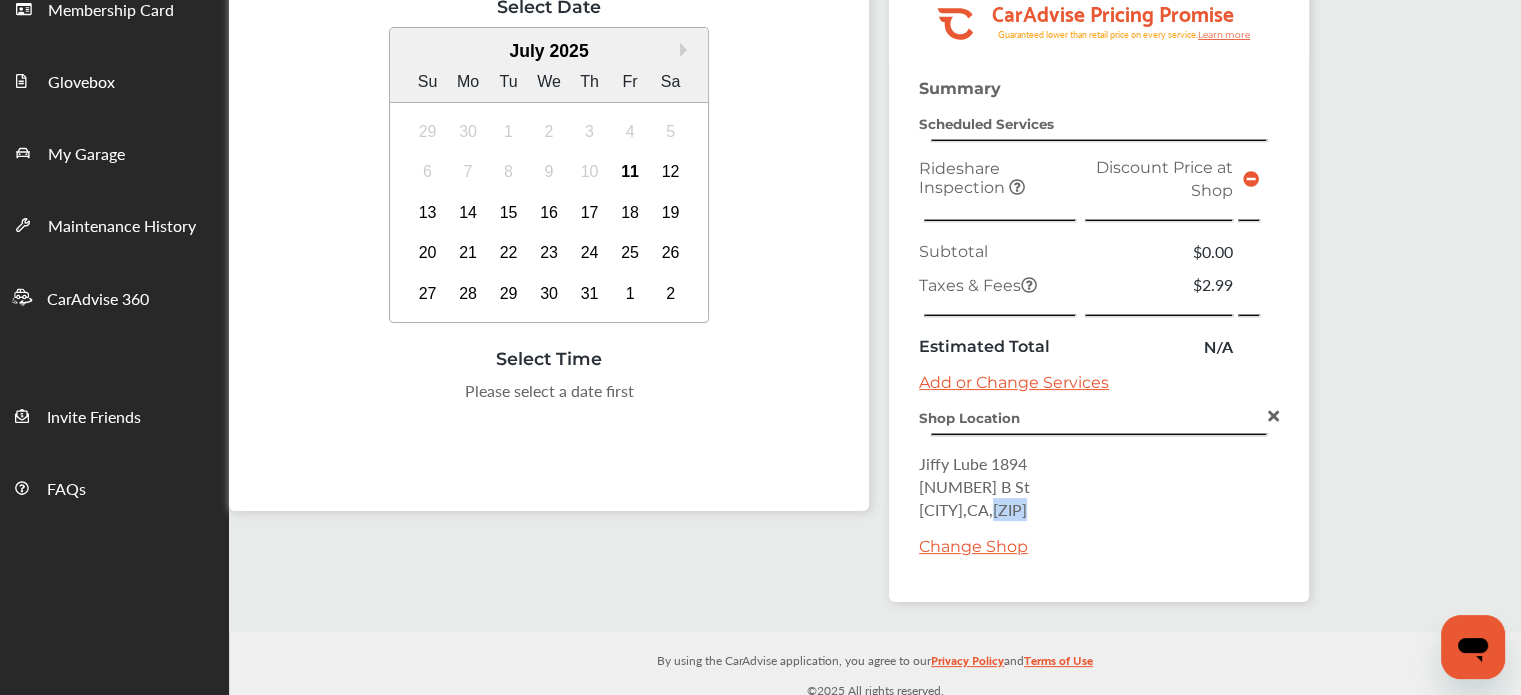 drag, startPoint x: 1076, startPoint y: 501, endPoint x: 1025, endPoint y: 504, distance: 51.088158 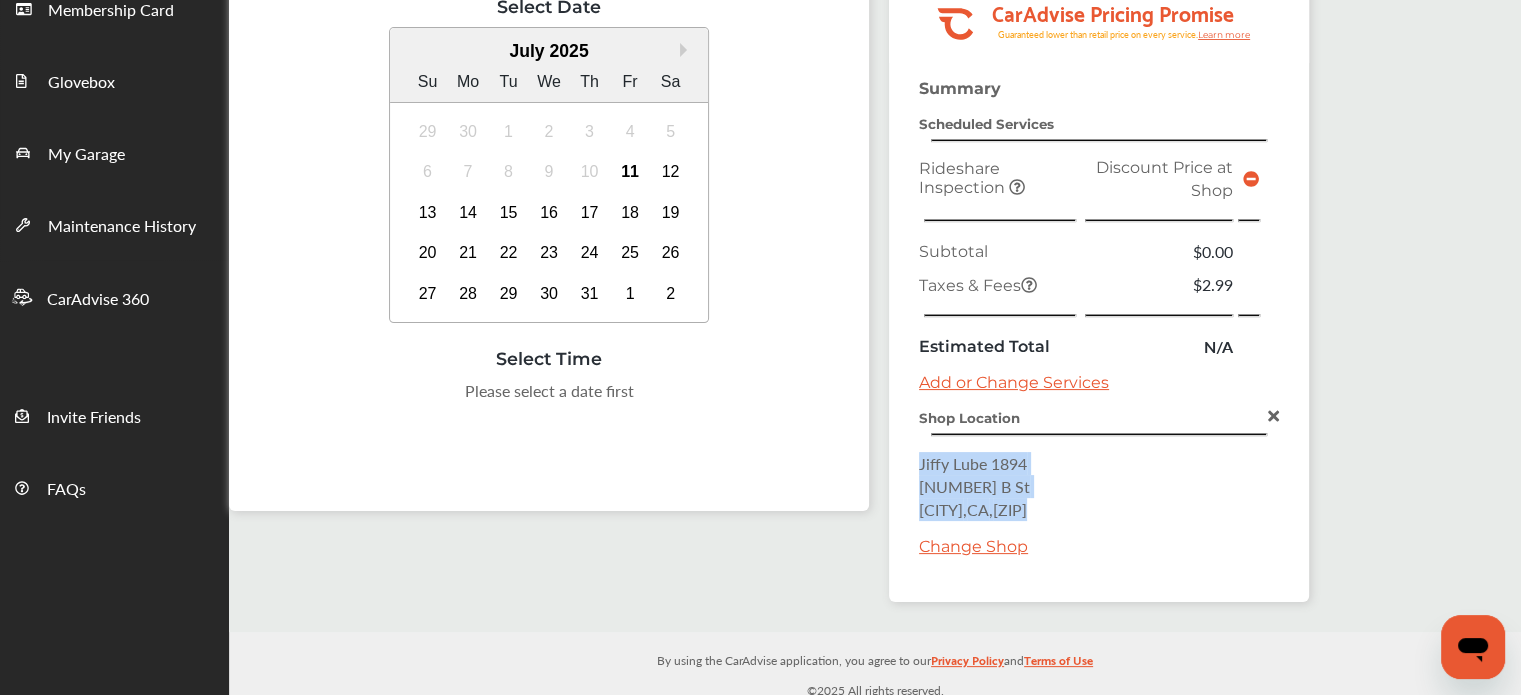 drag, startPoint x: 1080, startPoint y: 498, endPoint x: 915, endPoint y: 456, distance: 170.26157 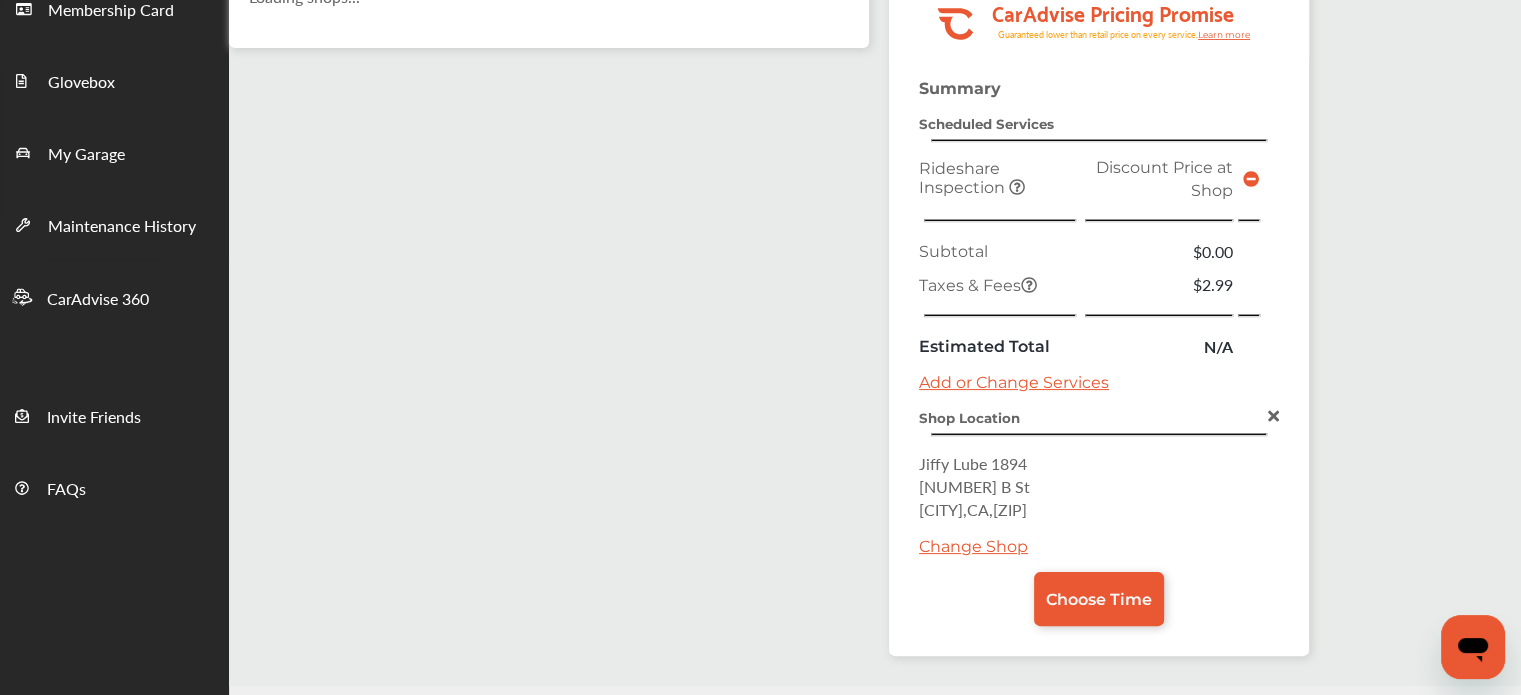 scroll, scrollTop: 0, scrollLeft: 0, axis: both 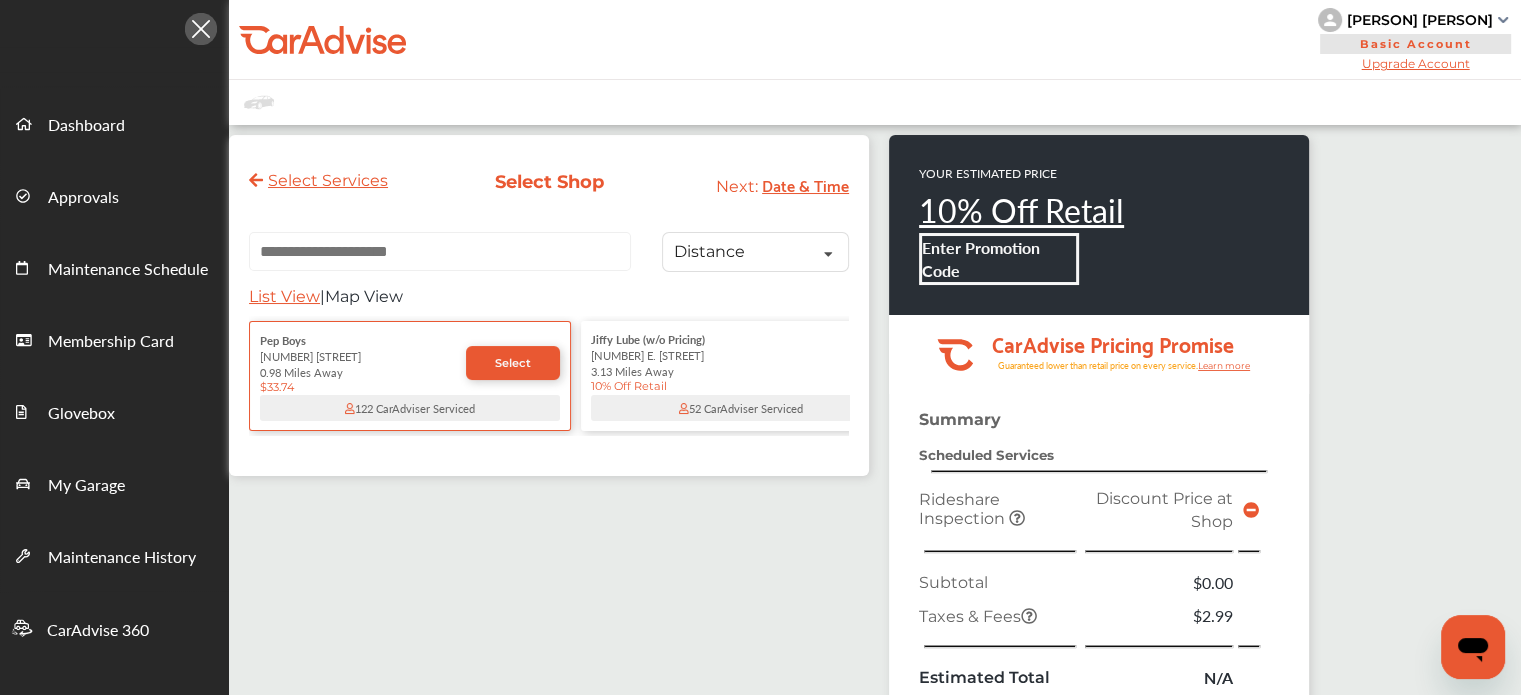 click at bounding box center [440, 251] 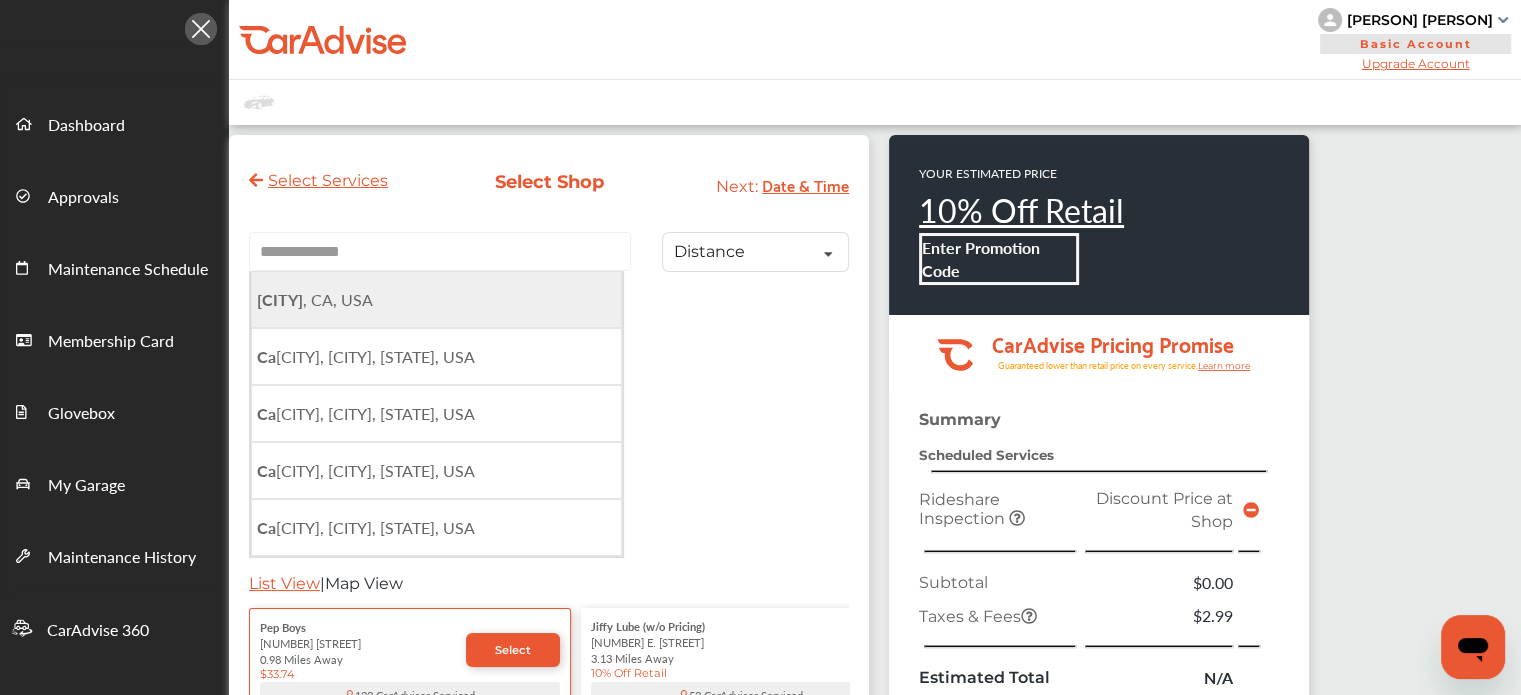 click on "[CITY] , [STATE], USA" at bounding box center [436, 299] 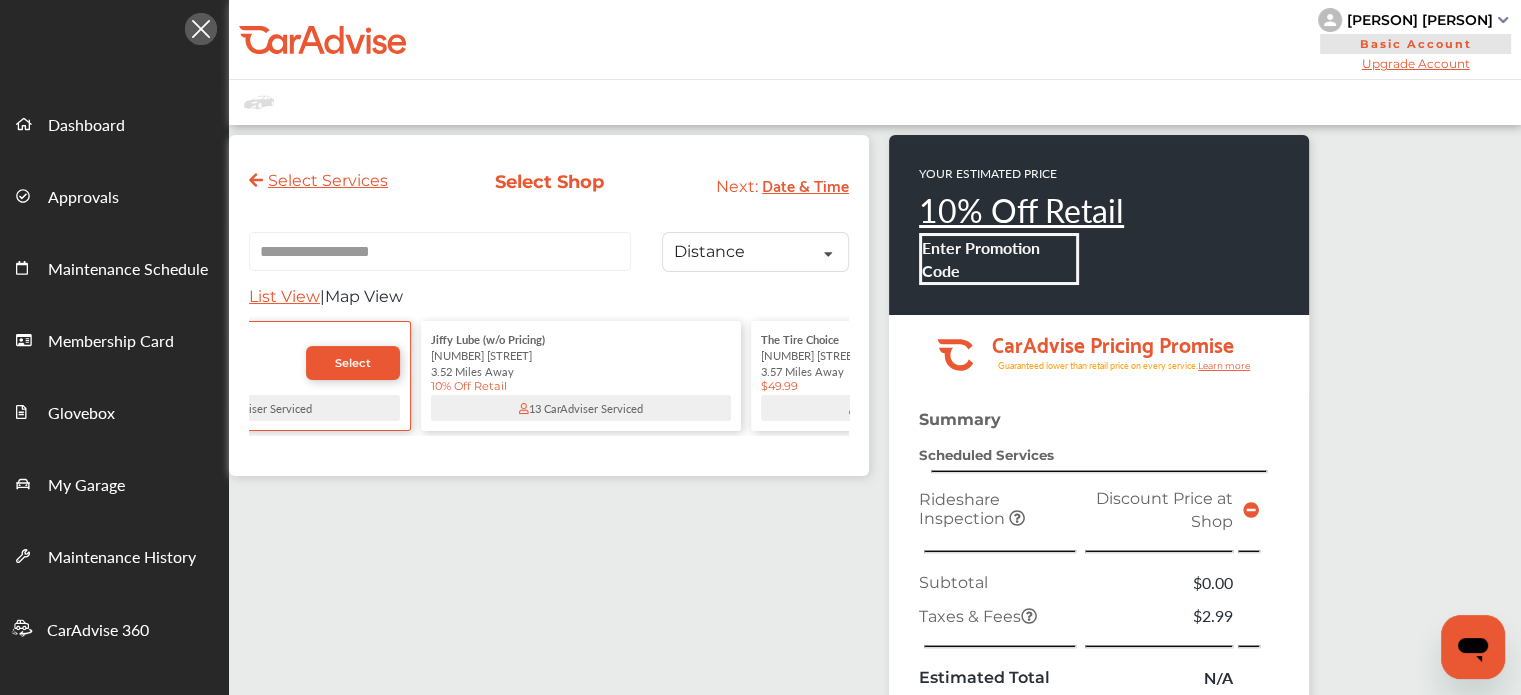 scroll, scrollTop: 0, scrollLeft: 200, axis: horizontal 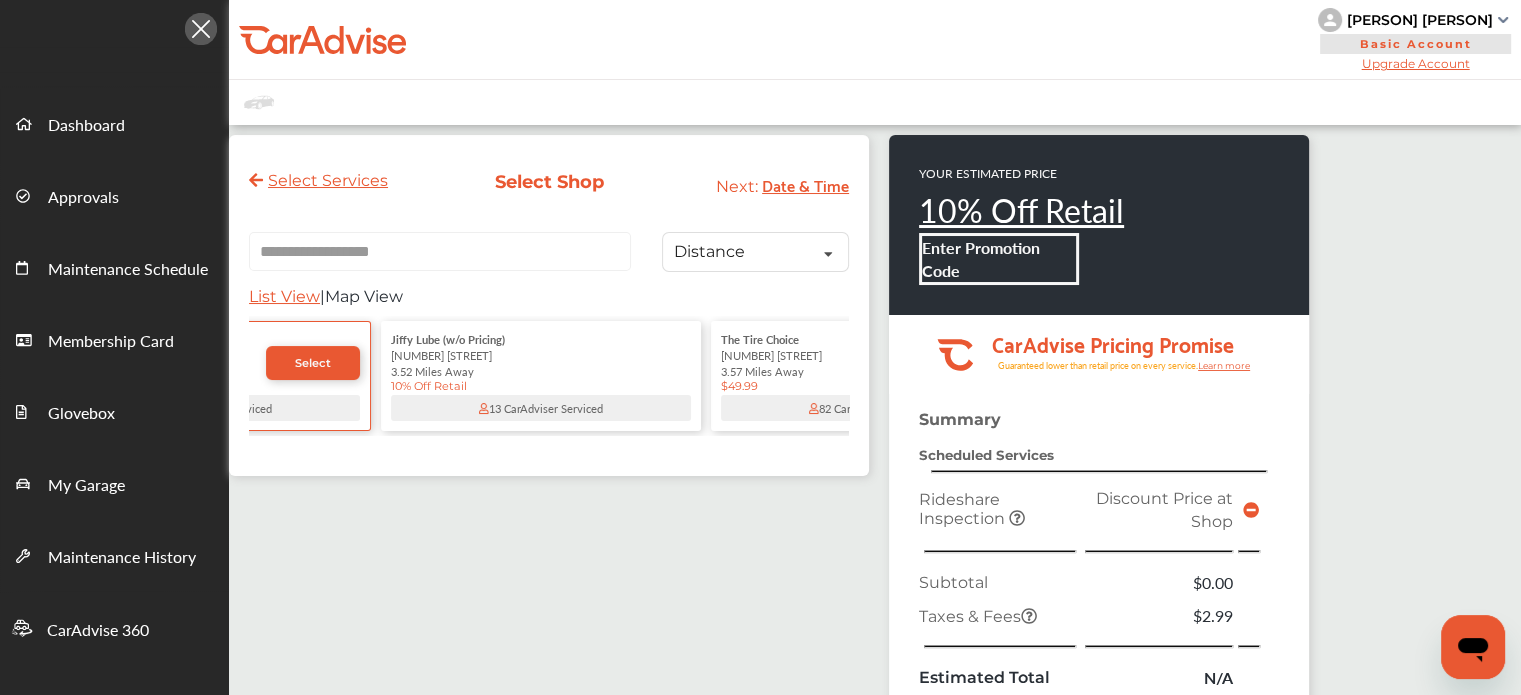 click on "3.52 Miles Away" at bounding box center (541, 371) 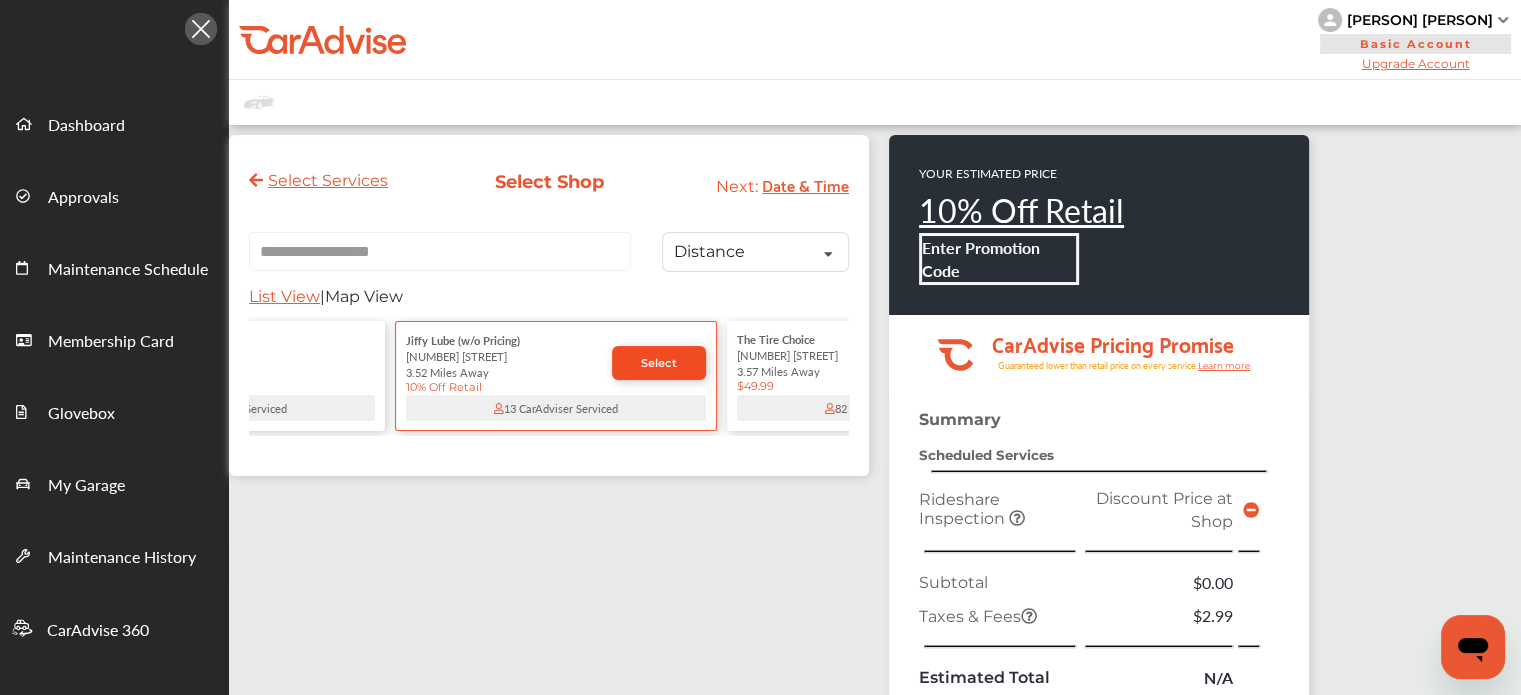 click on "Select" at bounding box center [659, 363] 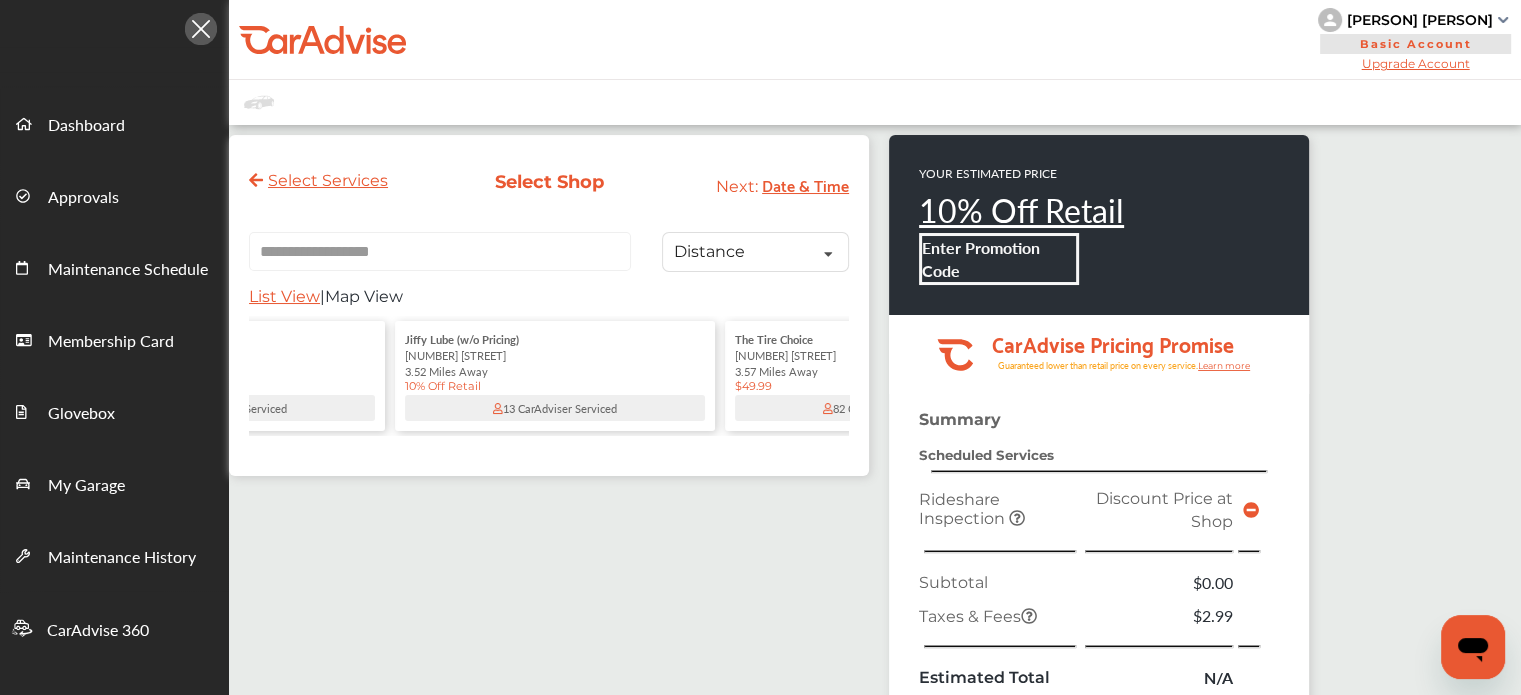 scroll, scrollTop: 0, scrollLeft: 0, axis: both 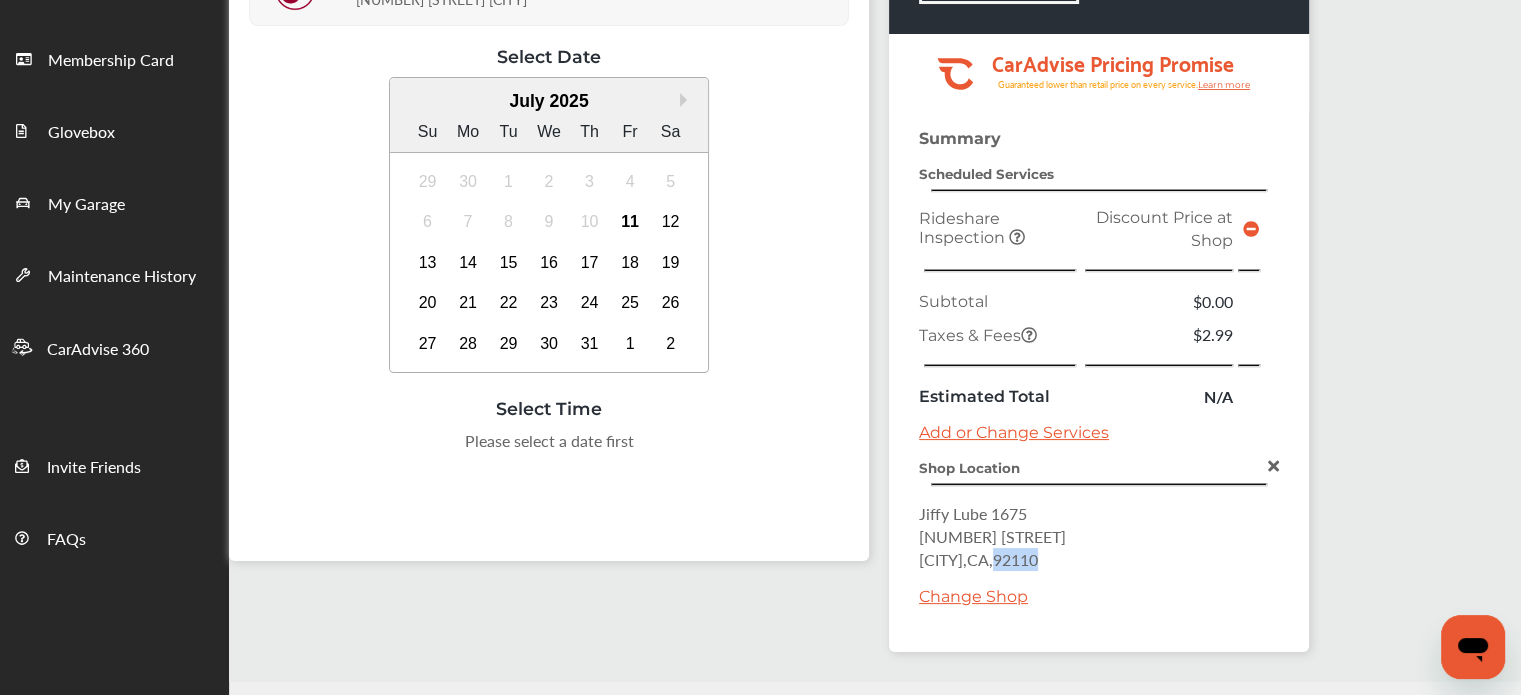 drag, startPoint x: 1084, startPoint y: 550, endPoint x: 1028, endPoint y: 552, distance: 56.0357 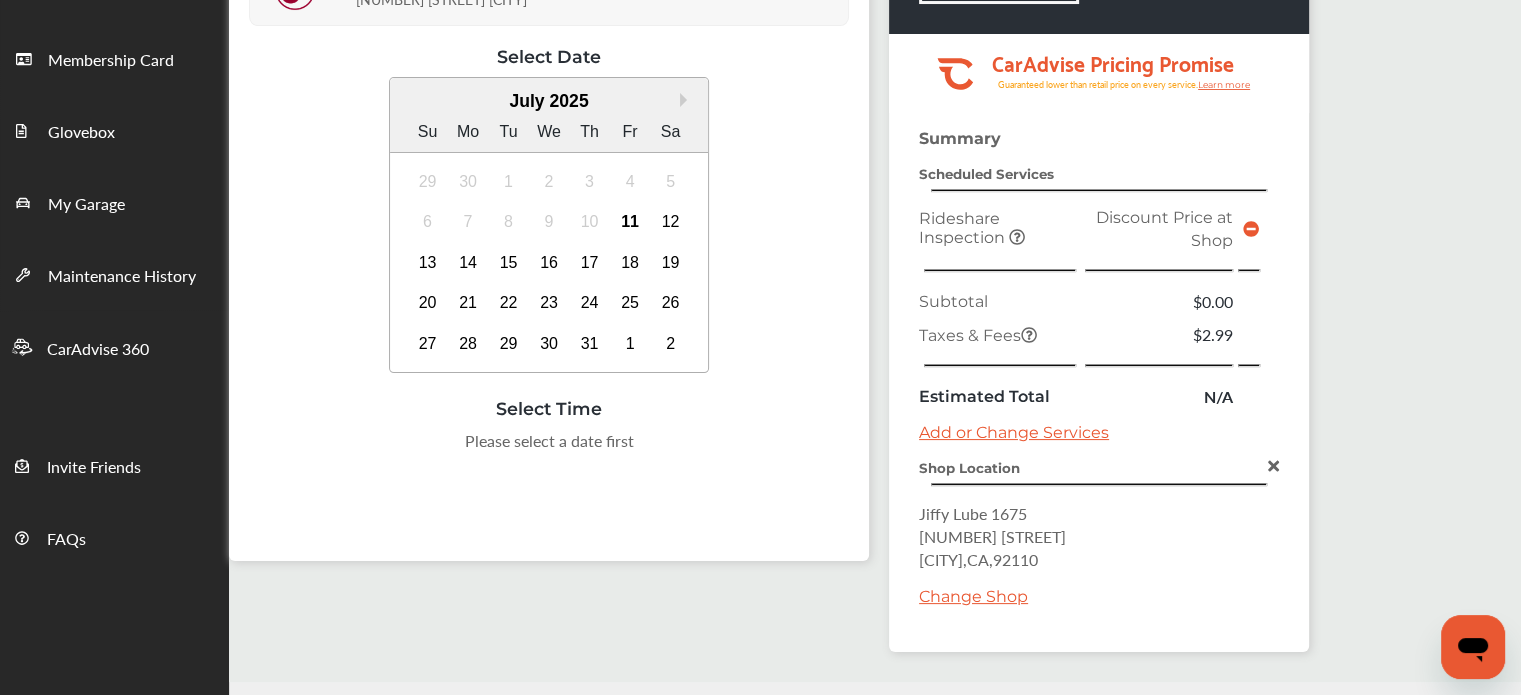 click on "[BRAND] [NUMBER] [NUMBER] [STREET] [CITY] , [STATE] , [ZIPCODE]" at bounding box center [1099, 536] 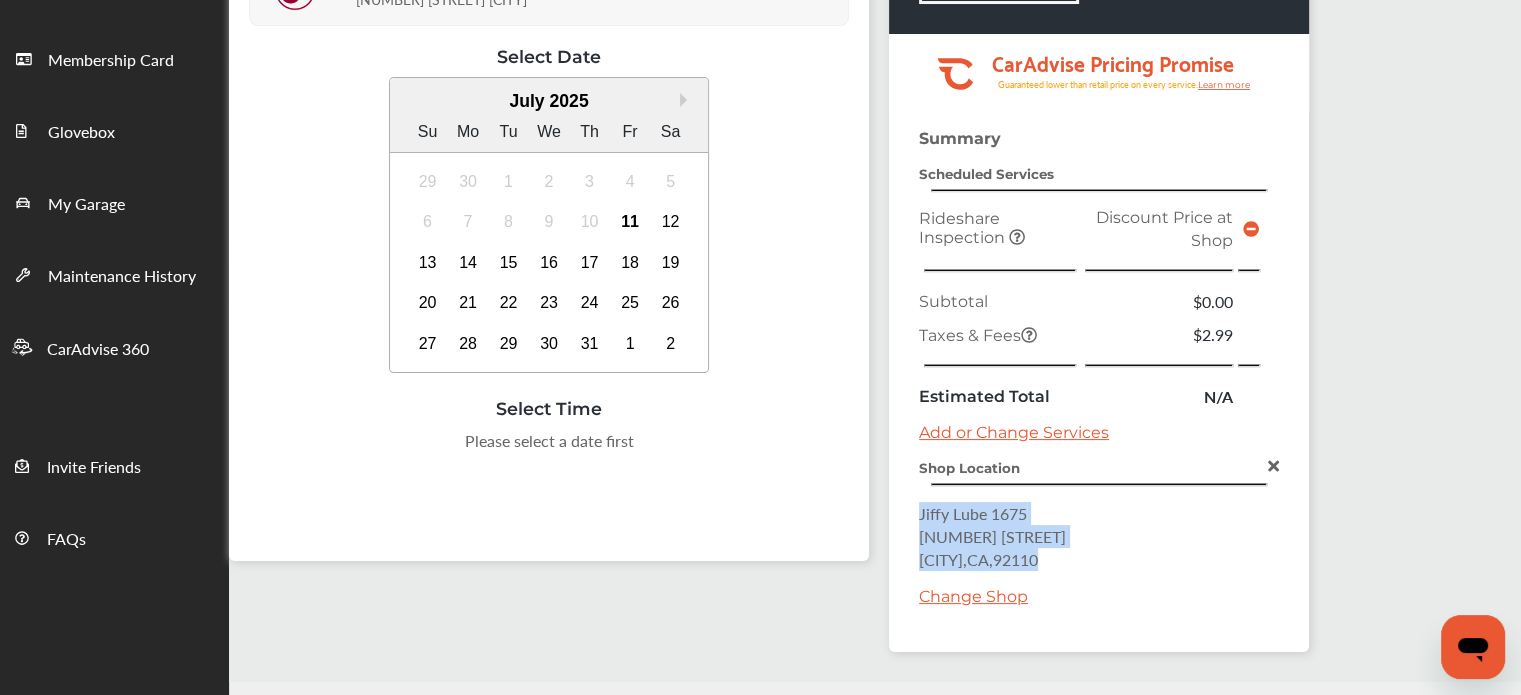 drag, startPoint x: 1083, startPoint y: 546, endPoint x: 918, endPoint y: 504, distance: 170.26157 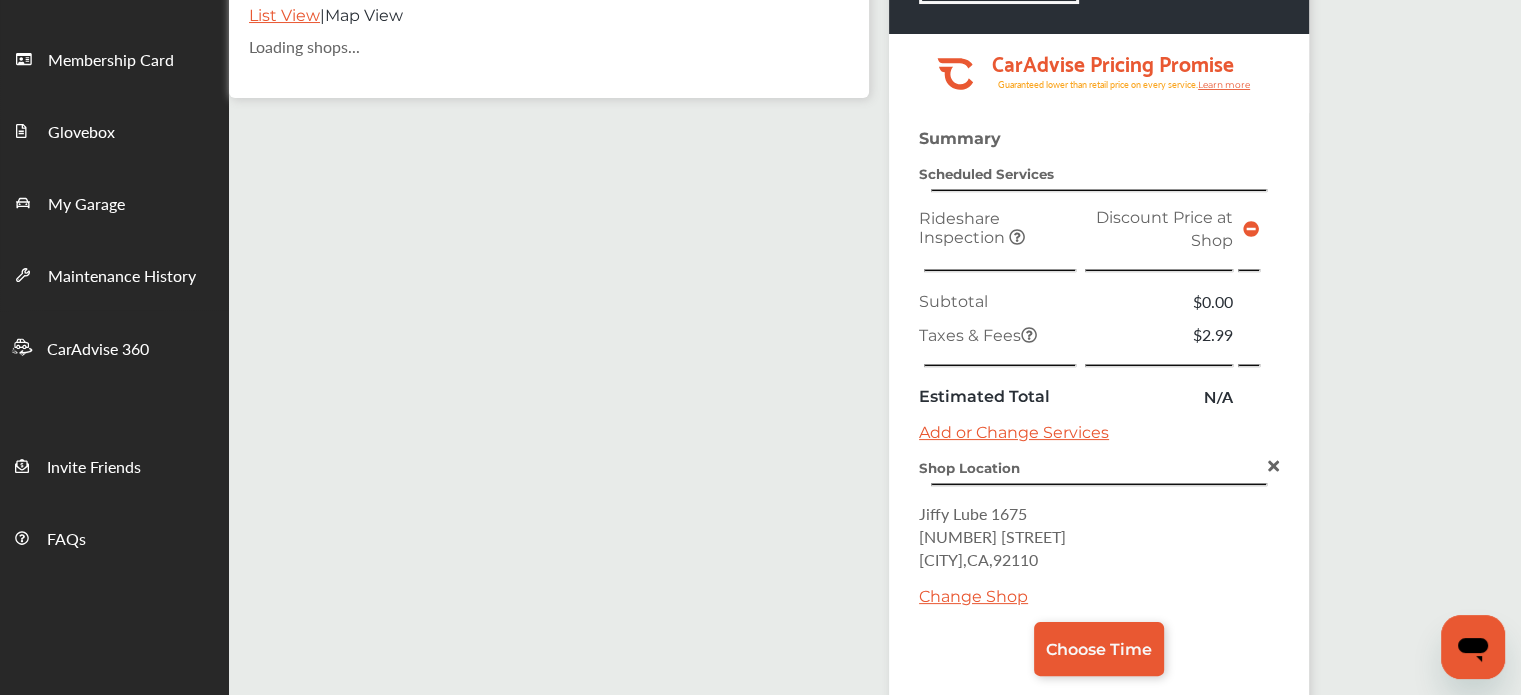 scroll, scrollTop: 0, scrollLeft: 0, axis: both 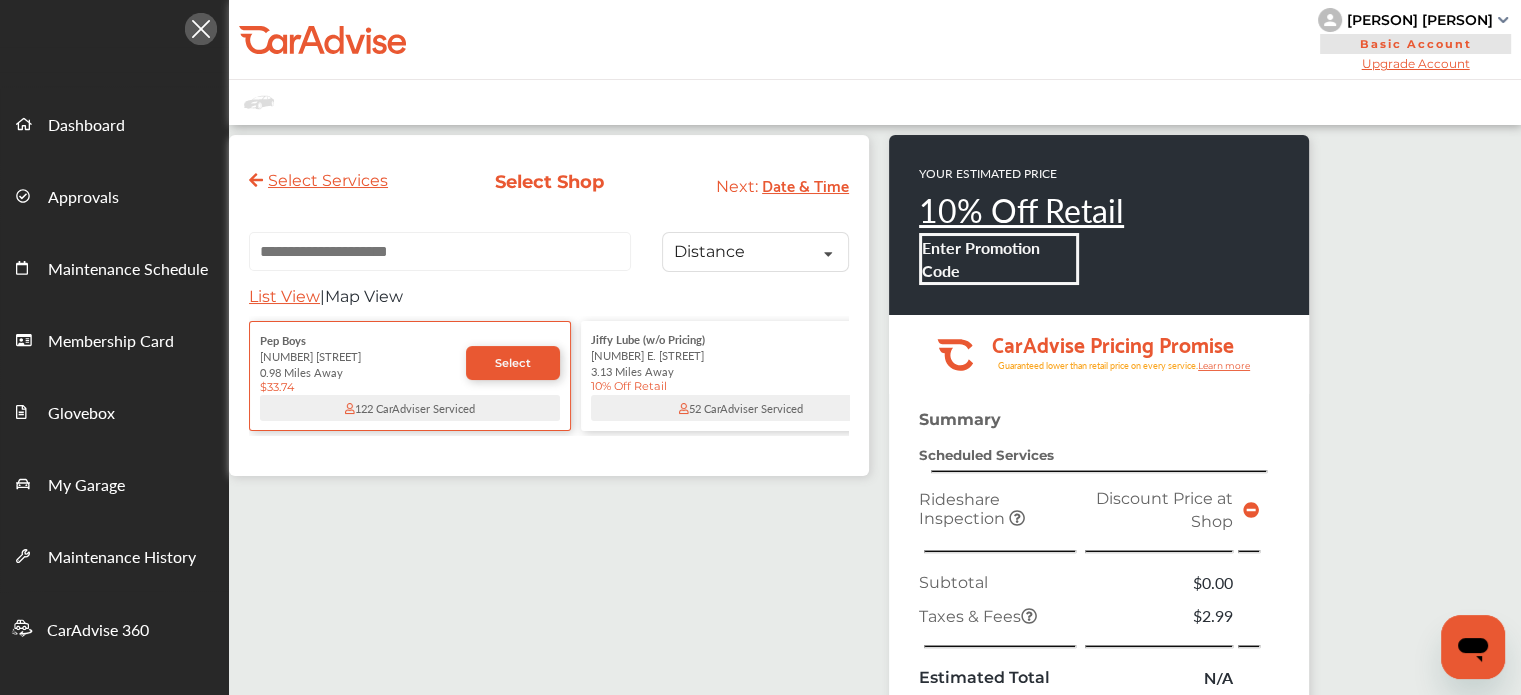 click at bounding box center (440, 251) 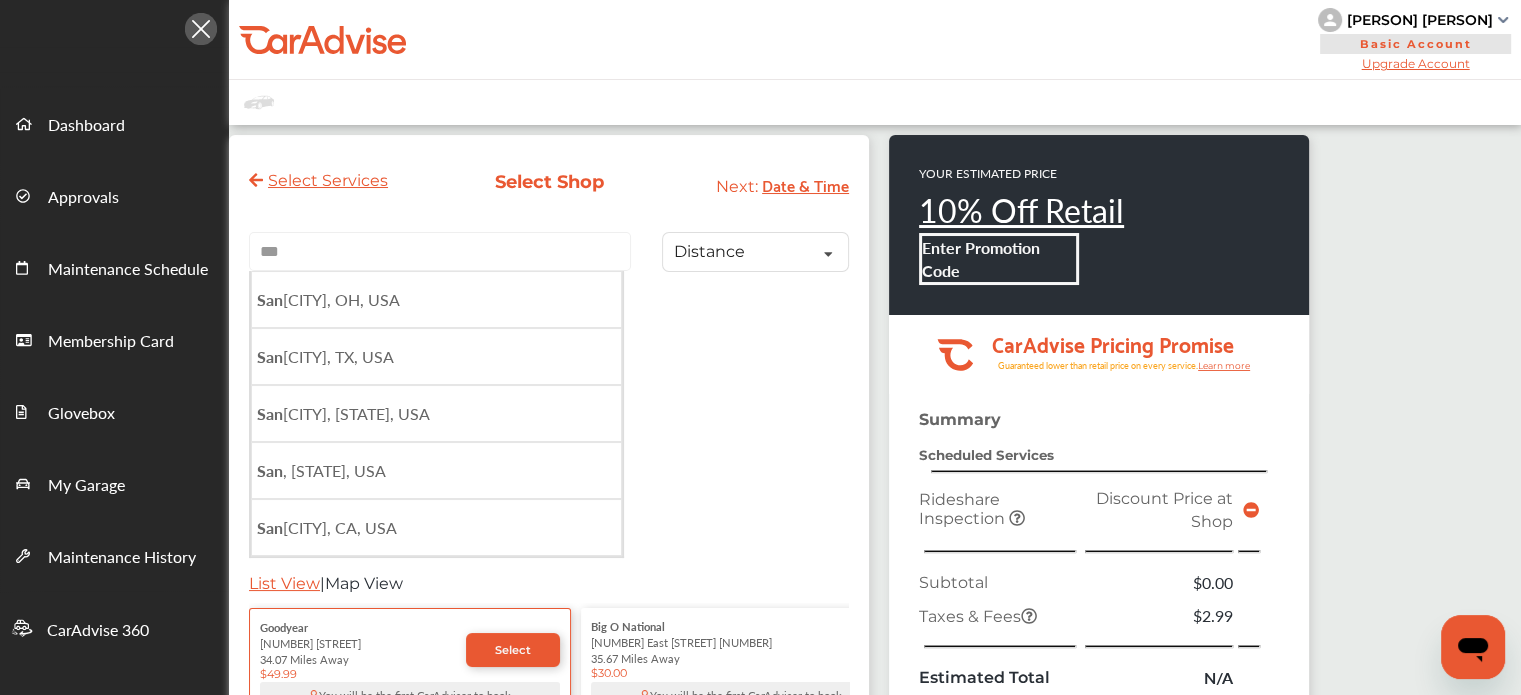 click on "***" at bounding box center [440, 251] 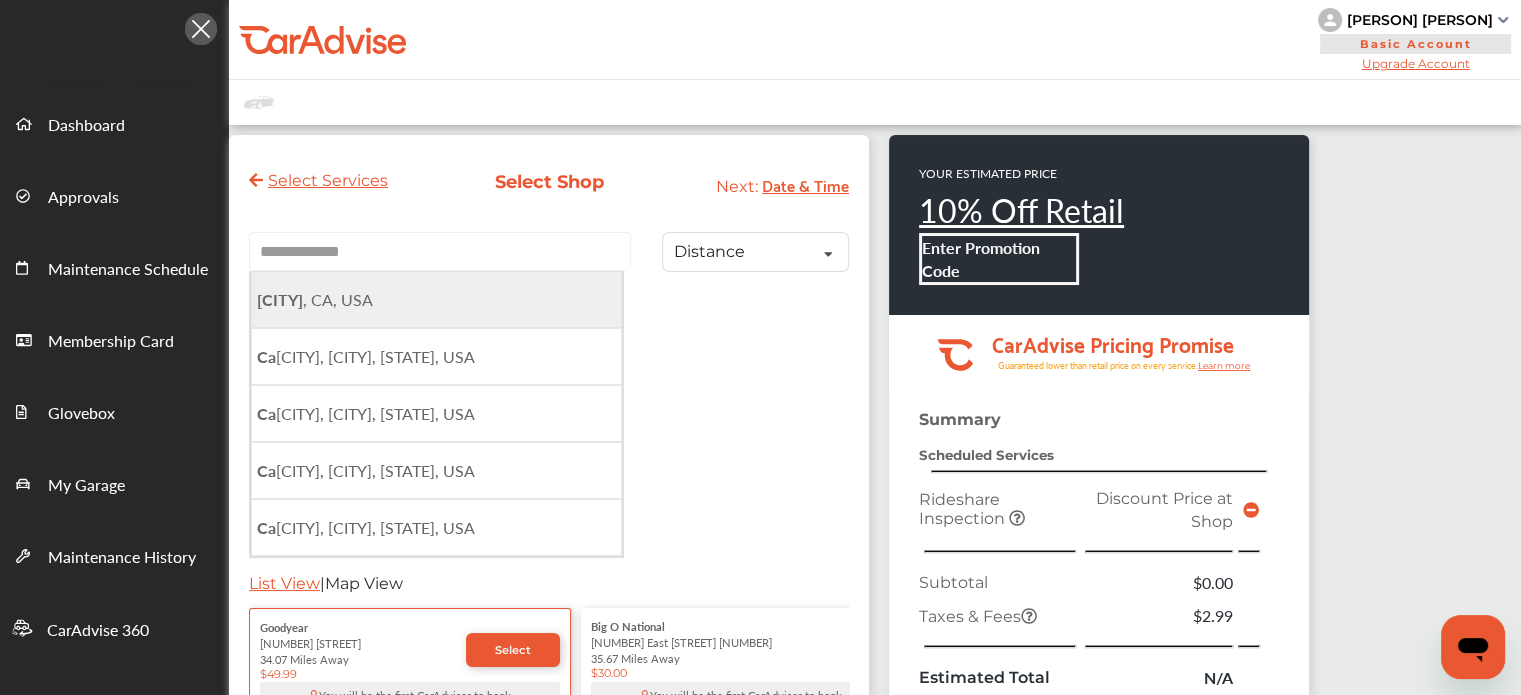 click on "[CITY] , [STATE], USA" at bounding box center (436, 299) 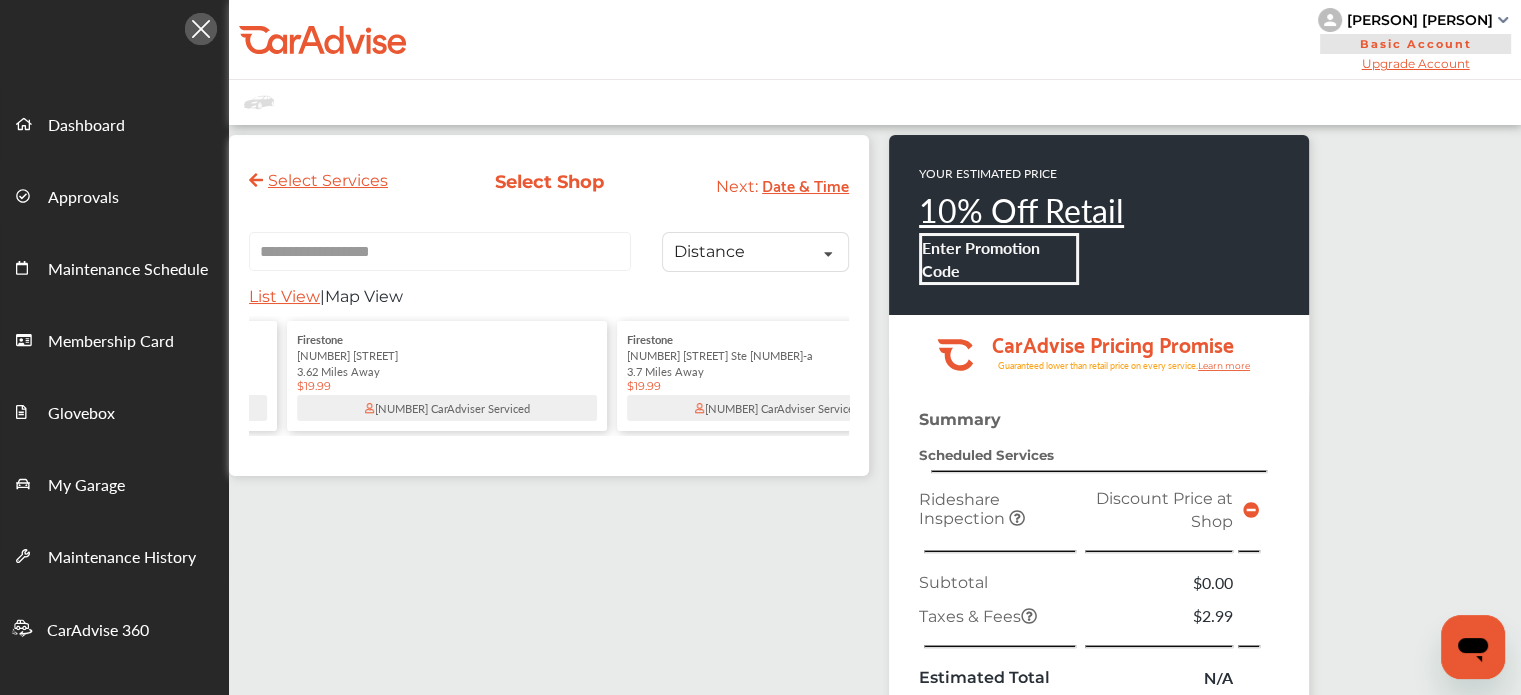 scroll, scrollTop: 0, scrollLeft: 972, axis: horizontal 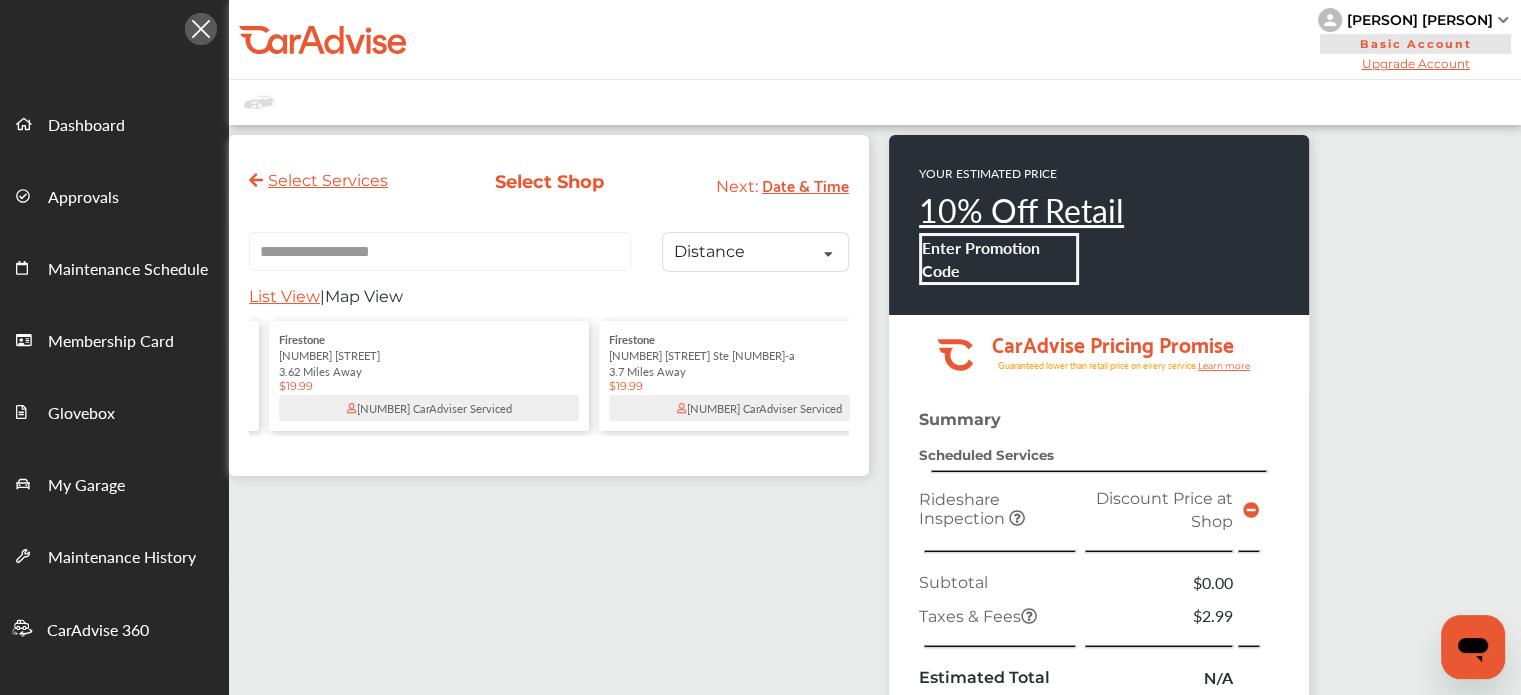 click on "3.62 Miles Away" at bounding box center [429, 371] 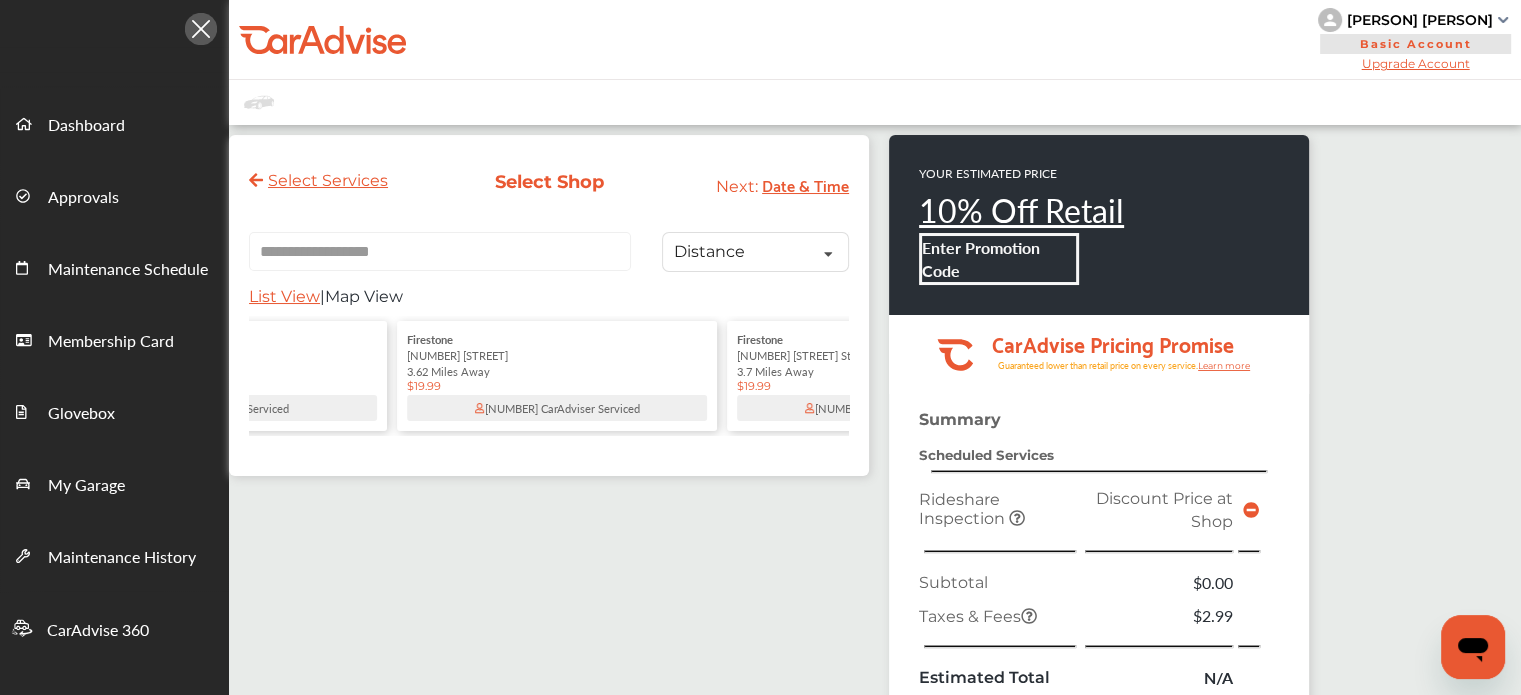 scroll, scrollTop: 0, scrollLeft: 0, axis: both 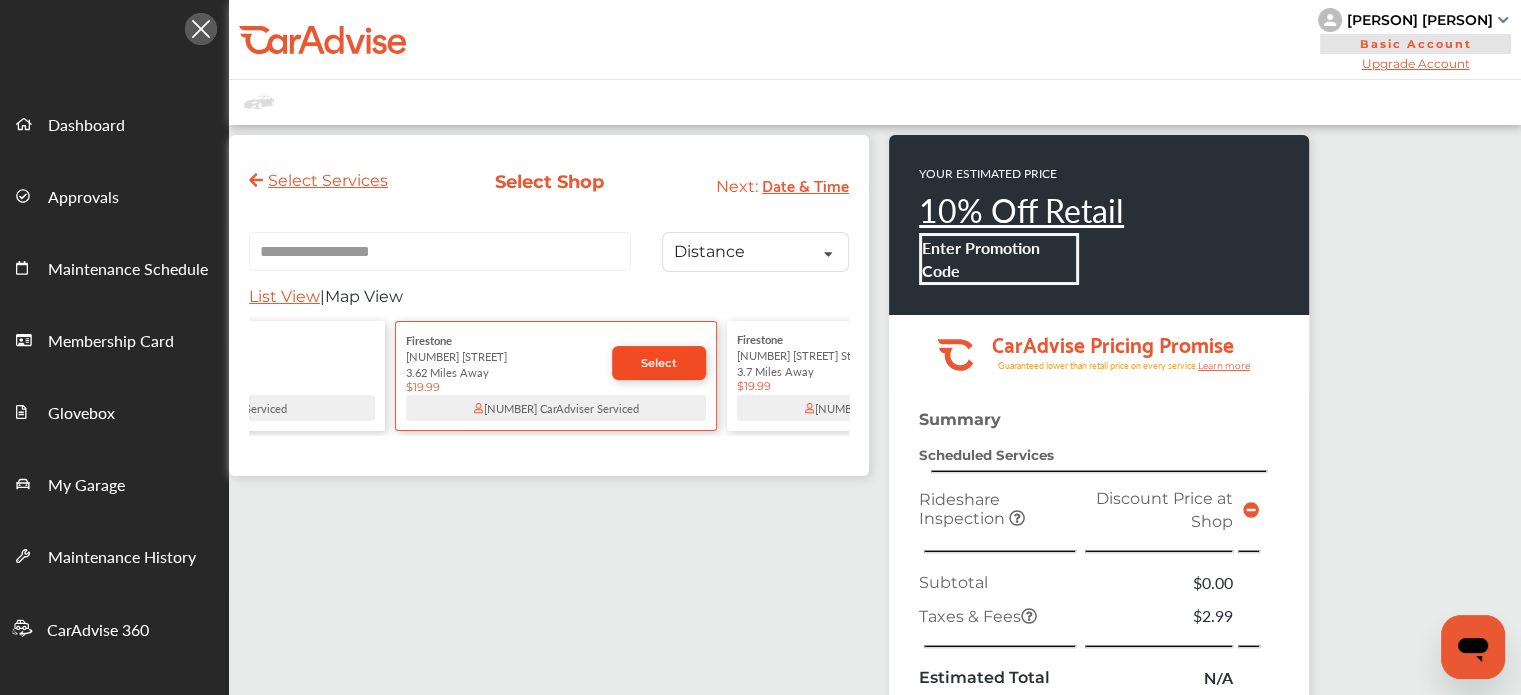 click on "Select" at bounding box center (659, 363) 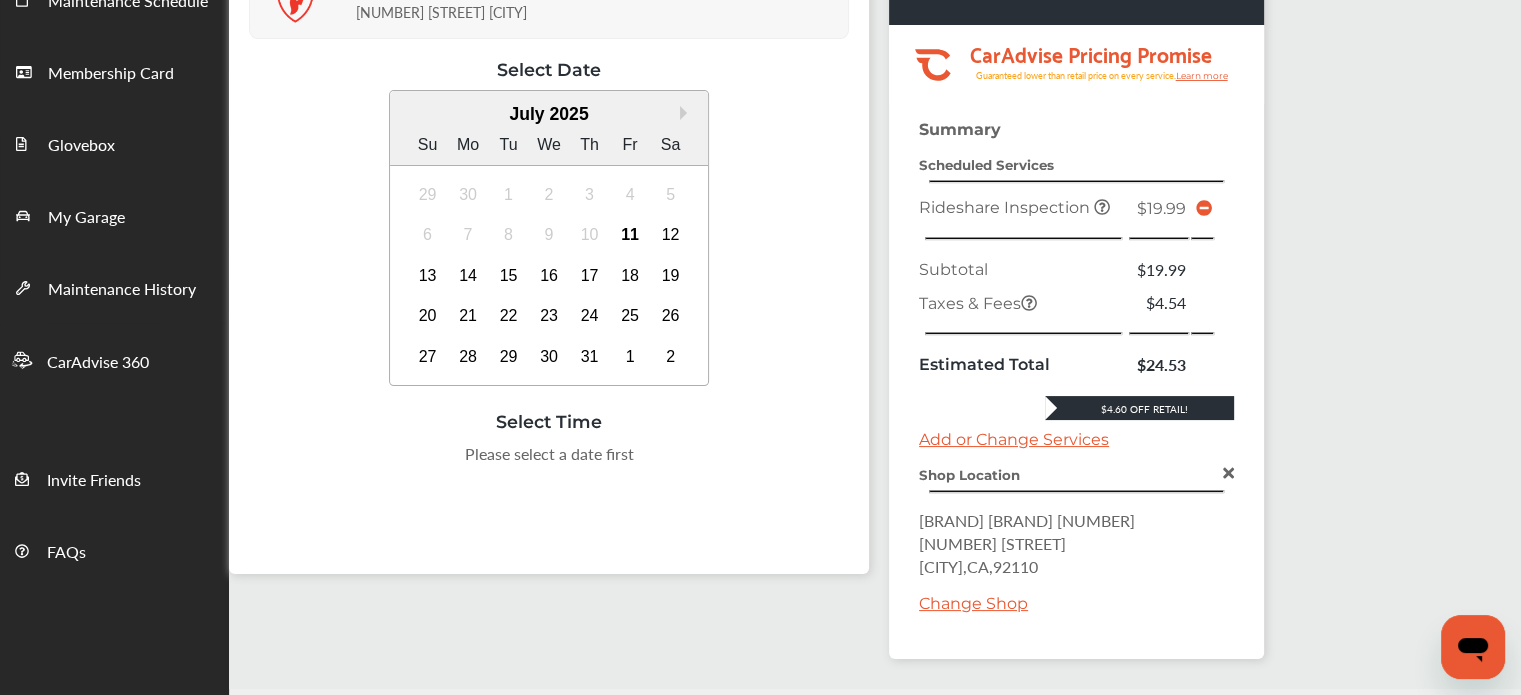 scroll, scrollTop: 272, scrollLeft: 0, axis: vertical 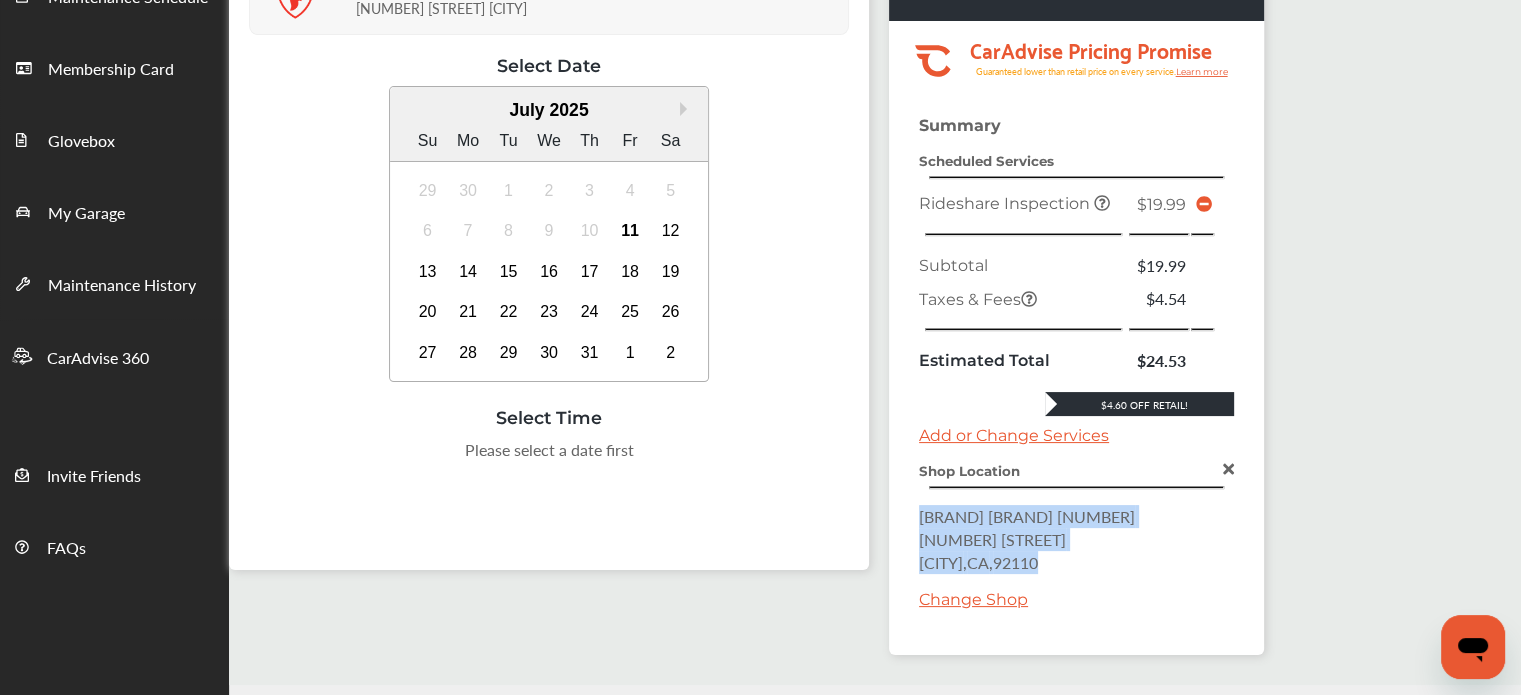 drag, startPoint x: 1080, startPoint y: 558, endPoint x: 916, endPoint y: 505, distance: 172.35138 